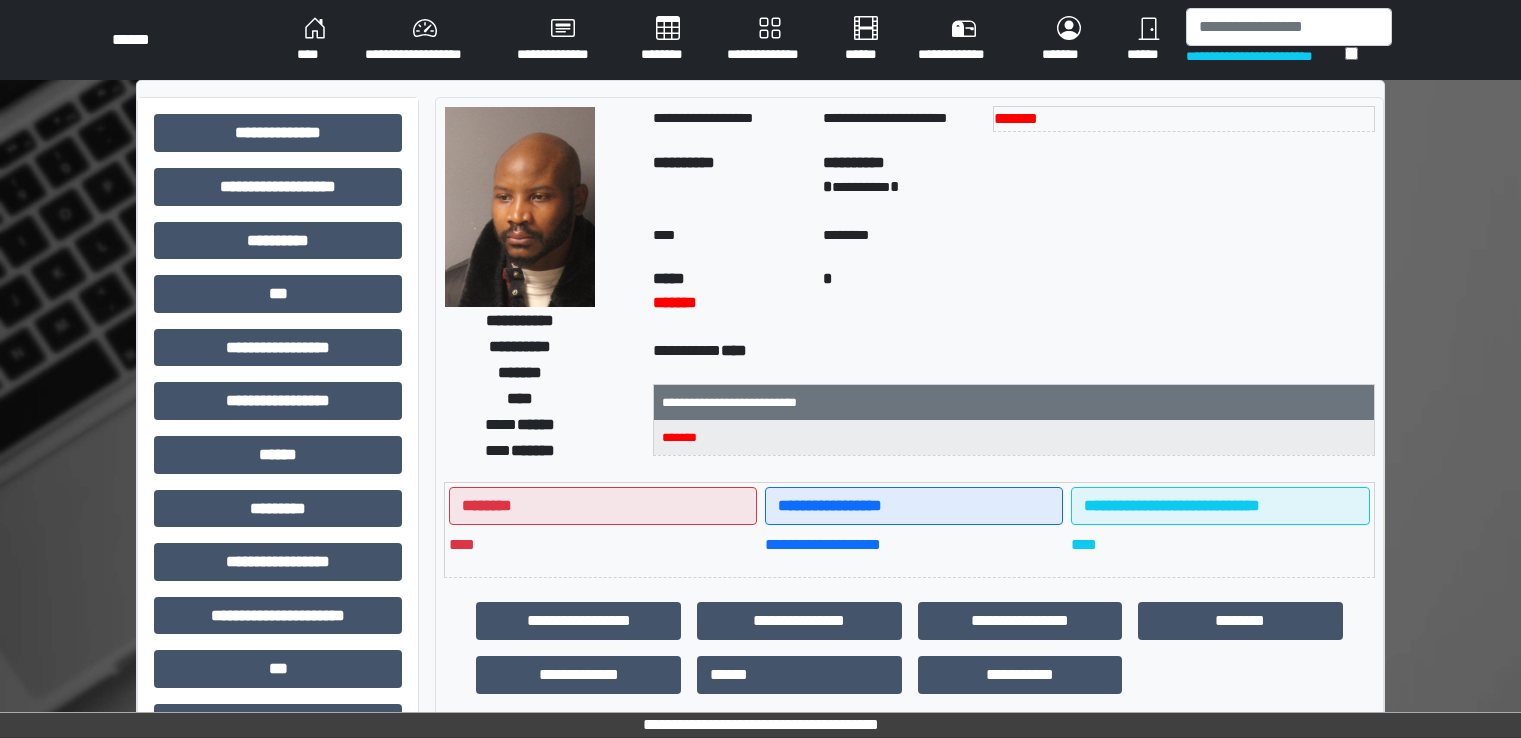 scroll, scrollTop: 0, scrollLeft: 0, axis: both 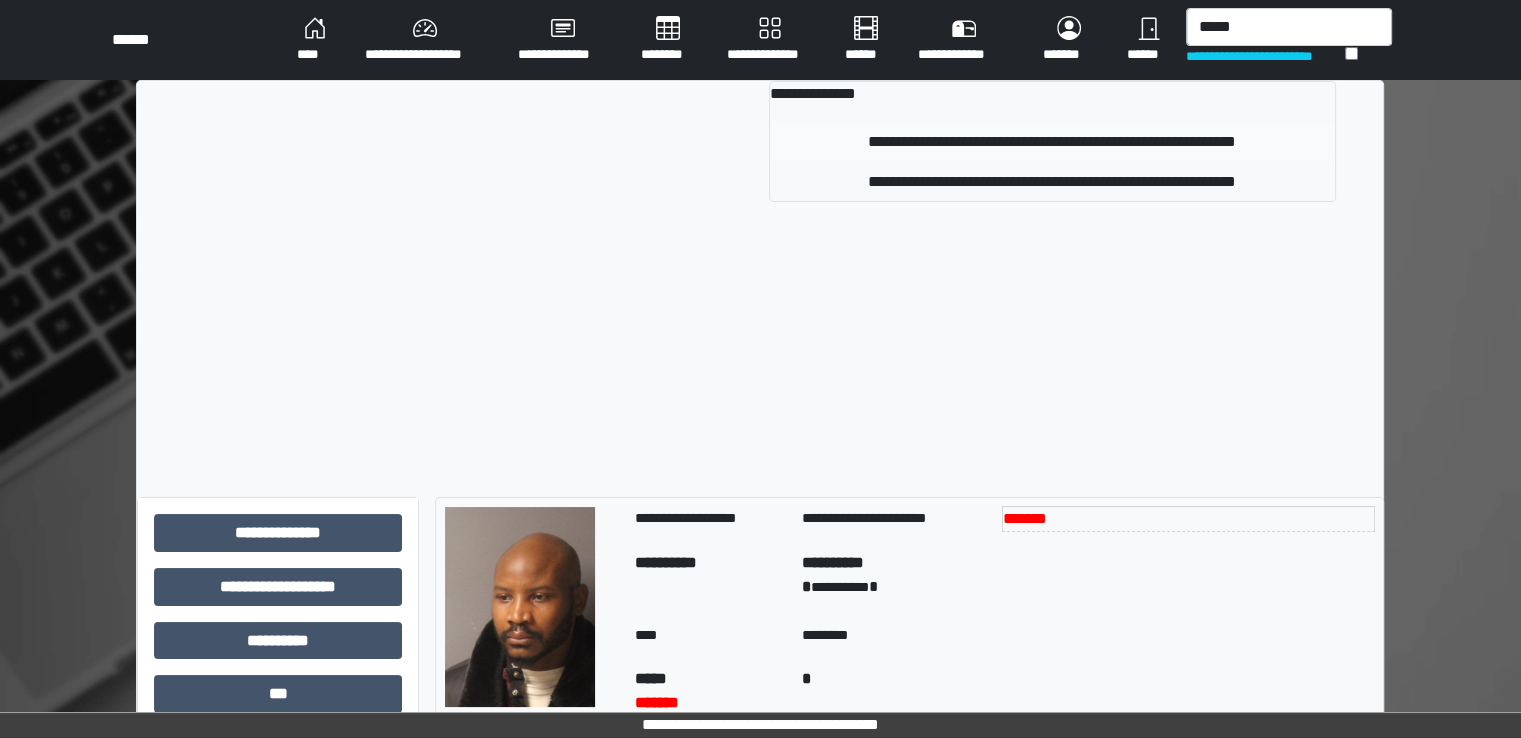 type on "*****" 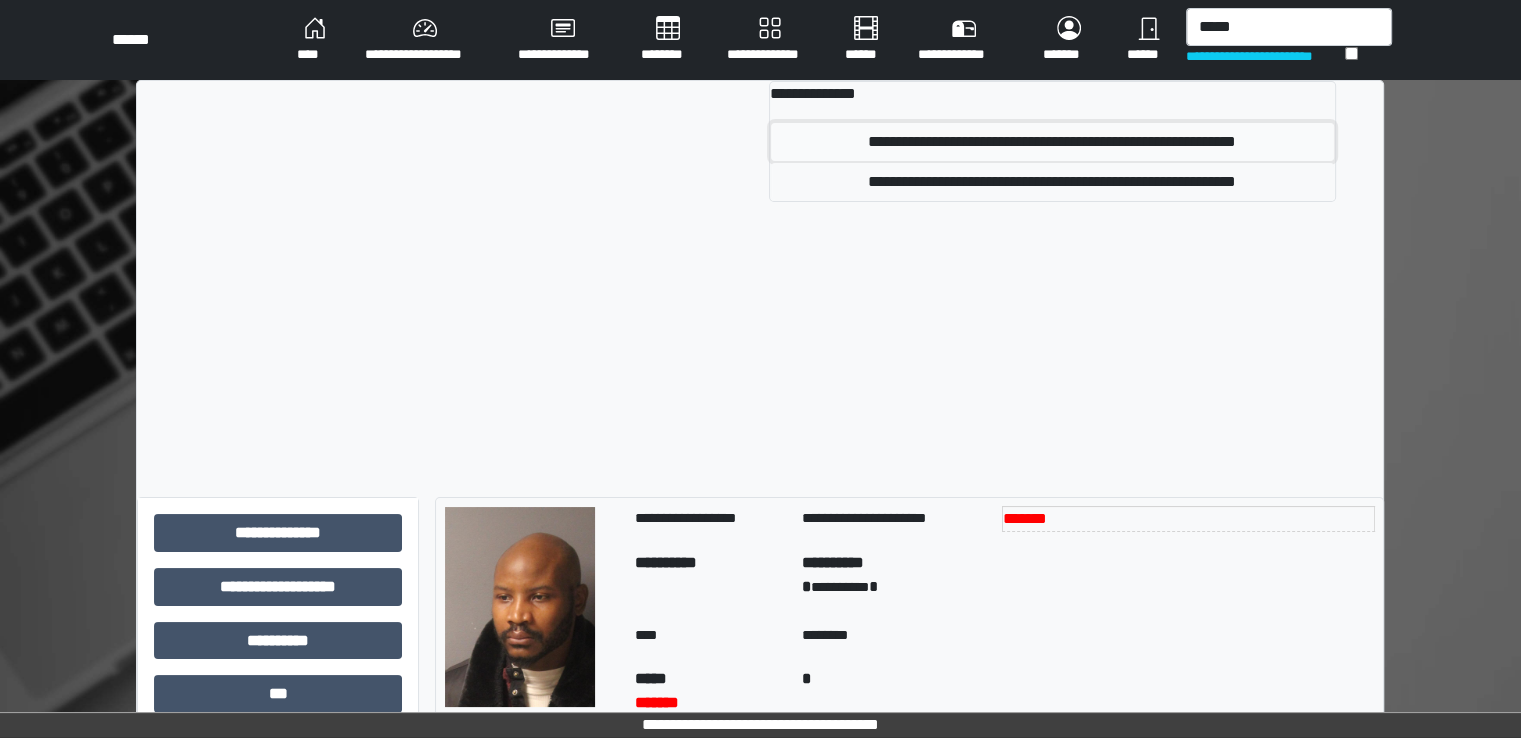 click on "**********" at bounding box center [1052, 142] 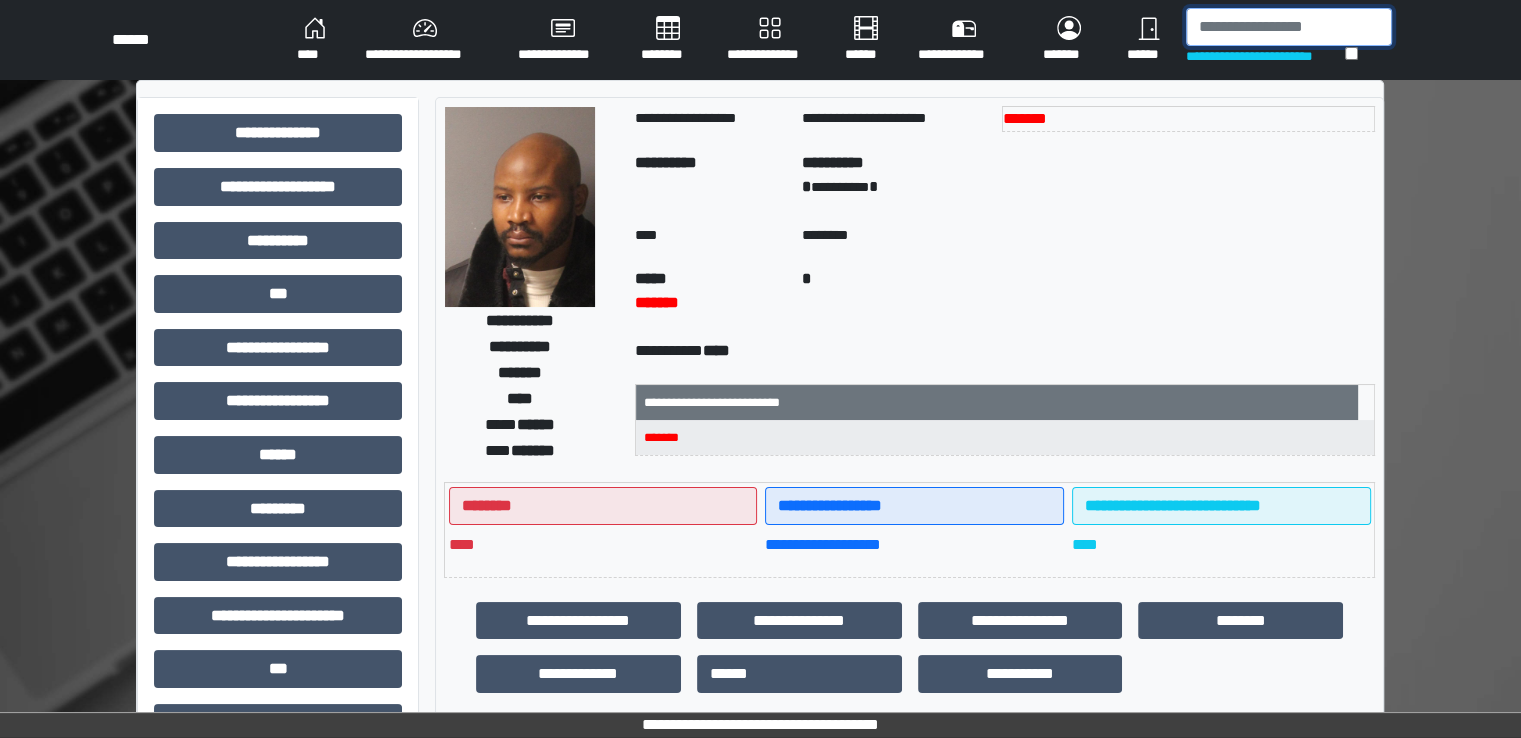 click at bounding box center [1289, 27] 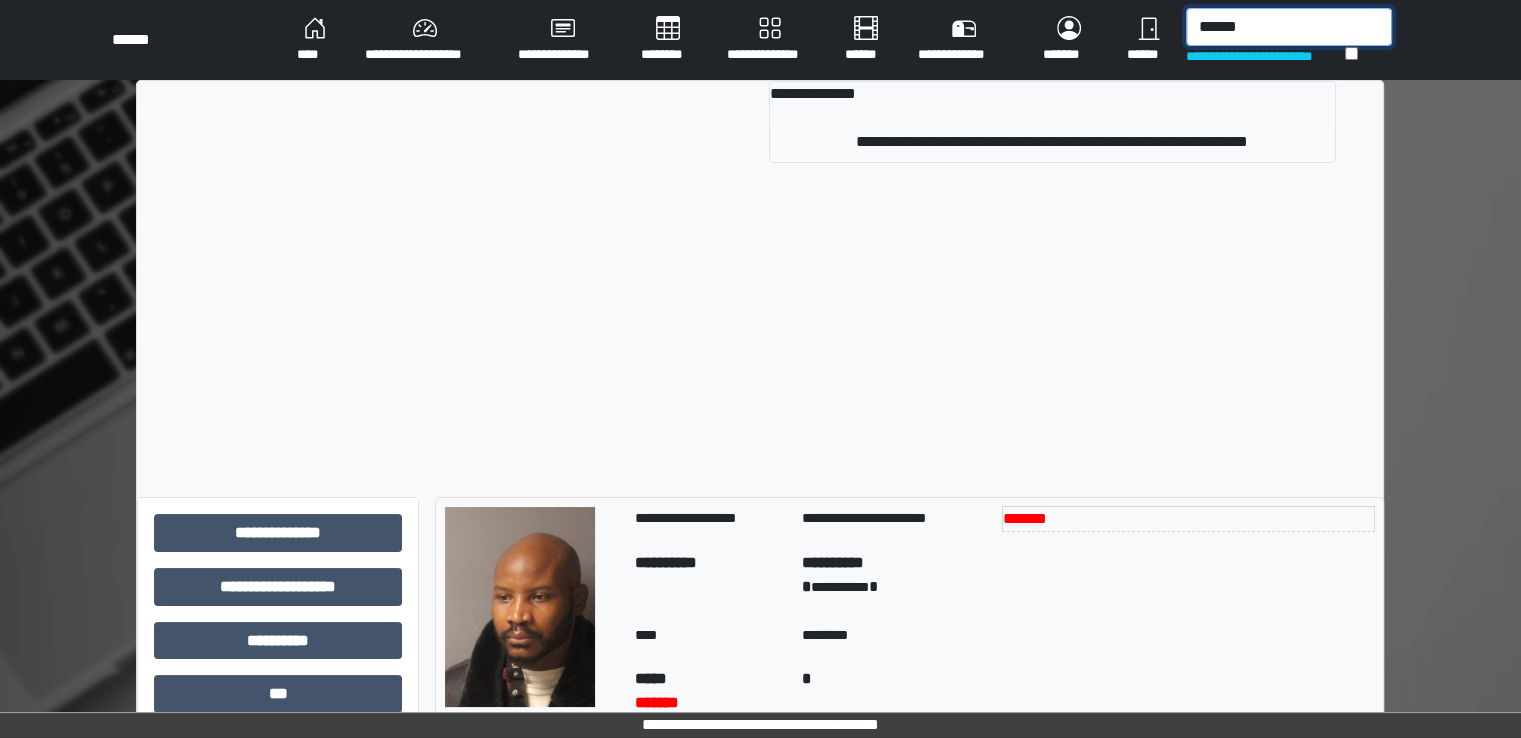 type on "******" 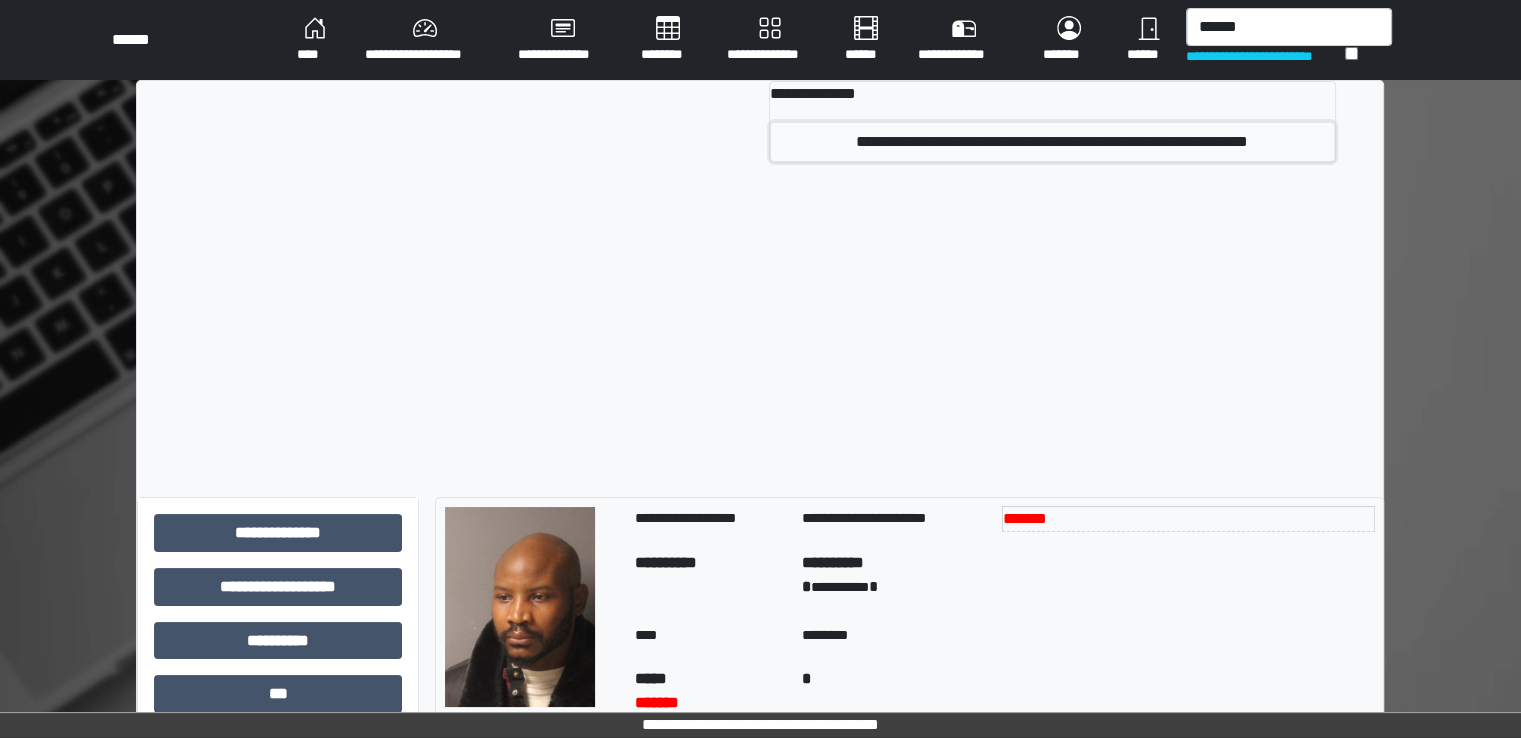 click on "**********" at bounding box center [1052, 142] 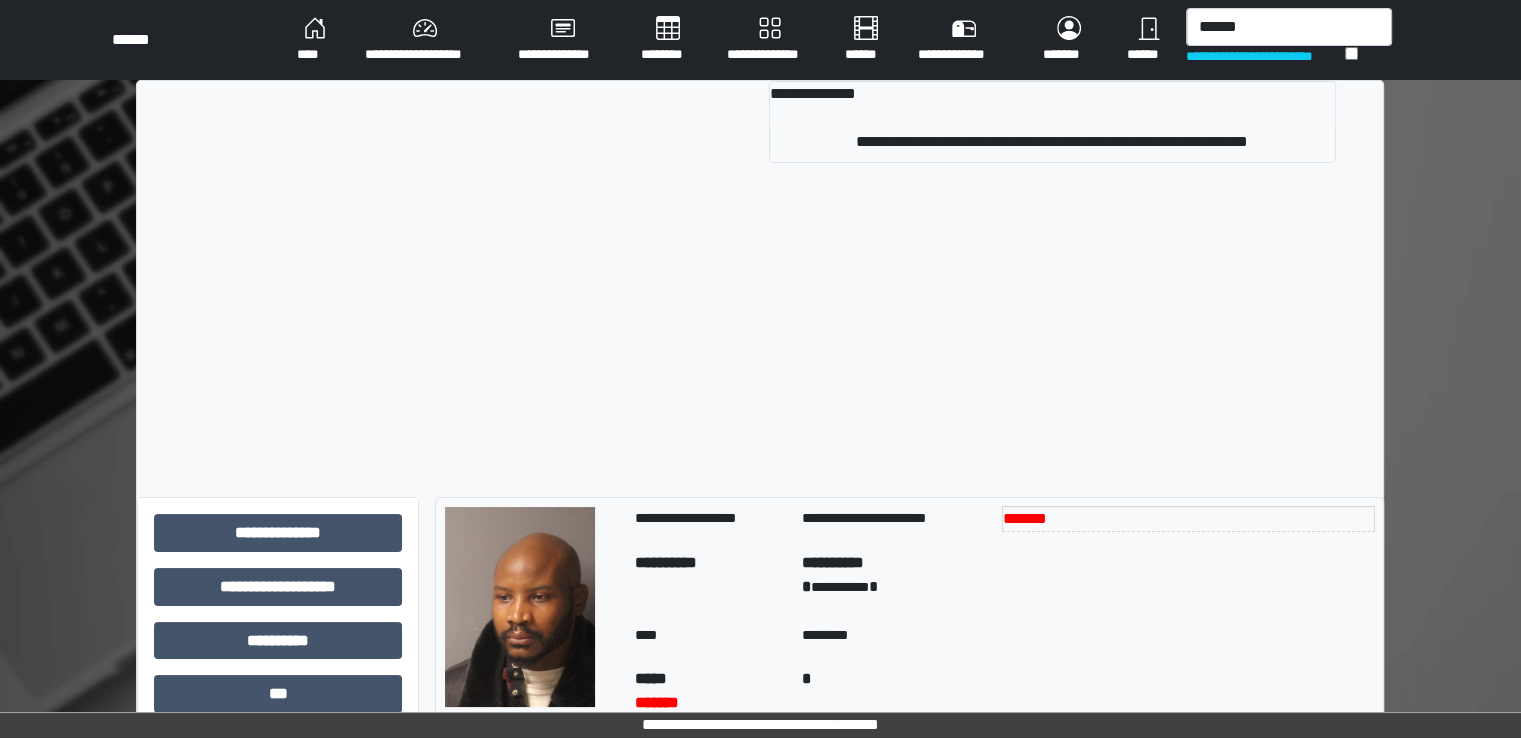 type 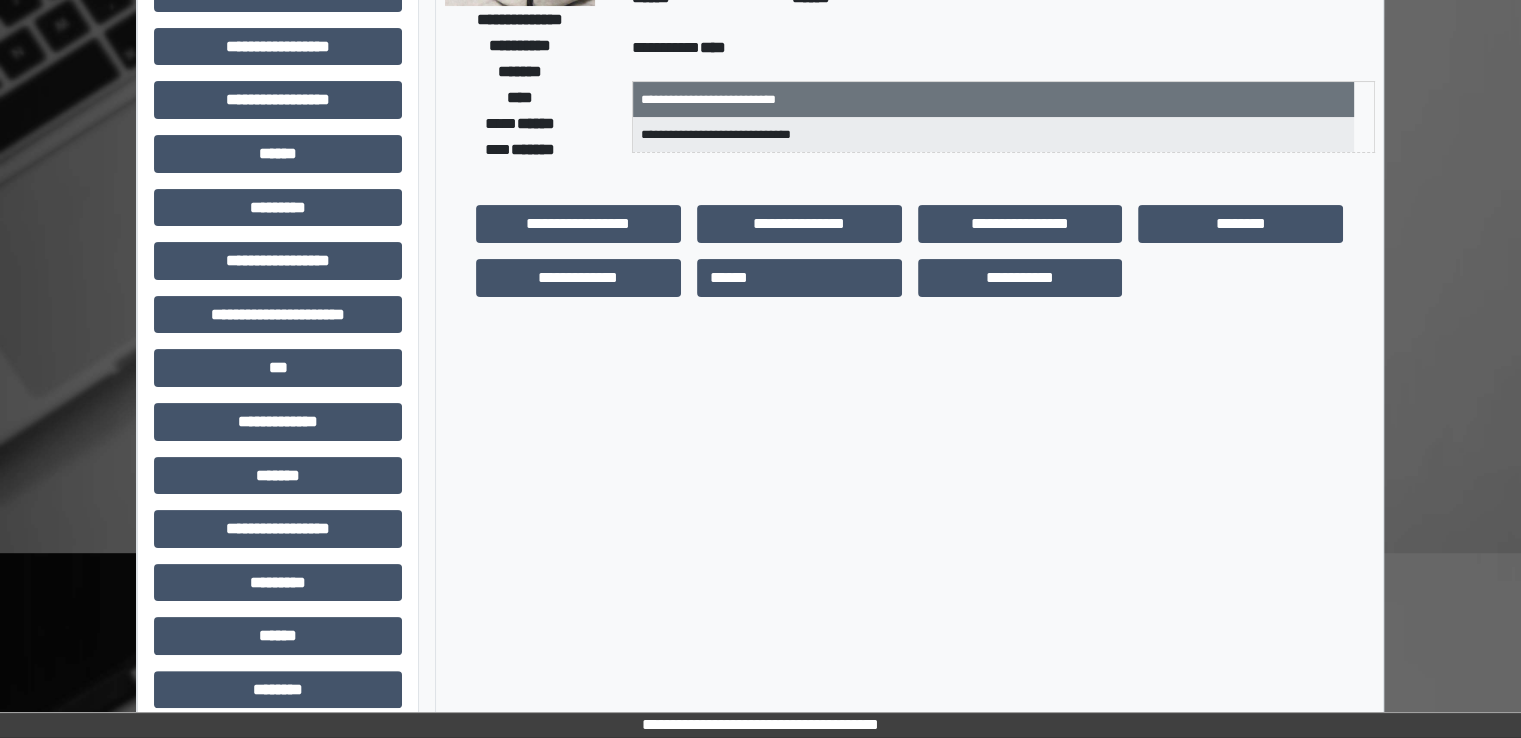 scroll, scrollTop: 428, scrollLeft: 0, axis: vertical 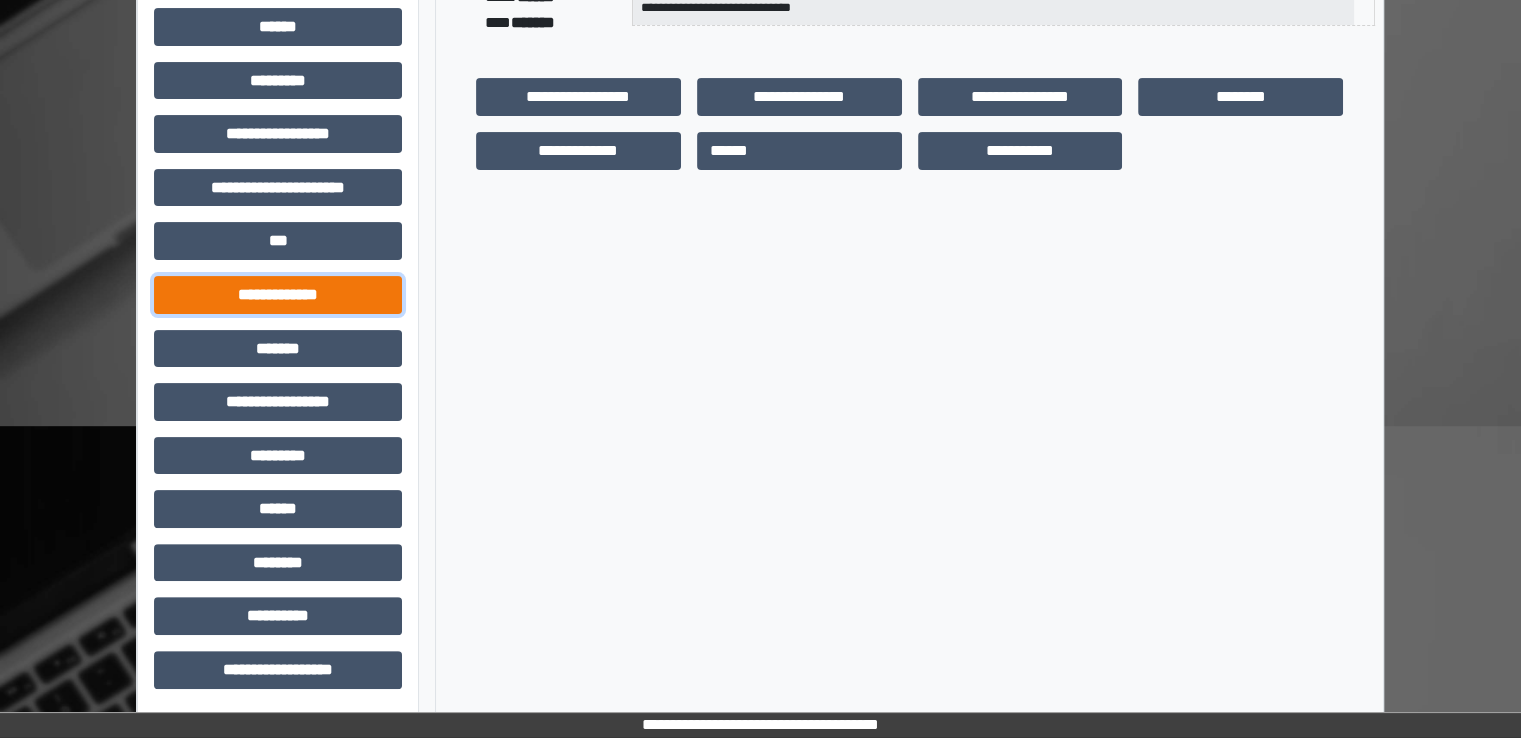 click on "**********" at bounding box center (278, 295) 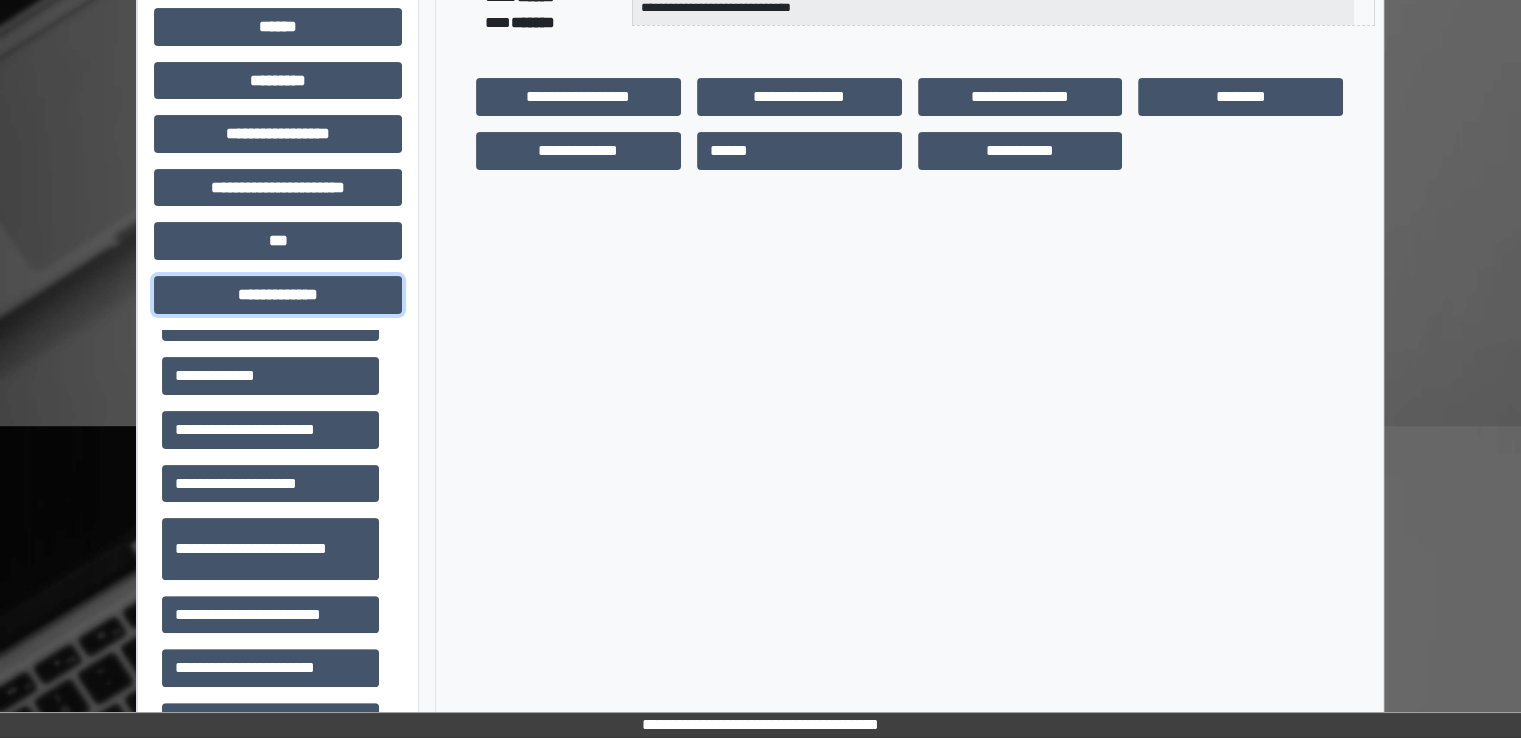 scroll, scrollTop: 600, scrollLeft: 0, axis: vertical 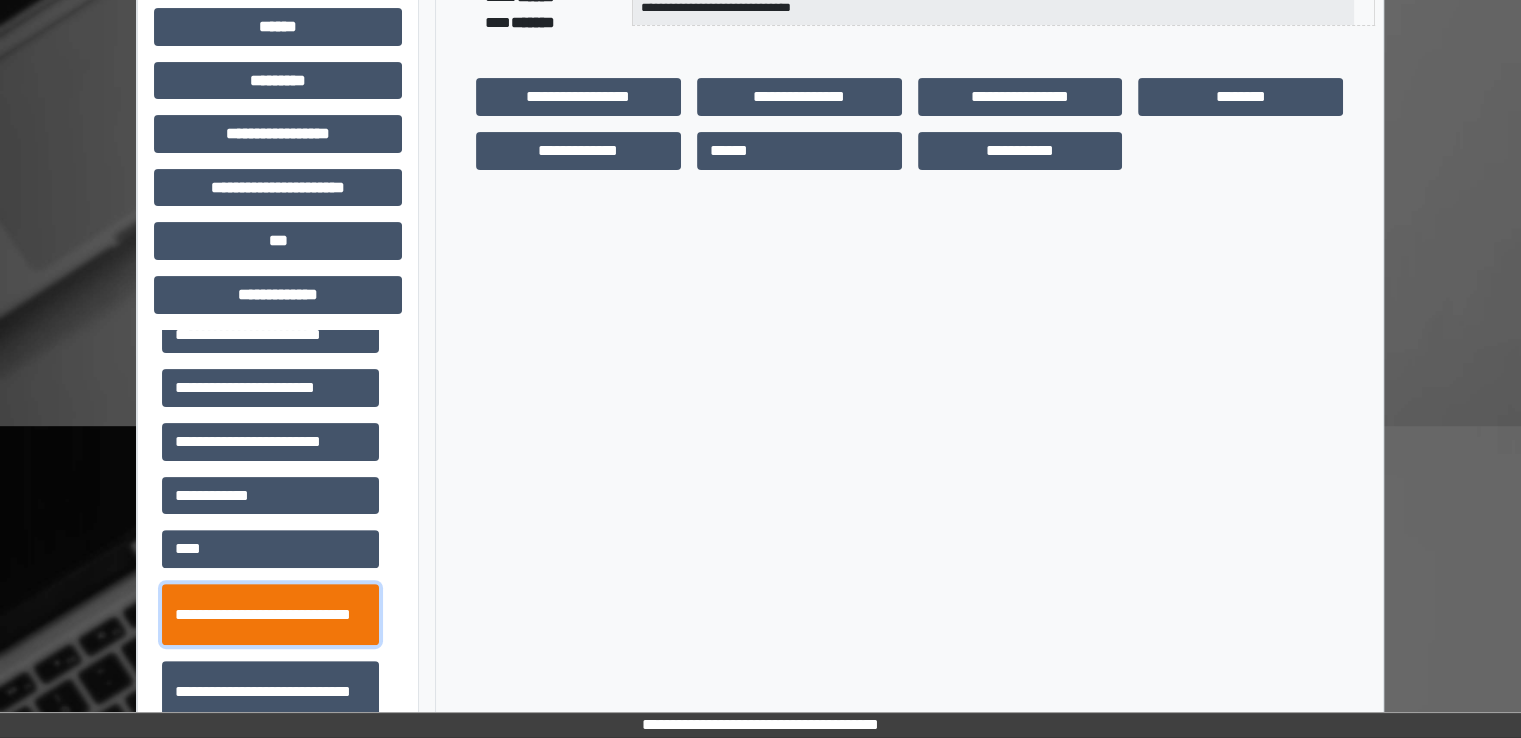click on "**********" at bounding box center [270, 615] 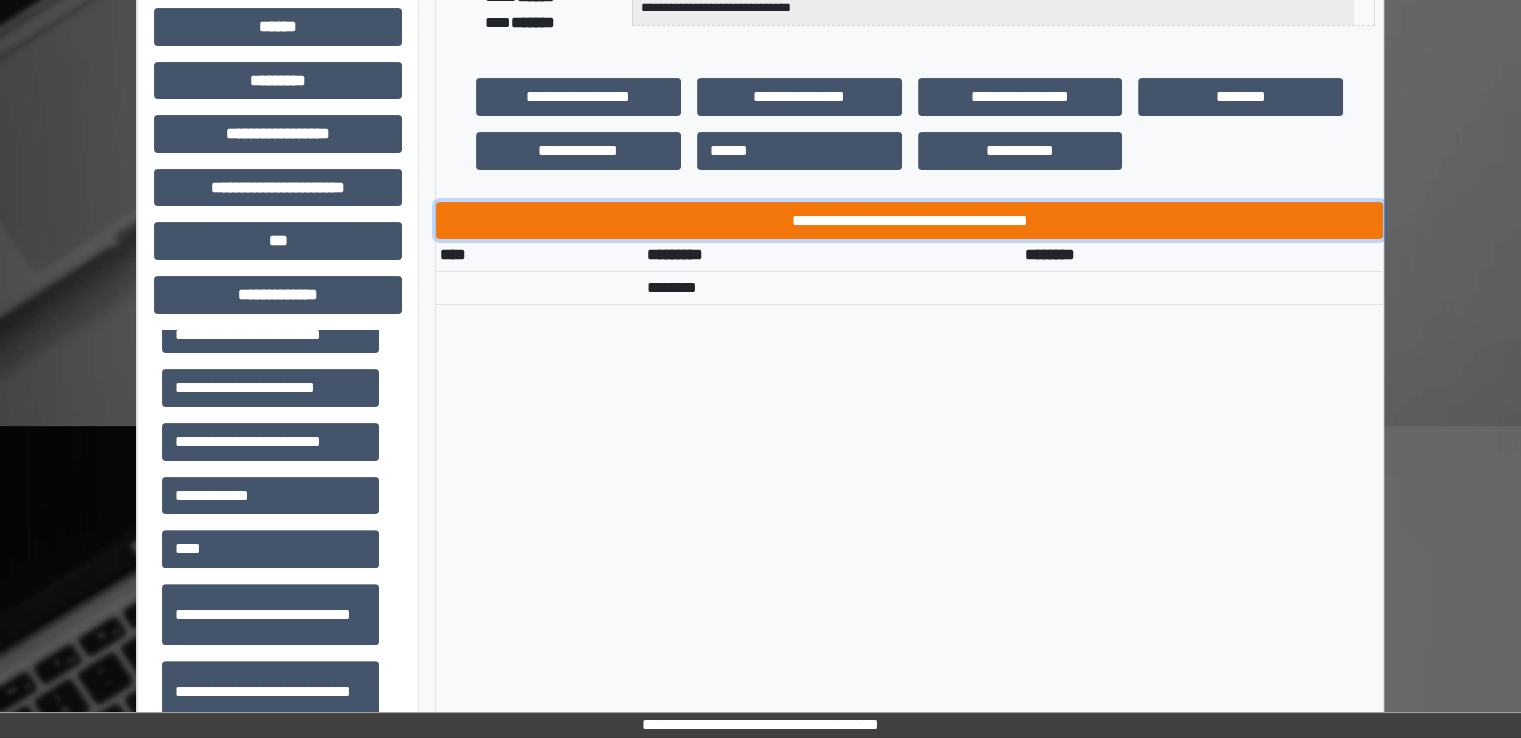 click on "**********" at bounding box center (909, 221) 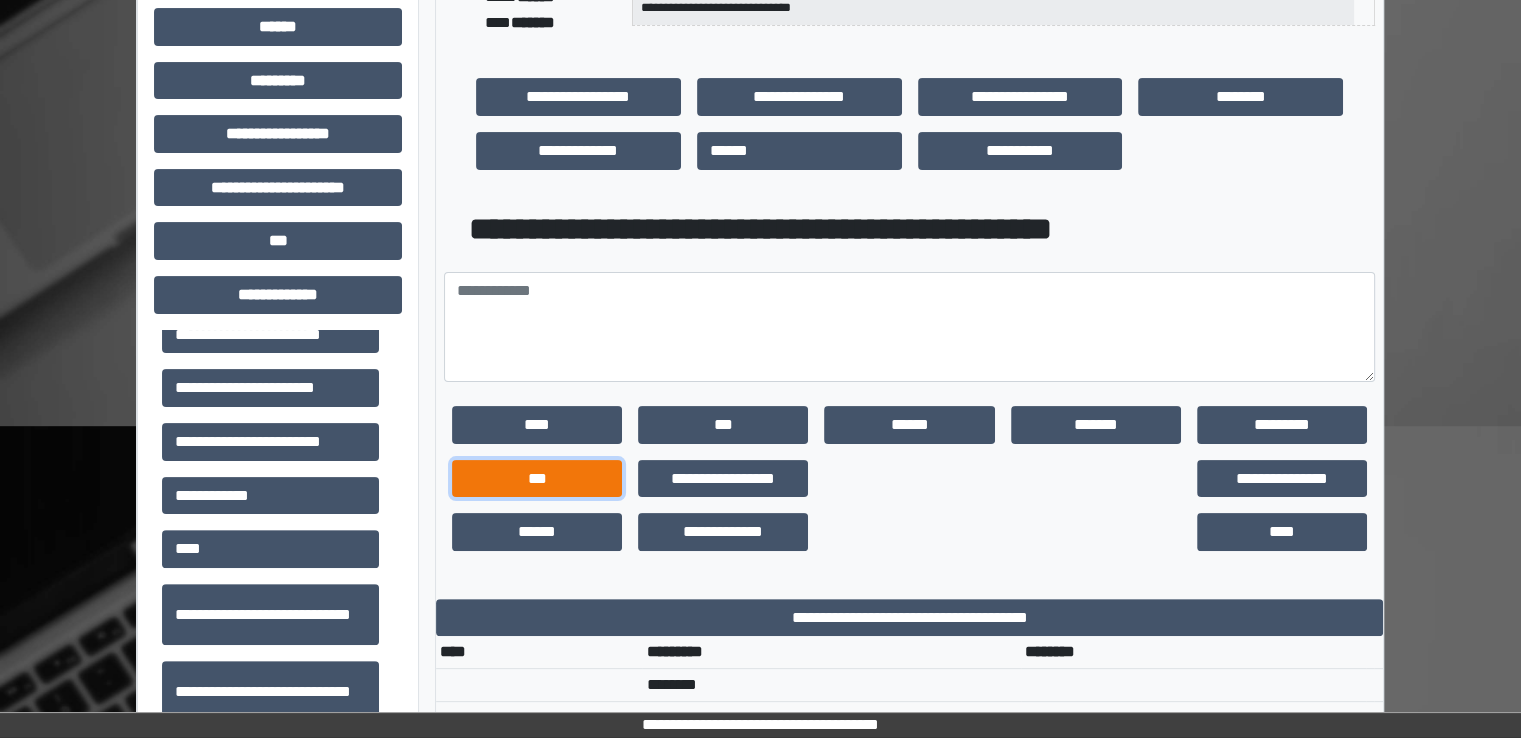 click on "***" at bounding box center [537, 479] 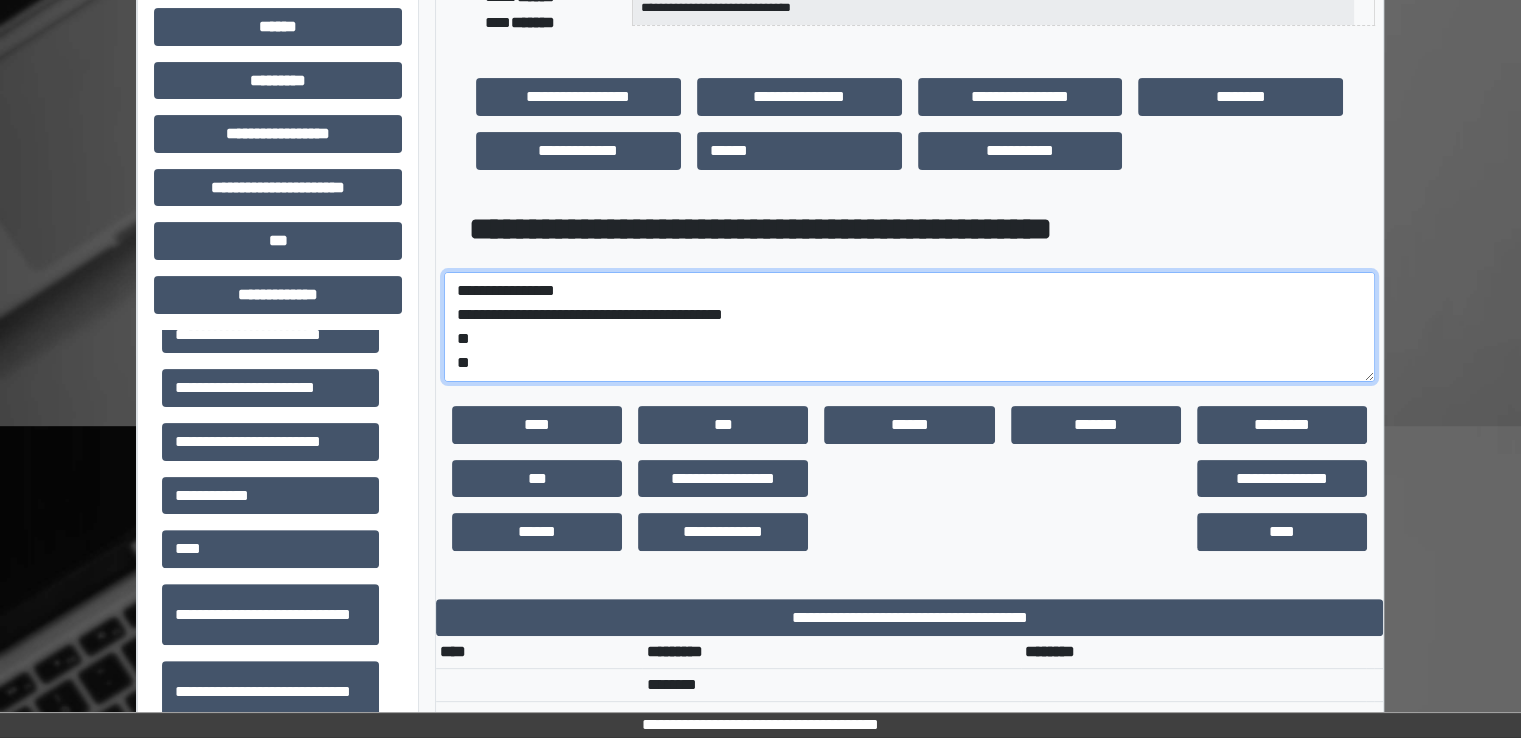 click on "**********" at bounding box center (909, 327) 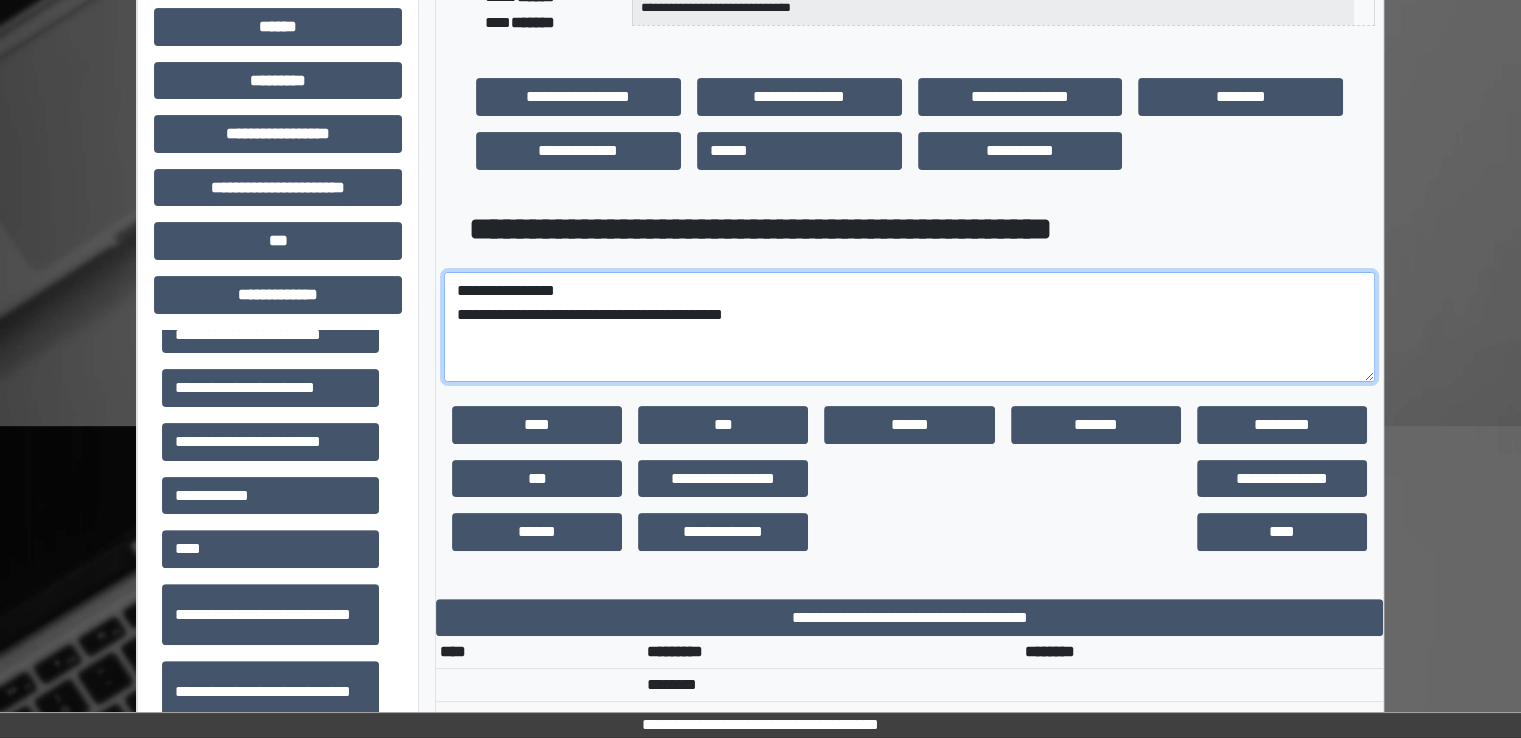 paste on "**********" 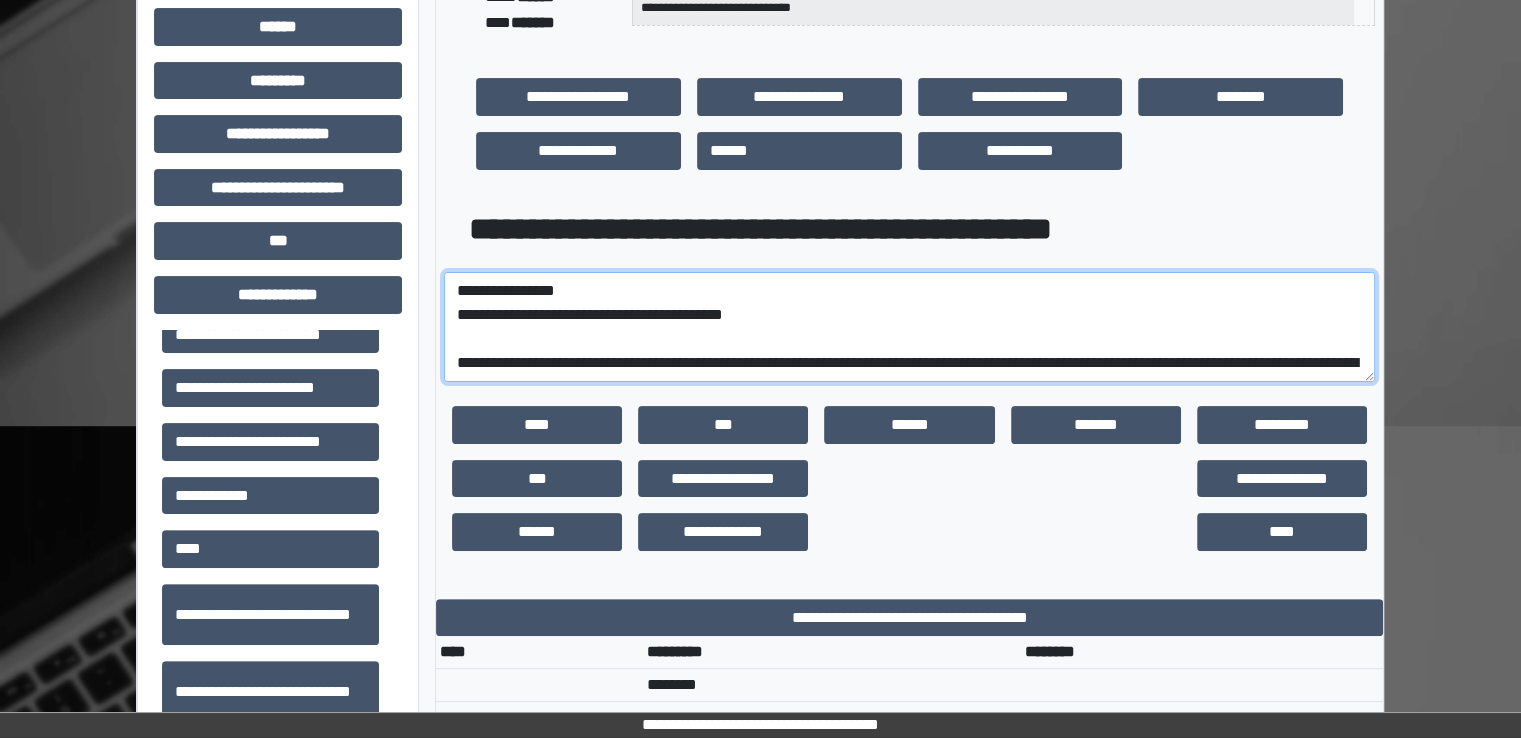 scroll, scrollTop: 256, scrollLeft: 0, axis: vertical 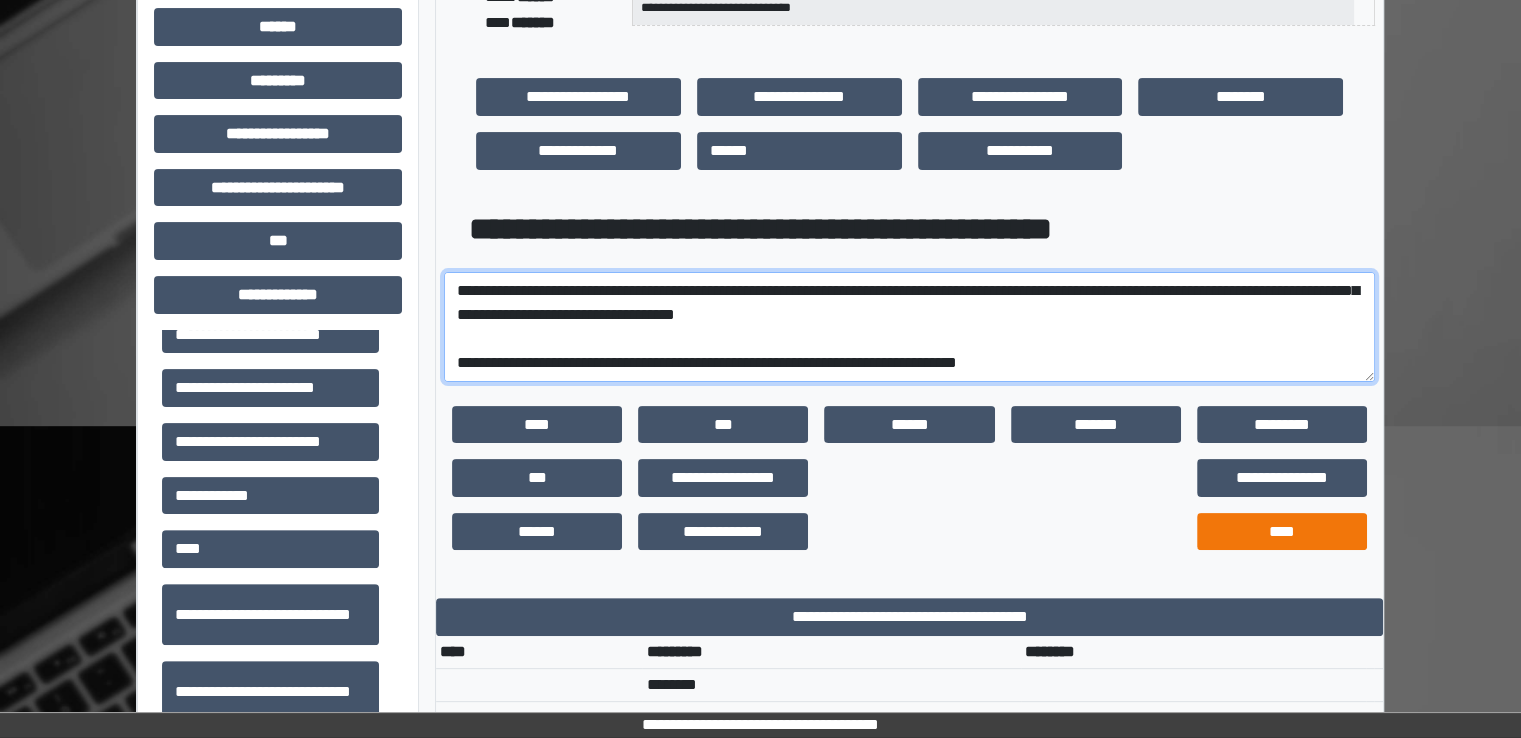 type on "**********" 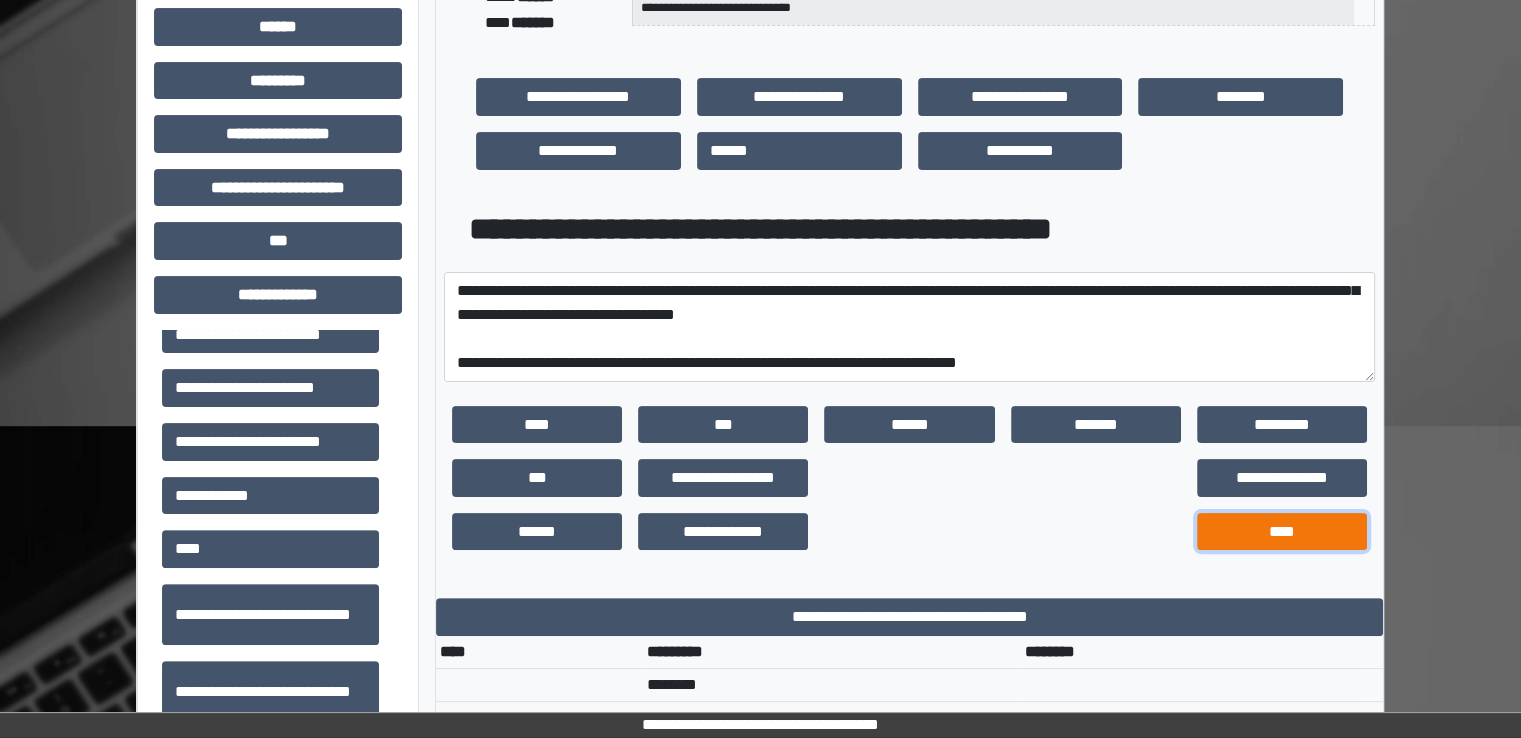 click on "****" at bounding box center (1282, 532) 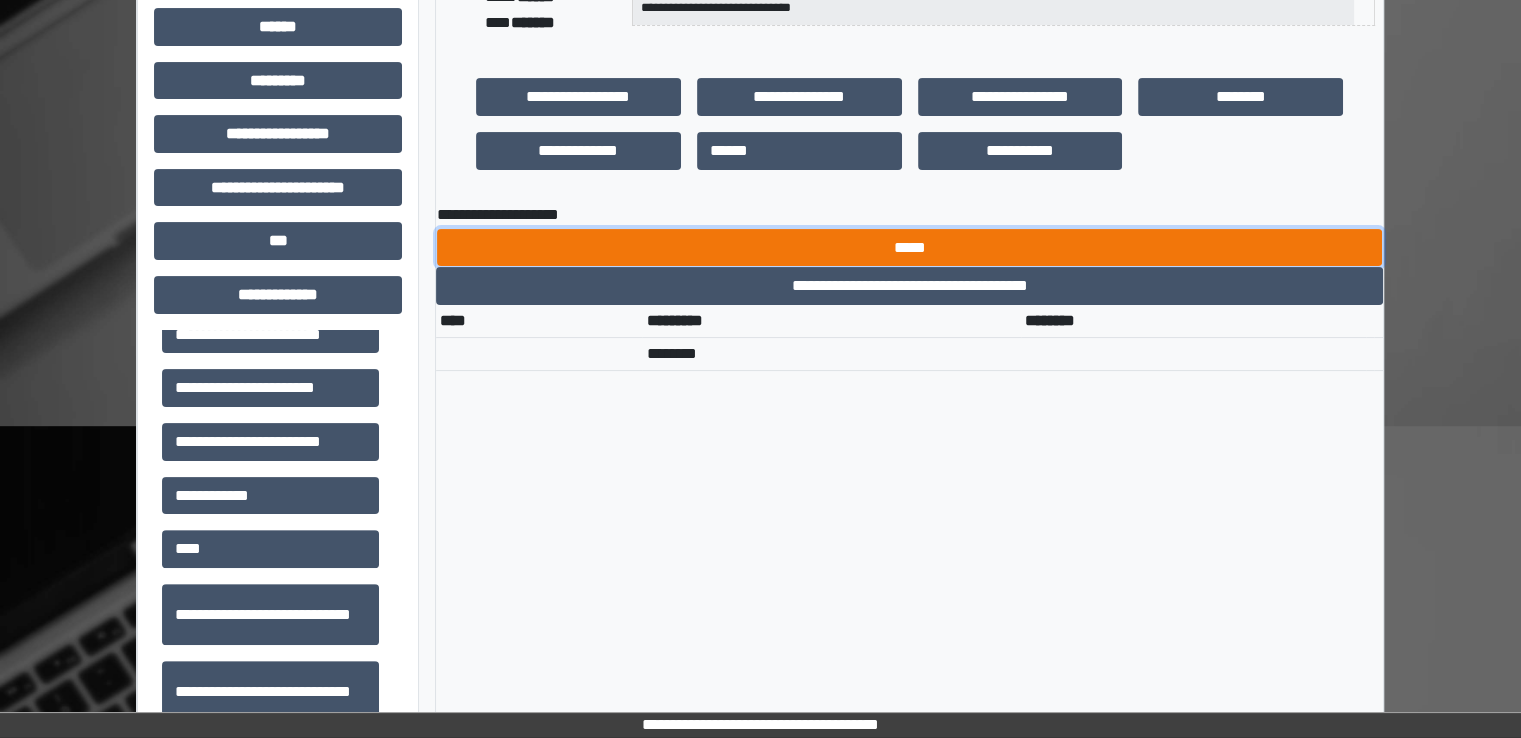 click on "*****" at bounding box center (909, 248) 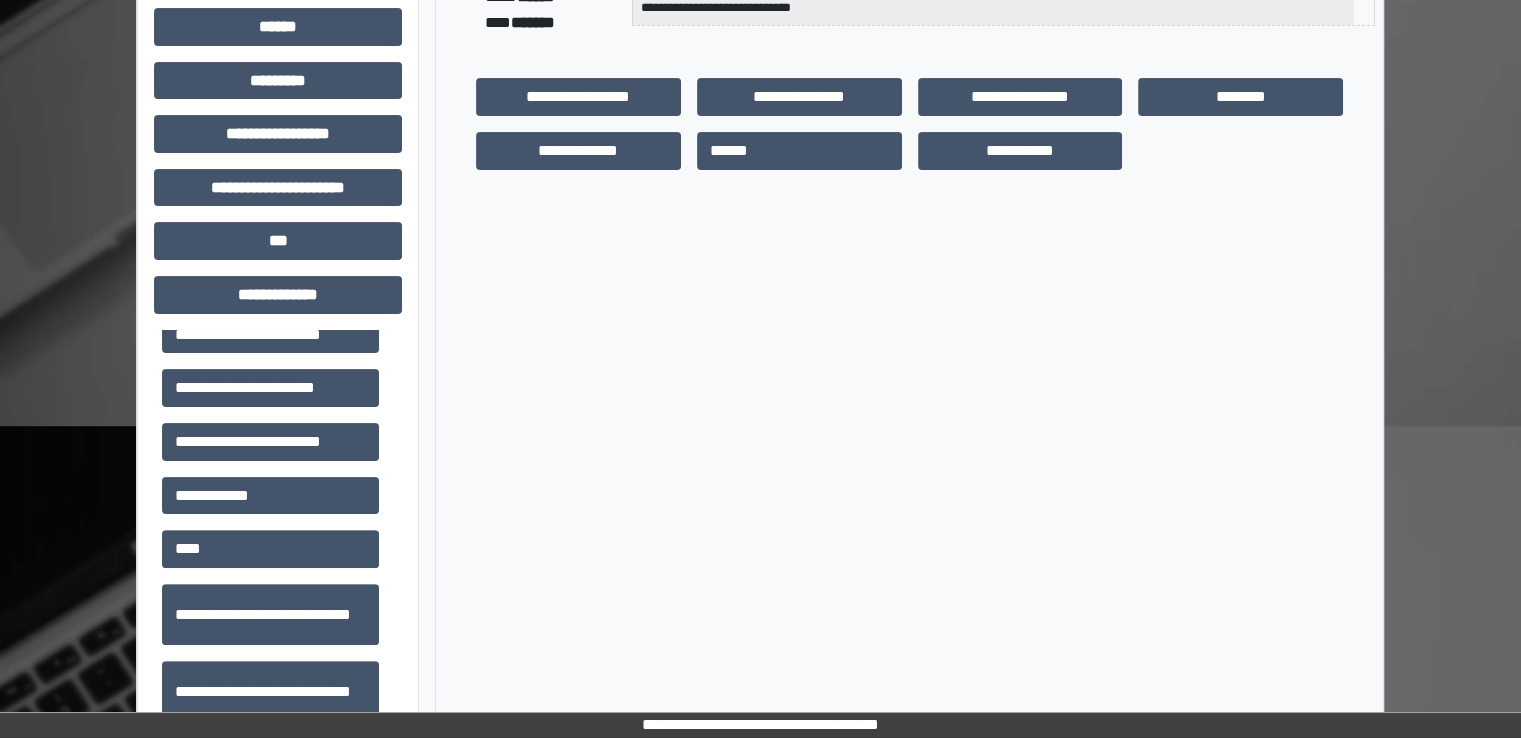 scroll, scrollTop: 0, scrollLeft: 0, axis: both 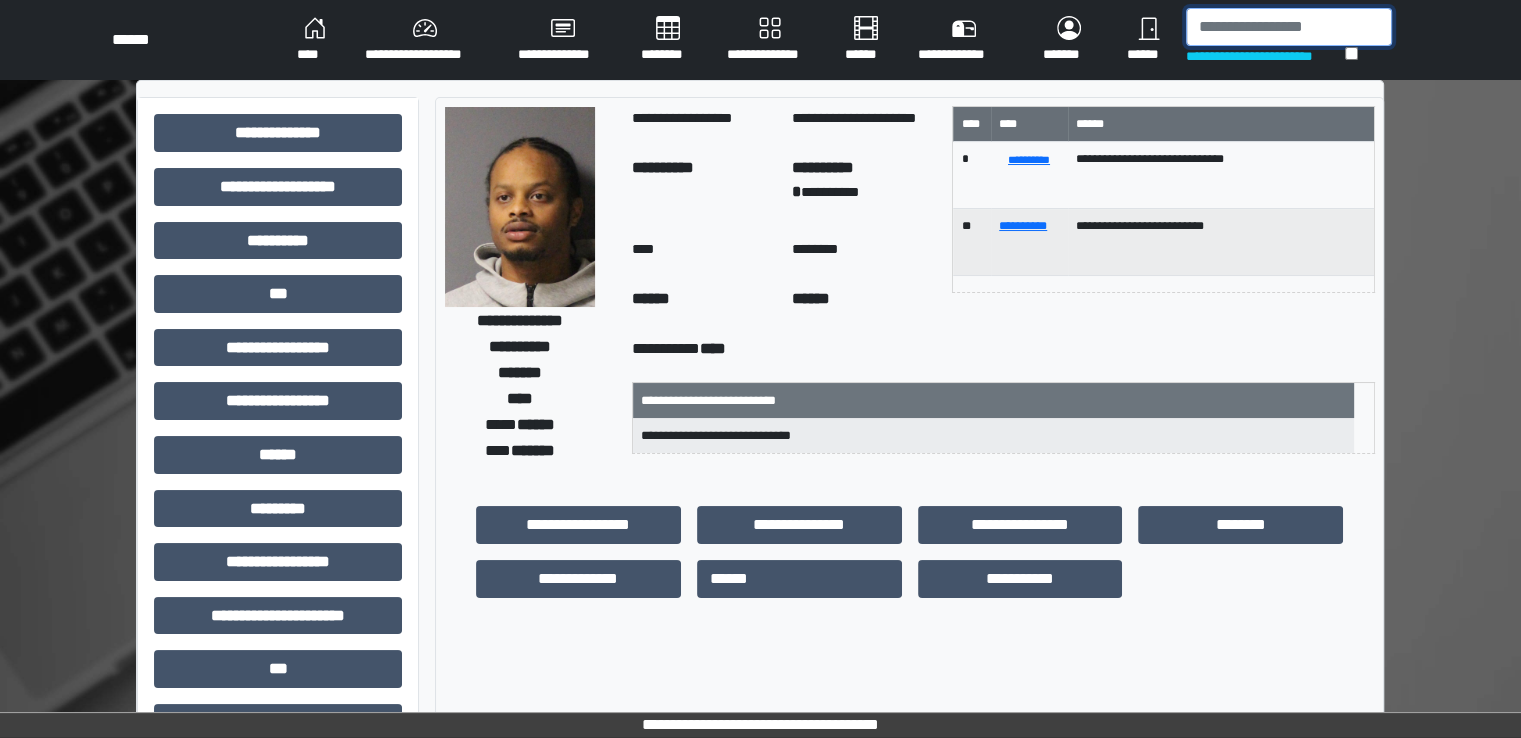 click at bounding box center (1289, 27) 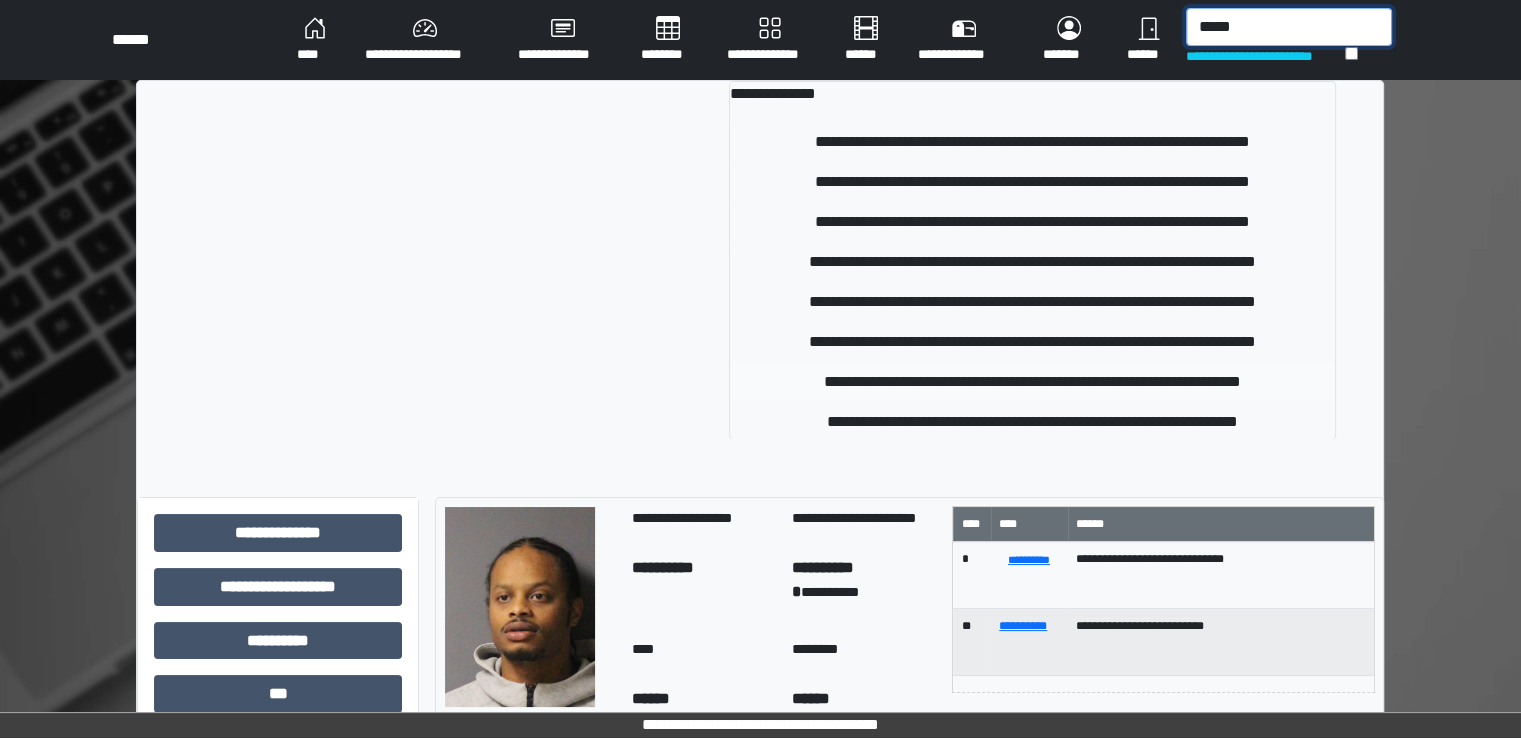 type on "*****" 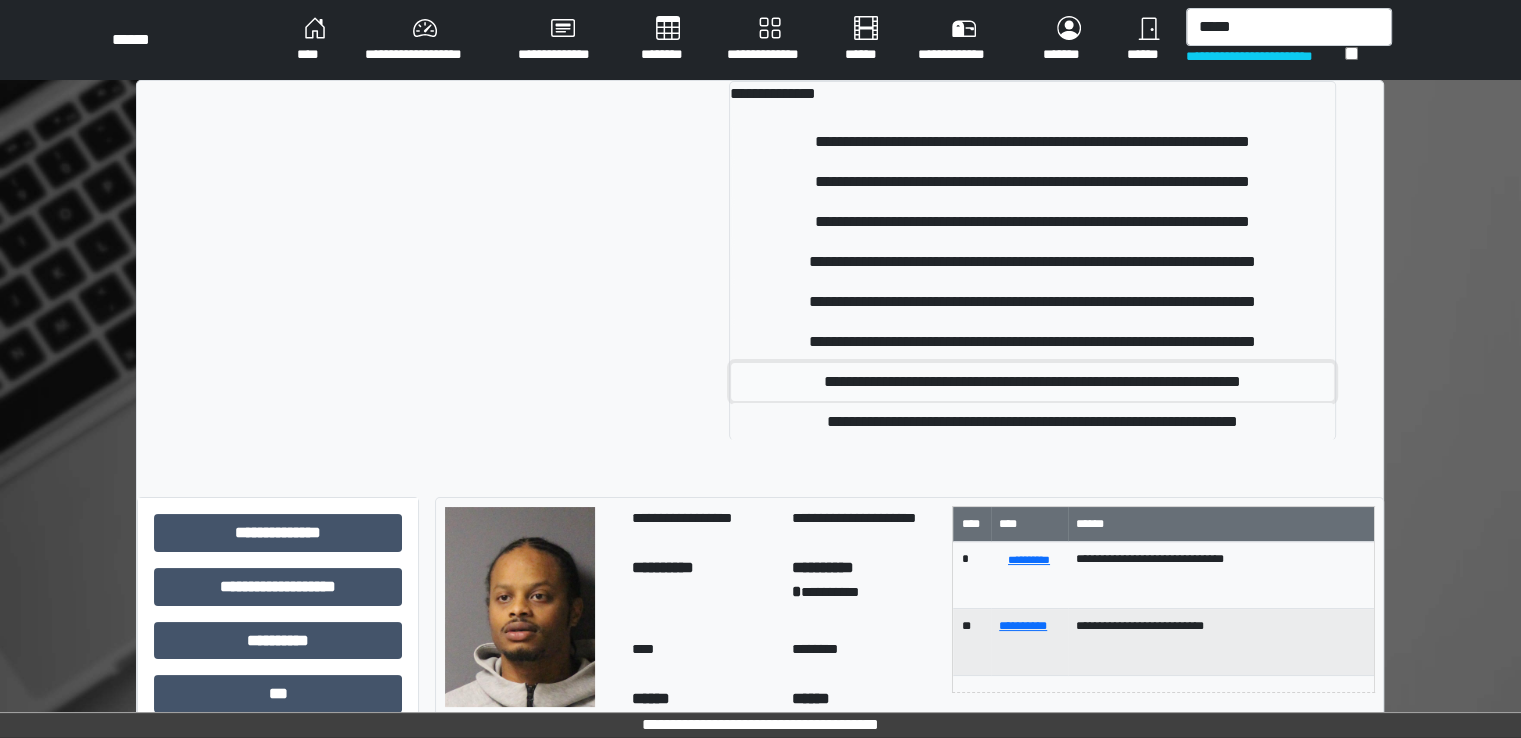 click on "**********" at bounding box center [1032, 382] 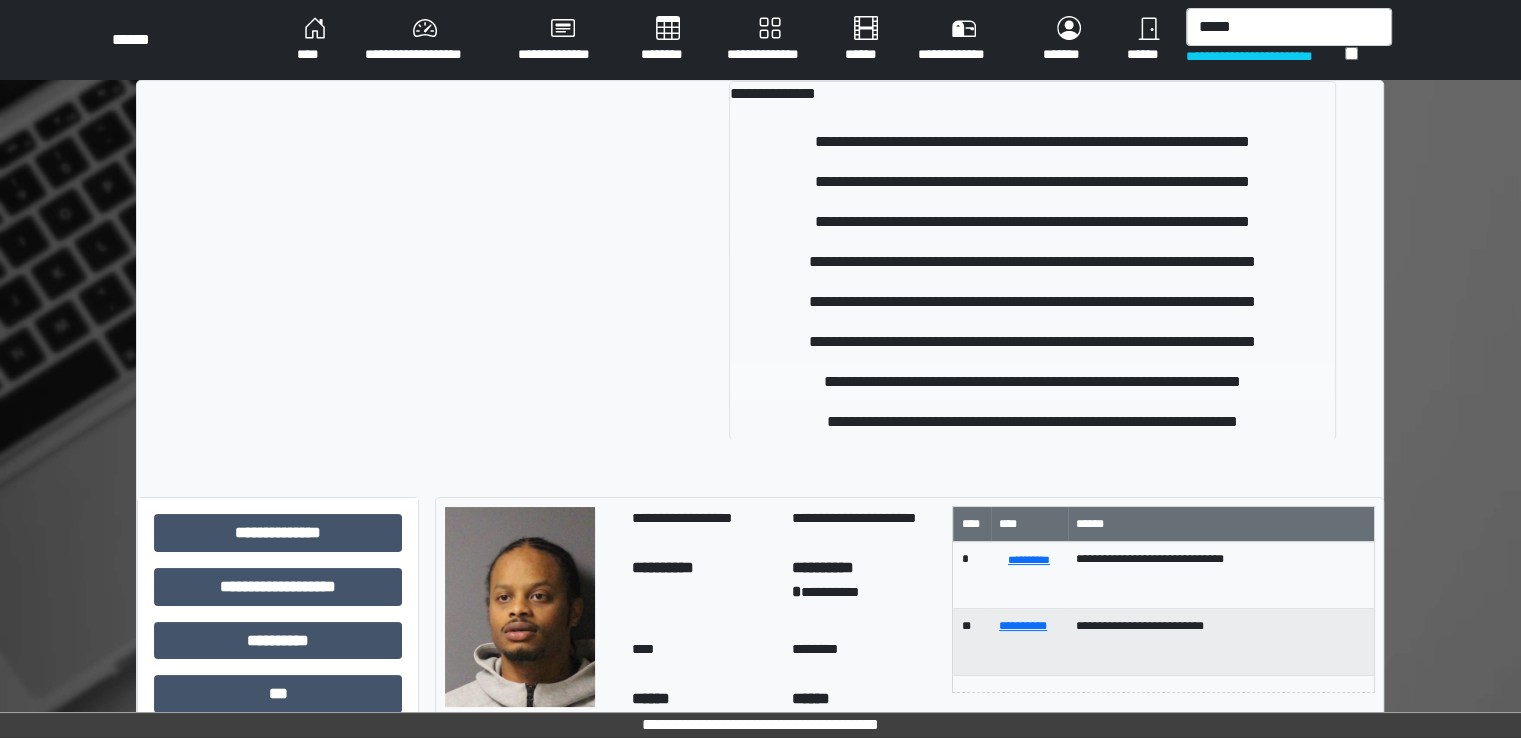 type 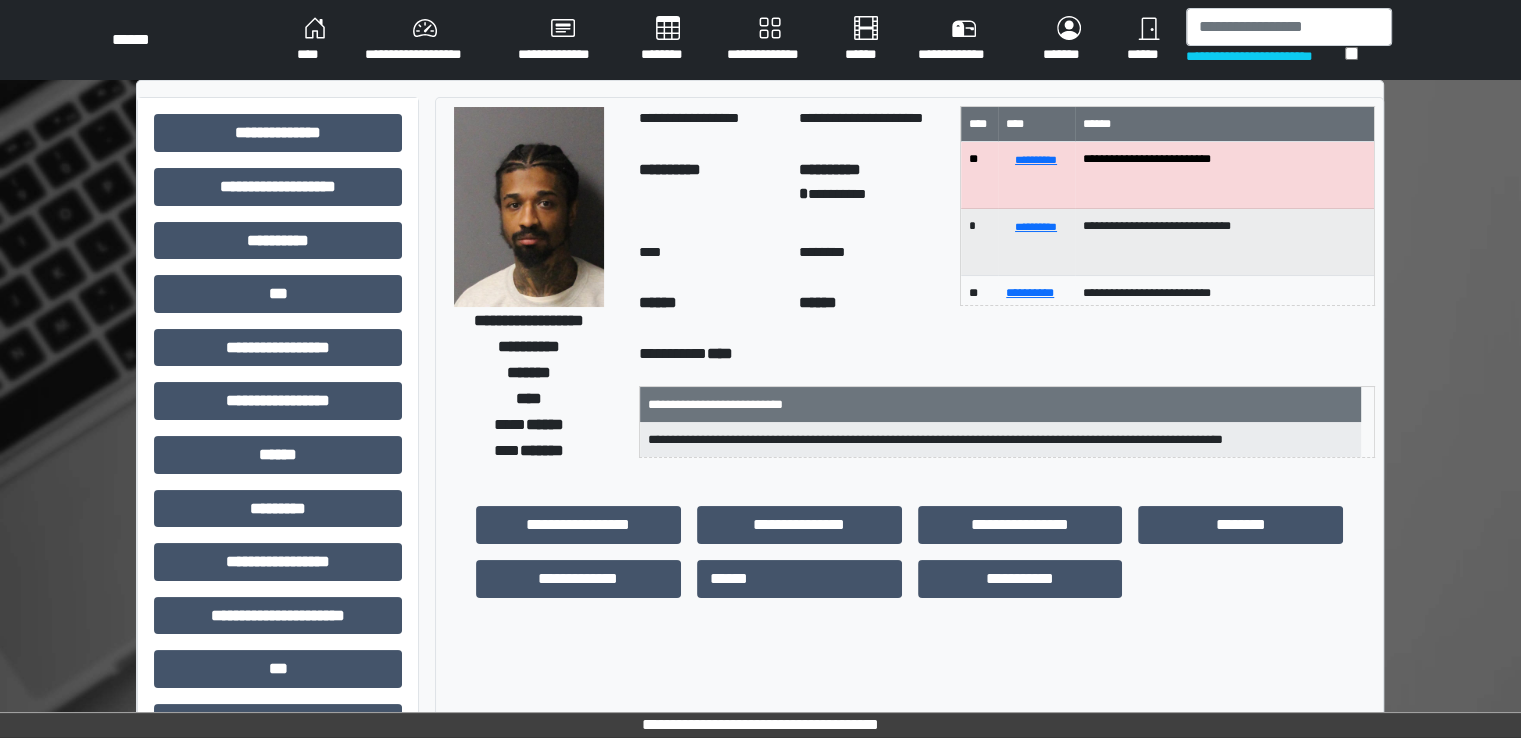 scroll, scrollTop: 428, scrollLeft: 0, axis: vertical 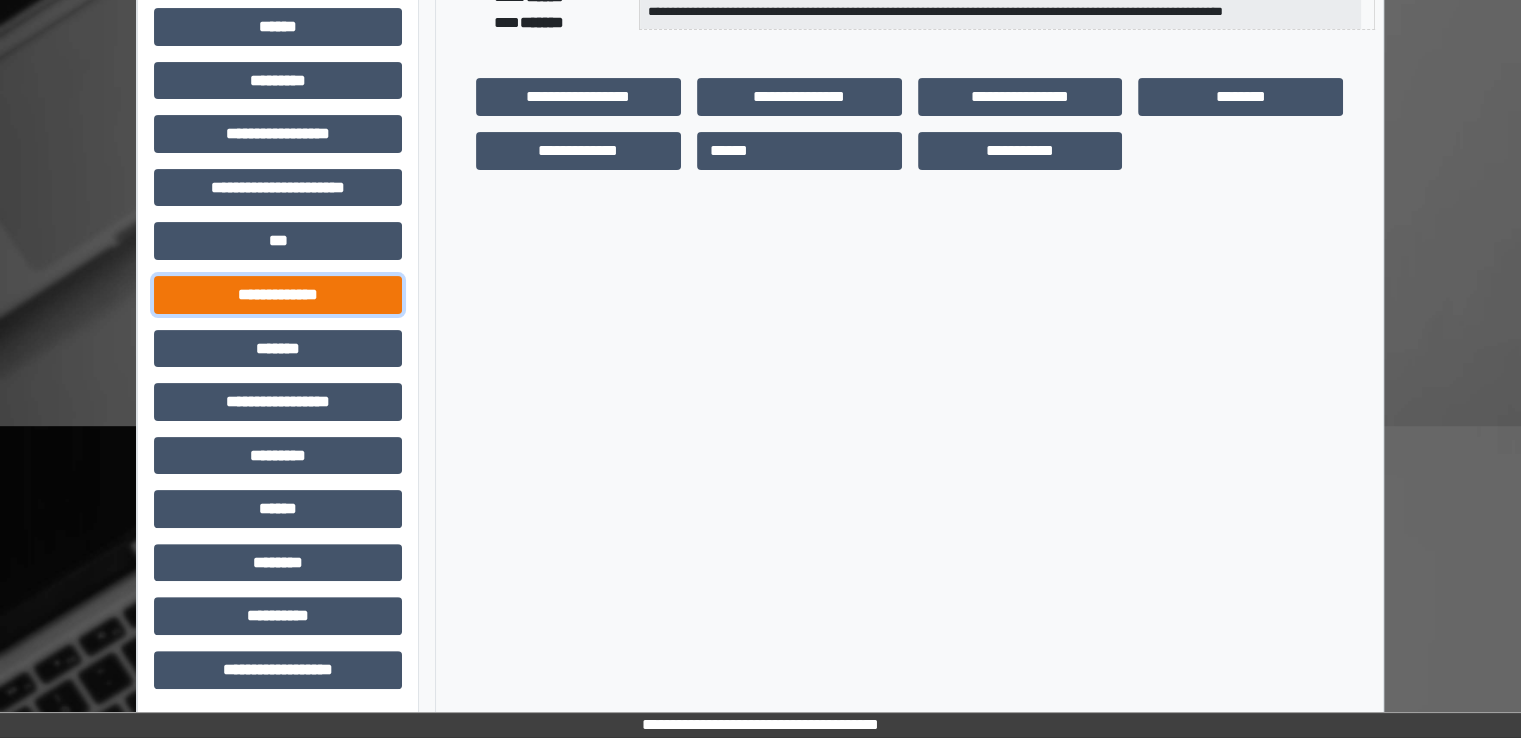 click on "**********" at bounding box center [278, 295] 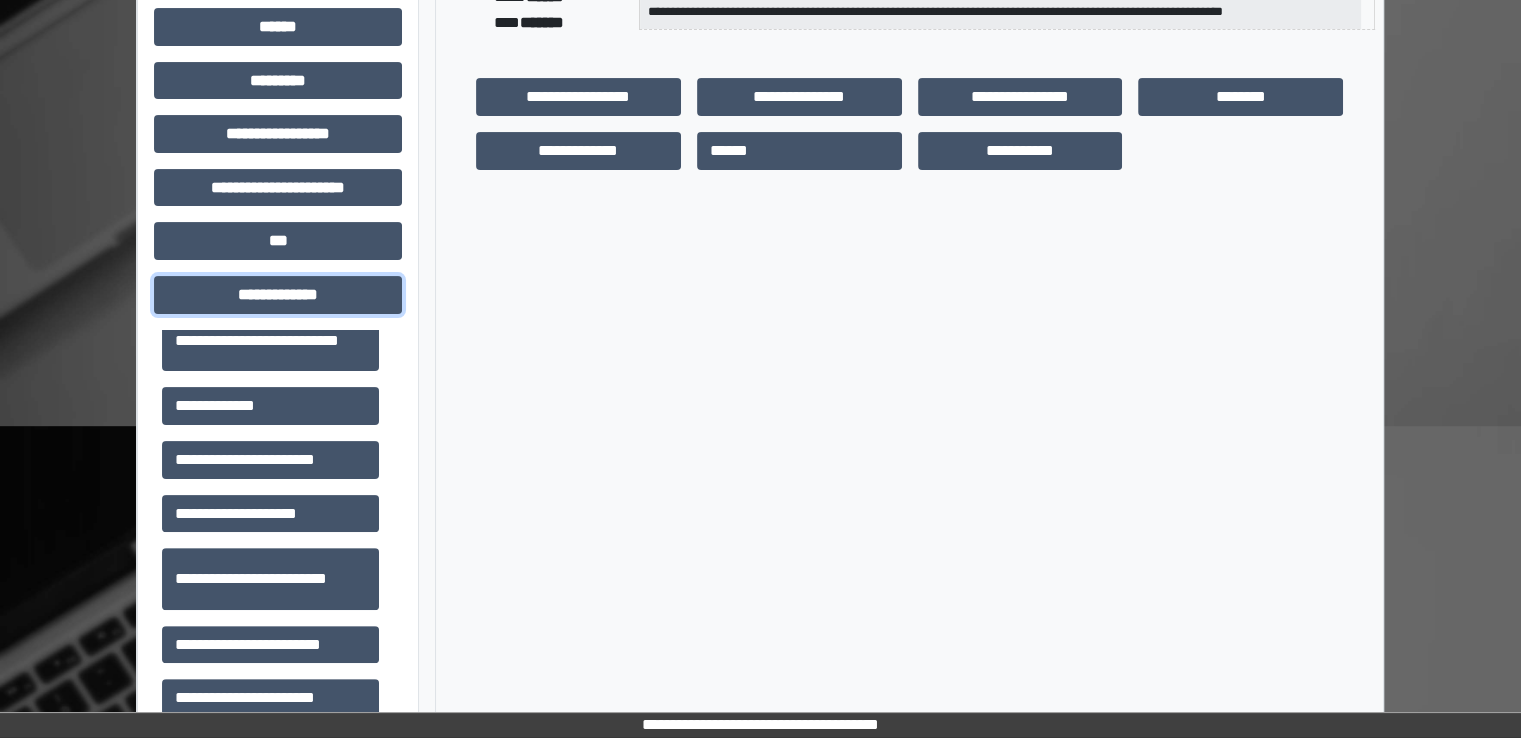 scroll, scrollTop: 600, scrollLeft: 0, axis: vertical 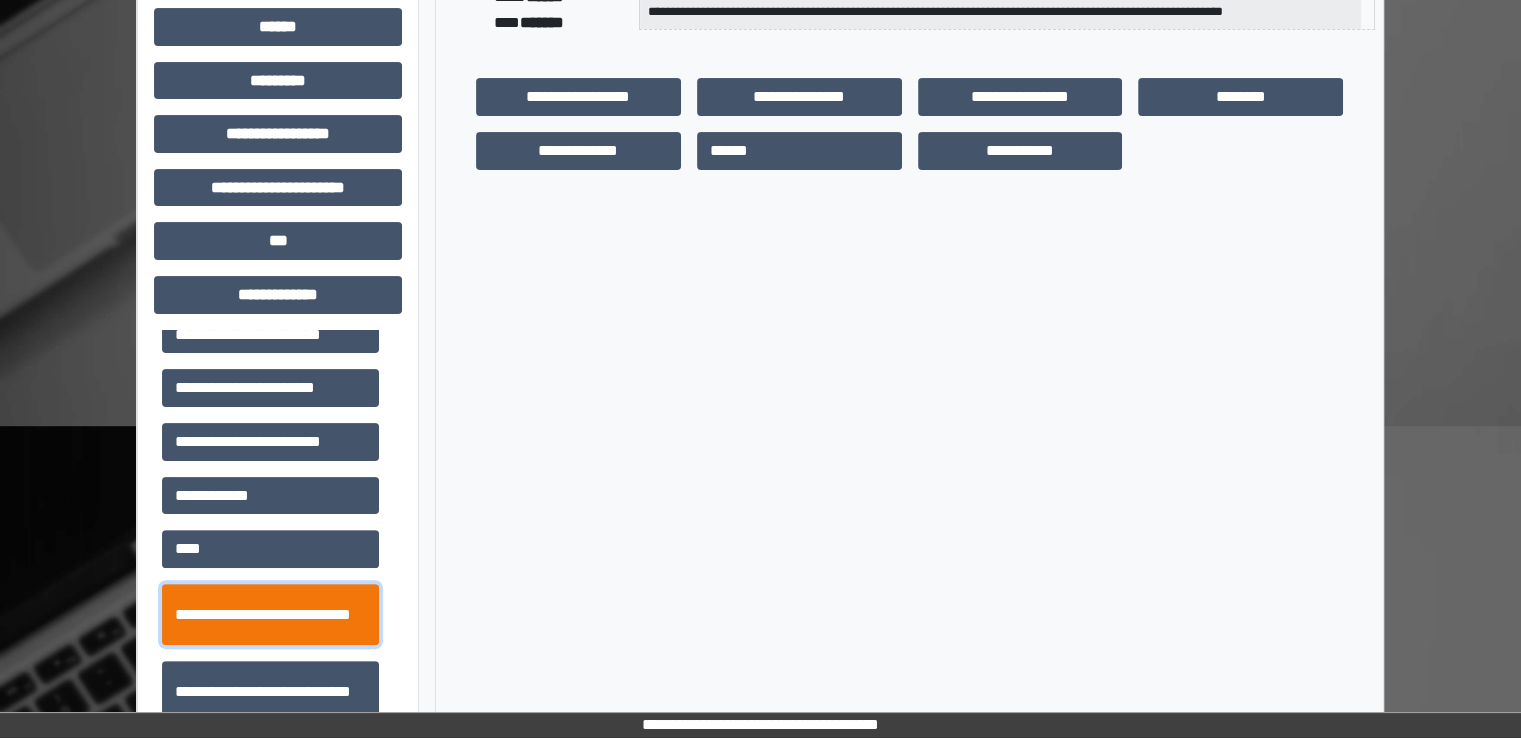 click on "**********" at bounding box center (270, 615) 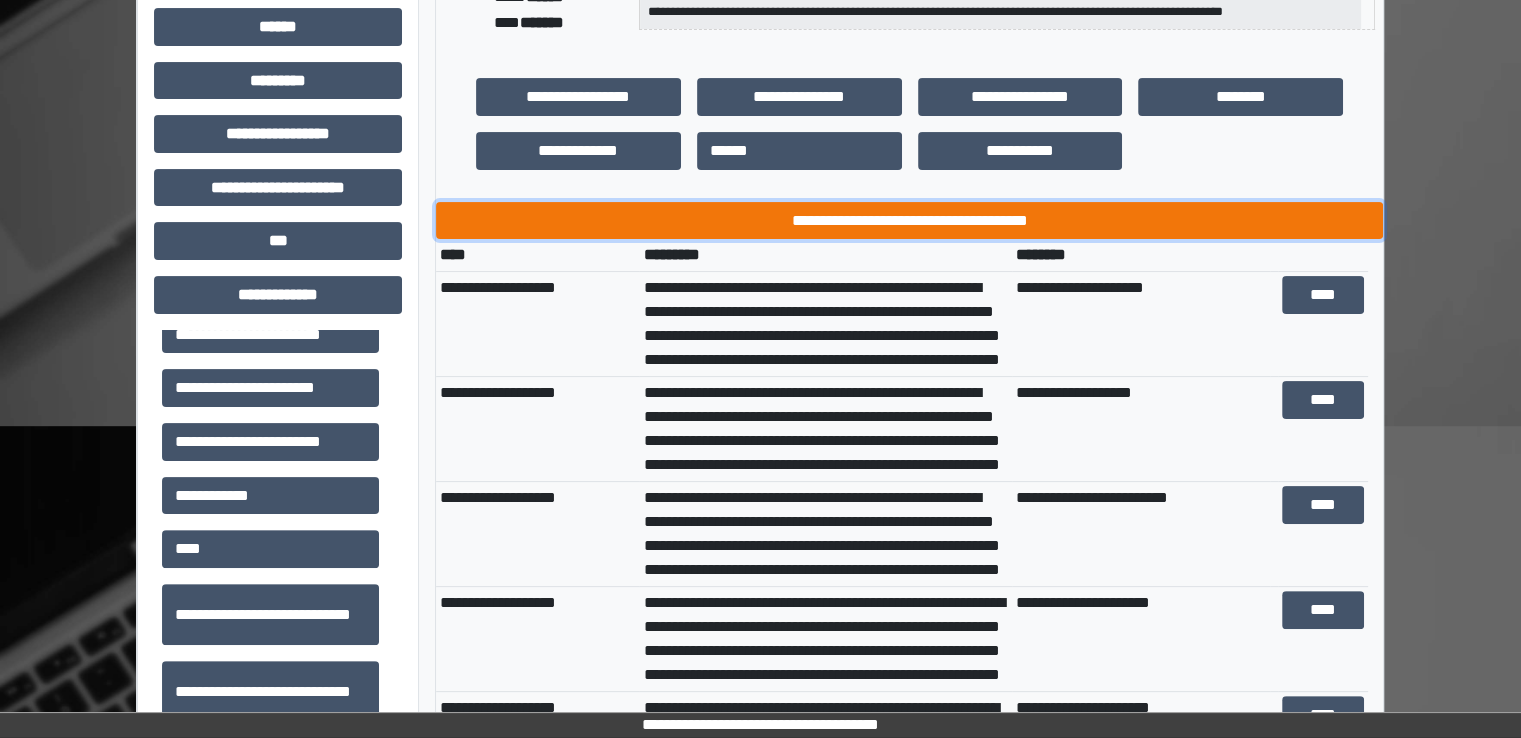 click on "**********" at bounding box center [909, 221] 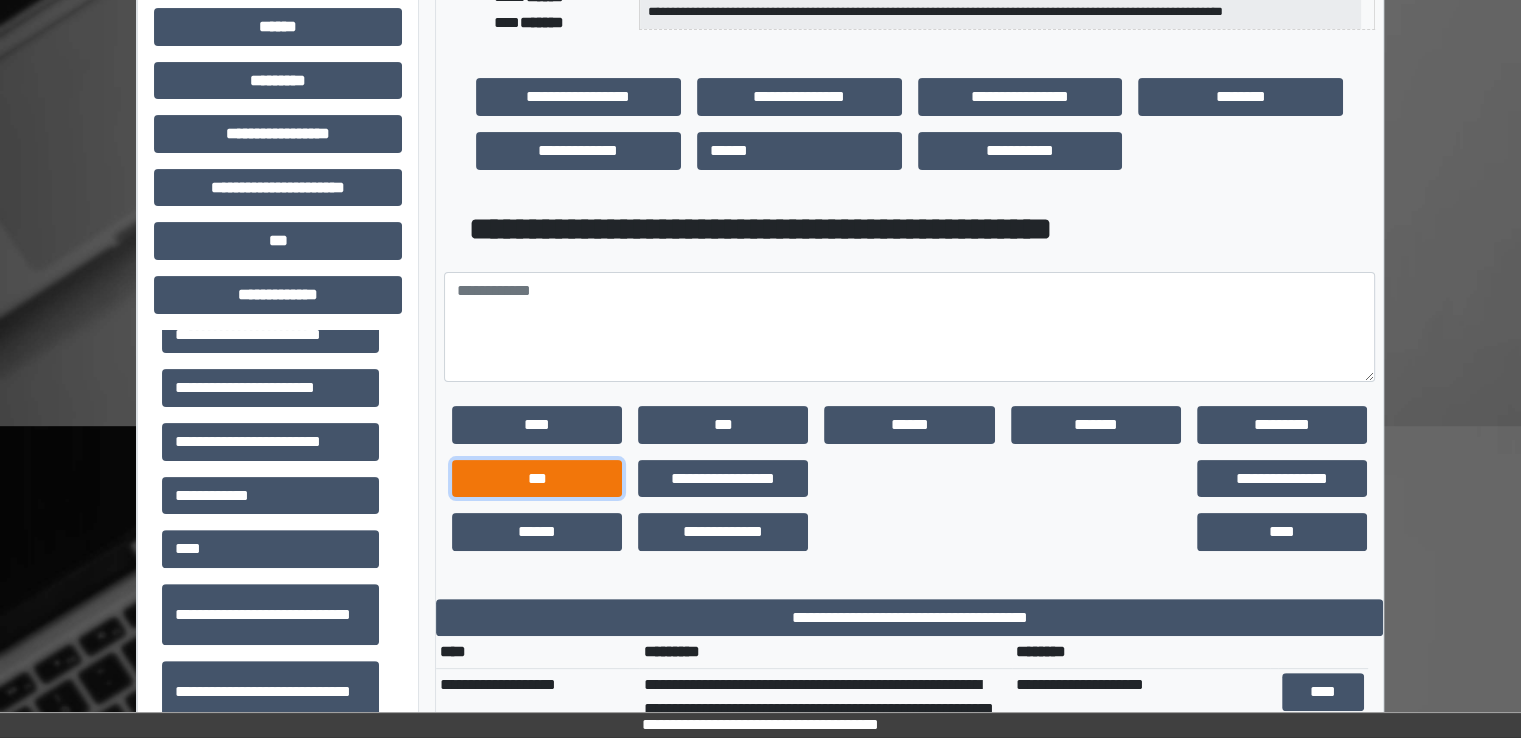 click on "***" at bounding box center [537, 479] 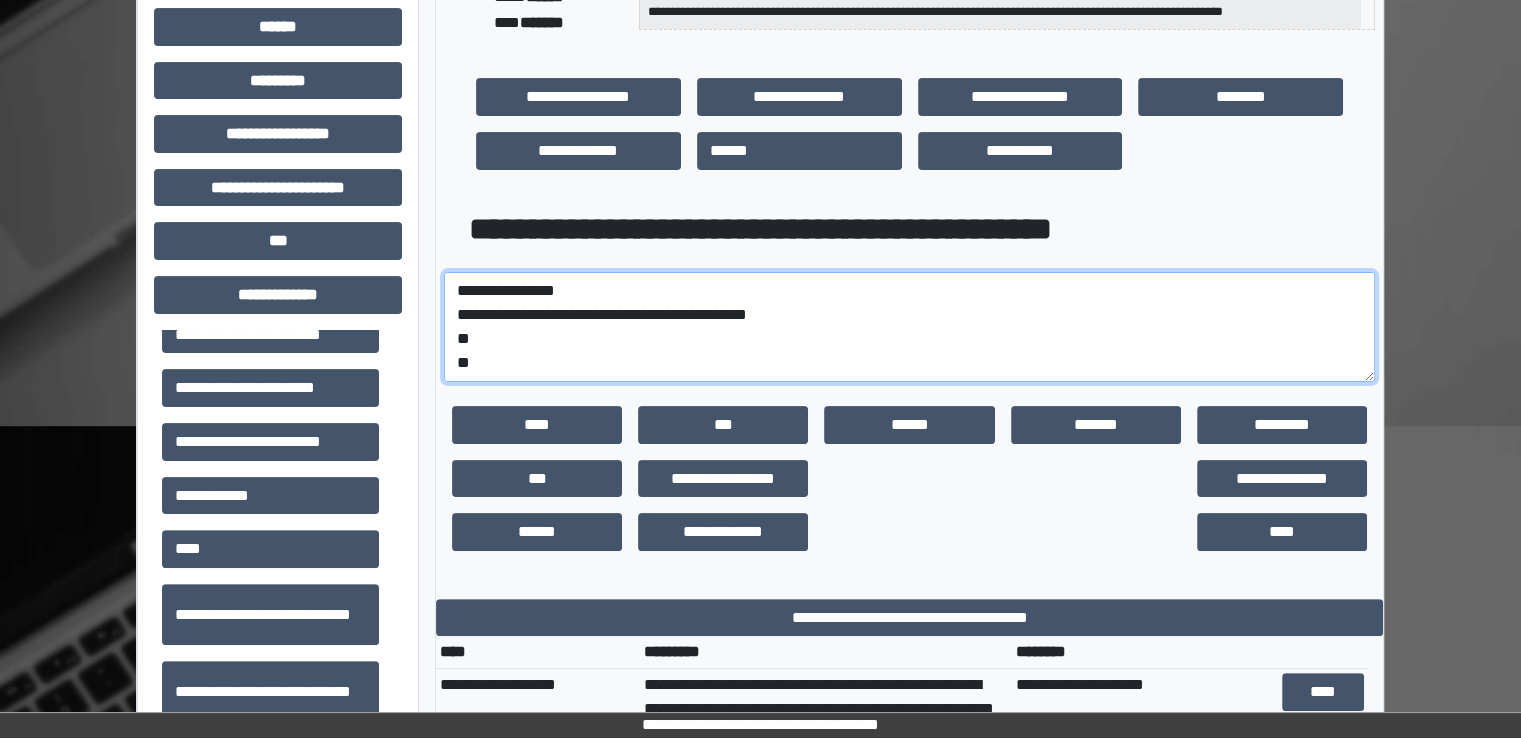 click on "**********" at bounding box center (909, 327) 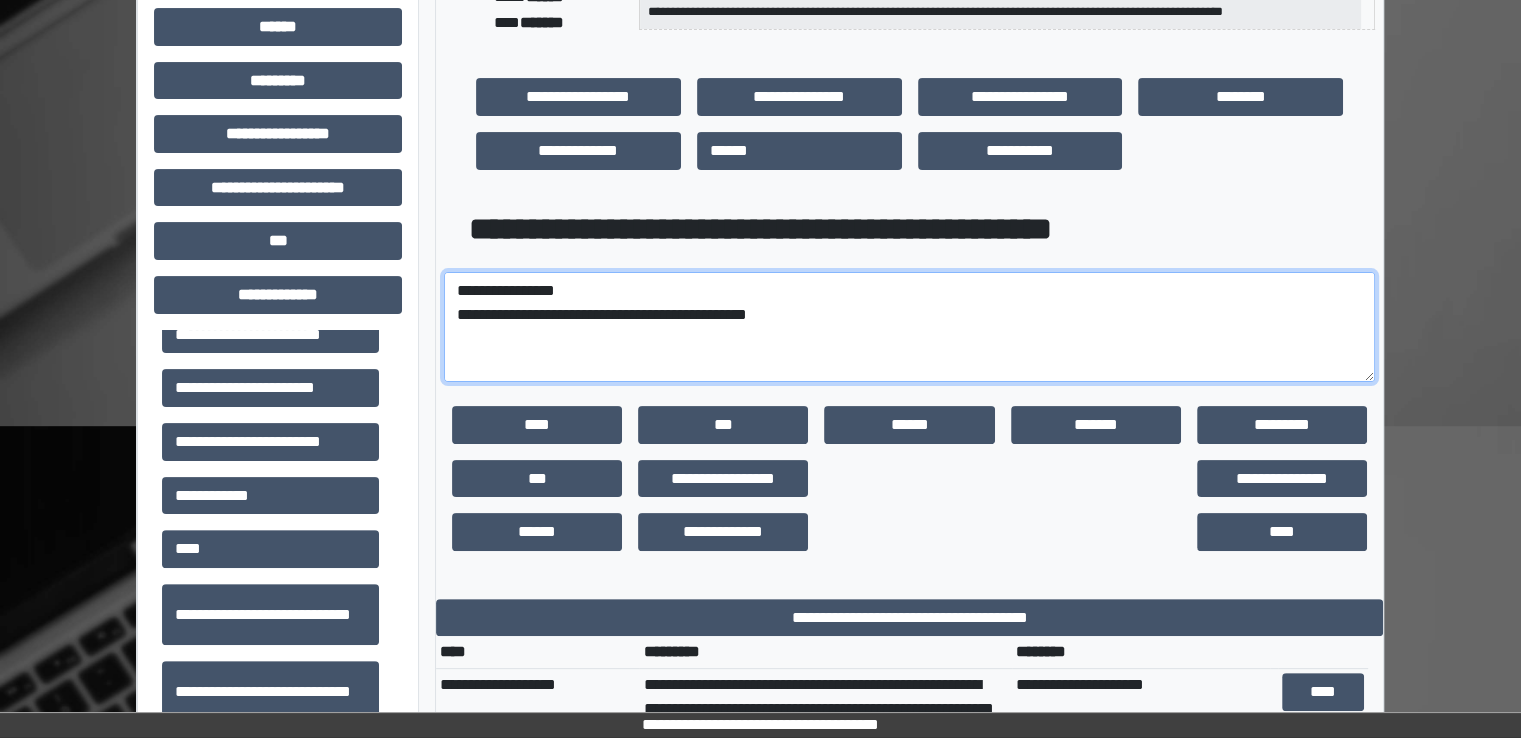 paste on "**********" 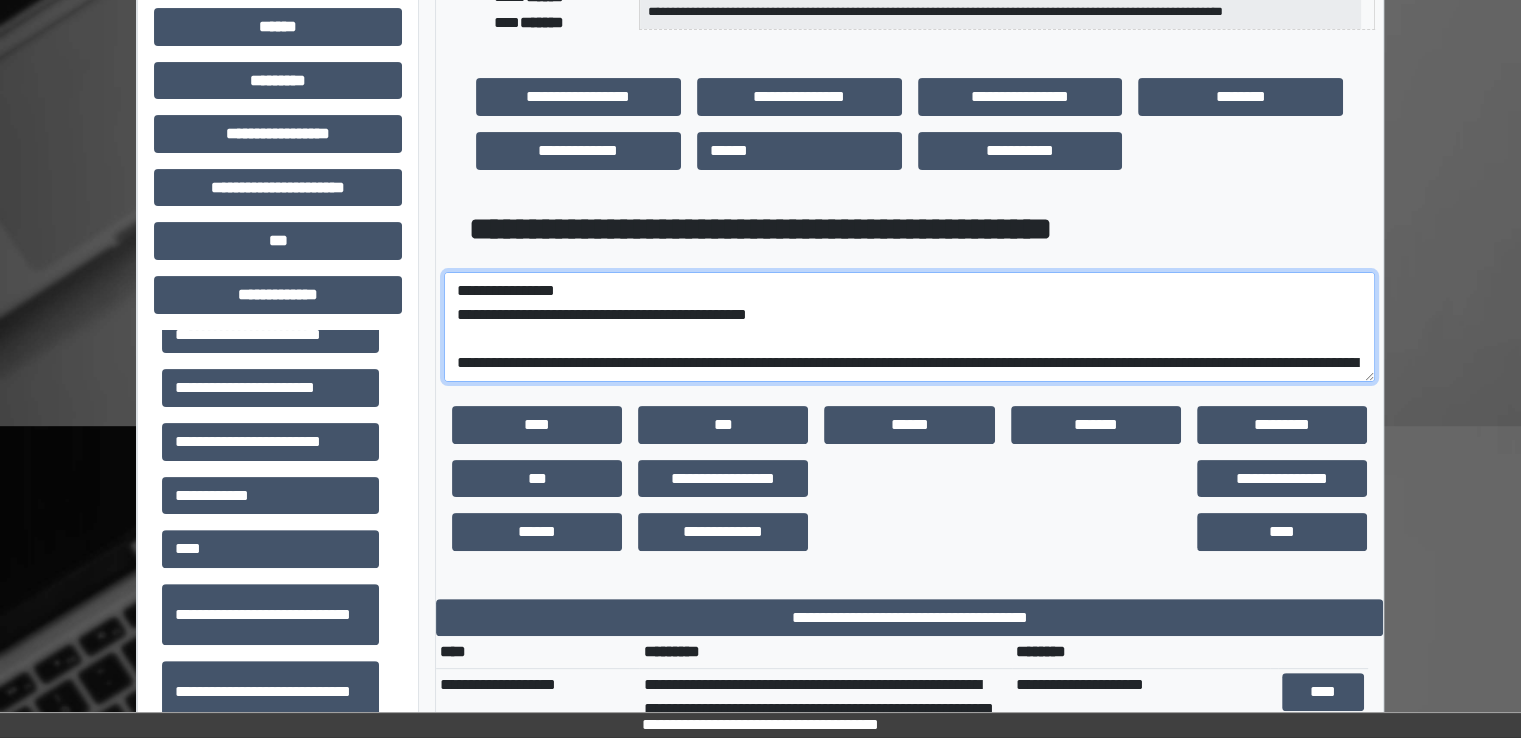 scroll, scrollTop: 232, scrollLeft: 0, axis: vertical 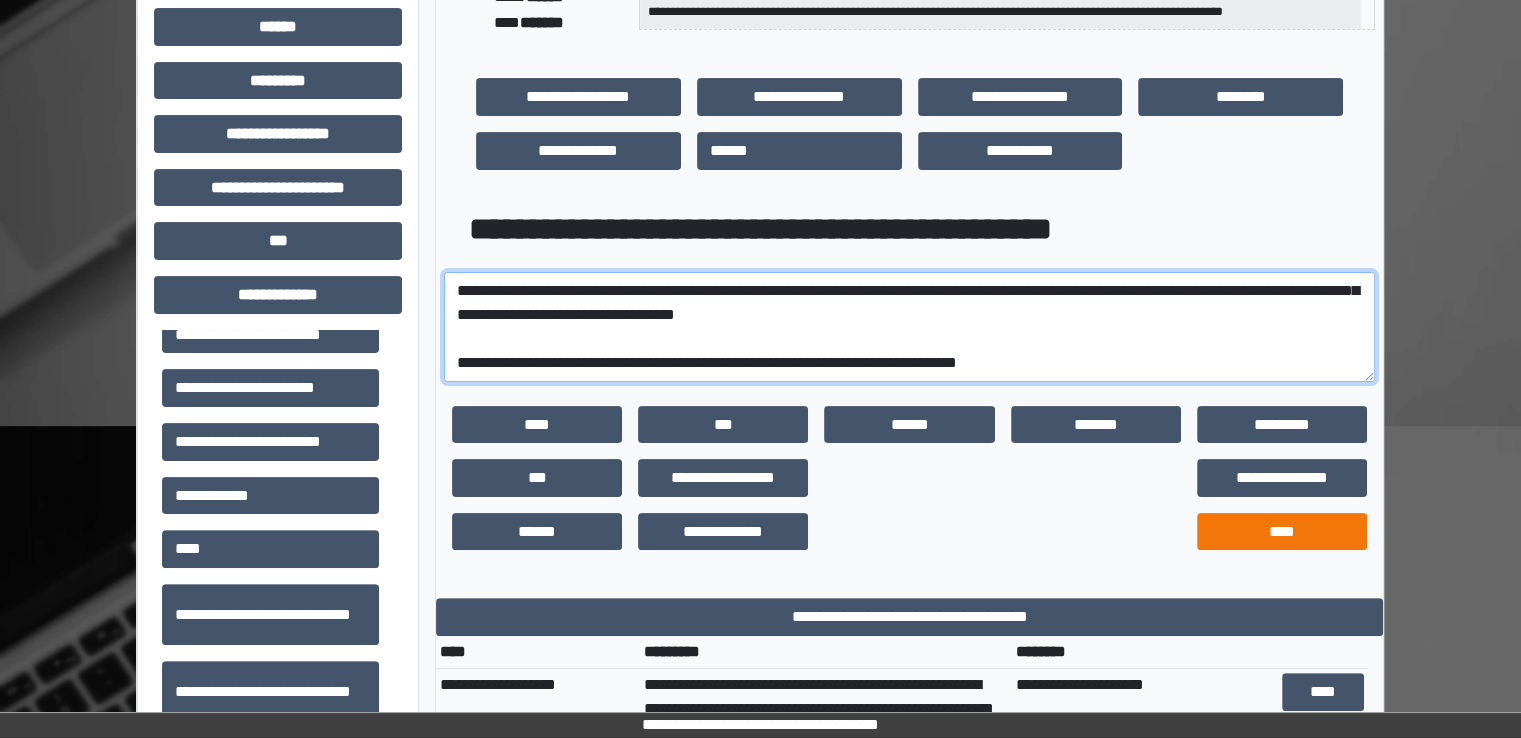 type on "**********" 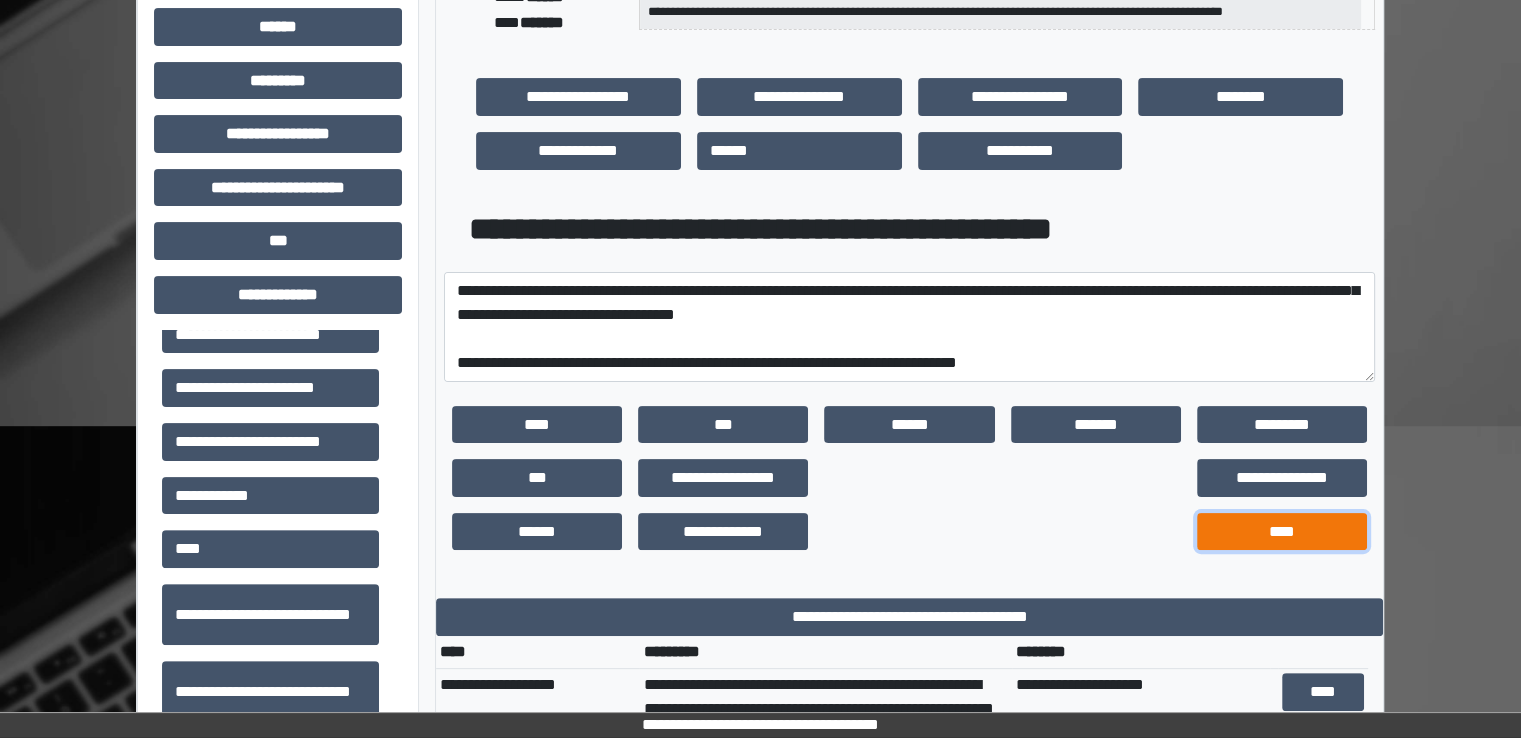 click on "****" at bounding box center [1282, 532] 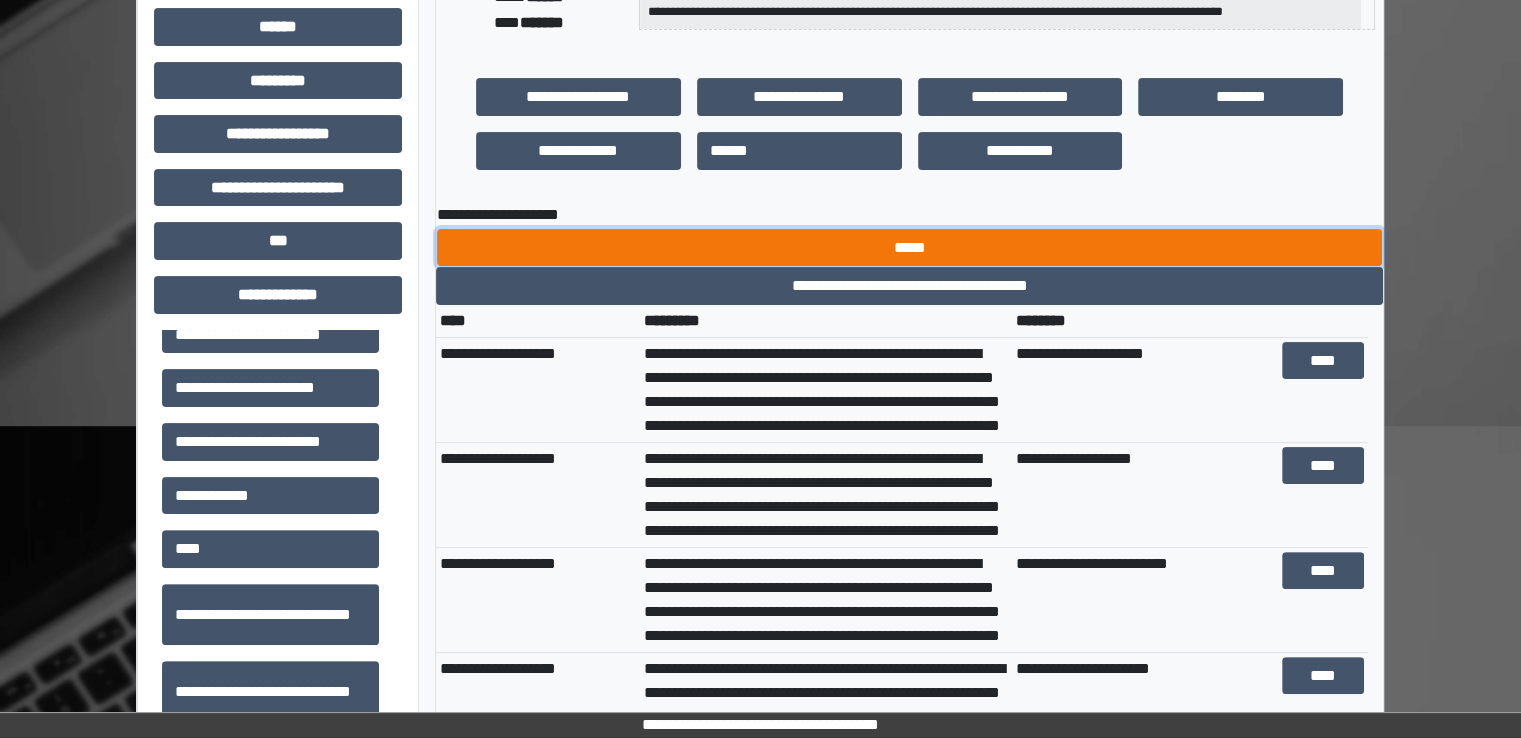 click on "*****" at bounding box center [909, 248] 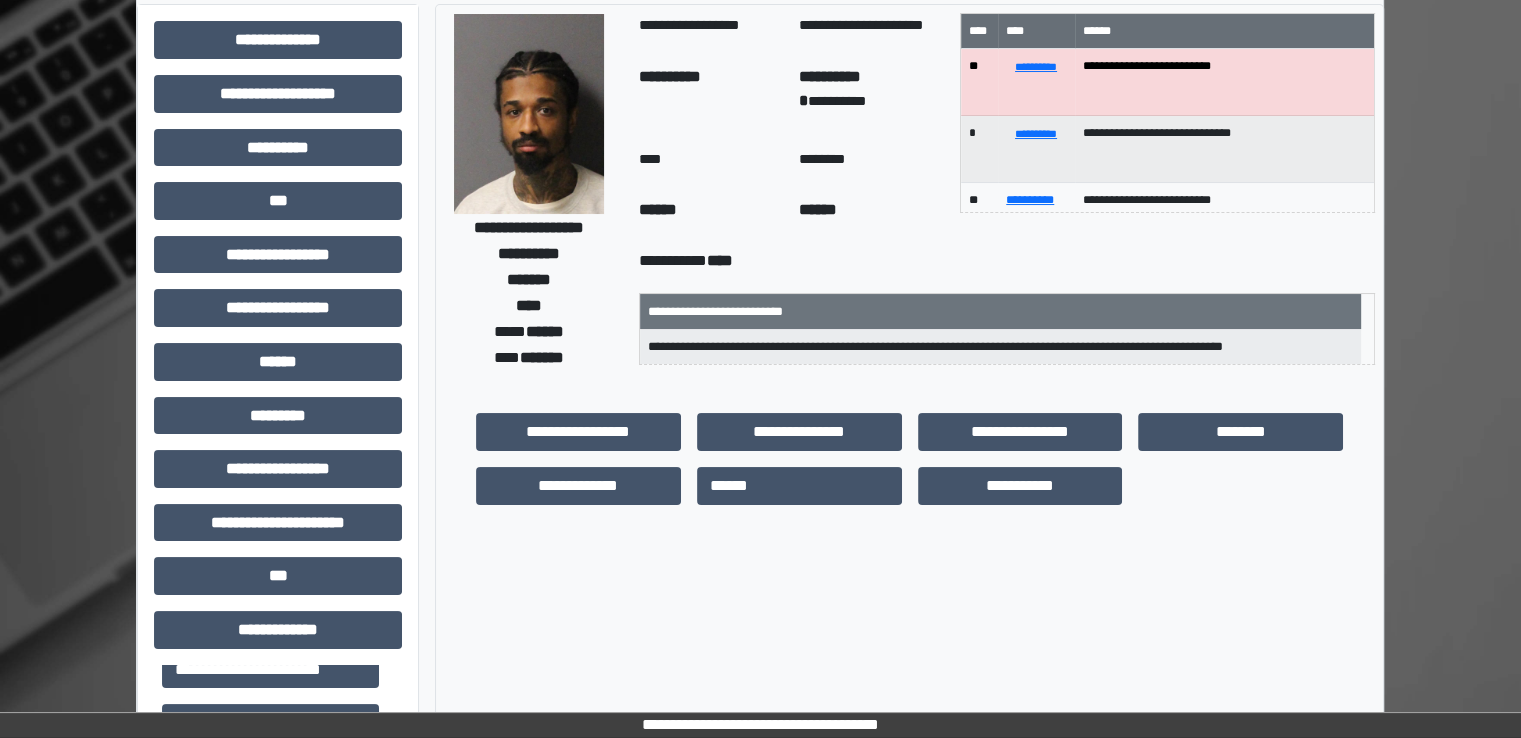 scroll, scrollTop: 0, scrollLeft: 0, axis: both 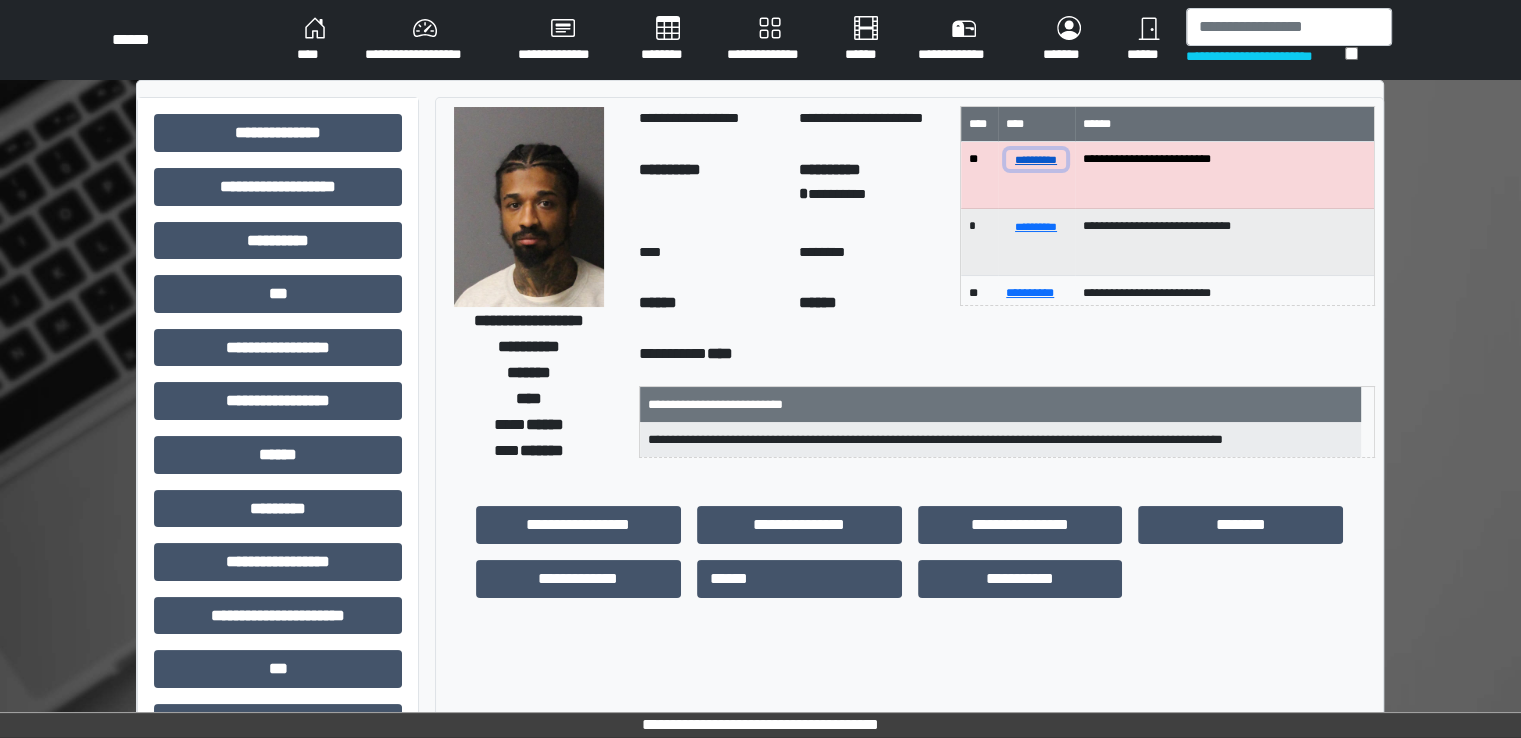 click on "**********" at bounding box center [1036, 159] 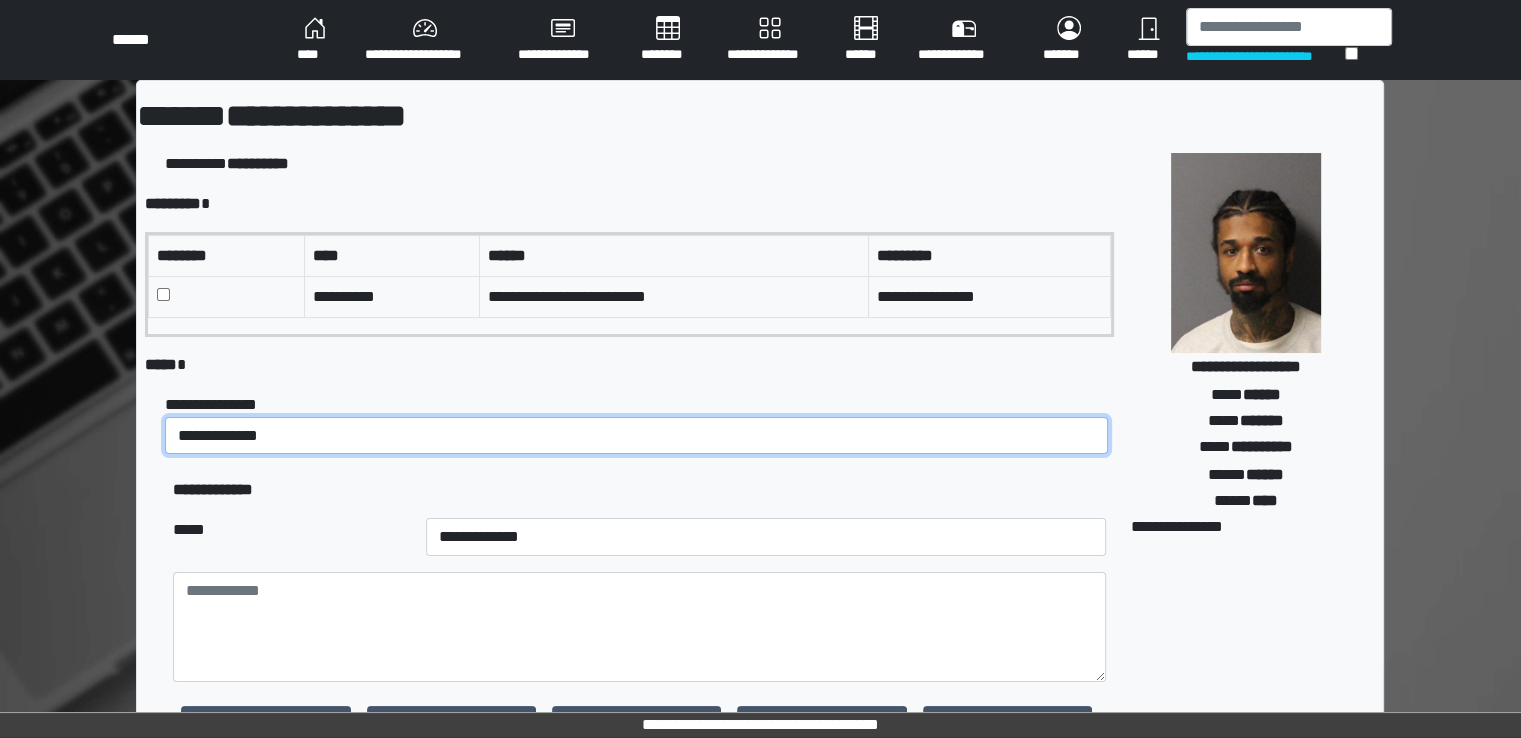 click on "**********" at bounding box center [636, 436] 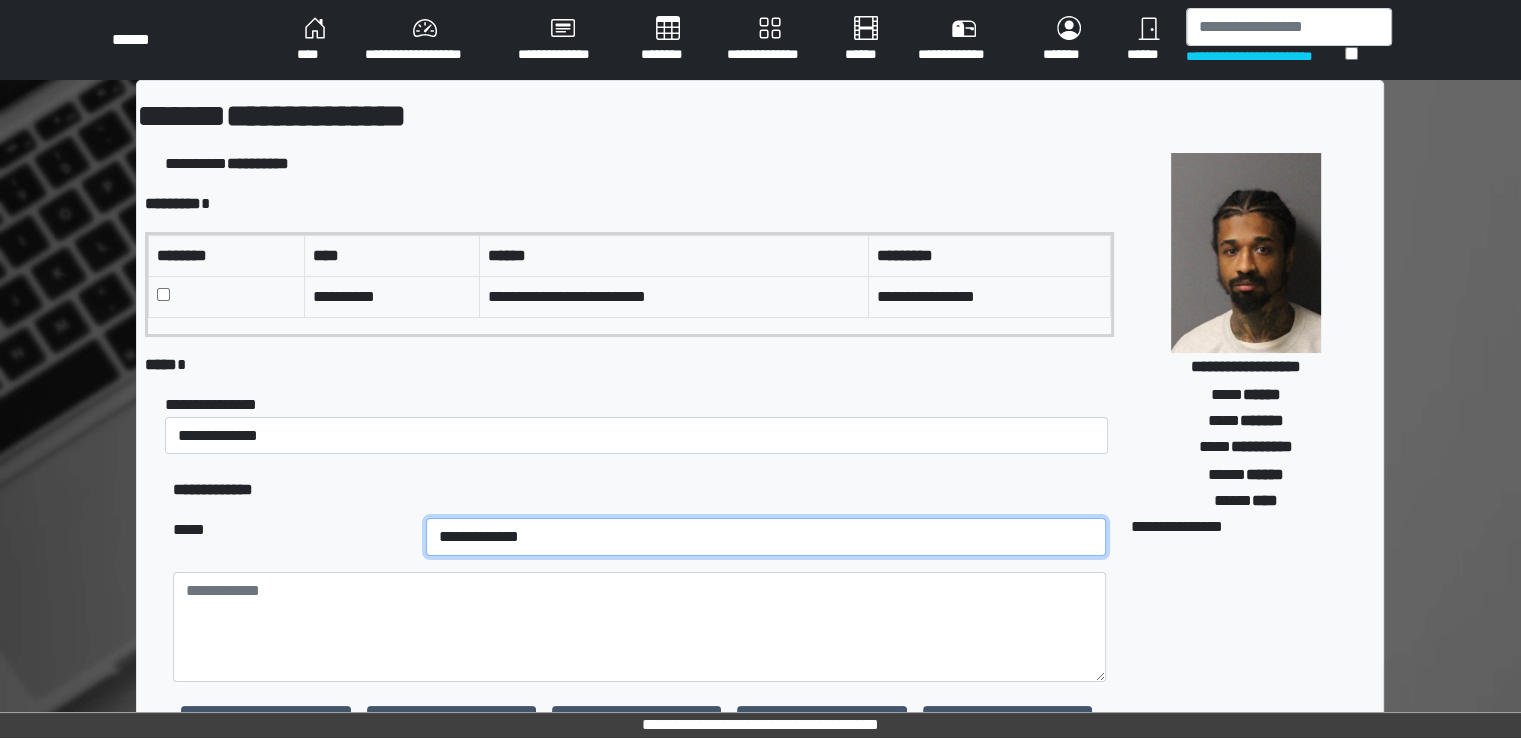 click on "**********" at bounding box center [766, 537] 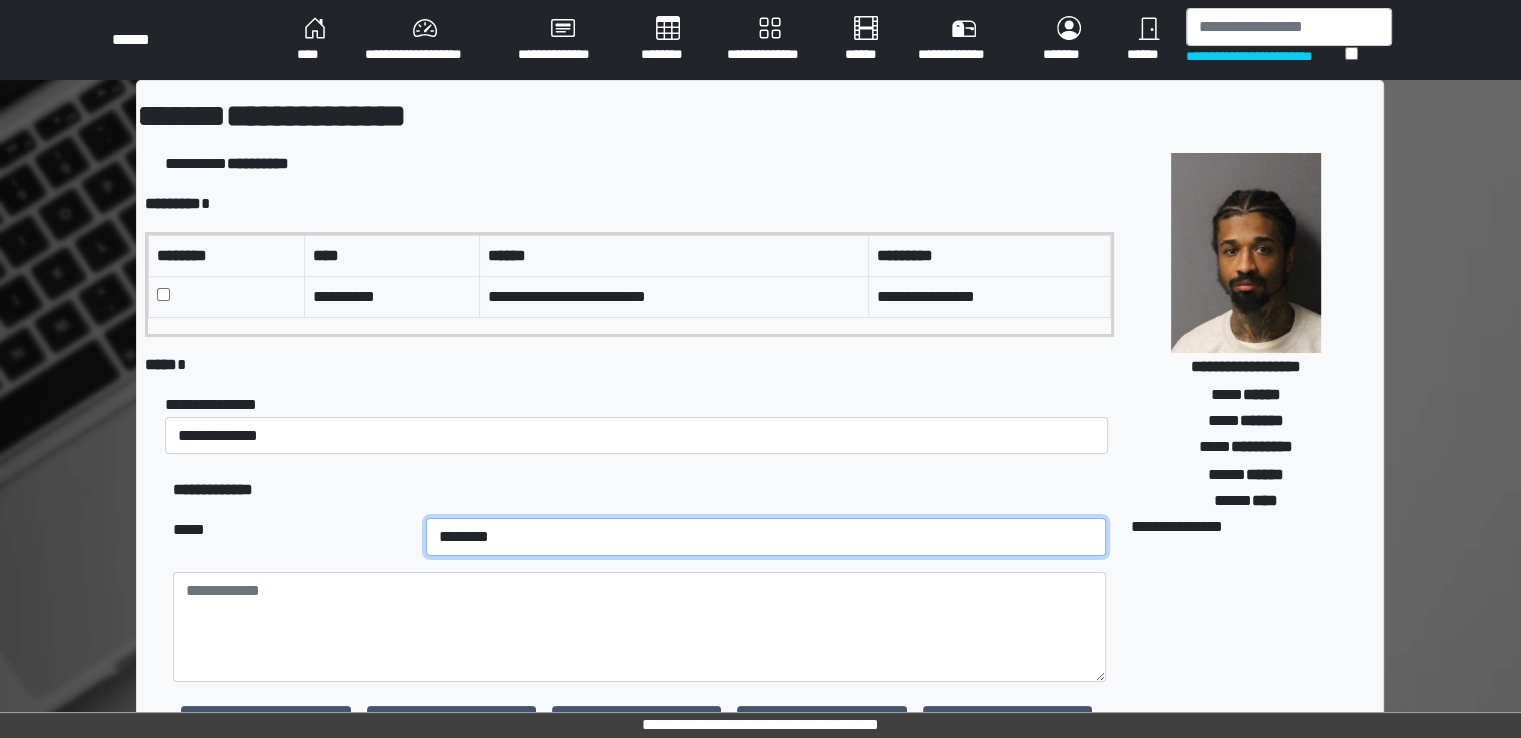 click on "**********" at bounding box center (766, 537) 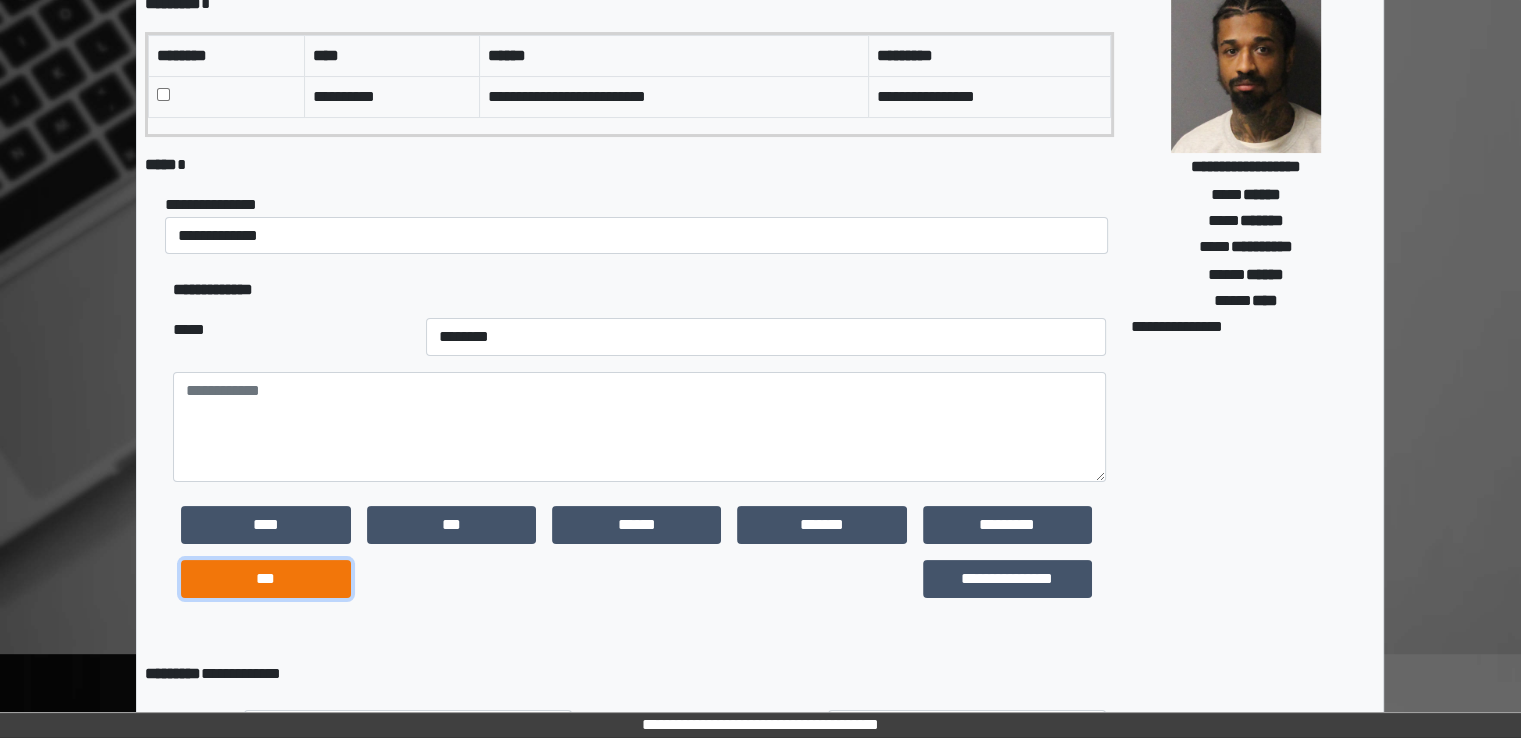click on "***" at bounding box center (265, 579) 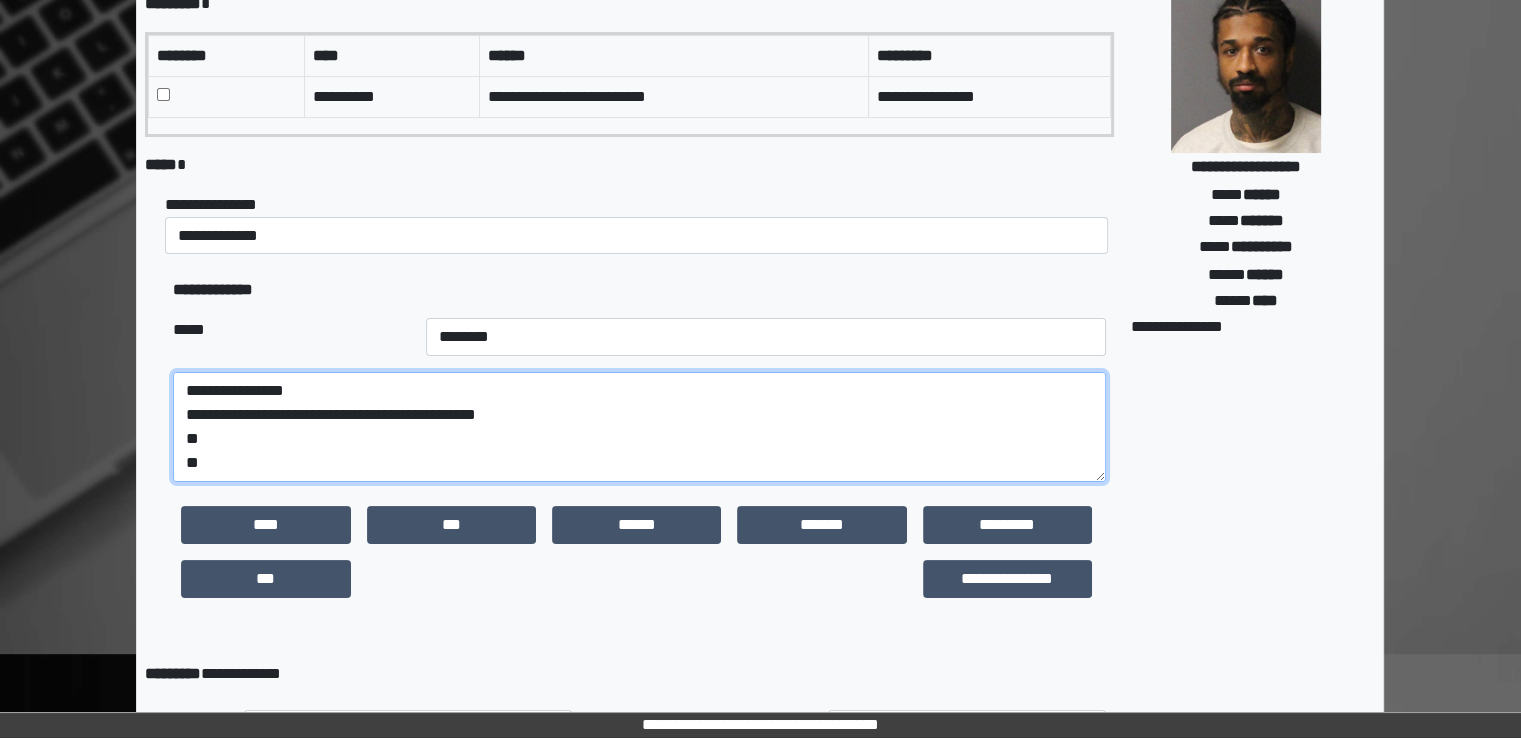 click on "**********" at bounding box center [639, 427] 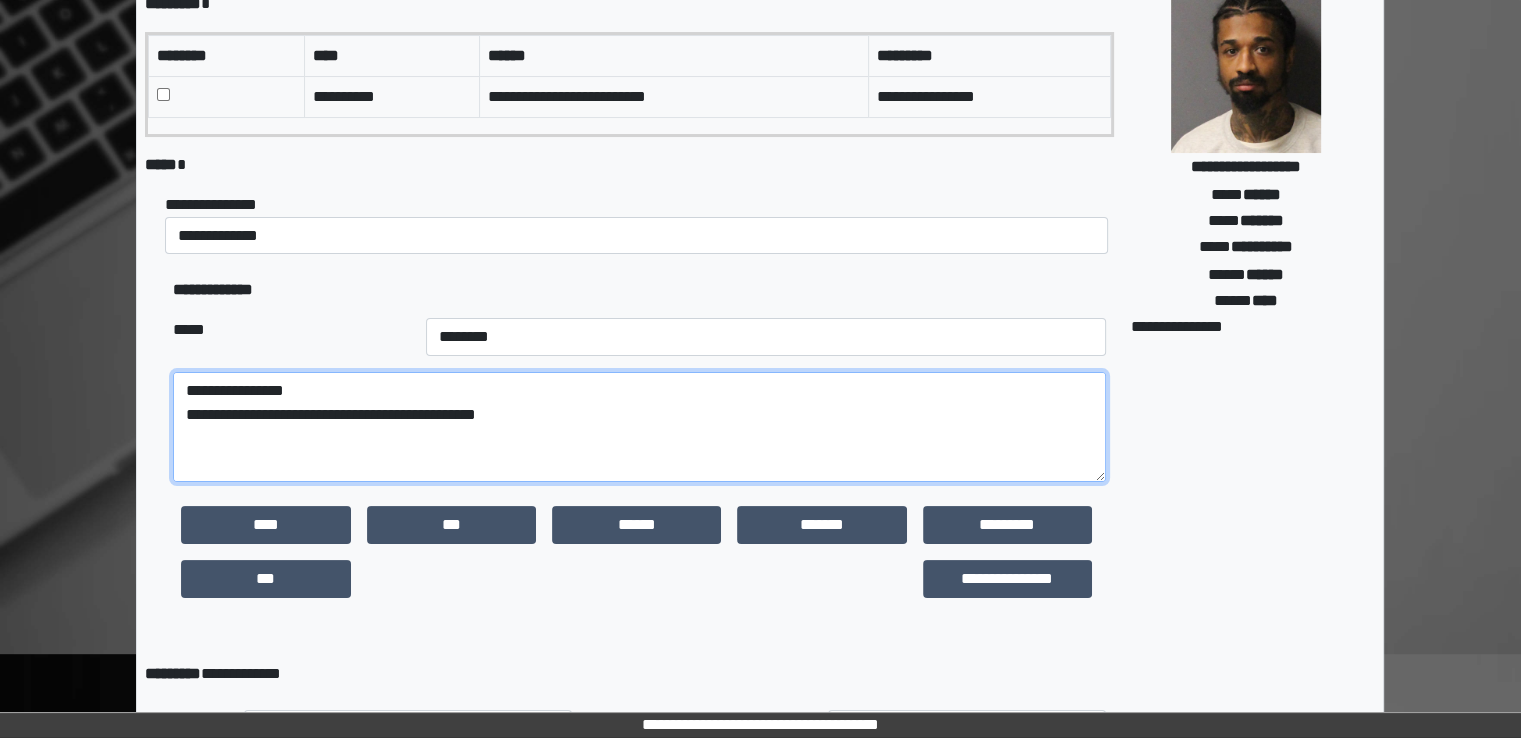 paste on "**********" 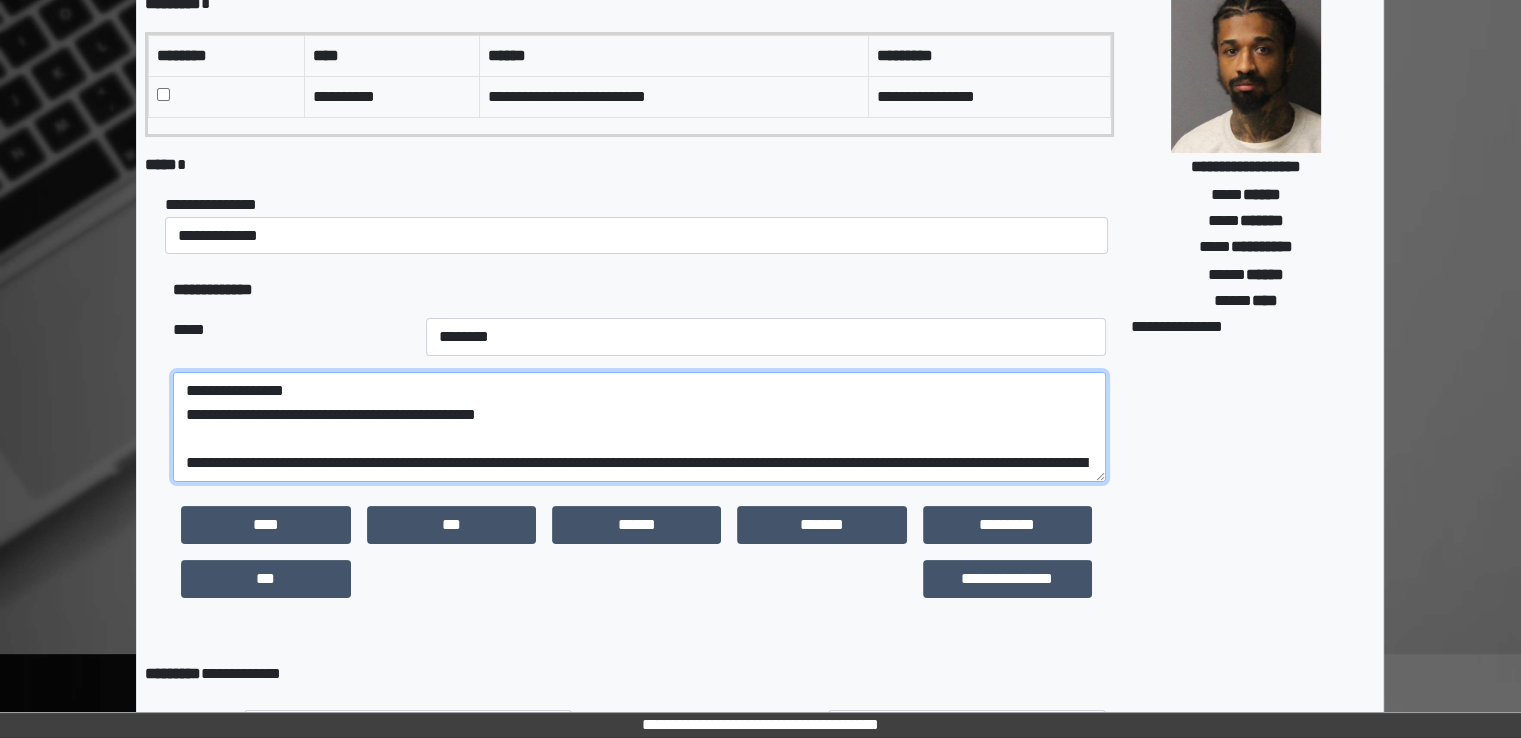 scroll, scrollTop: 232, scrollLeft: 0, axis: vertical 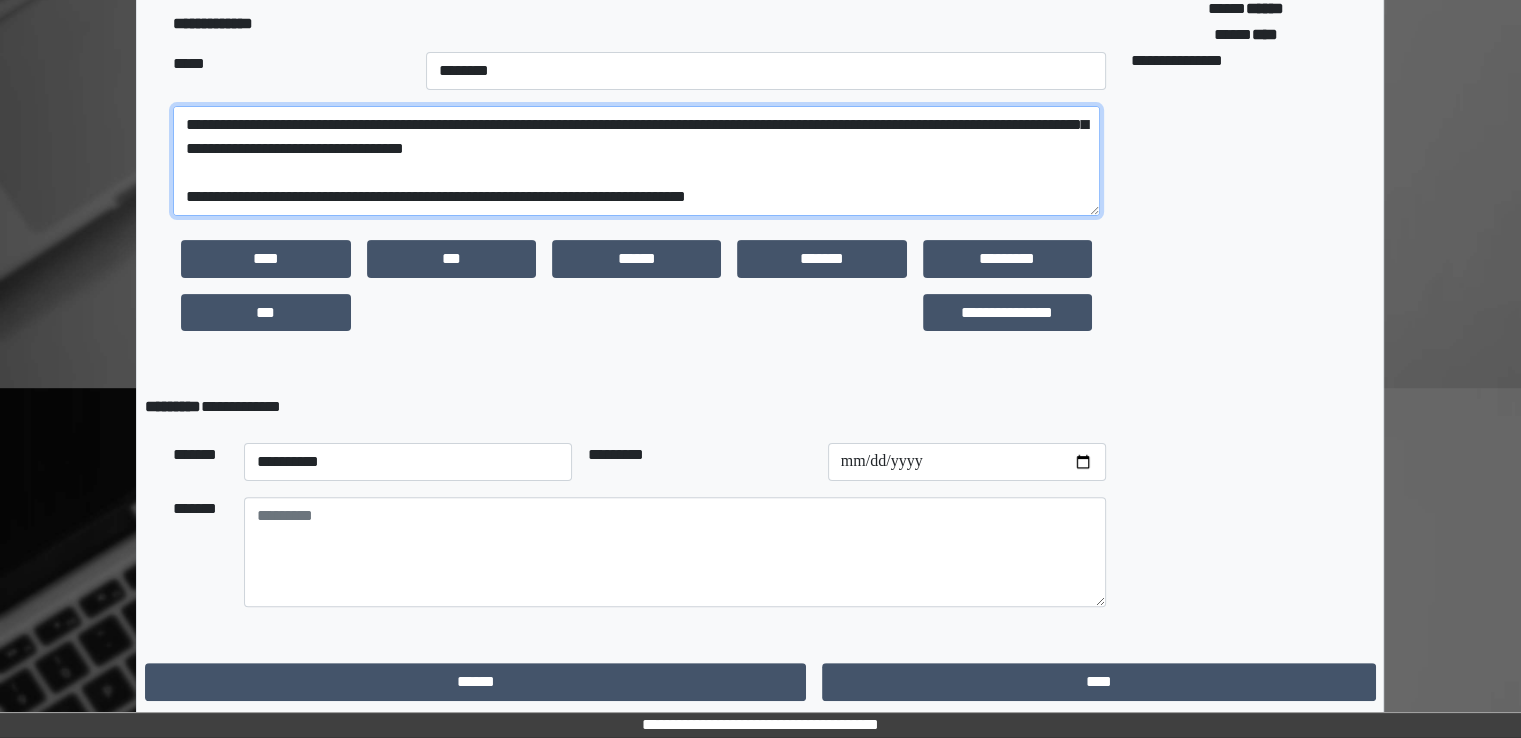 type on "**********" 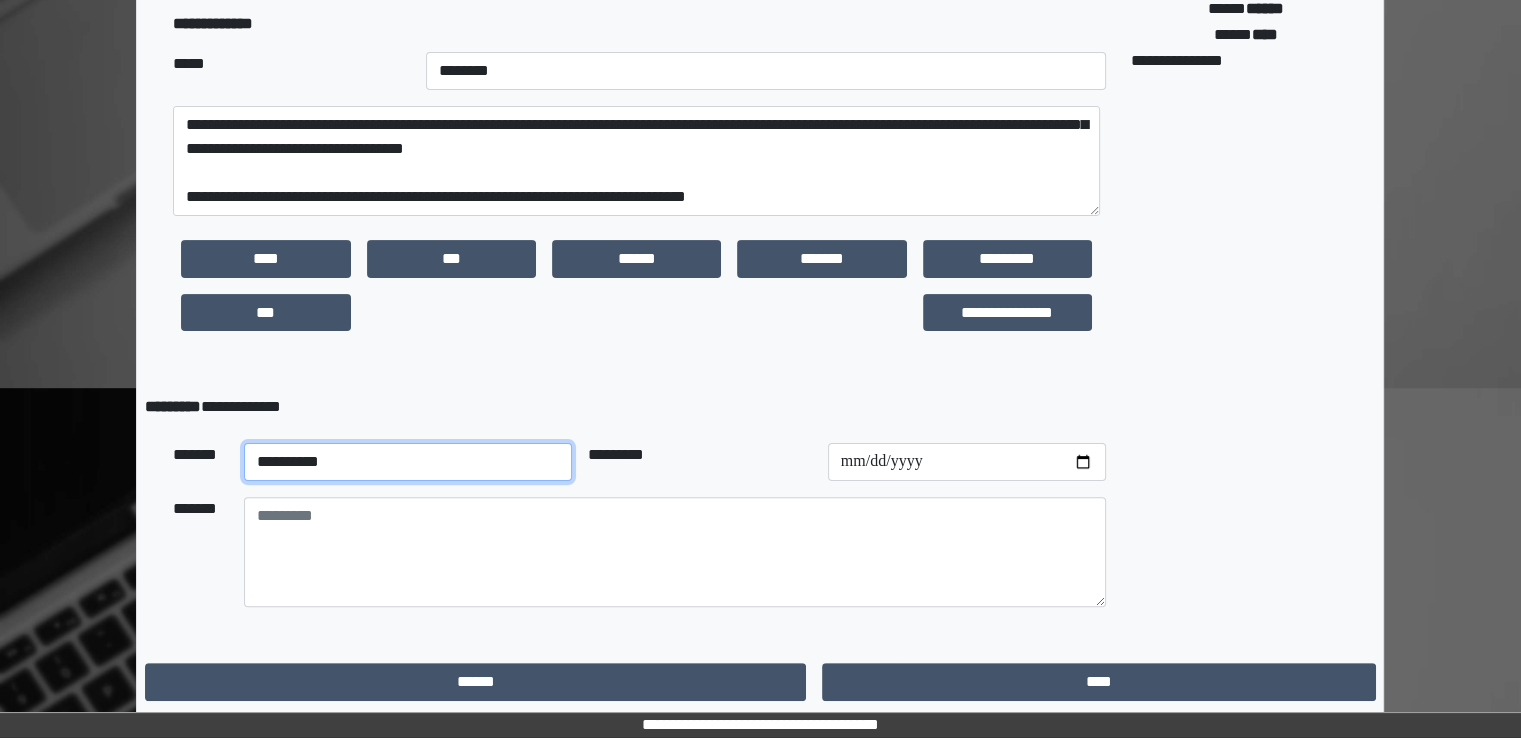click on "**********" at bounding box center (408, 462) 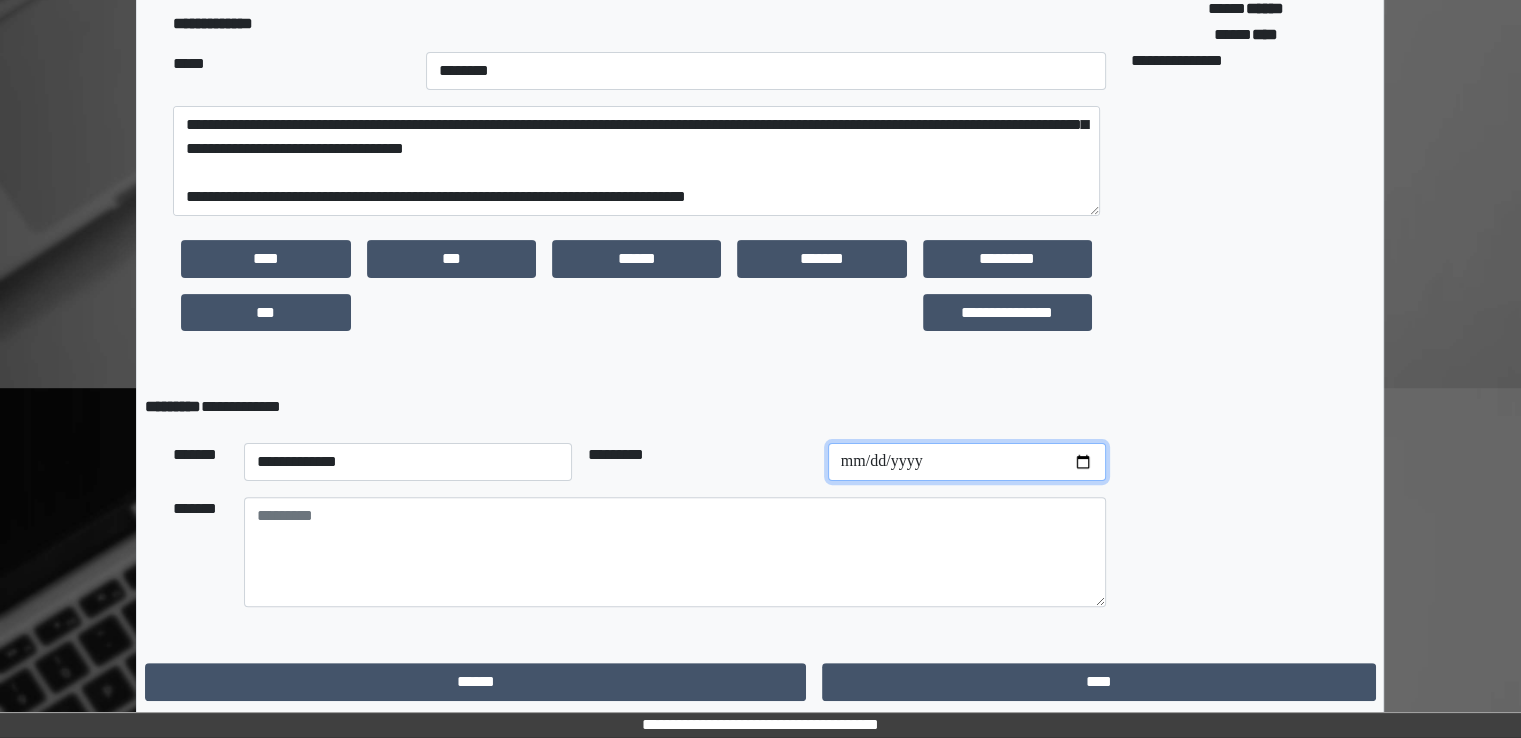 click at bounding box center (967, 462) 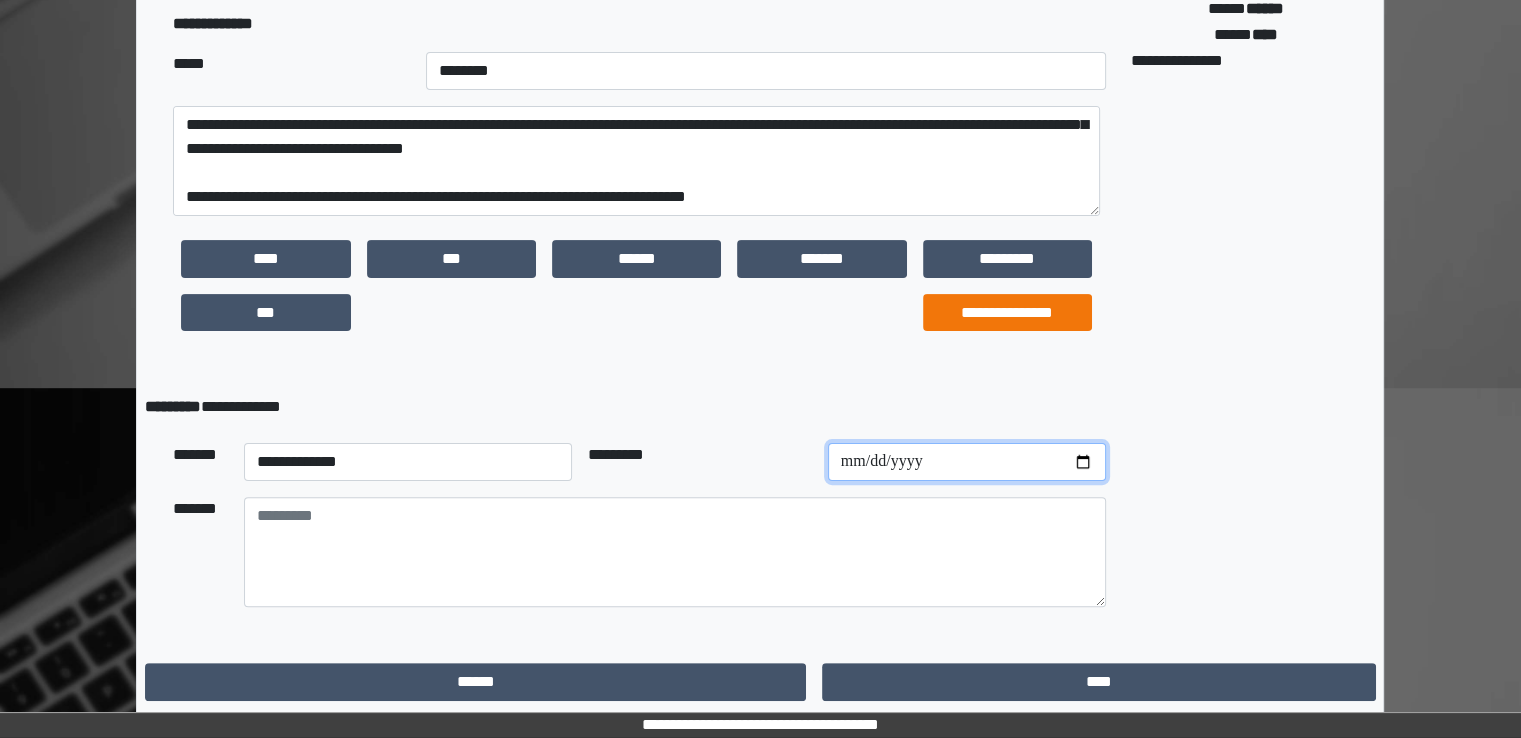 type on "**********" 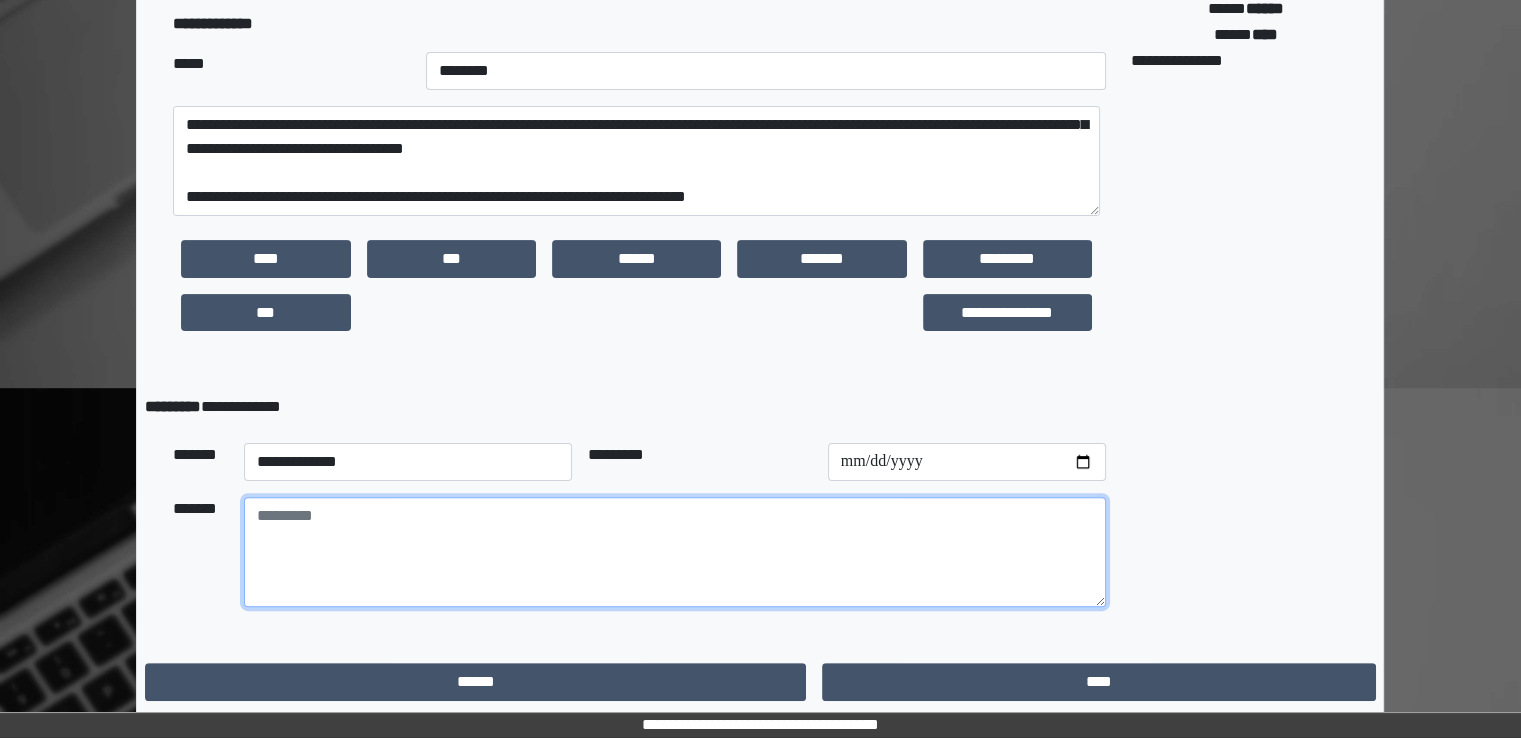 click at bounding box center [675, 552] 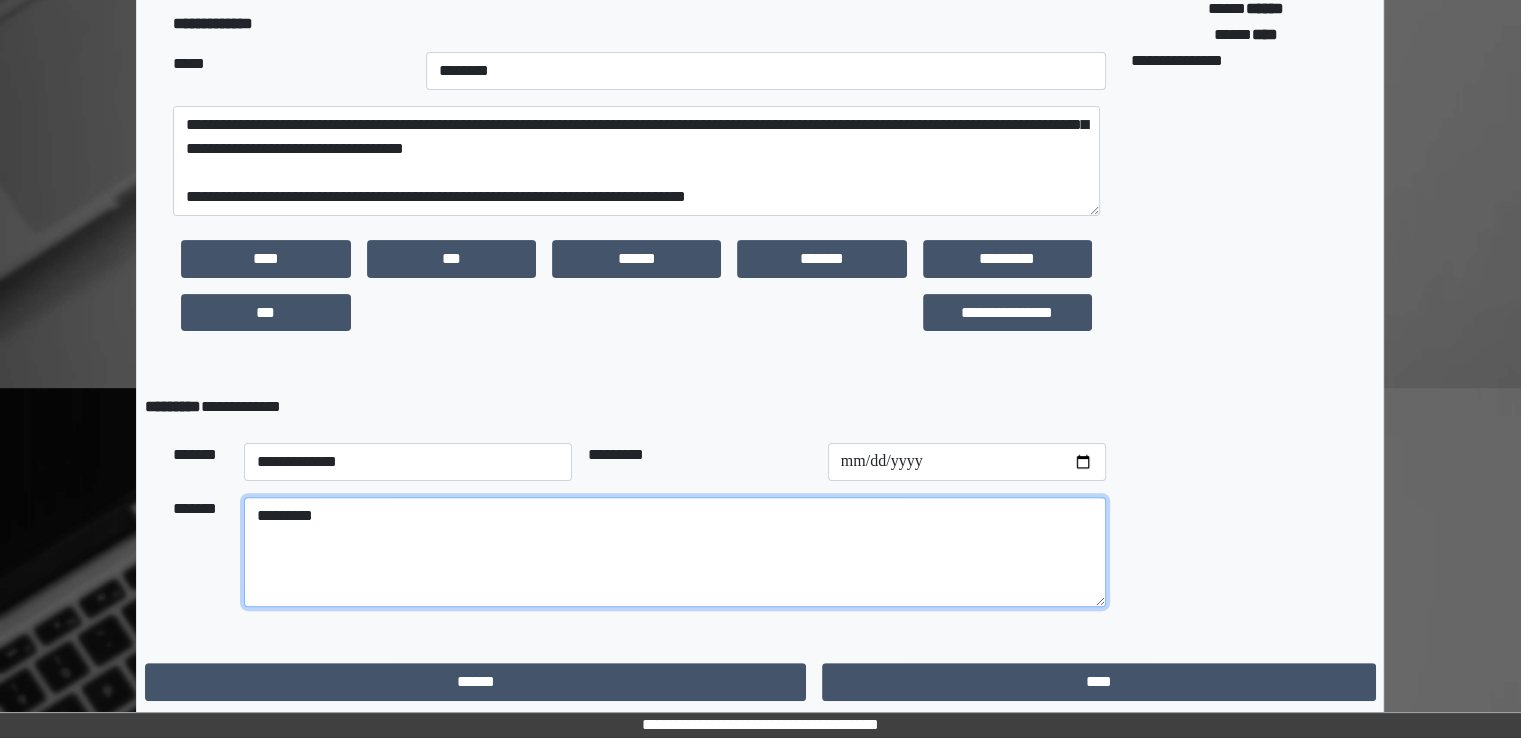 type on "**********" 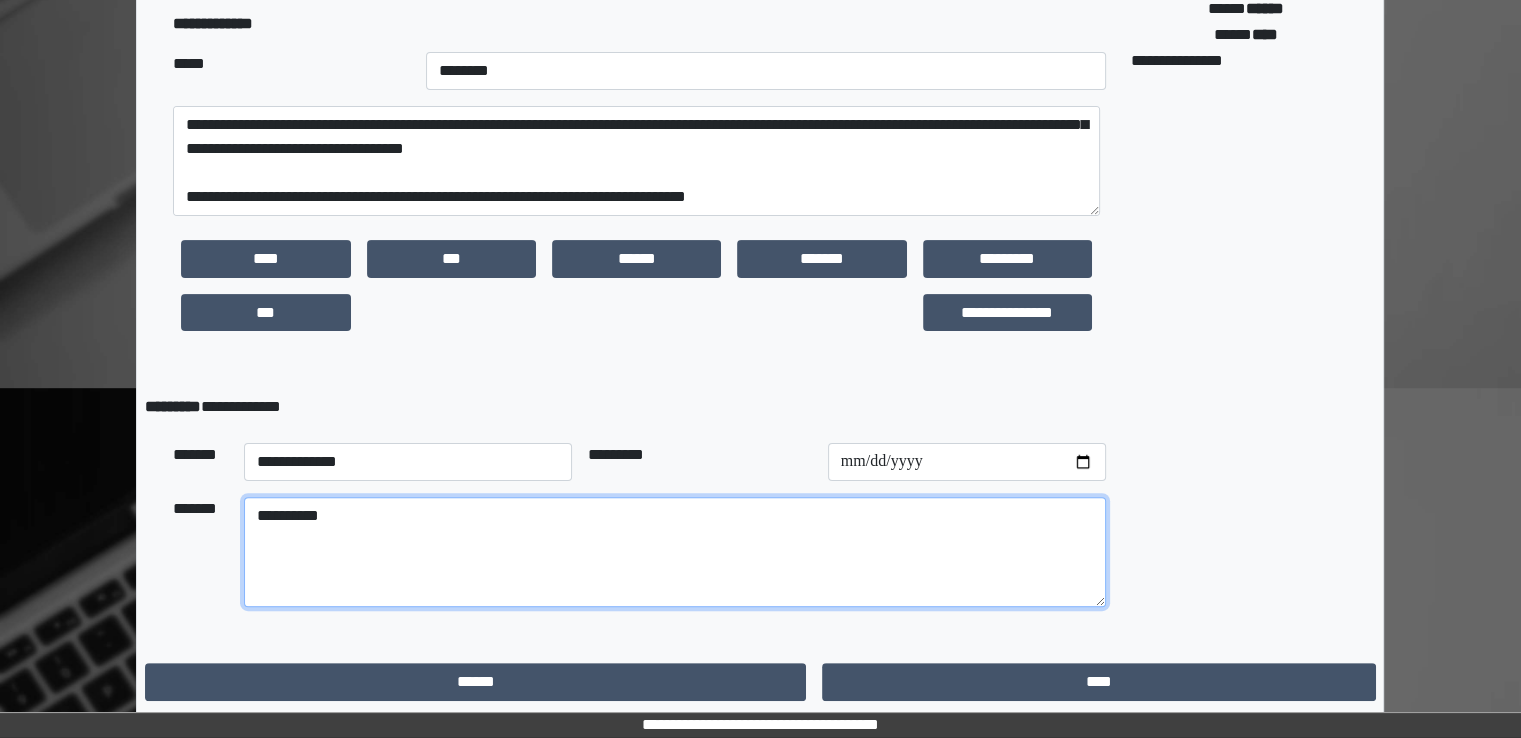drag, startPoint x: 403, startPoint y: 529, endPoint x: 115, endPoint y: 511, distance: 288.56195 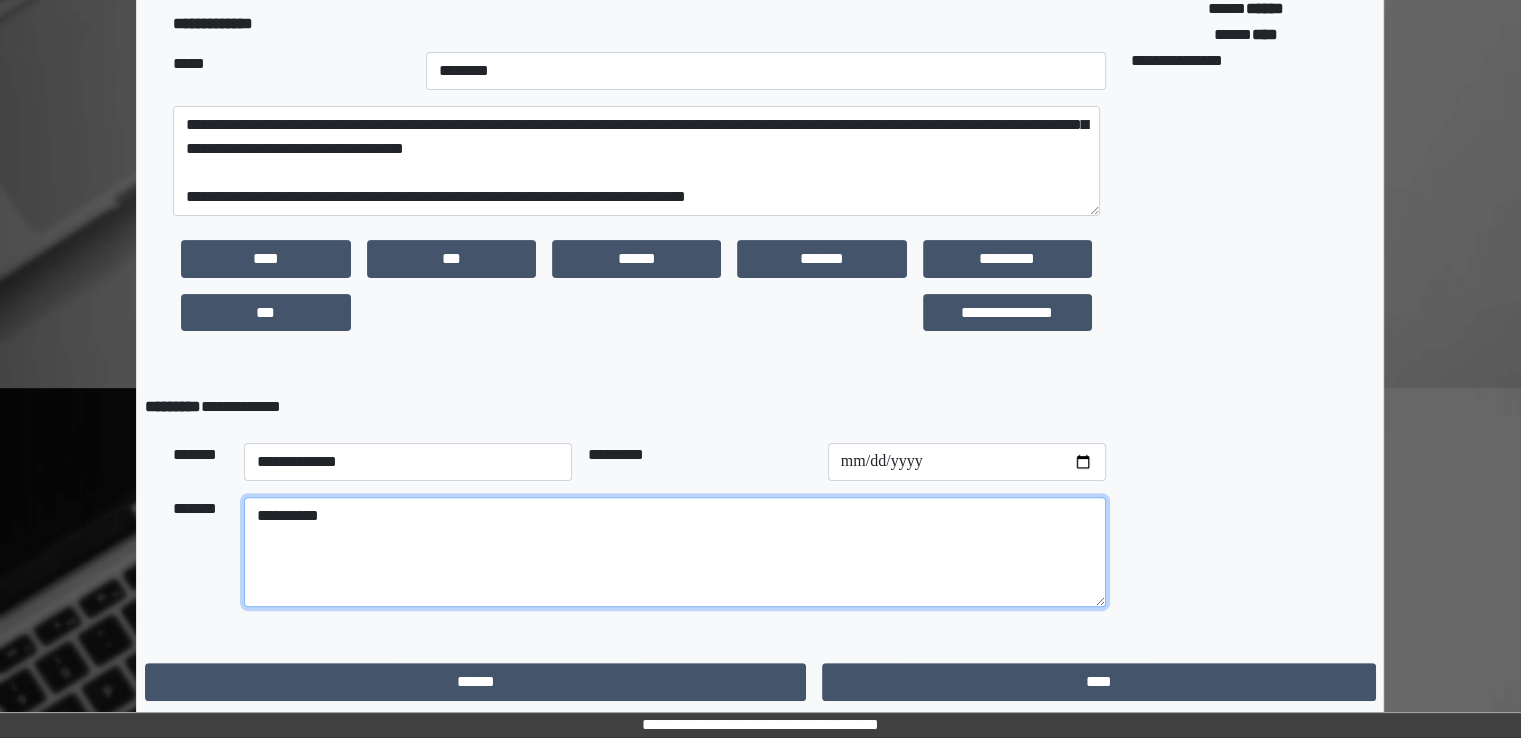 type 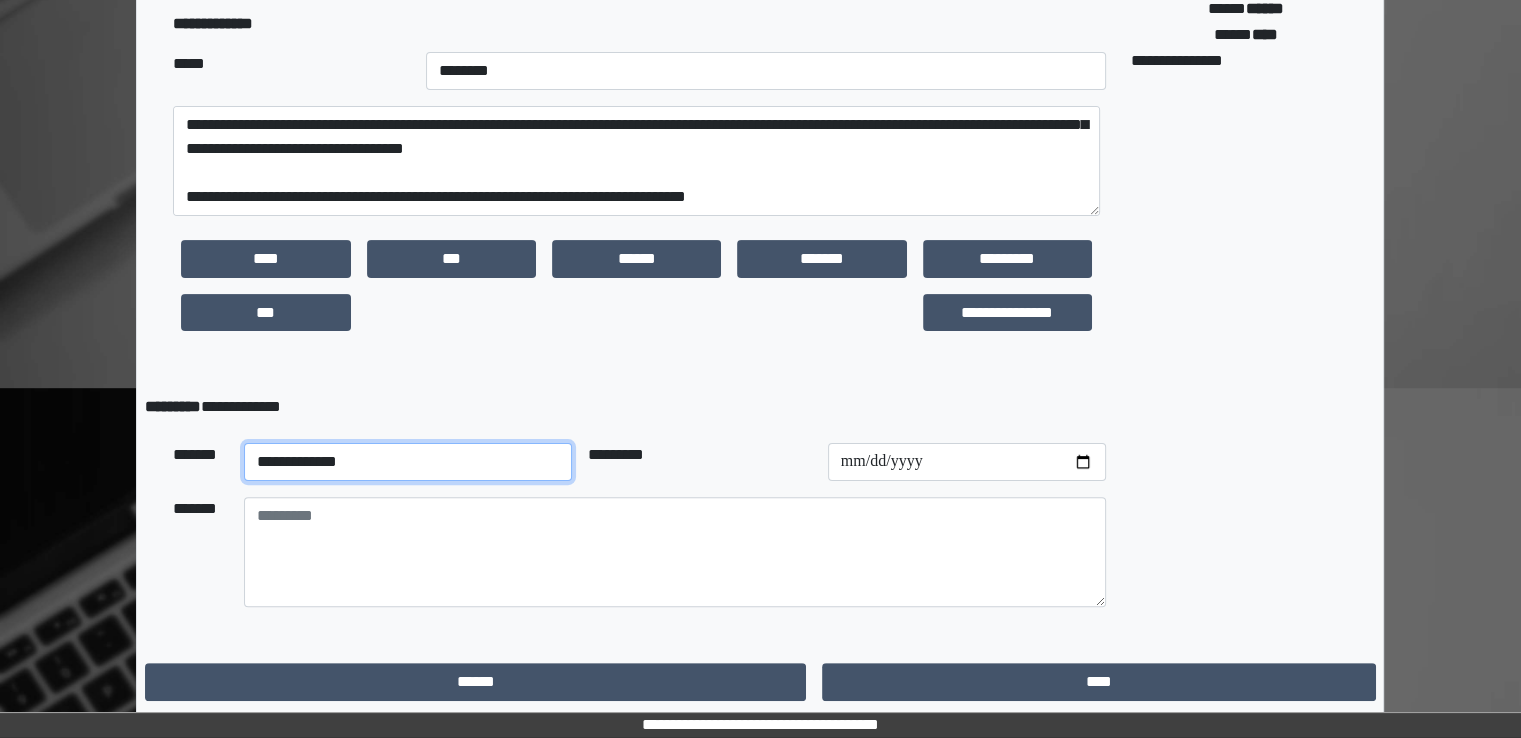 click on "**********" at bounding box center [408, 462] 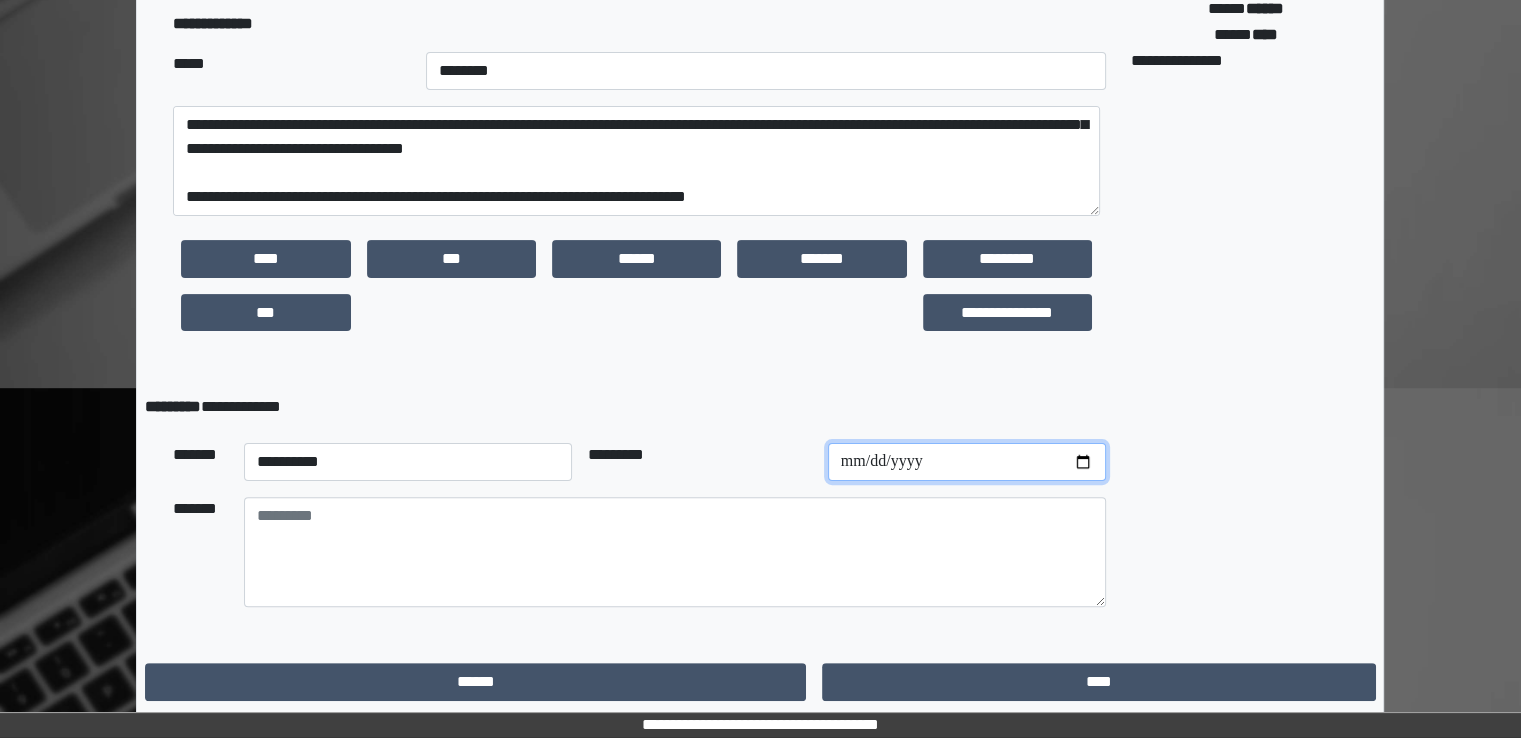 click on "**********" at bounding box center (967, 462) 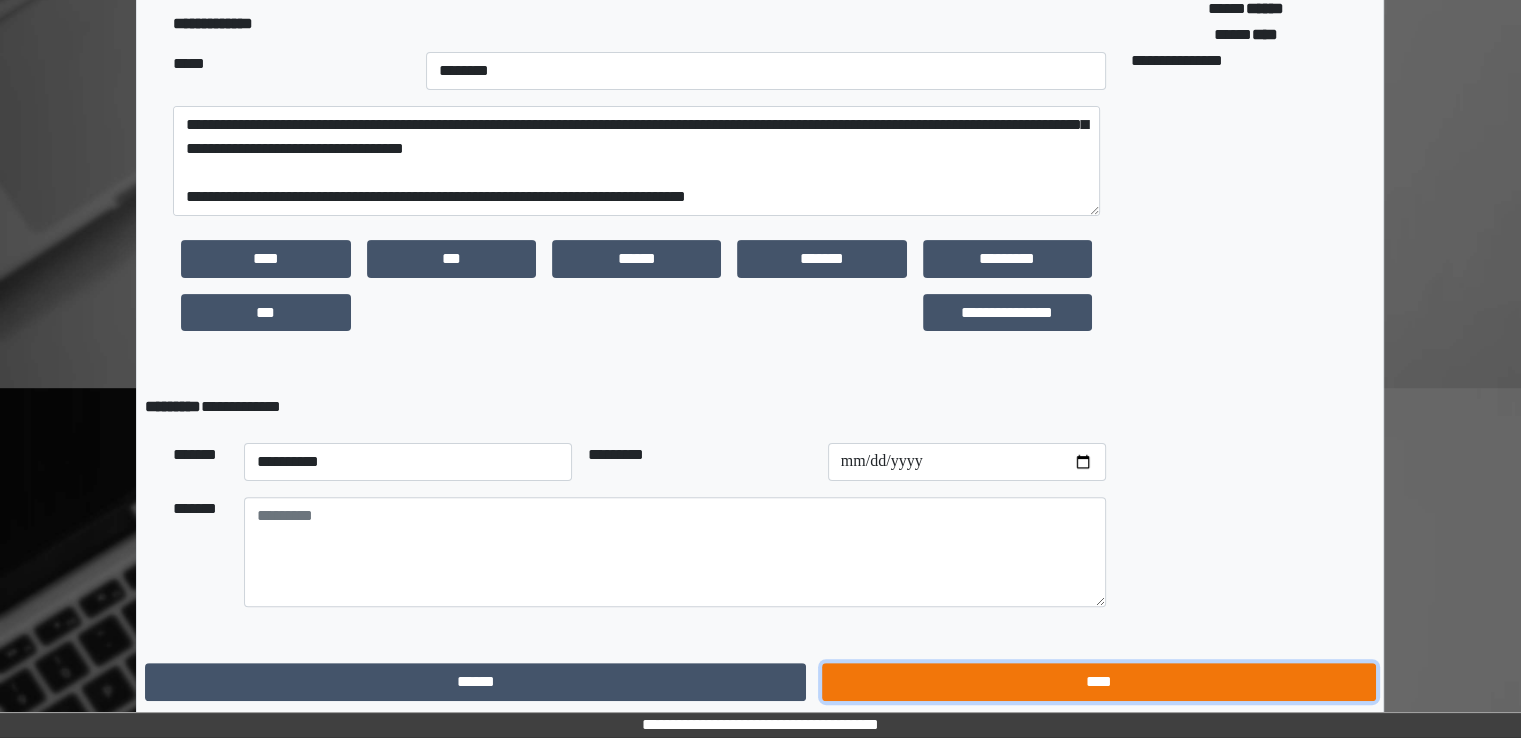 click on "****" at bounding box center [1098, 682] 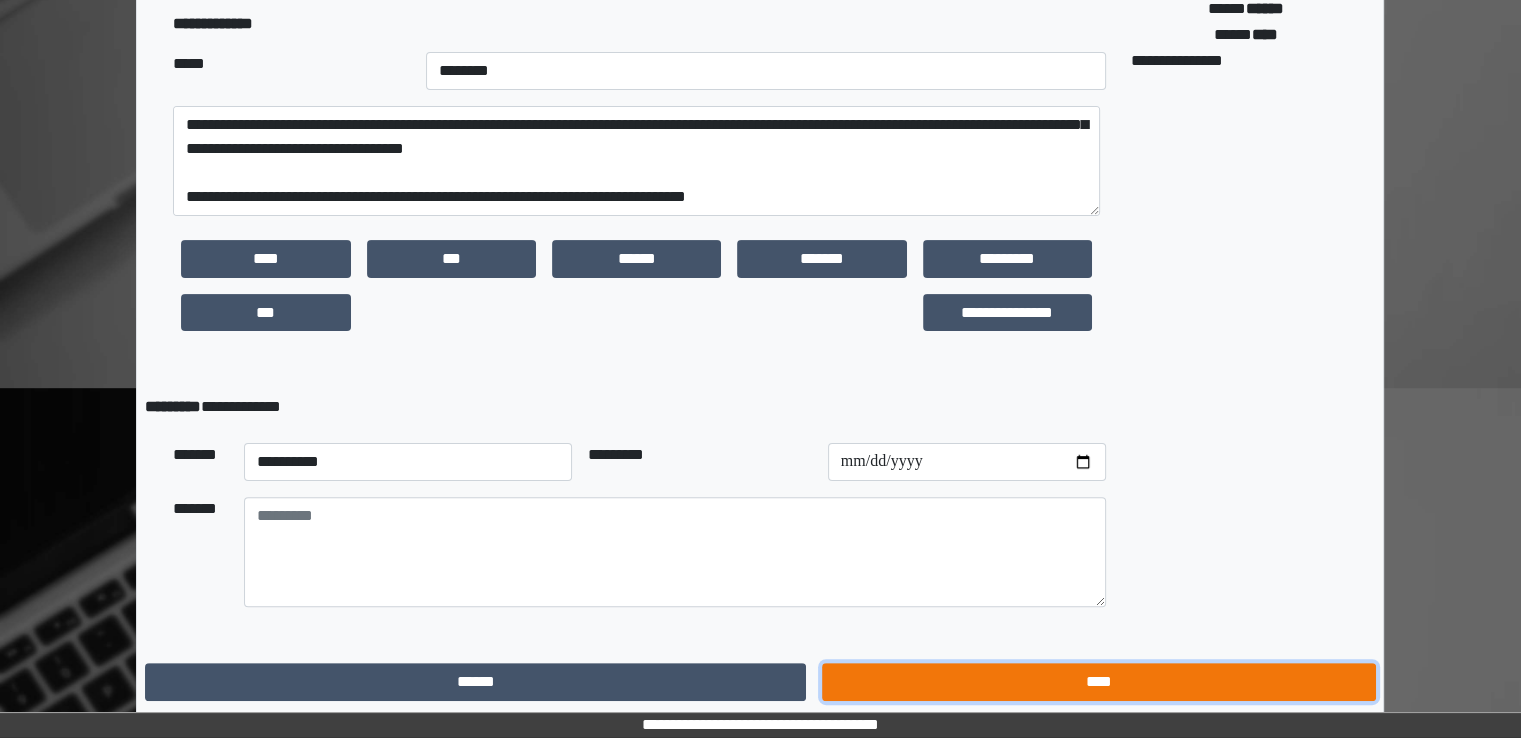 click on "****" at bounding box center (1098, 682) 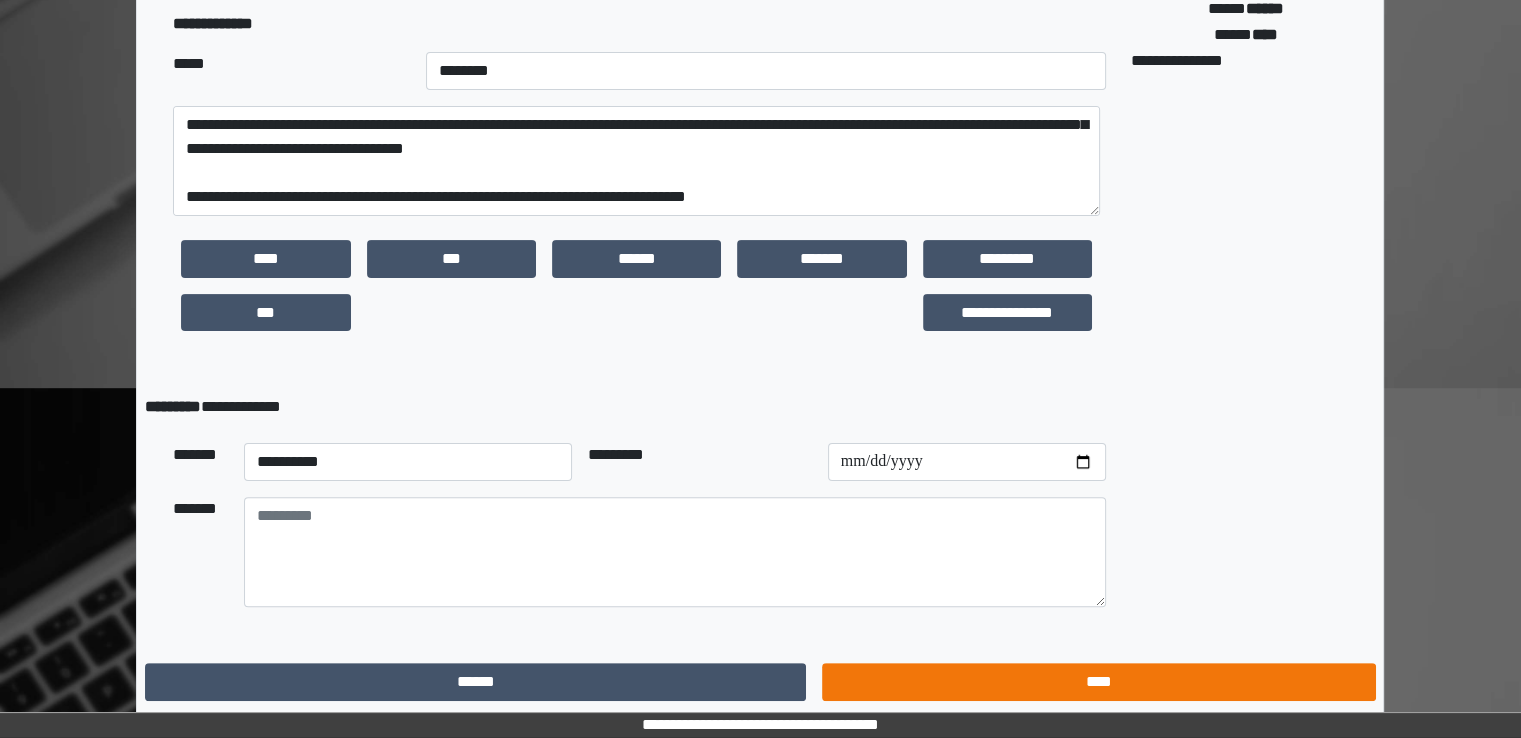 scroll, scrollTop: 0, scrollLeft: 0, axis: both 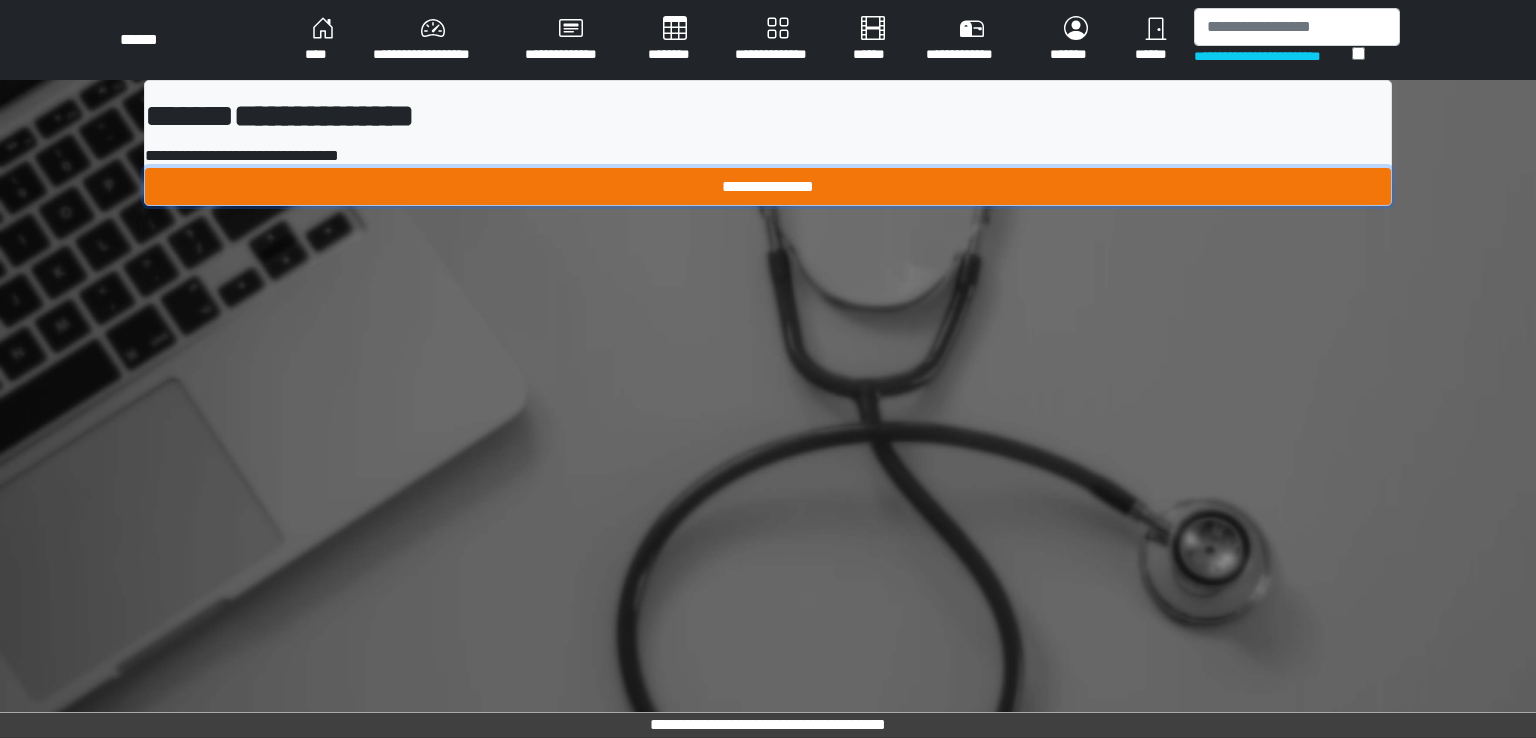 click on "**********" at bounding box center (768, 187) 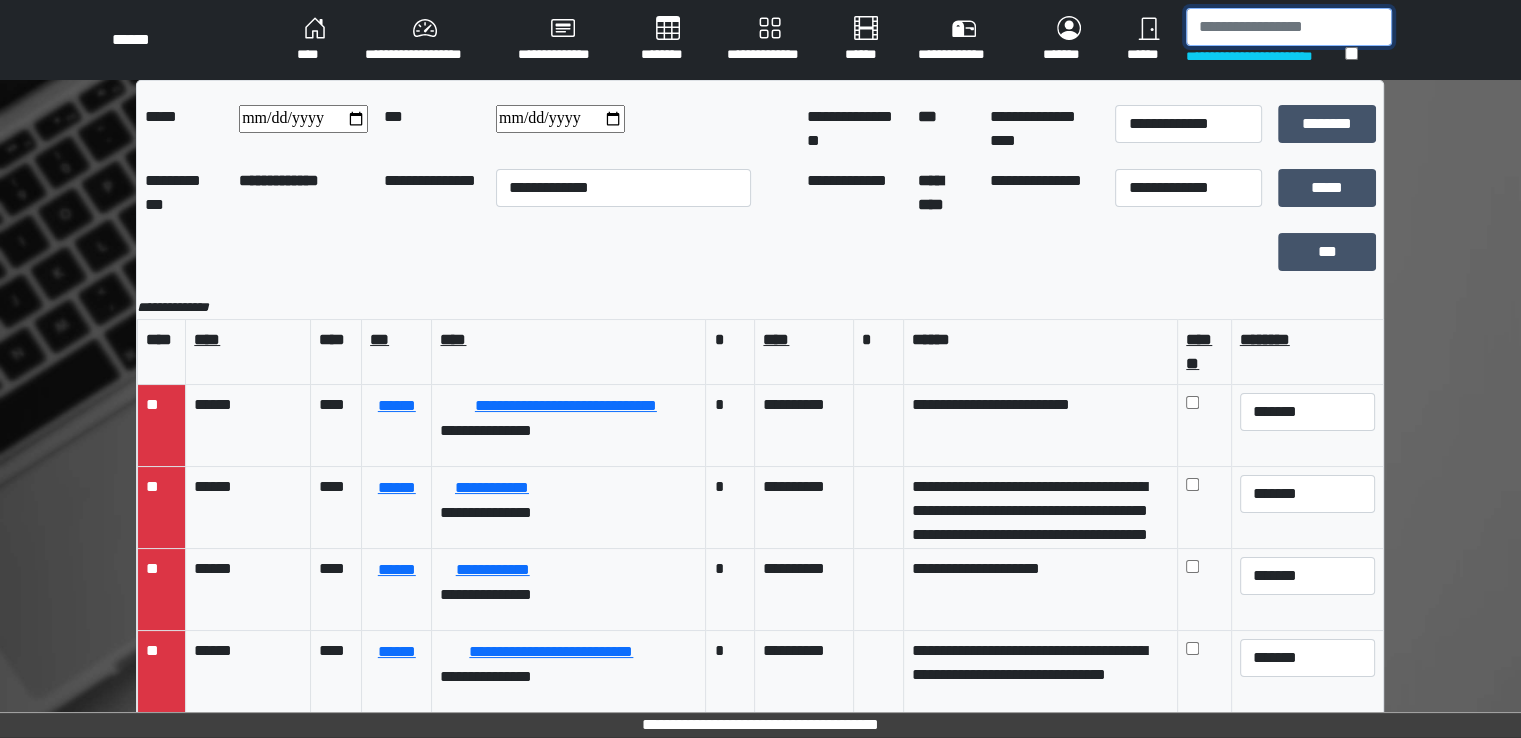 click at bounding box center (1289, 27) 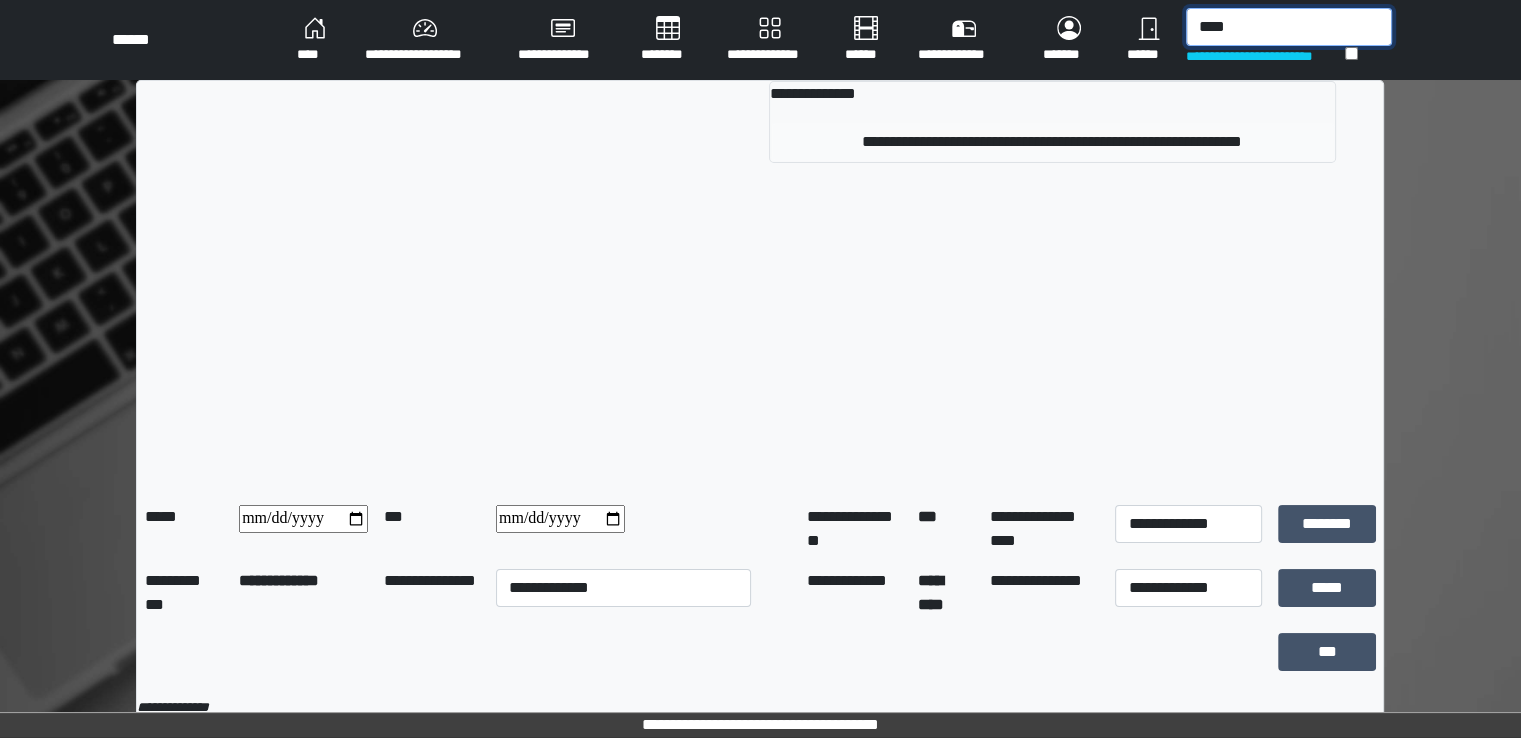 type on "****" 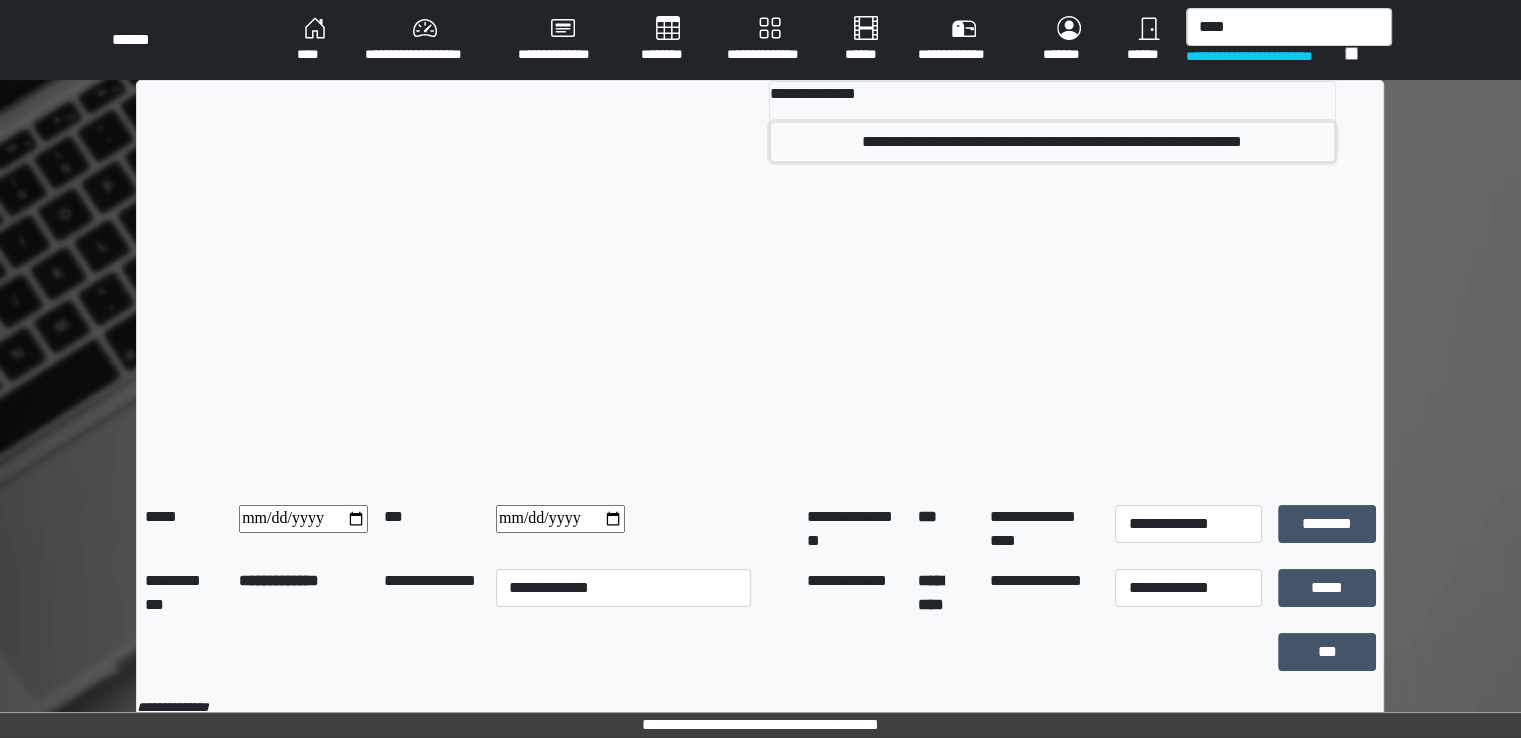 click on "**********" at bounding box center (1052, 142) 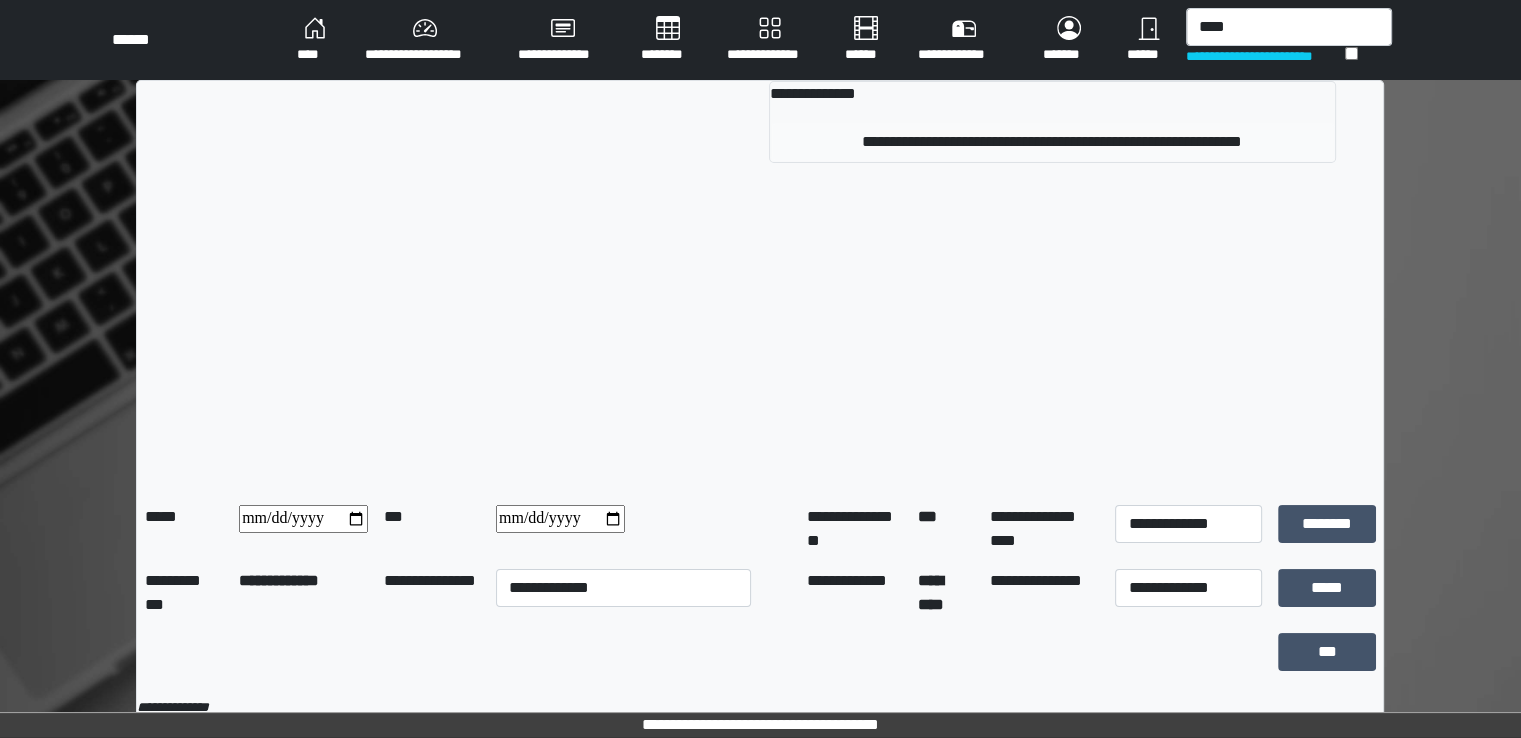 type 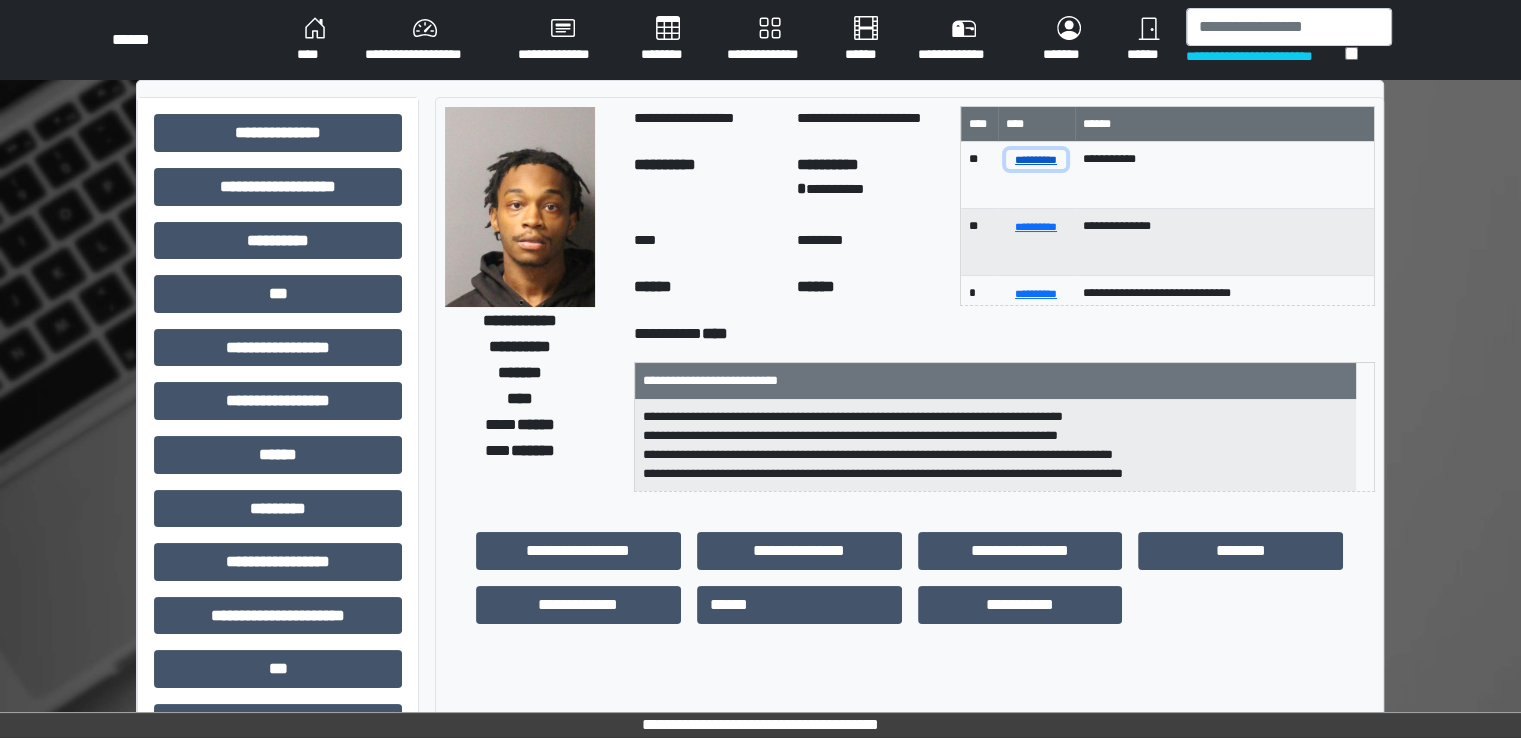 click on "**********" at bounding box center (1036, 159) 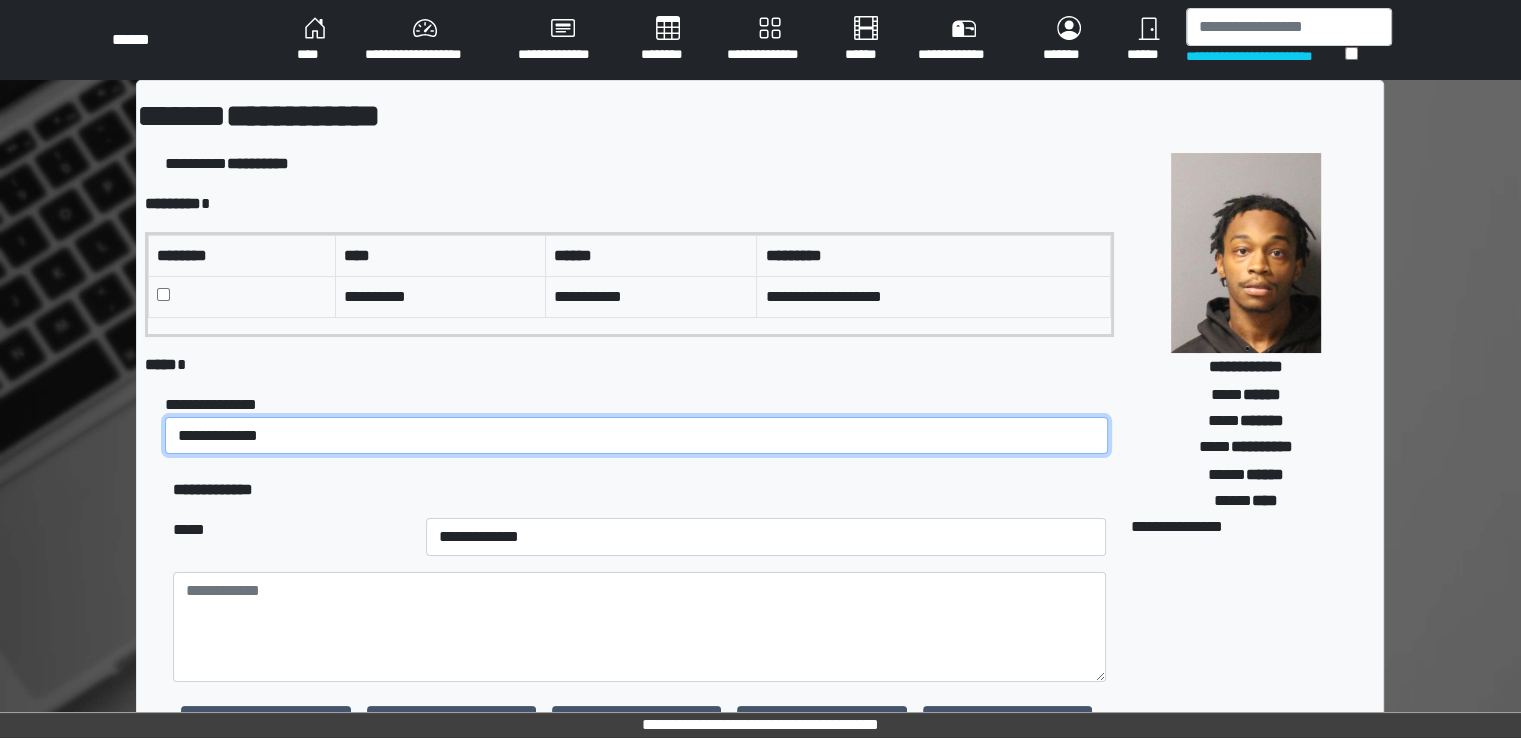 click on "**********" at bounding box center [636, 436] 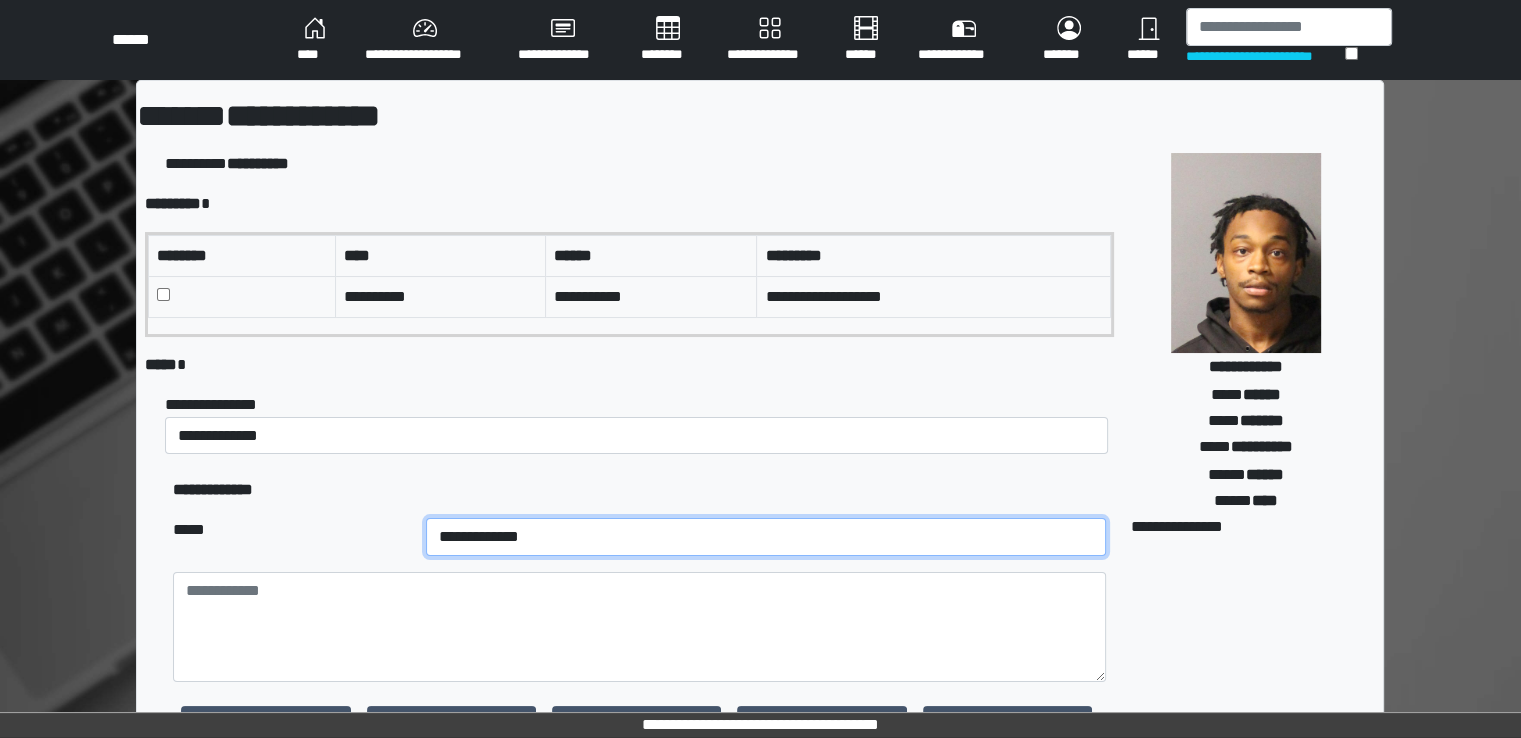 click on "**********" at bounding box center [766, 537] 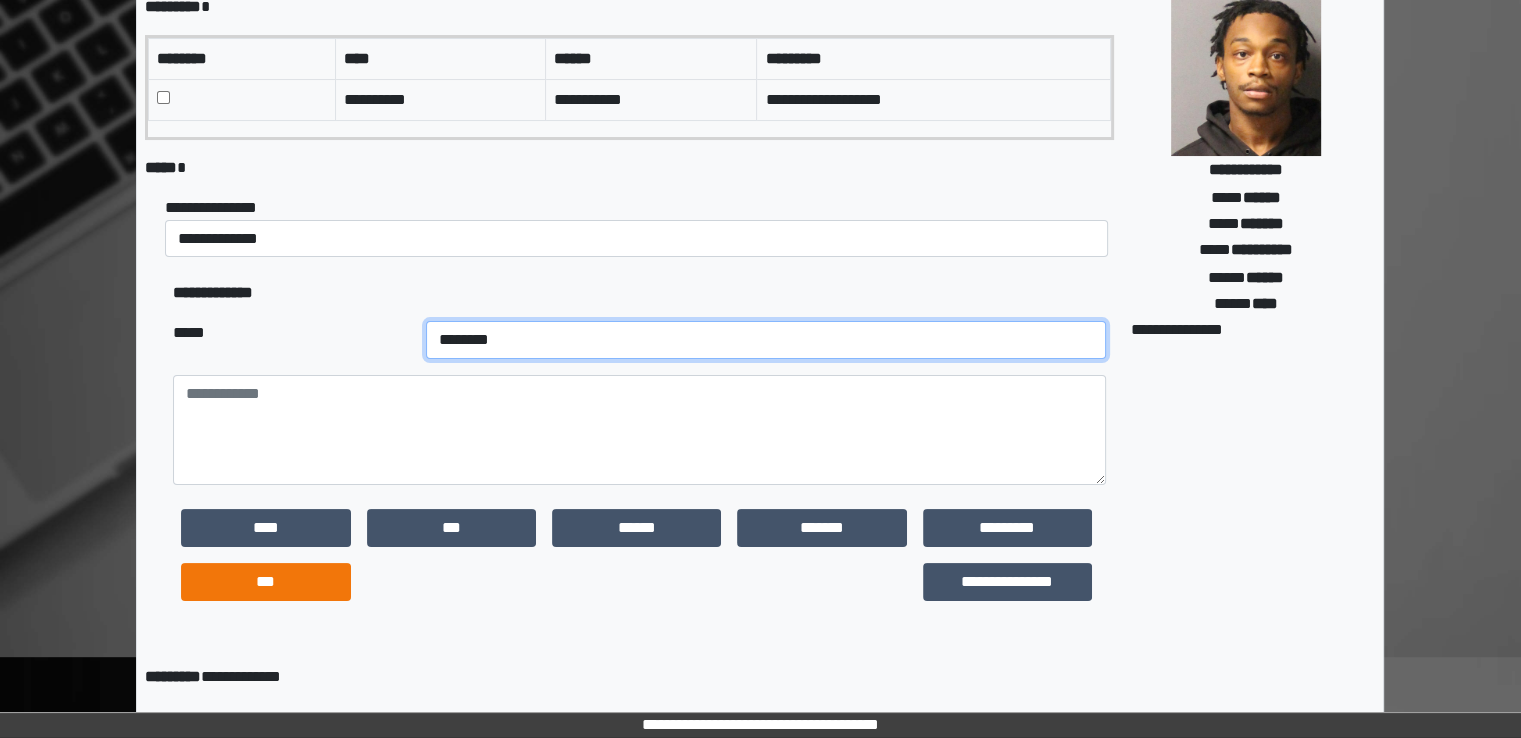 scroll, scrollTop: 200, scrollLeft: 0, axis: vertical 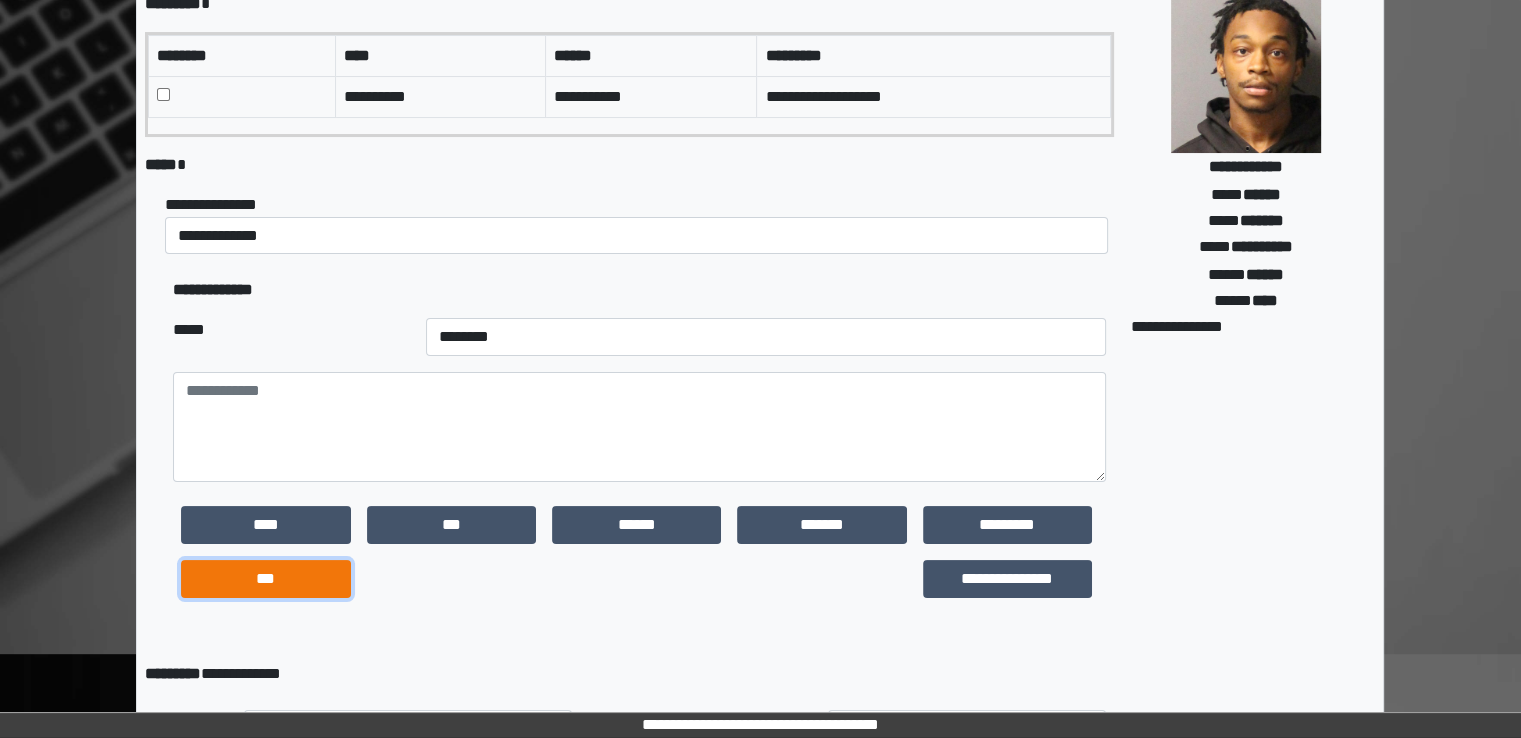 click on "***" at bounding box center (265, 579) 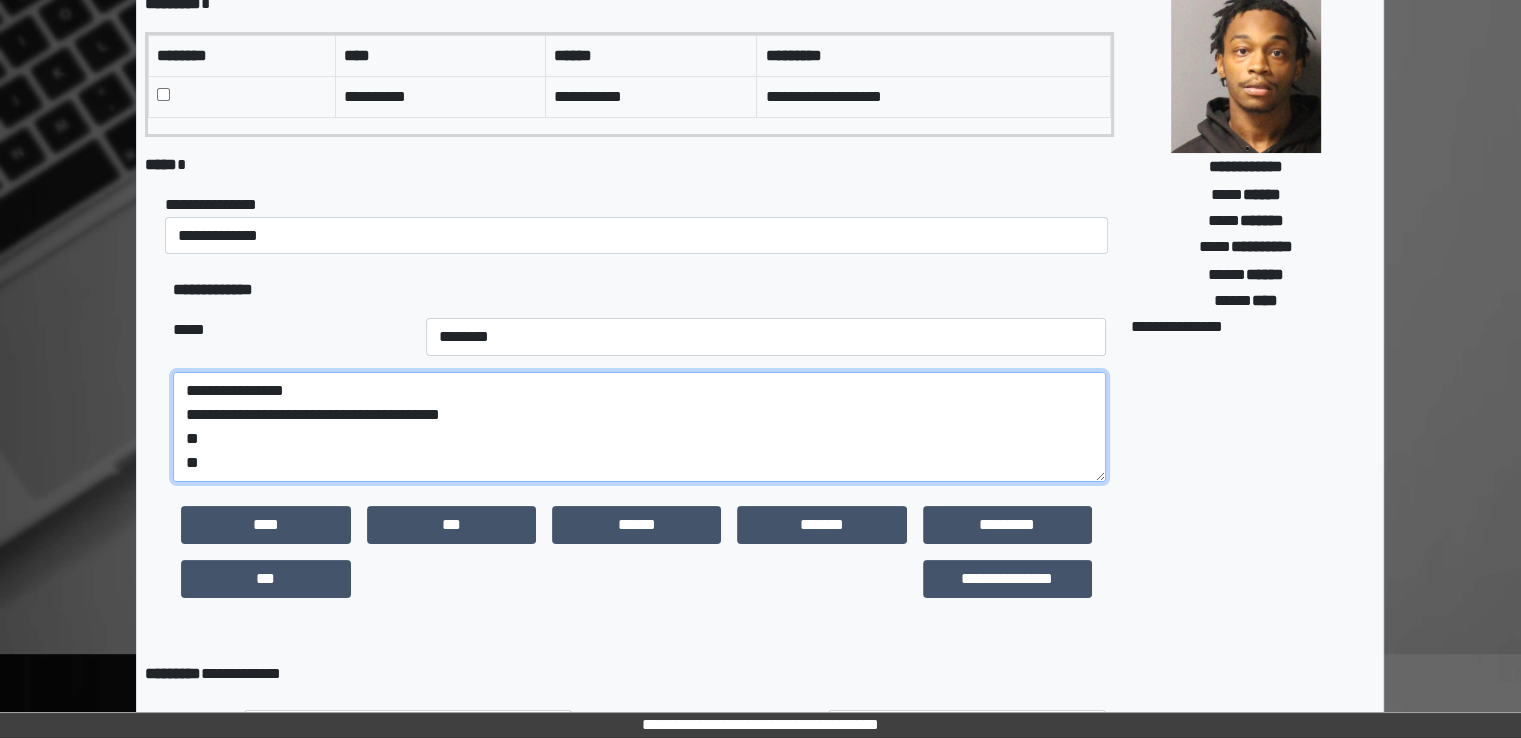 click on "**********" at bounding box center (639, 427) 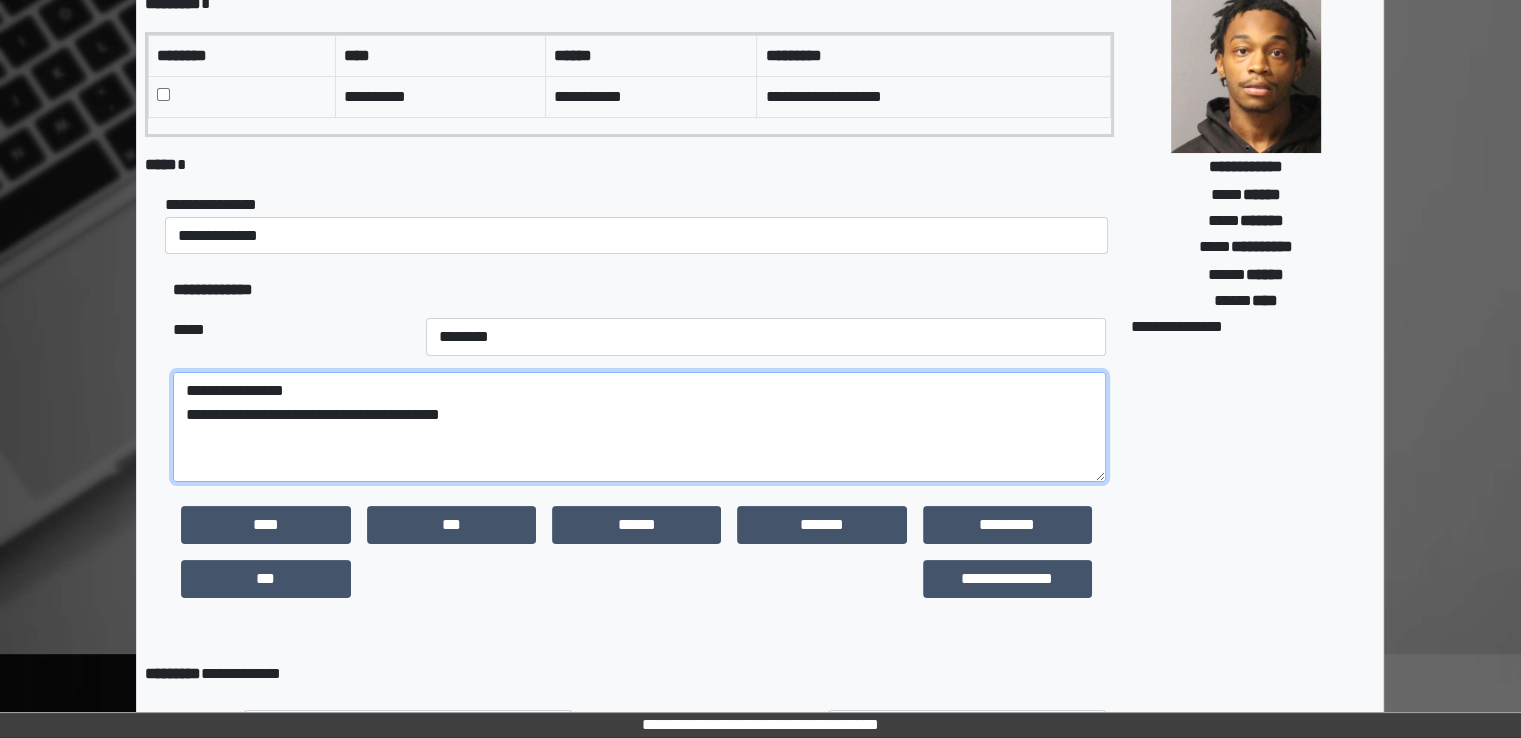 paste on "**********" 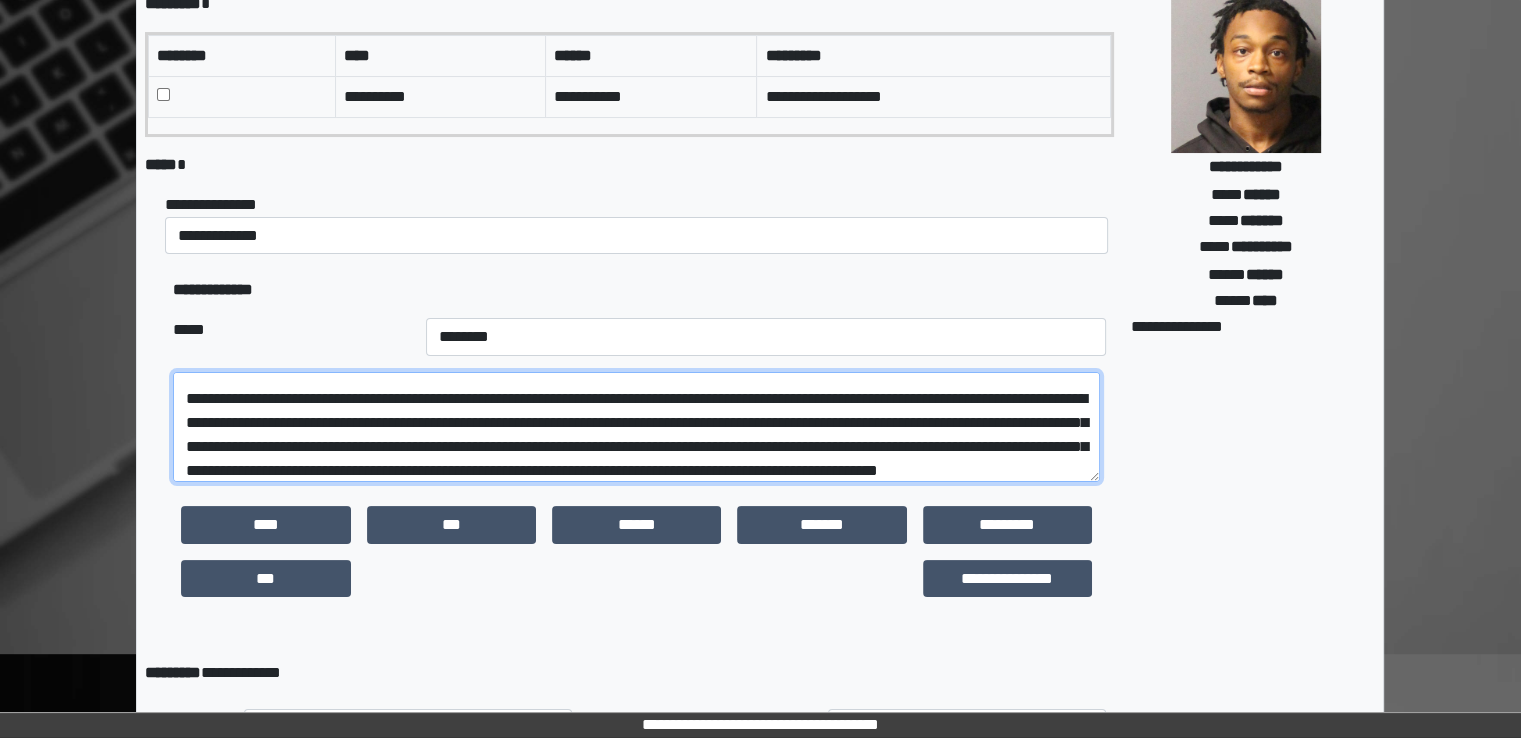 scroll, scrollTop: 100, scrollLeft: 0, axis: vertical 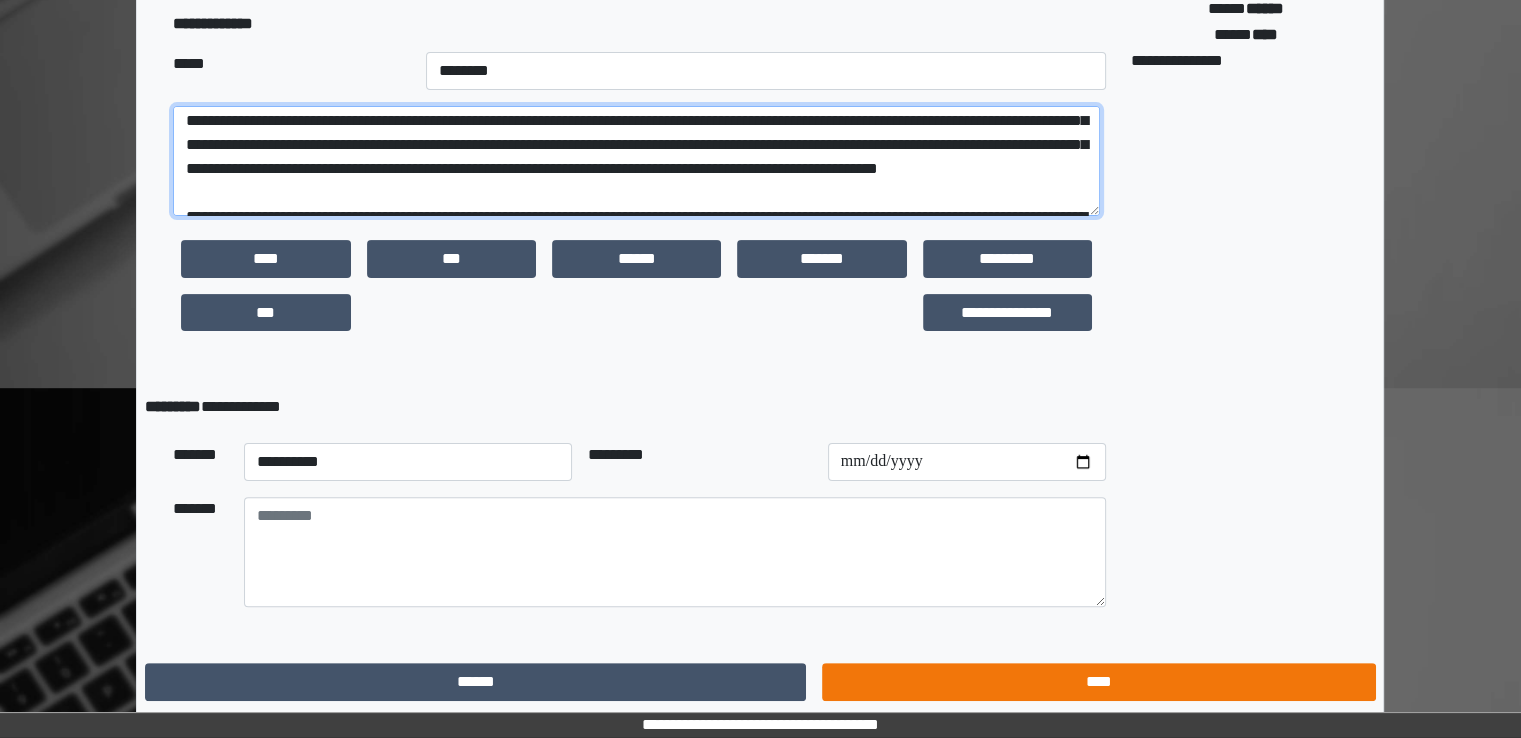 type on "**********" 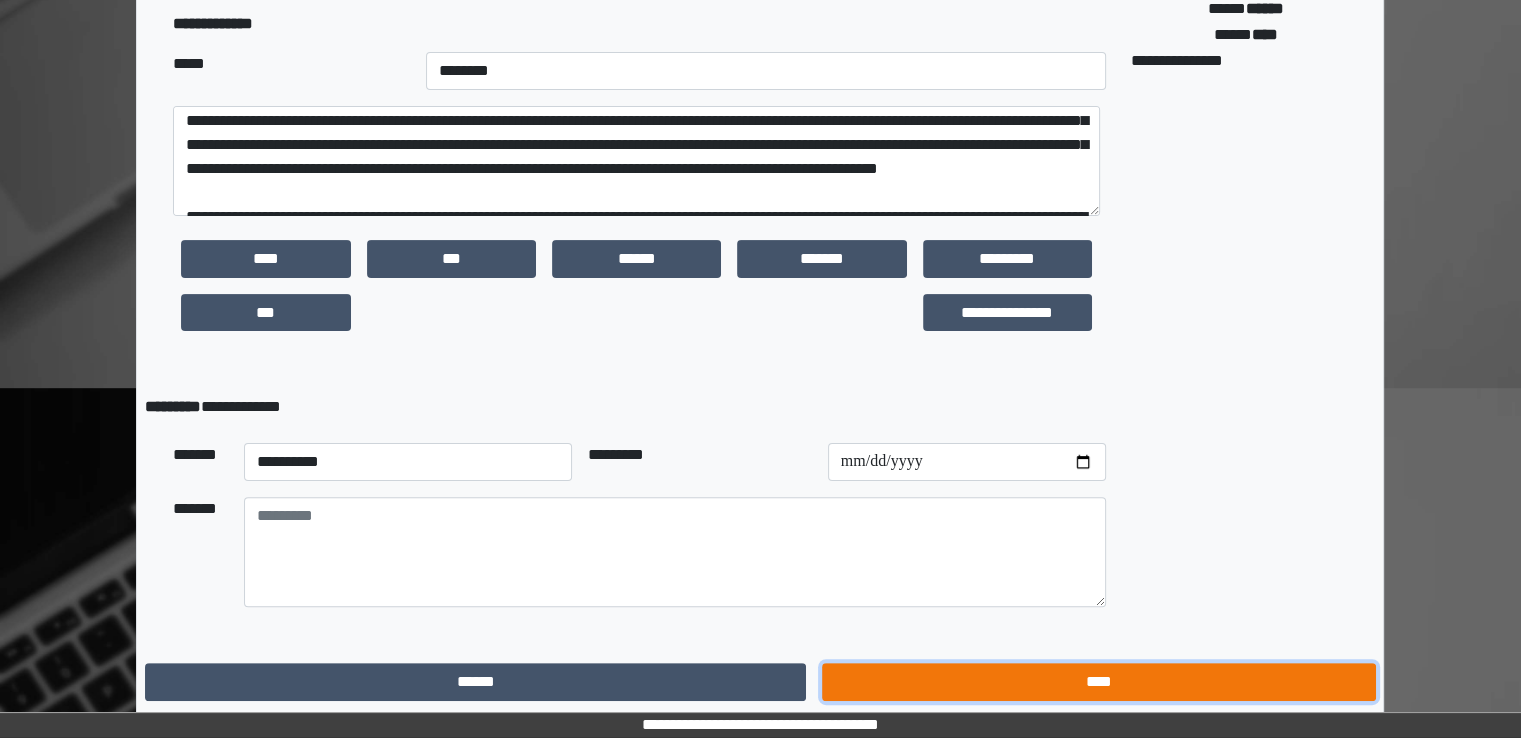 click on "****" at bounding box center [1098, 682] 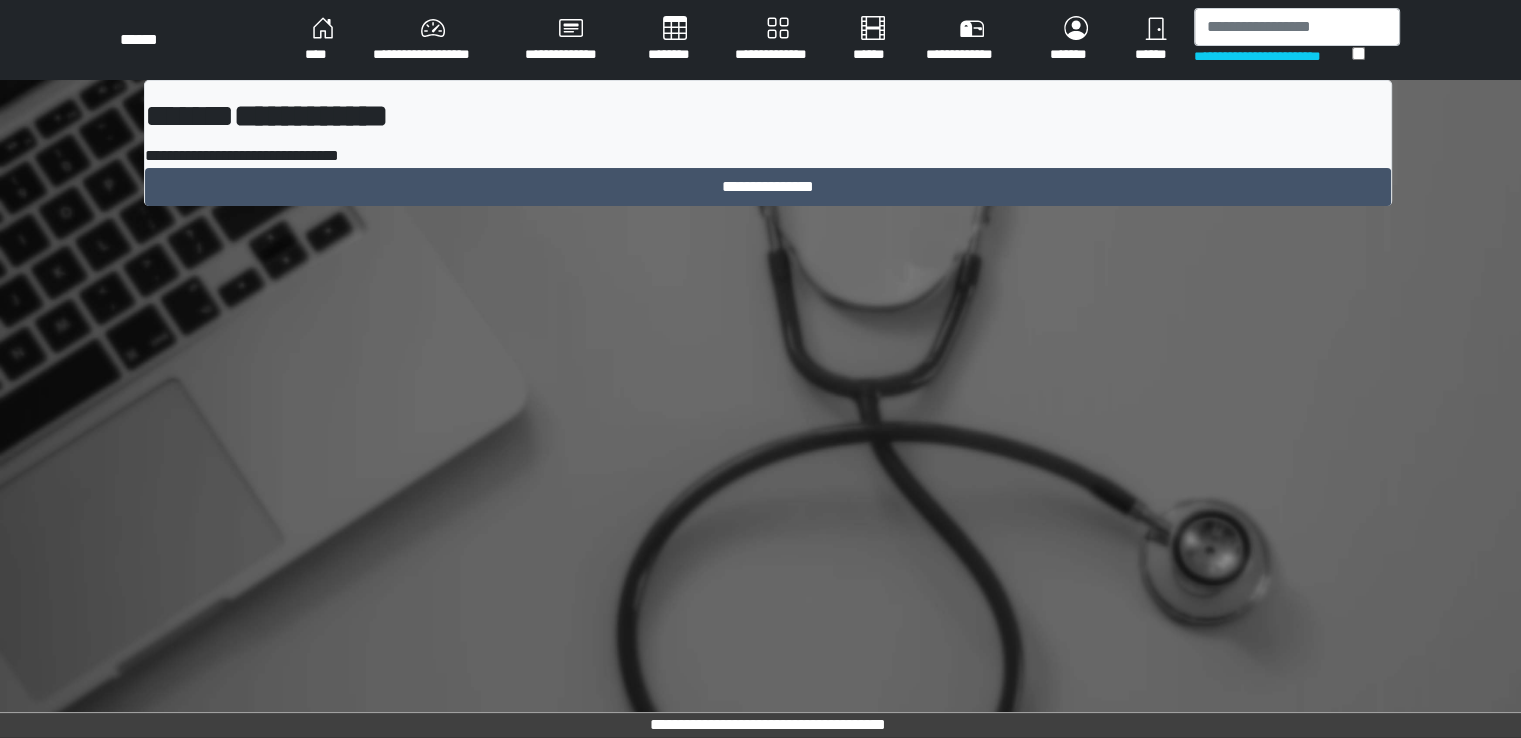 scroll, scrollTop: 0, scrollLeft: 0, axis: both 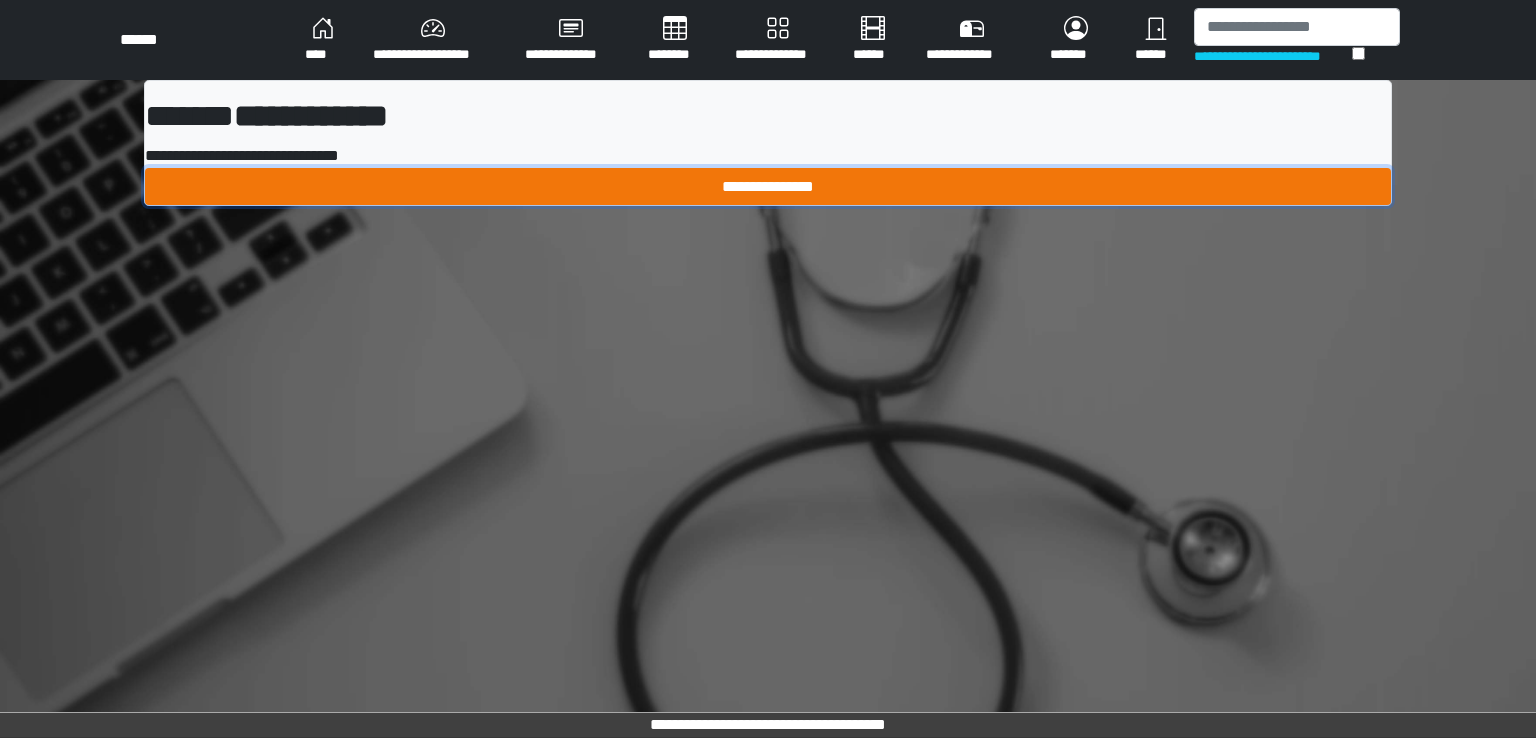 click on "**********" at bounding box center (768, 187) 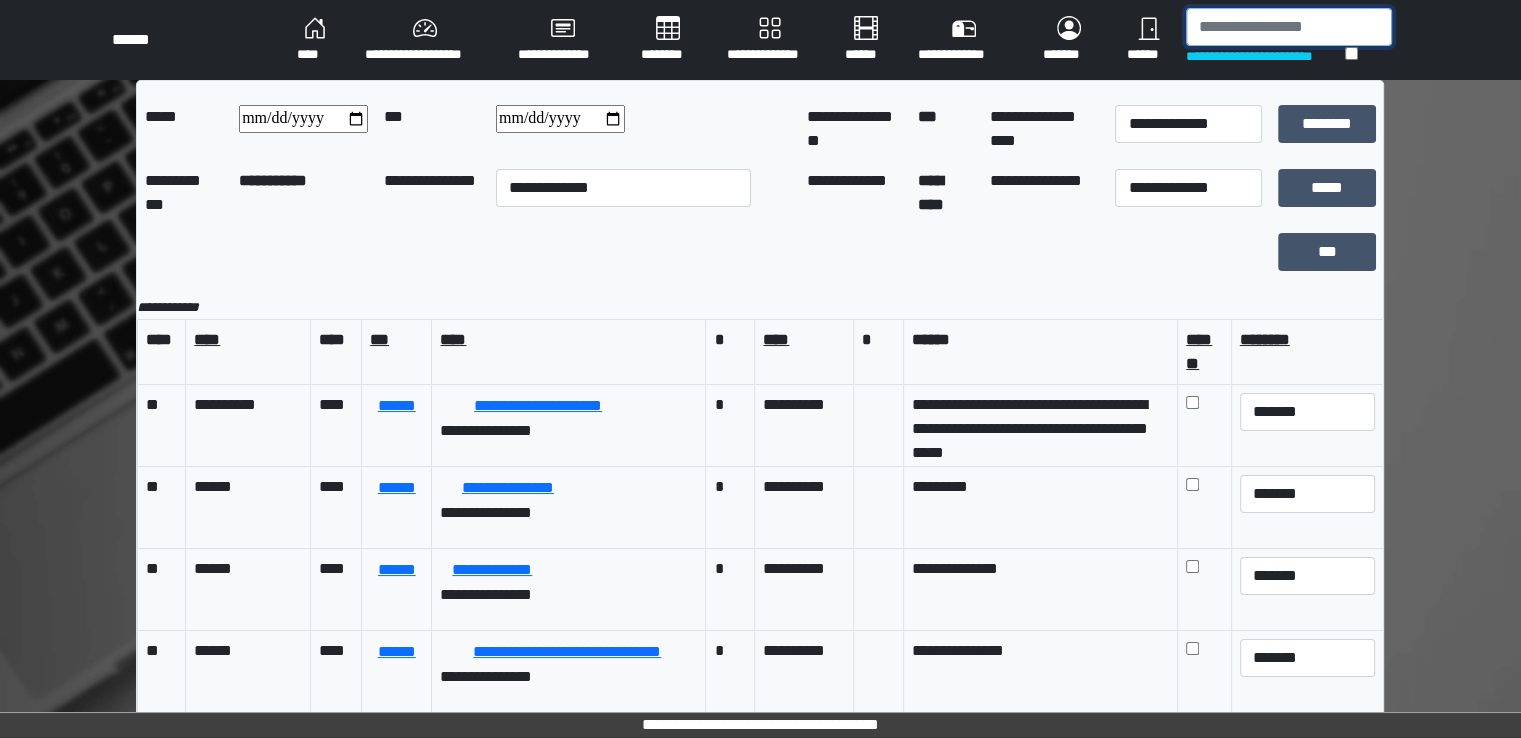 click at bounding box center [1289, 27] 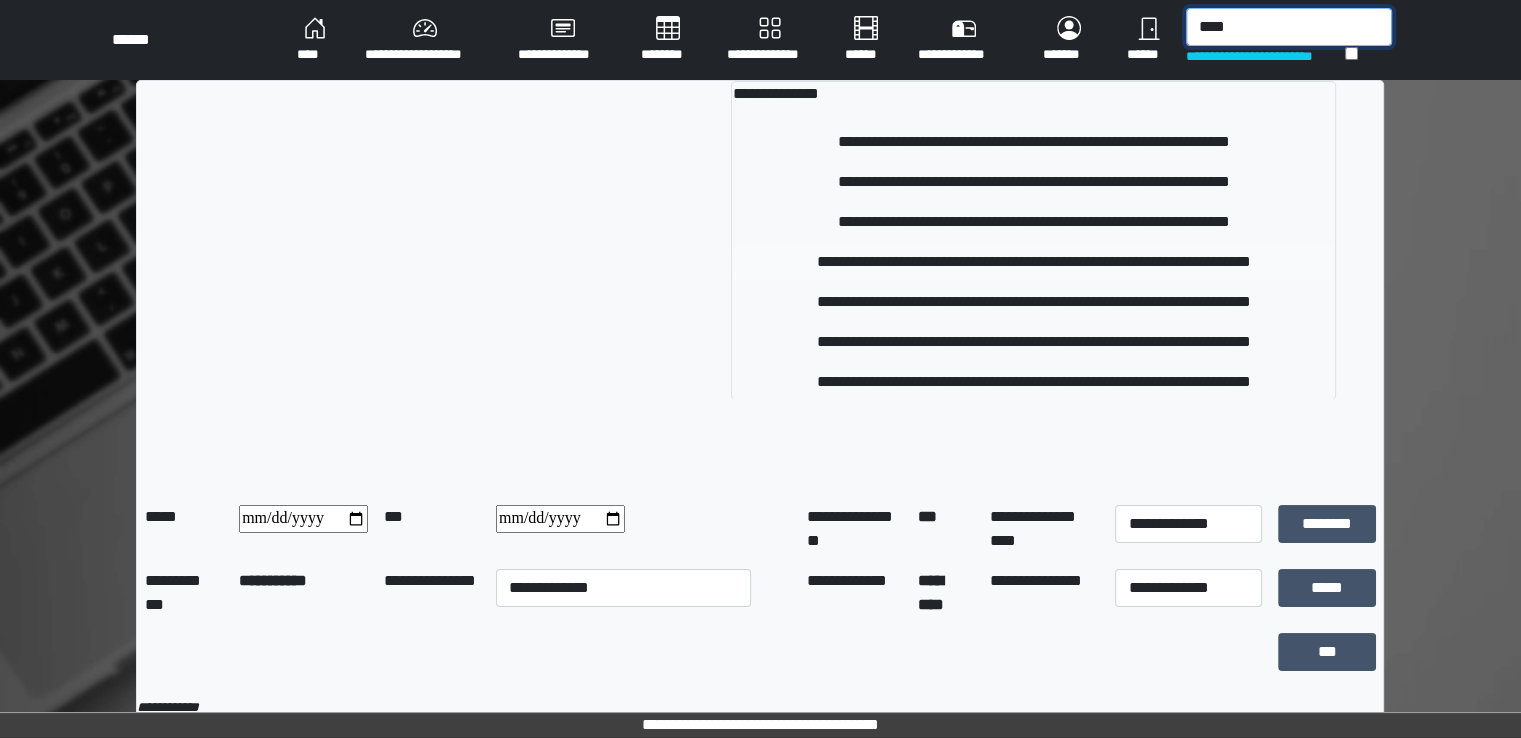 type on "****" 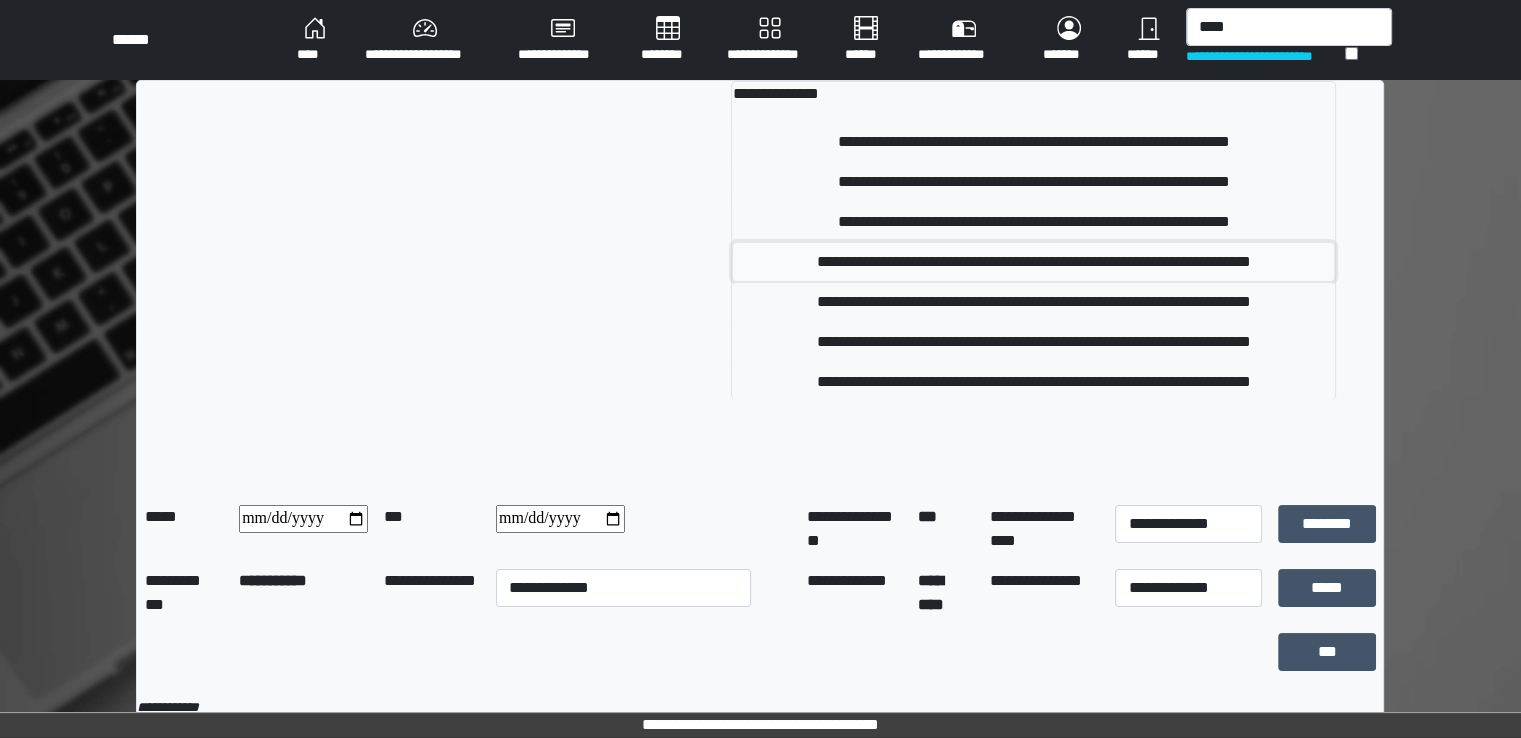 click on "**********" at bounding box center (1033, 262) 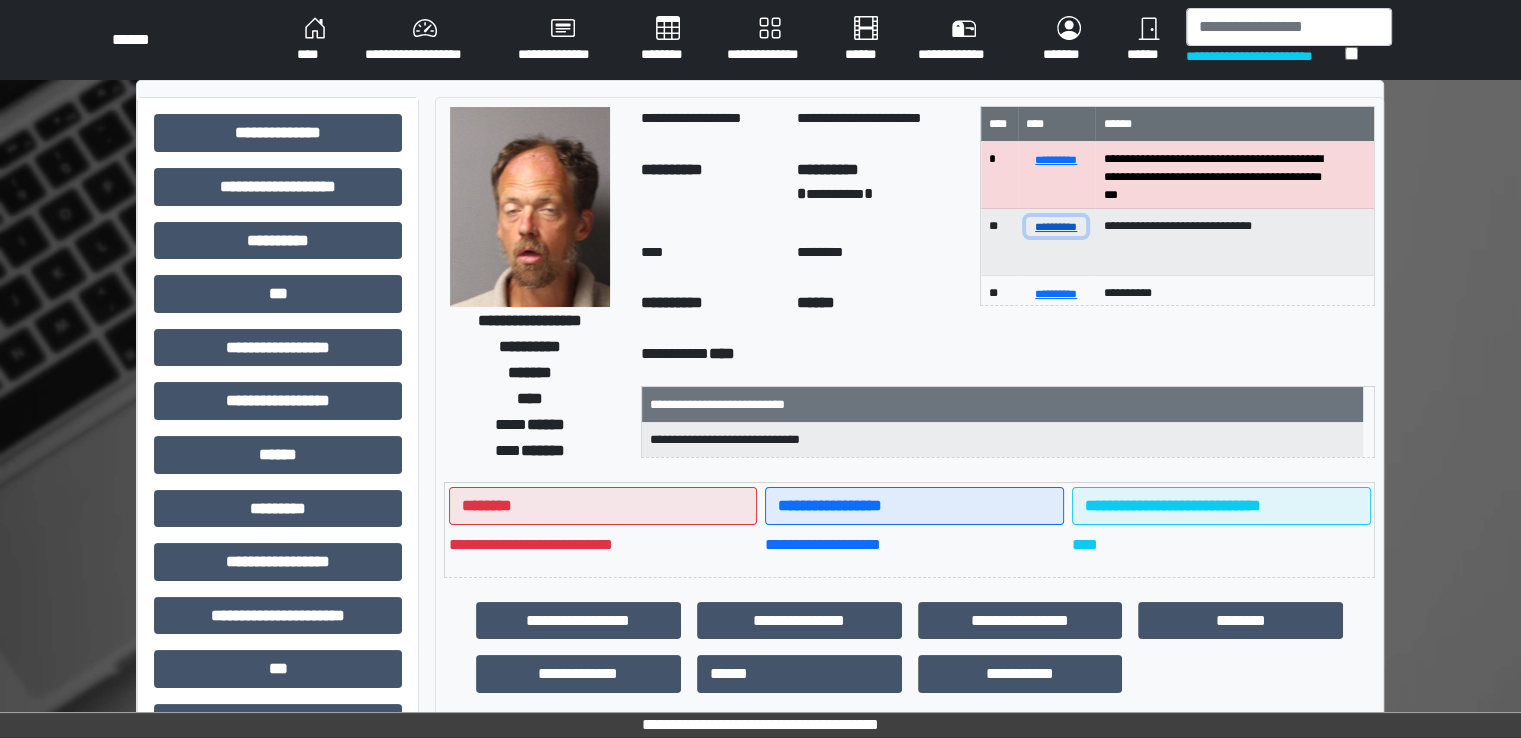 click on "**********" at bounding box center (1056, 226) 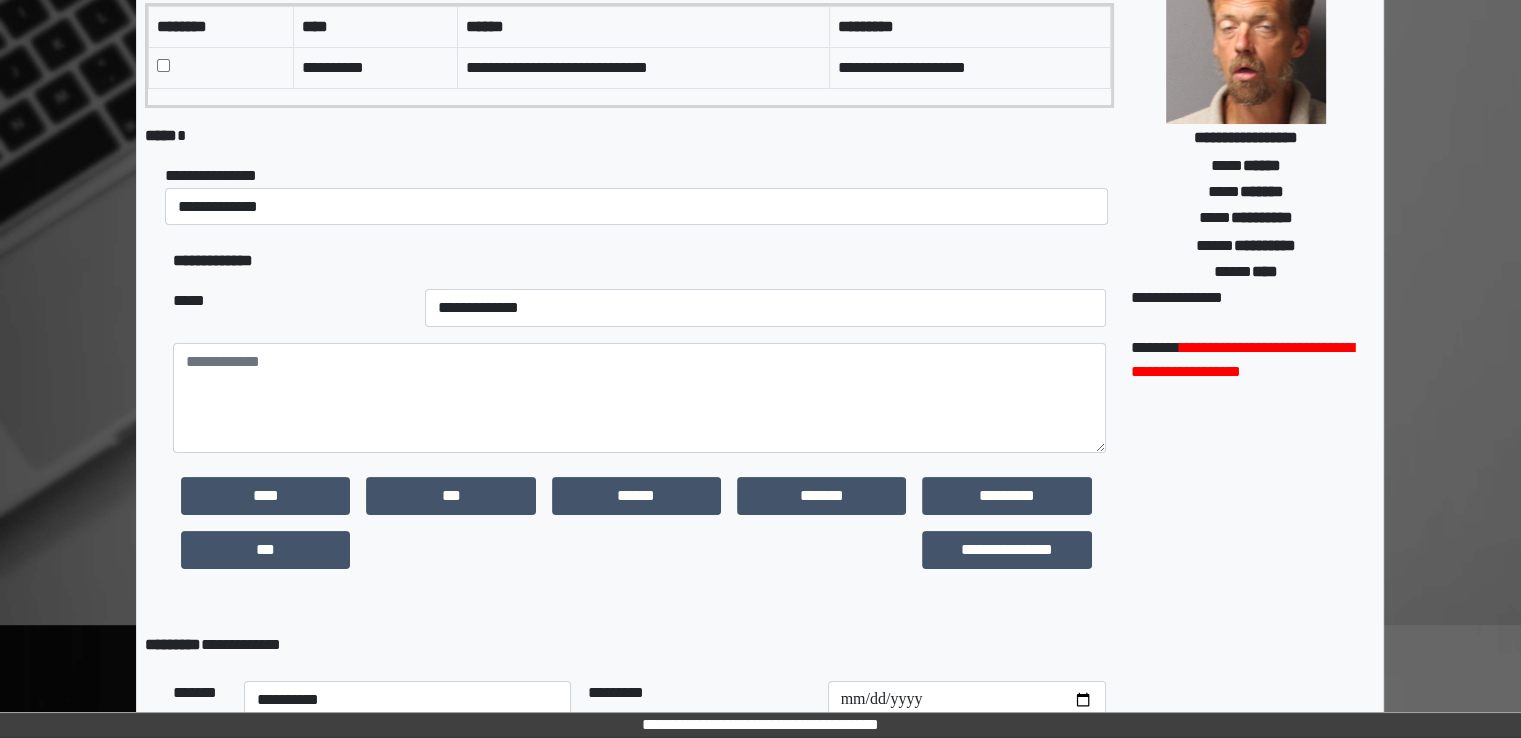 scroll, scrollTop: 0, scrollLeft: 0, axis: both 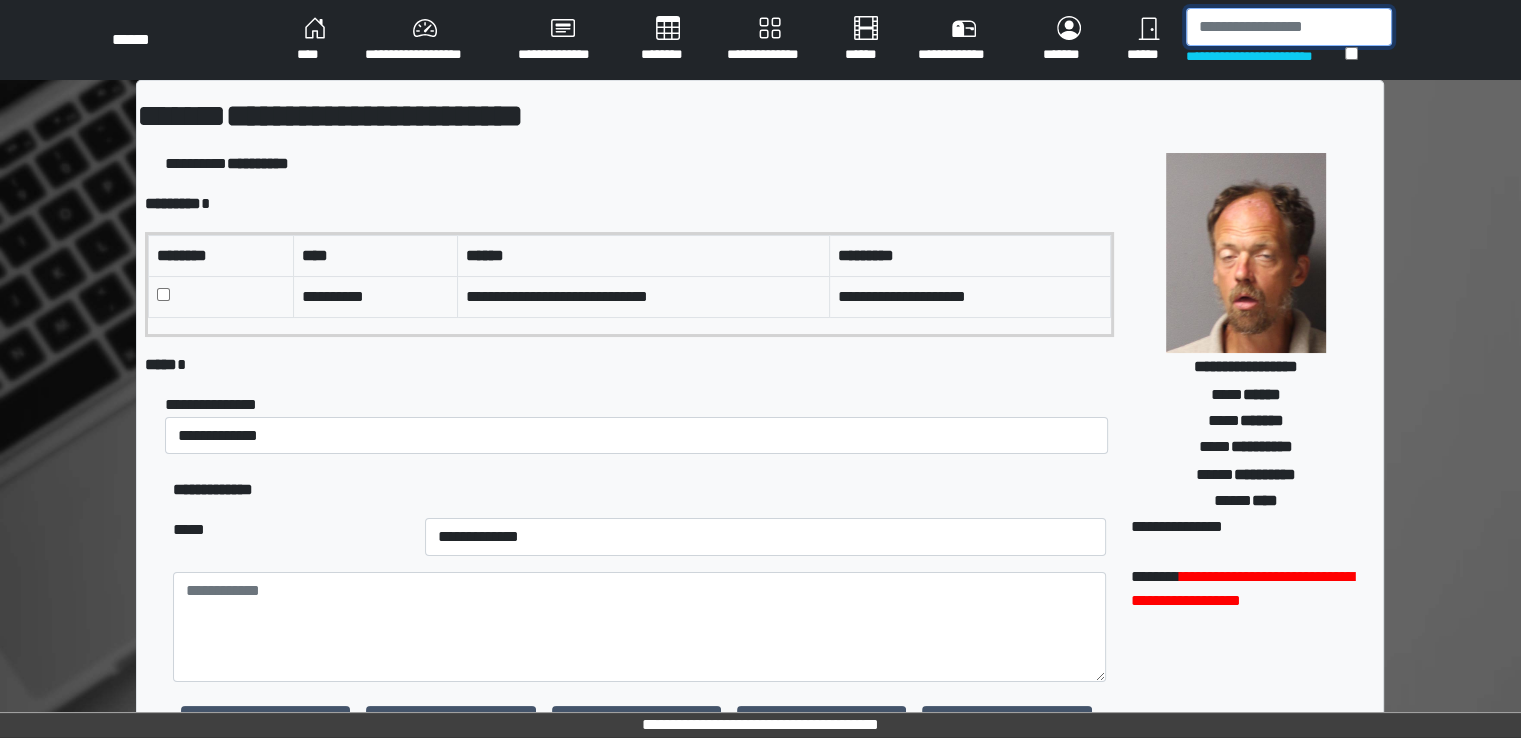 click at bounding box center [1289, 27] 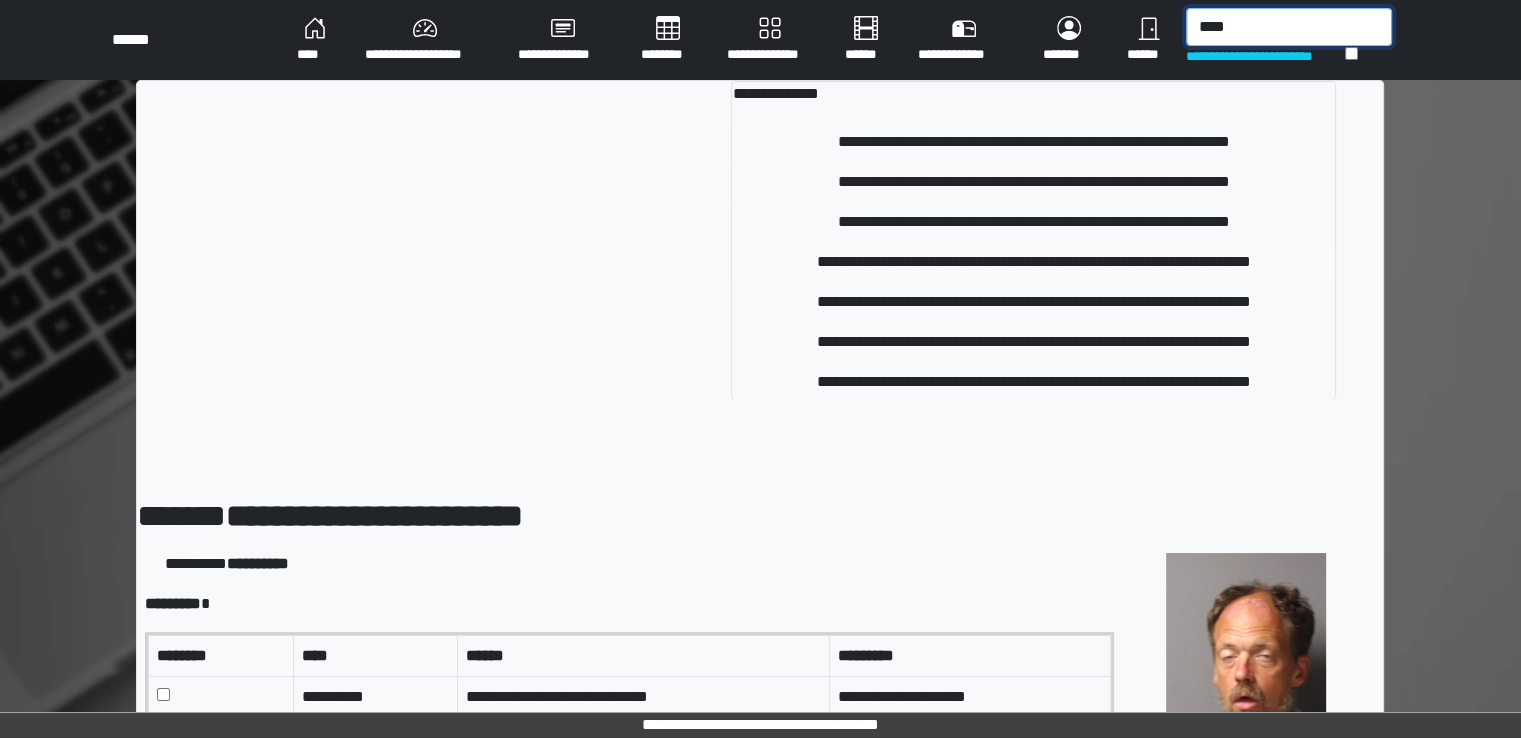 type on "****" 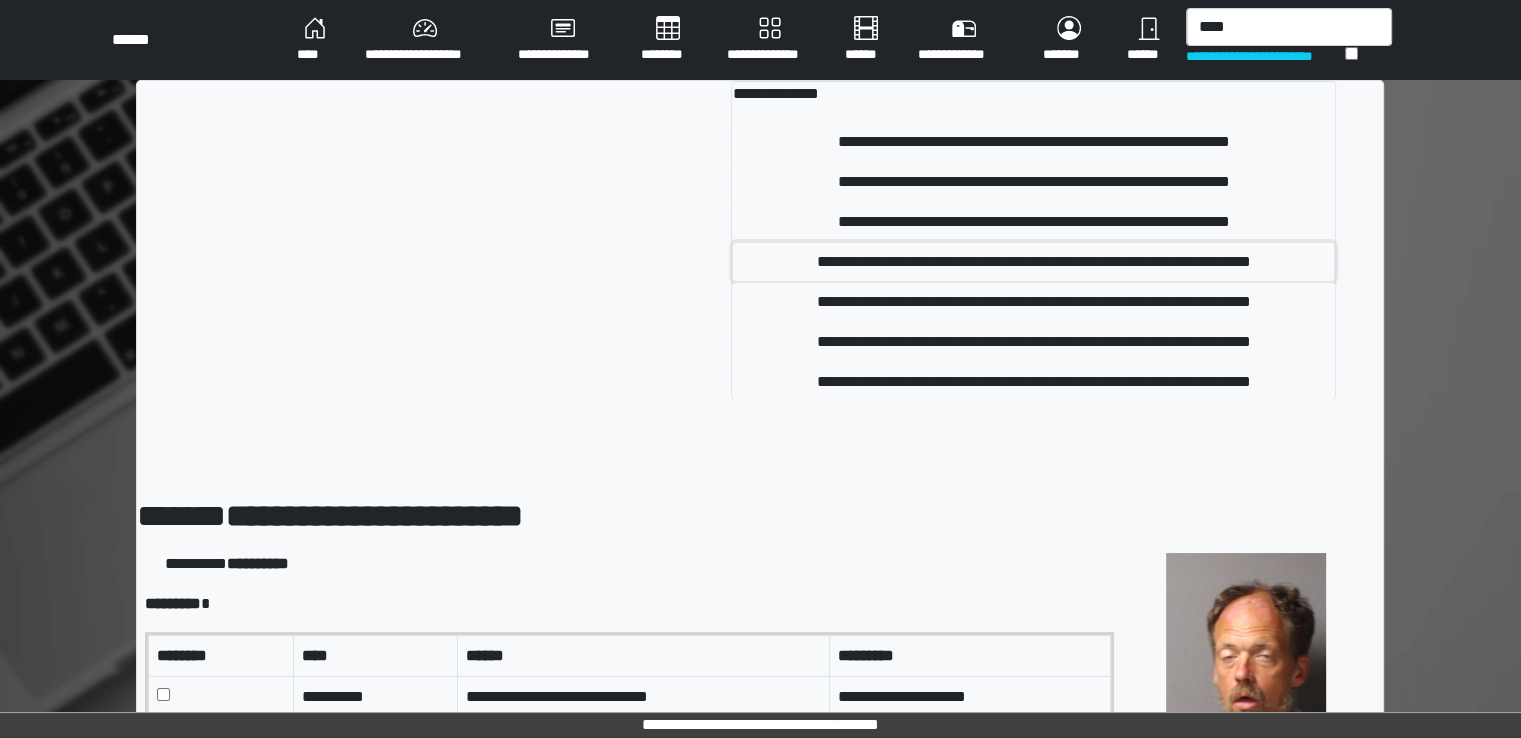 click on "**********" at bounding box center [1033, 262] 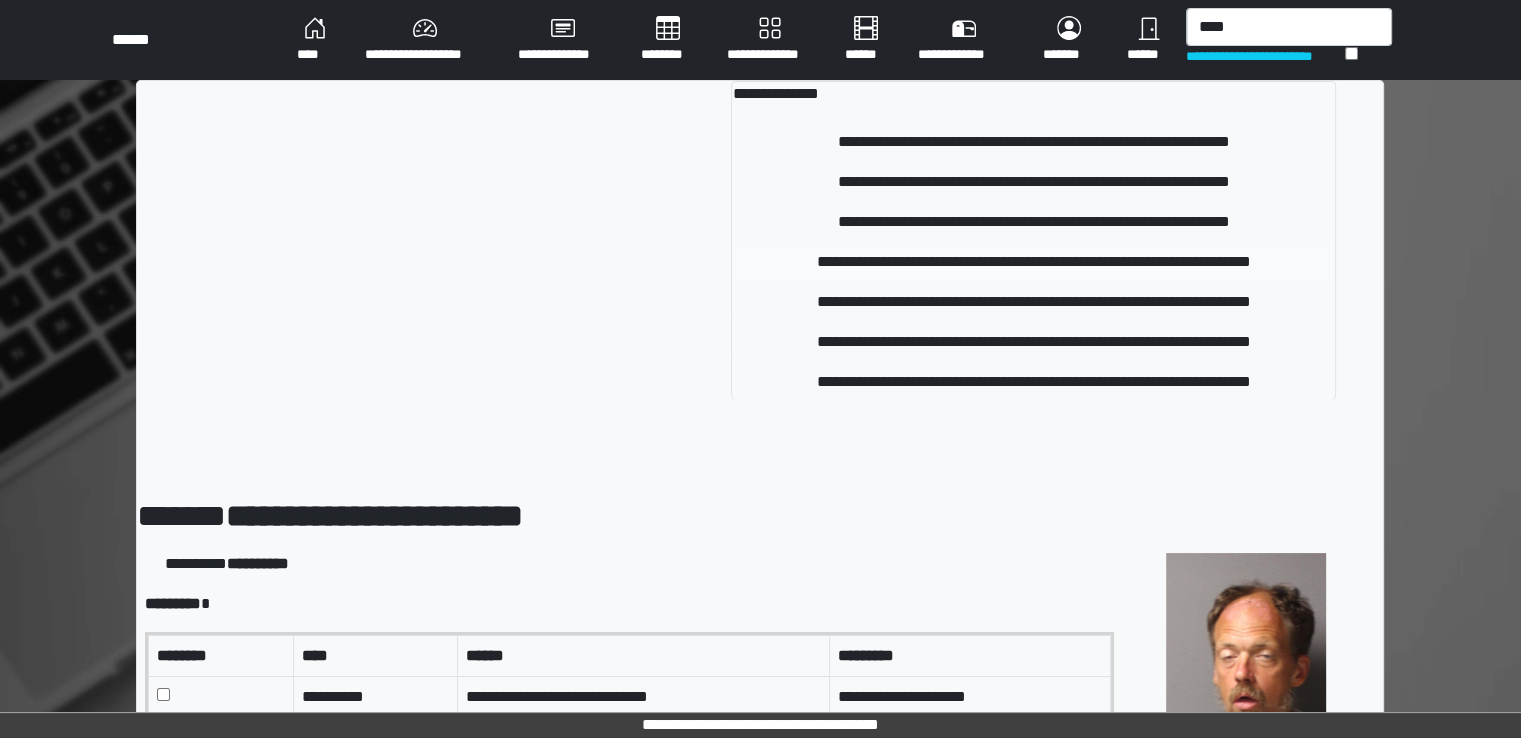type 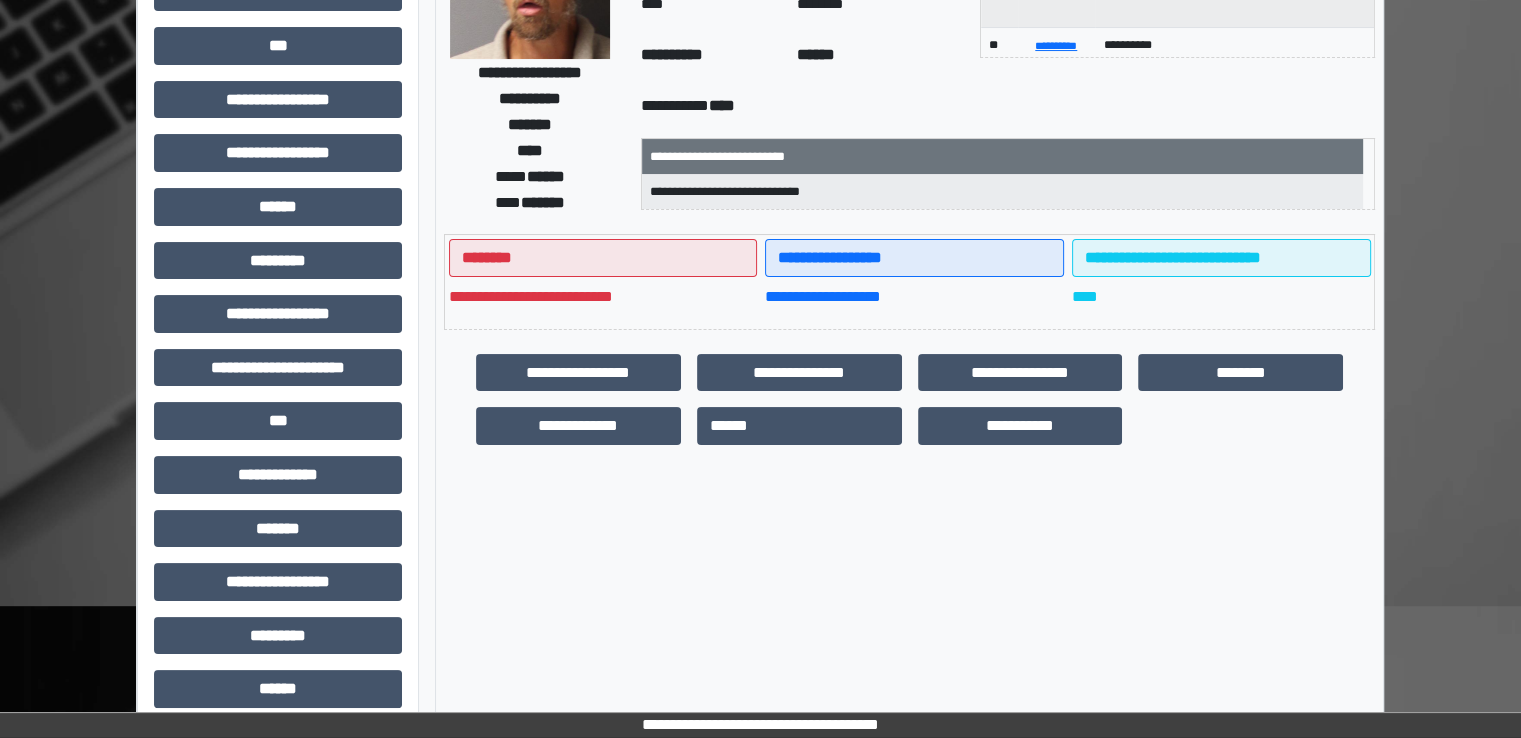 scroll, scrollTop: 428, scrollLeft: 0, axis: vertical 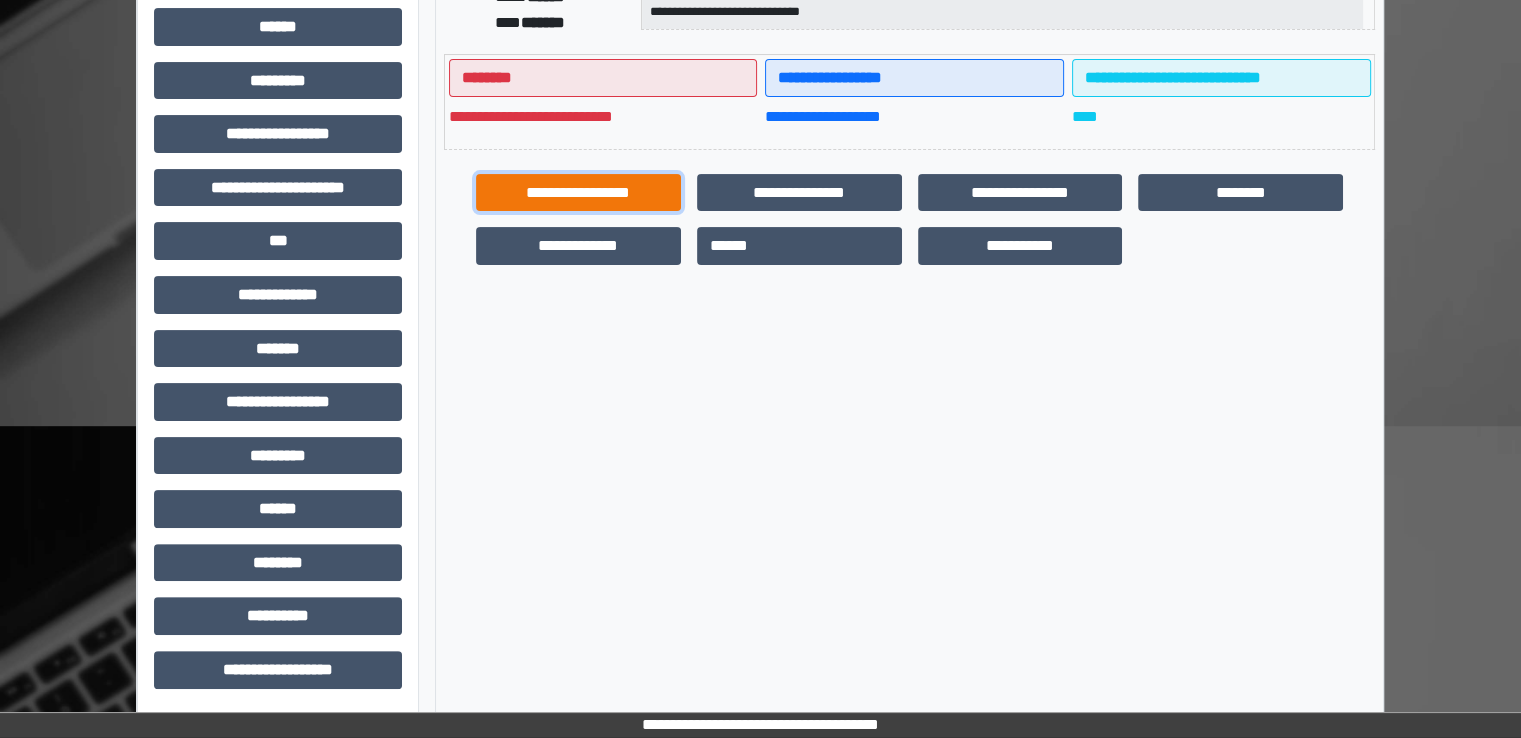 click on "**********" at bounding box center (578, 193) 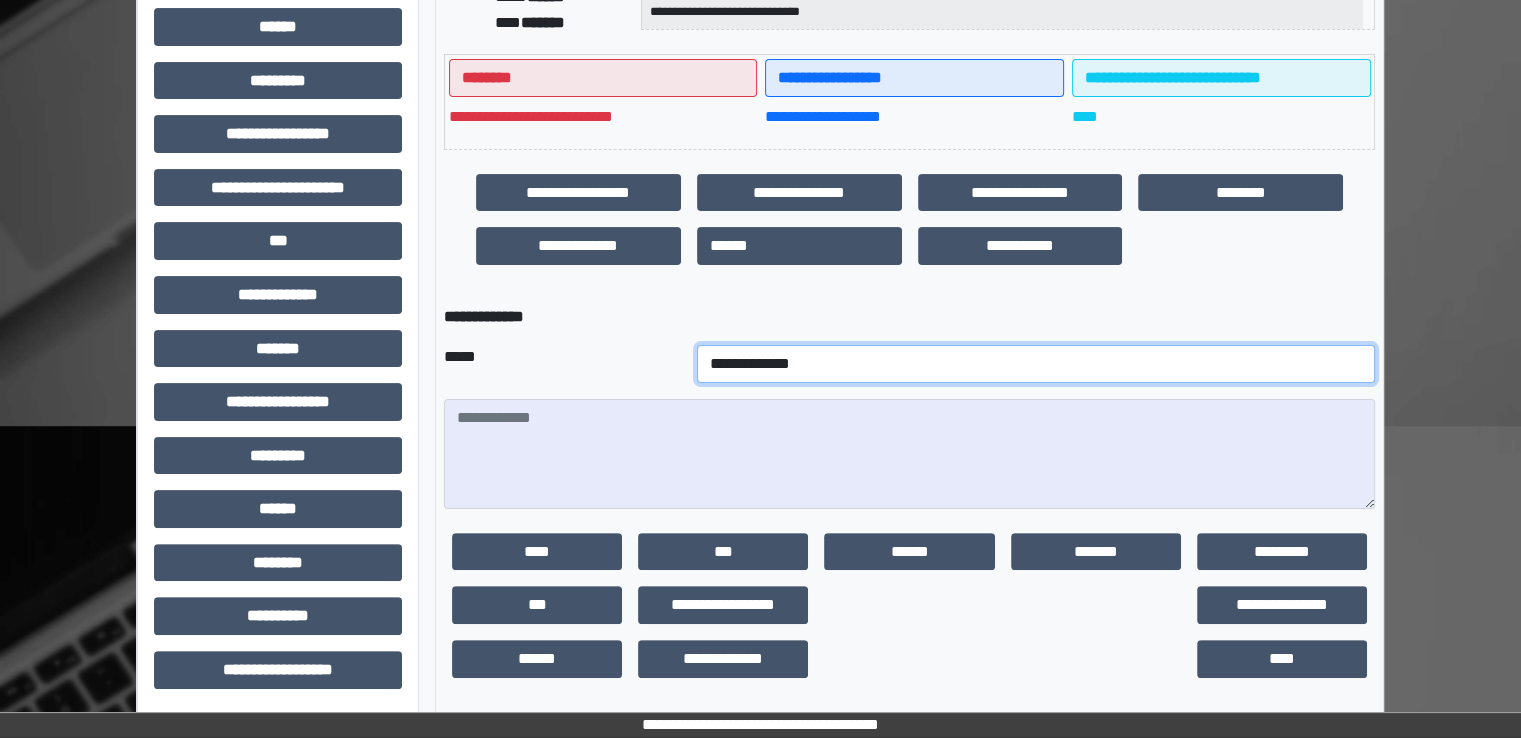 click on "**********" at bounding box center (1036, 364) 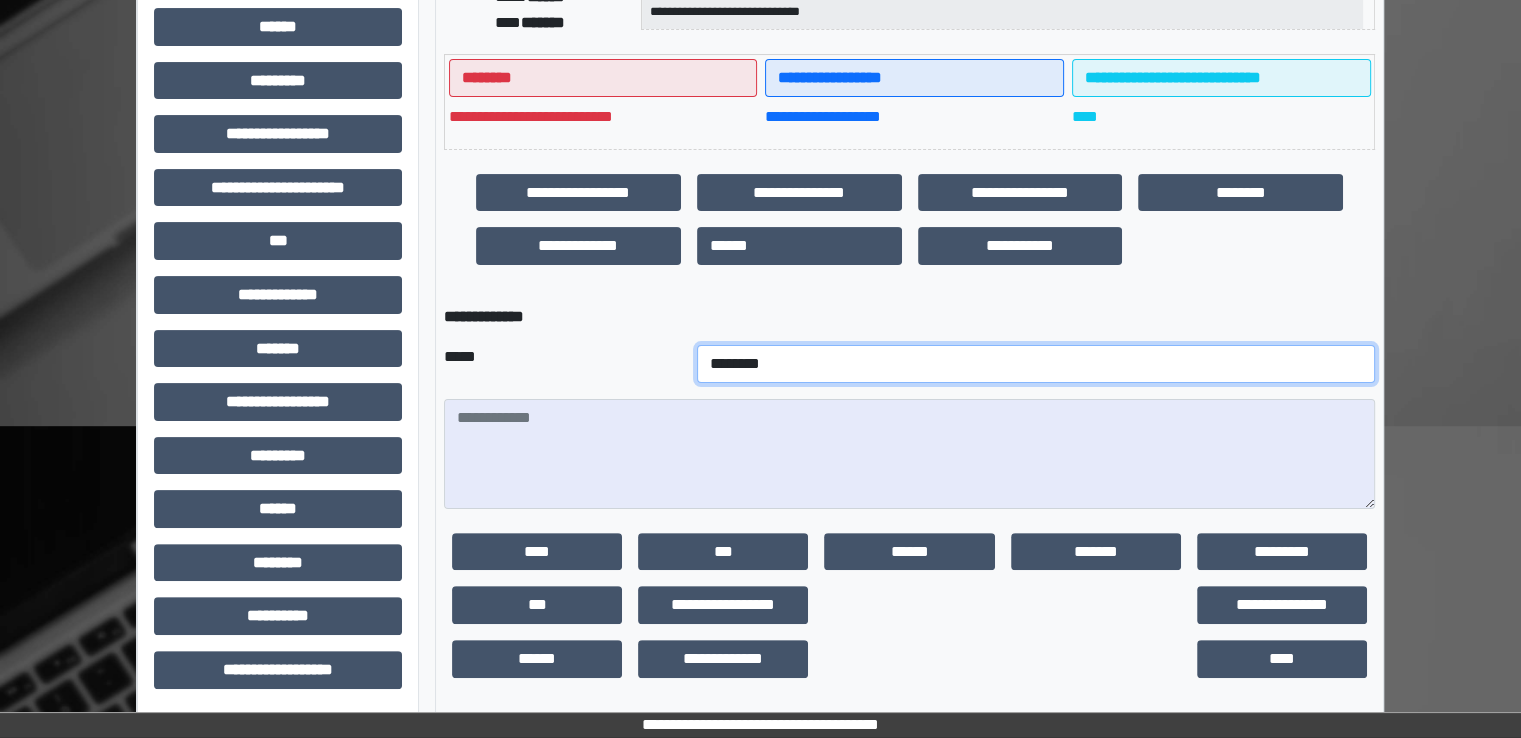 click on "**********" at bounding box center [1036, 364] 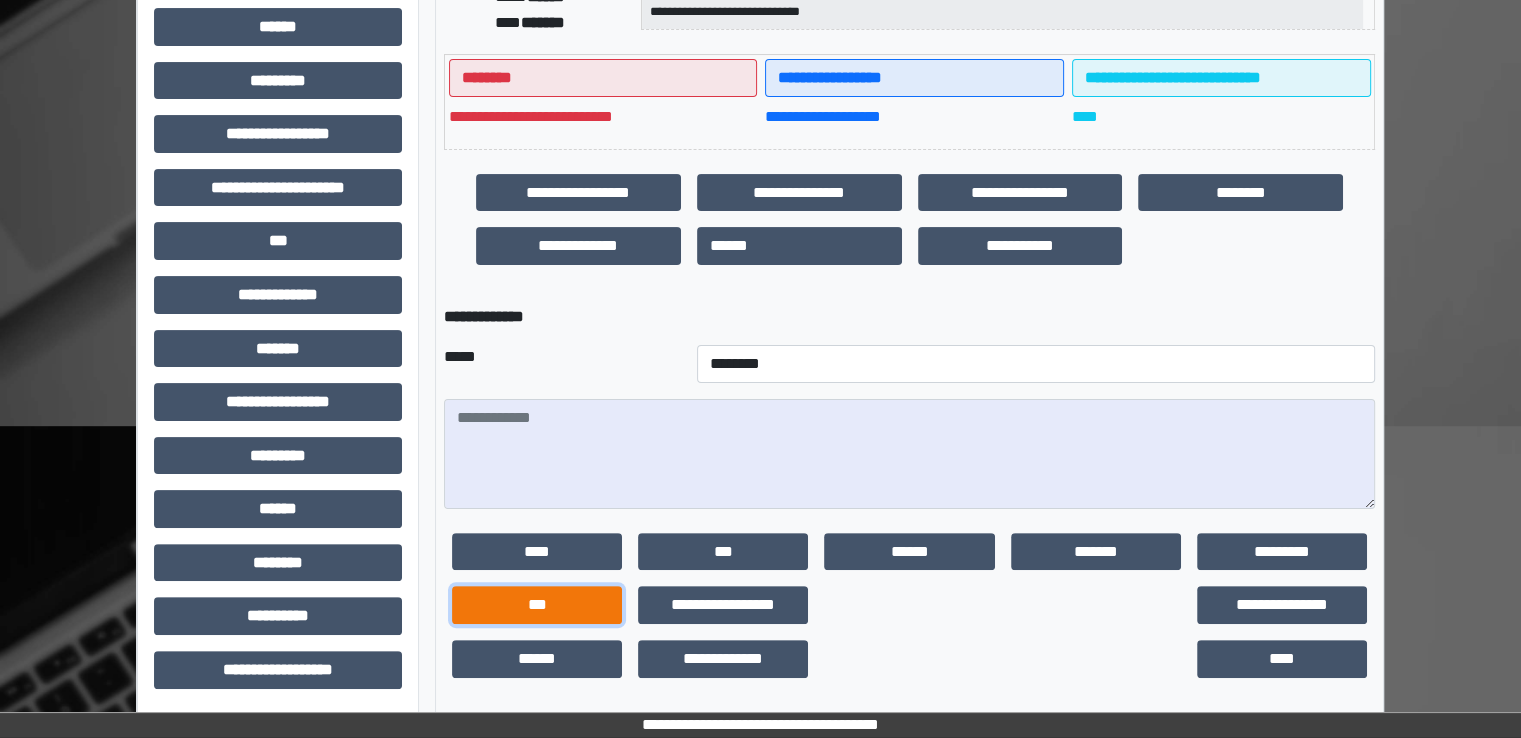 click on "***" at bounding box center (537, 605) 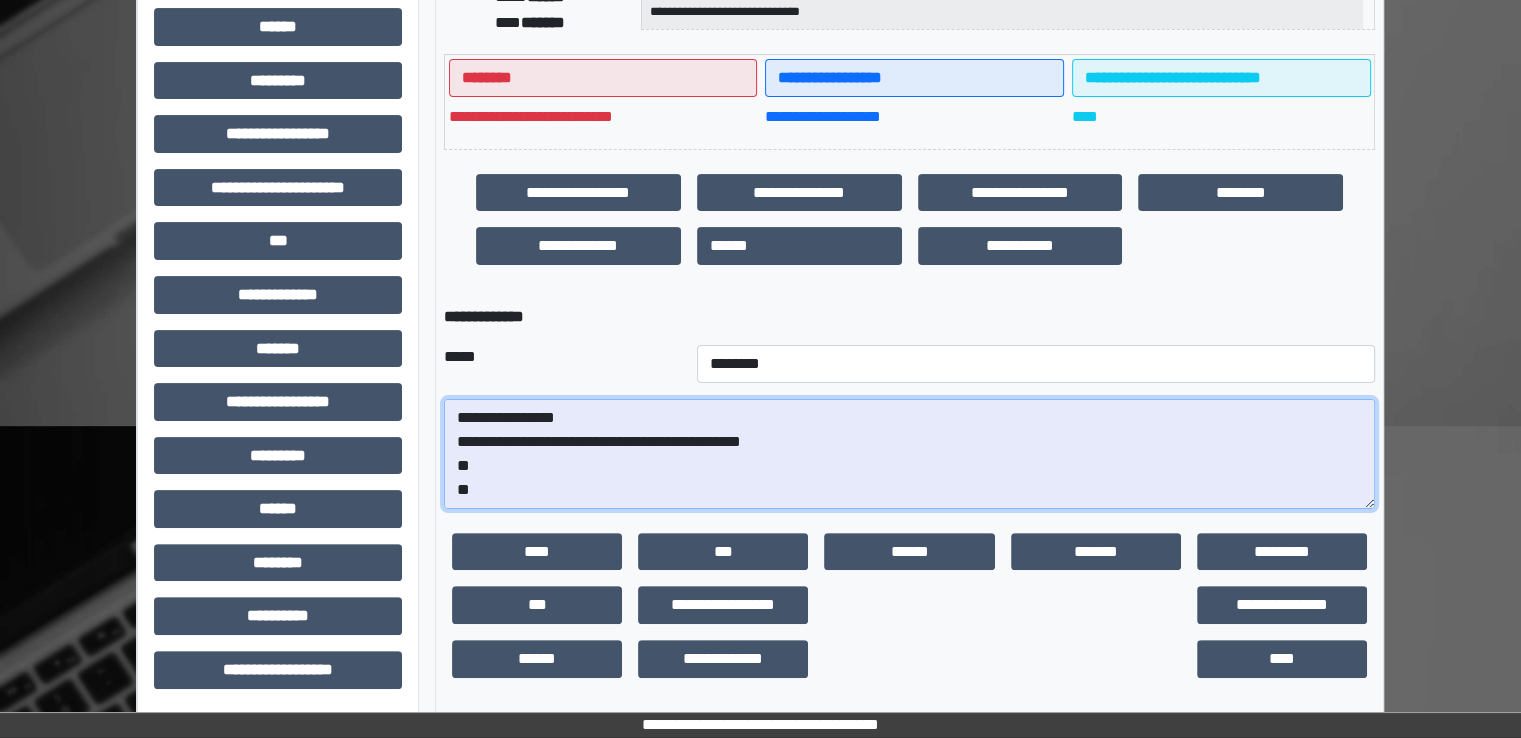 click on "**********" at bounding box center (909, 454) 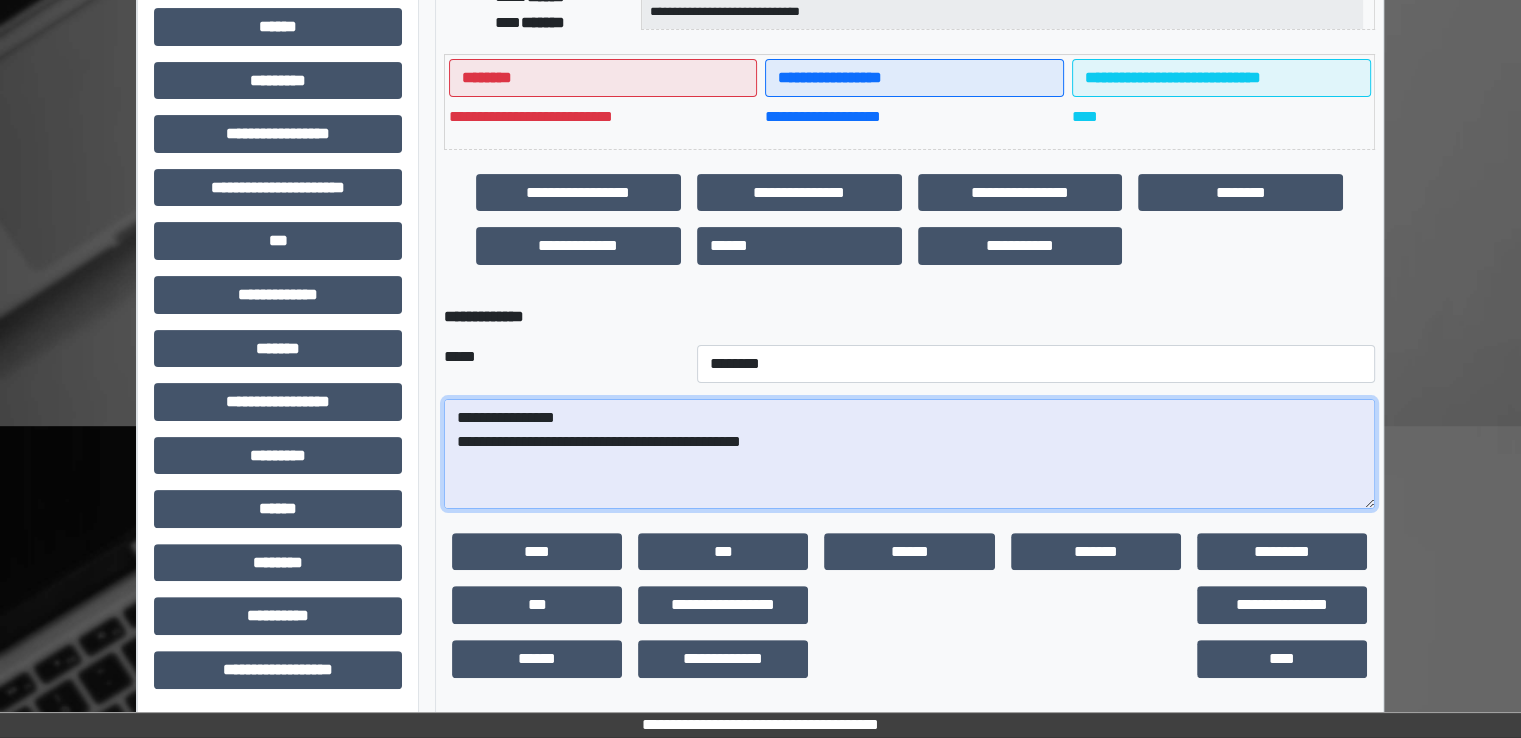 paste on "**********" 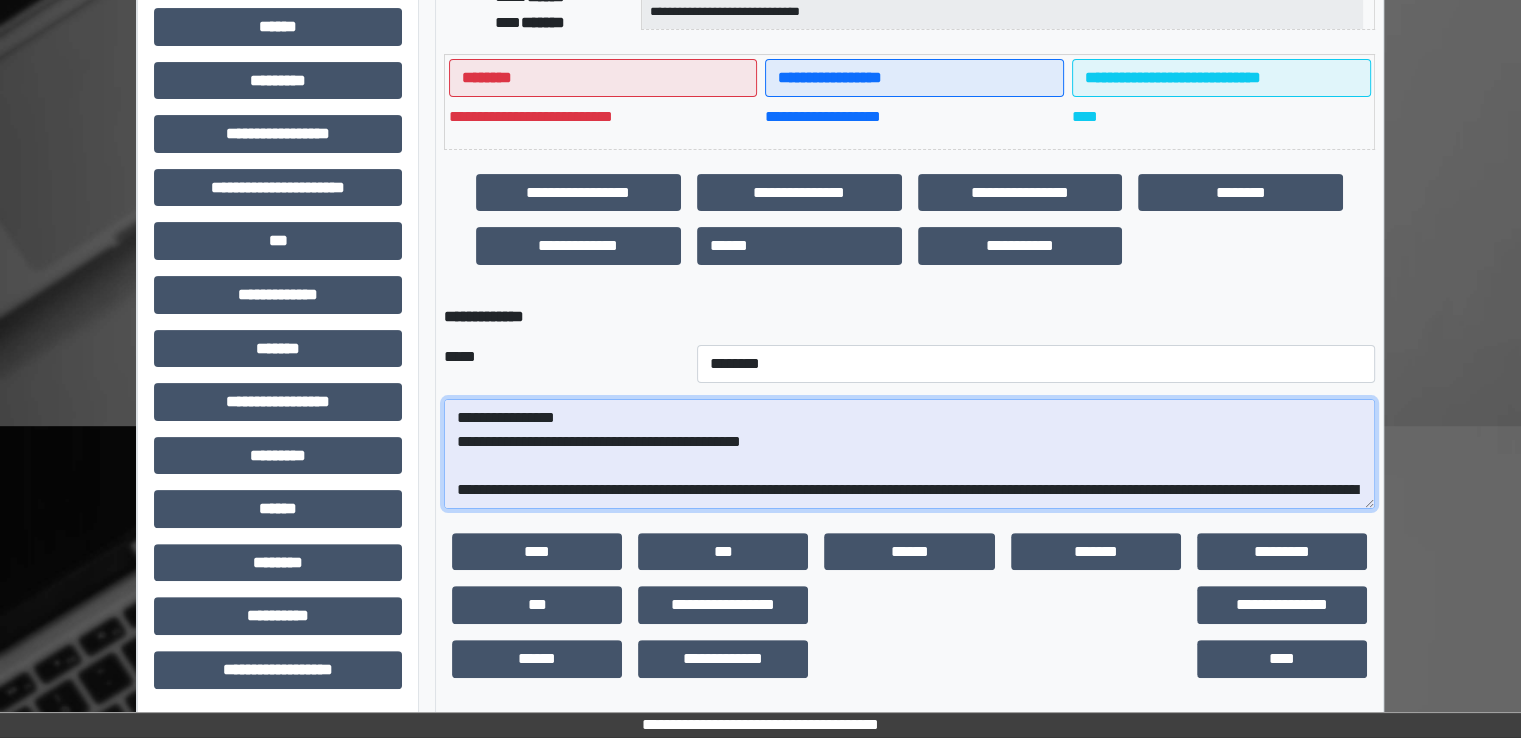 scroll, scrollTop: 376, scrollLeft: 0, axis: vertical 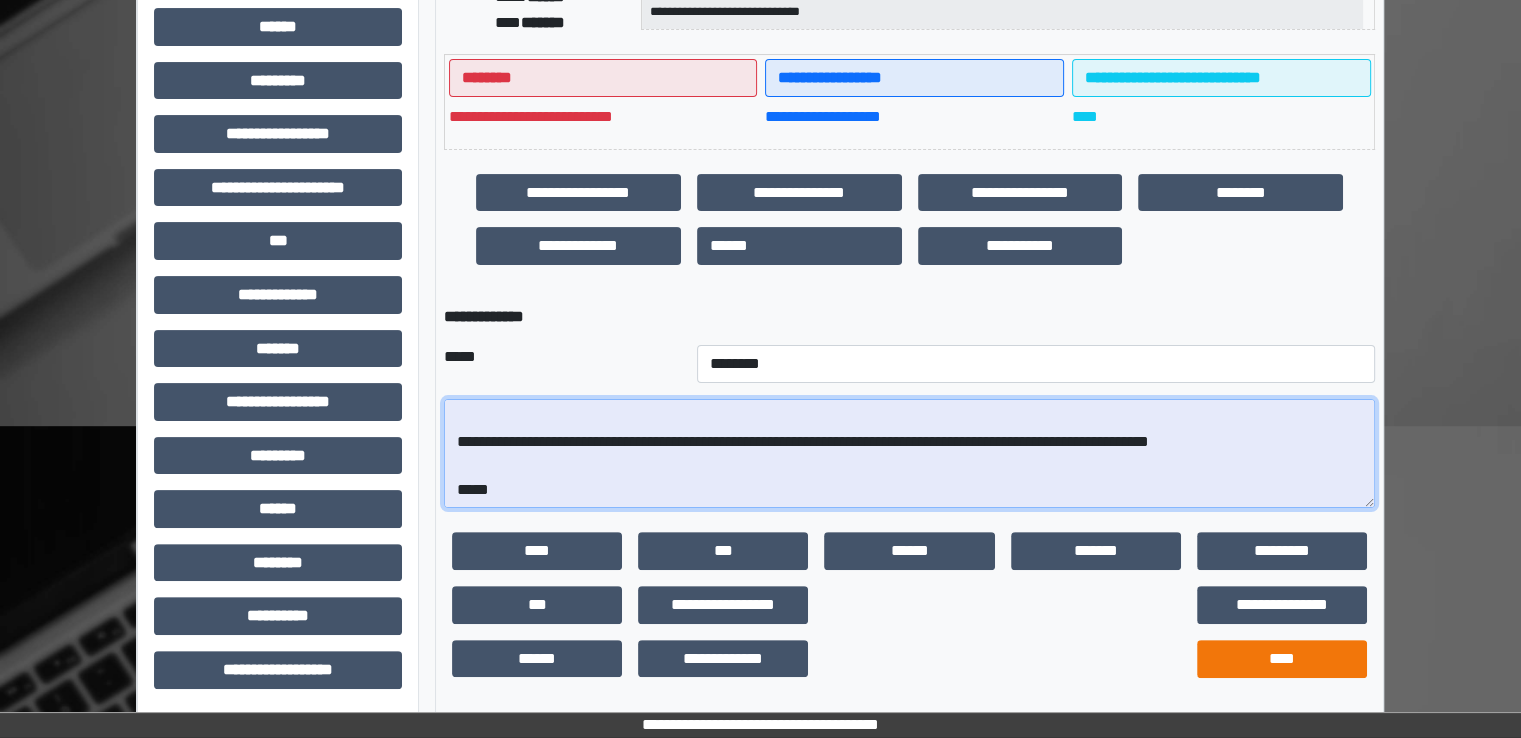 type on "**********" 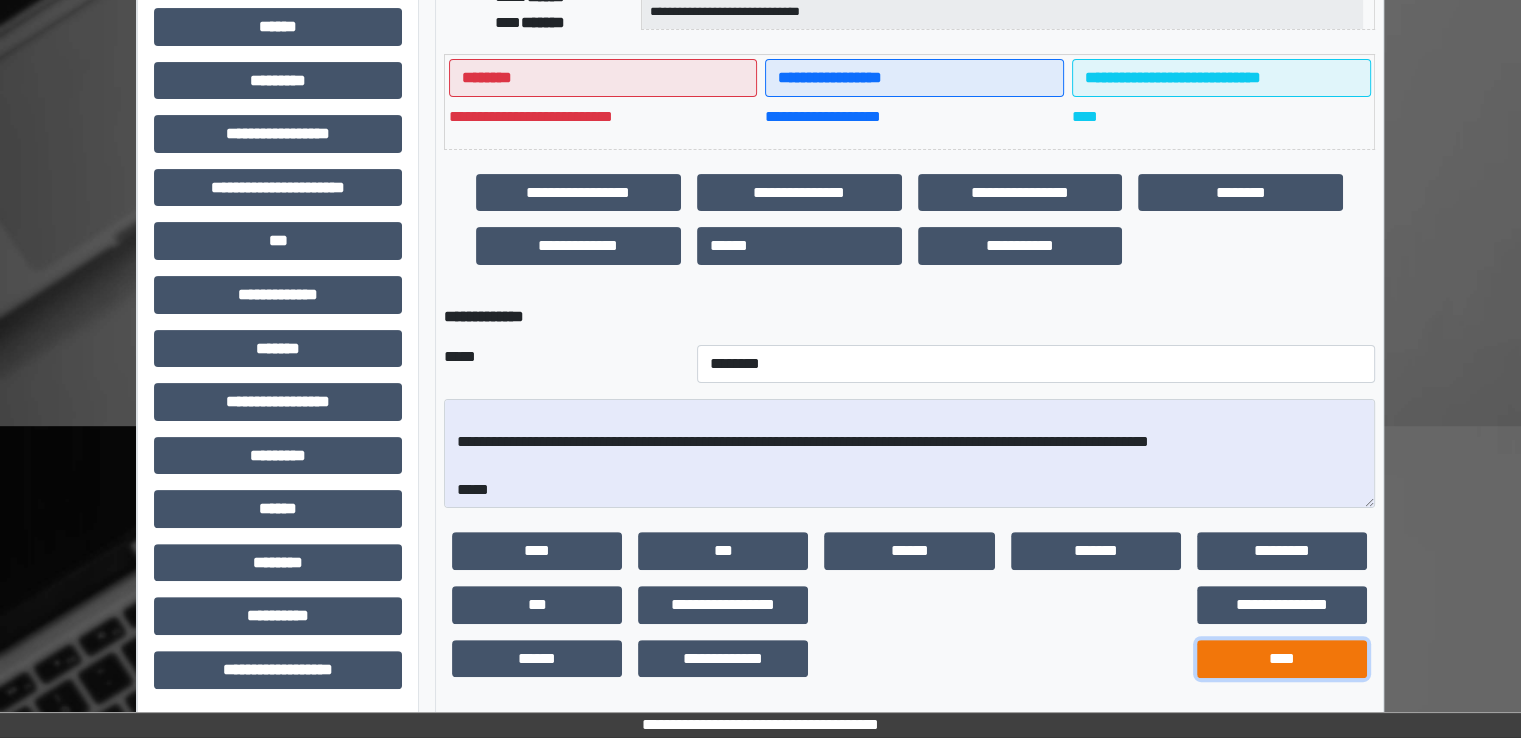 click on "****" at bounding box center [1282, 659] 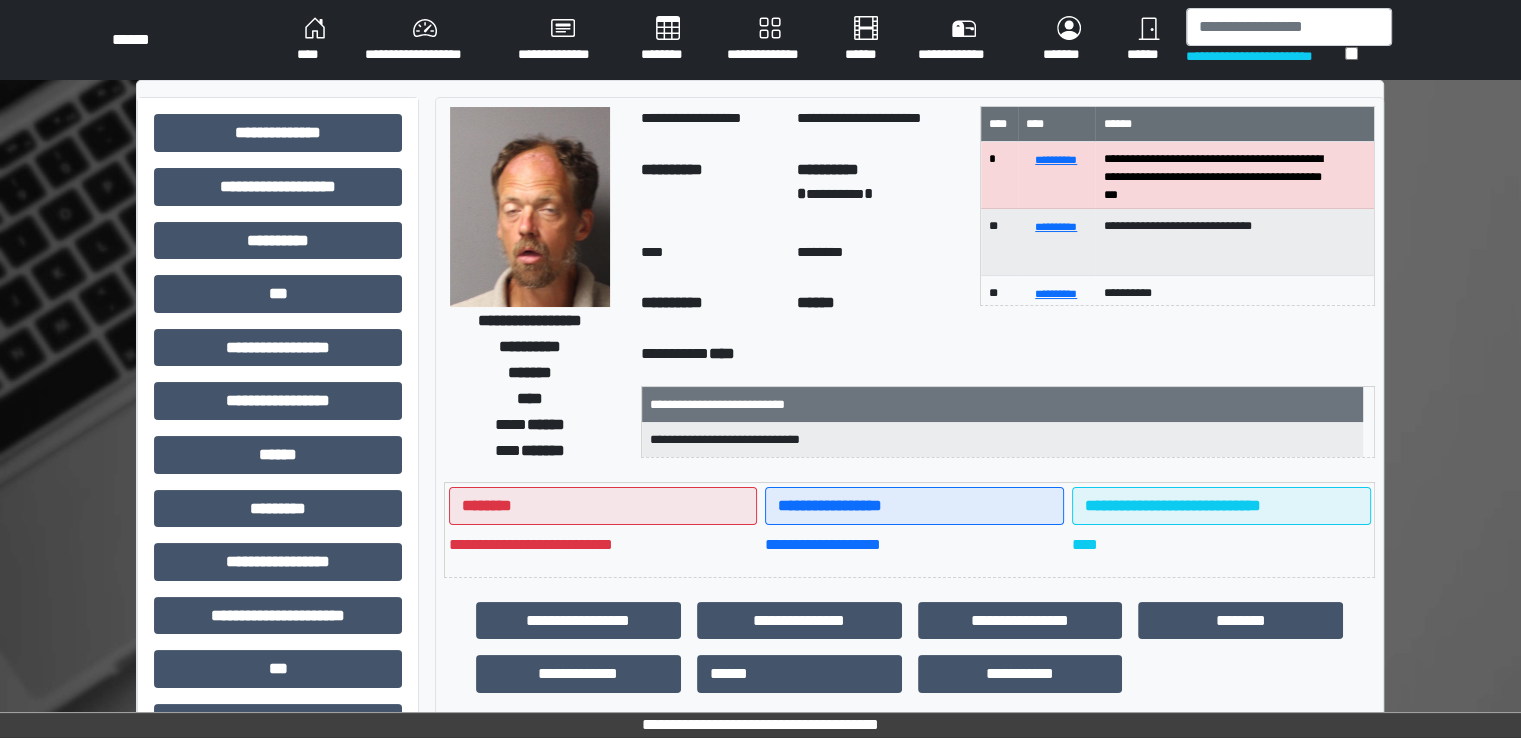 scroll, scrollTop: 428, scrollLeft: 0, axis: vertical 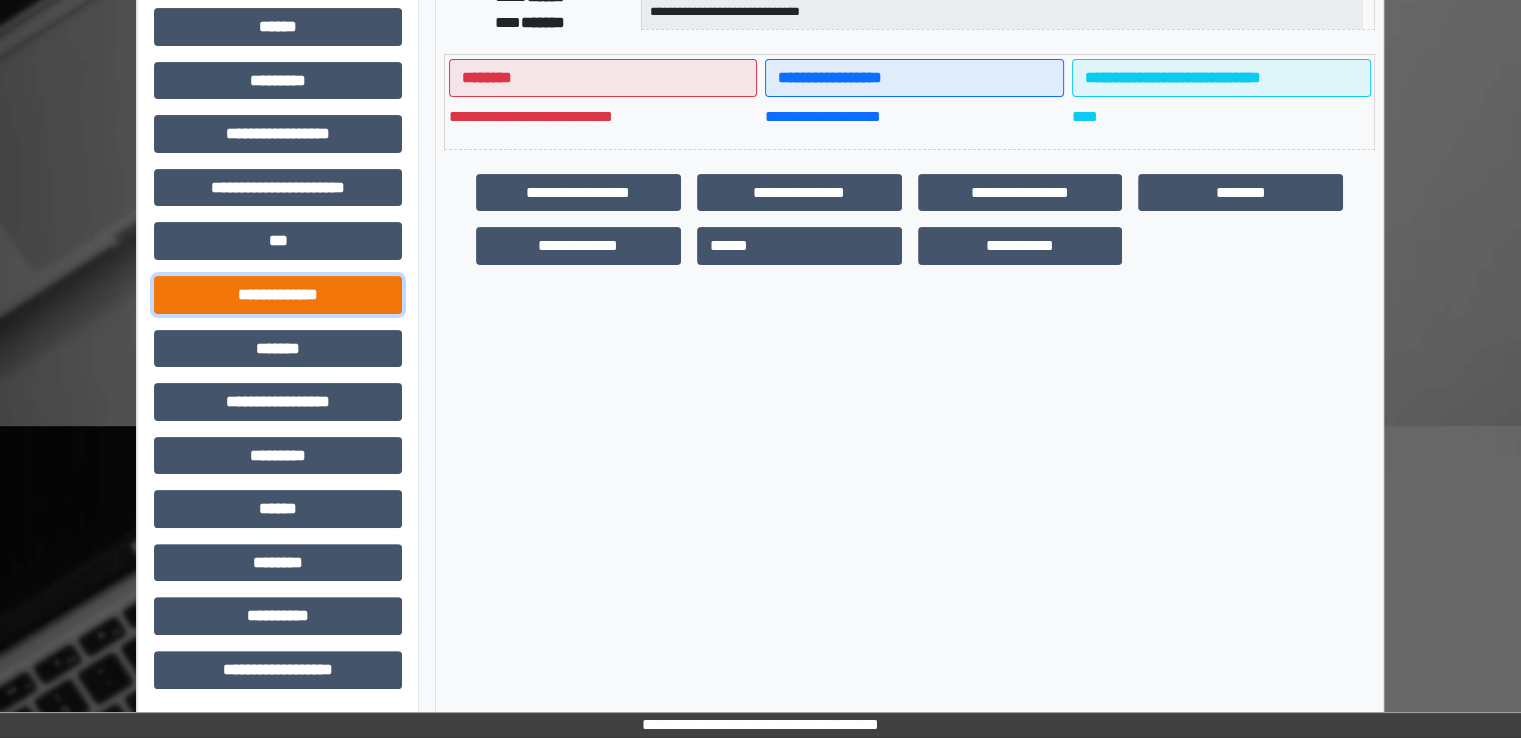 click on "**********" at bounding box center (278, 295) 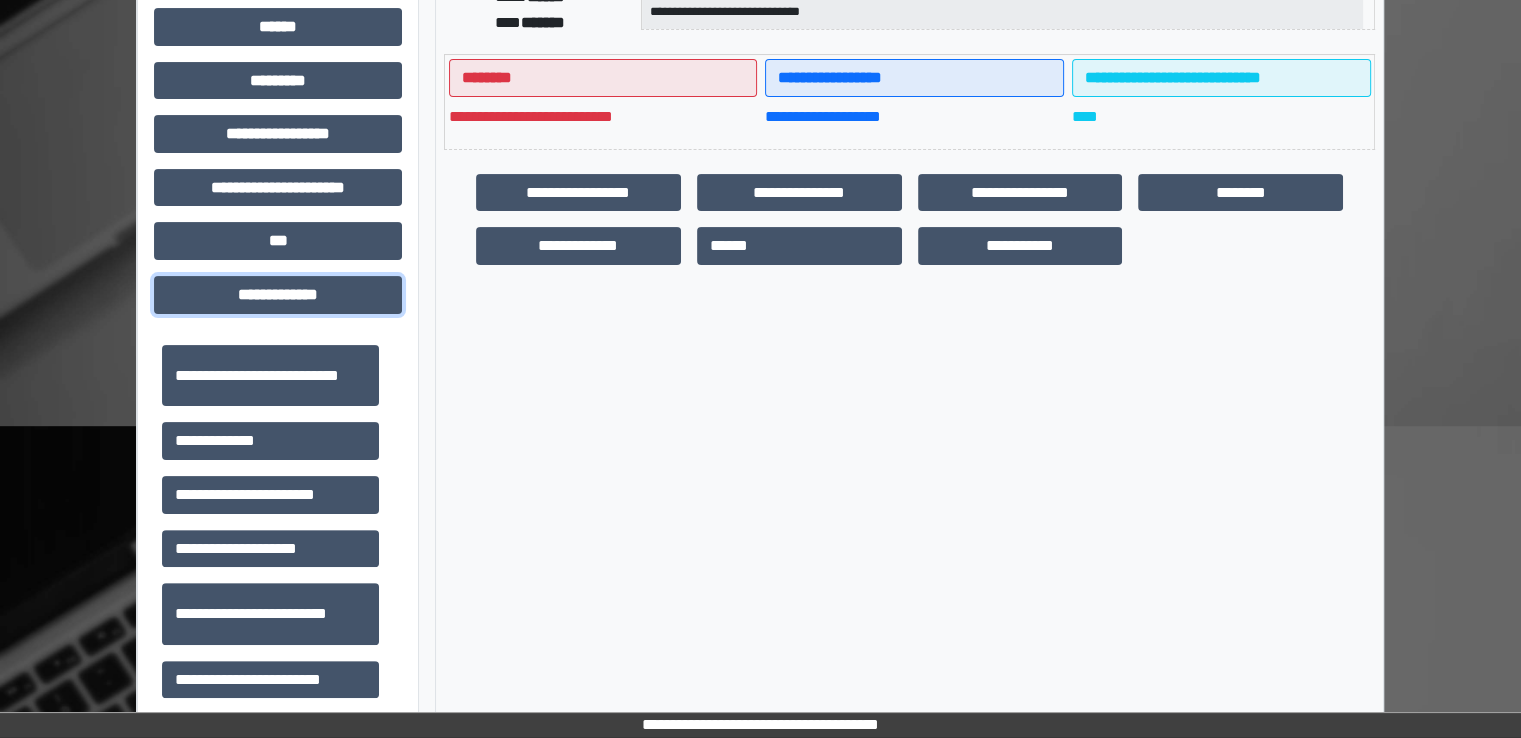 scroll, scrollTop: 500, scrollLeft: 0, axis: vertical 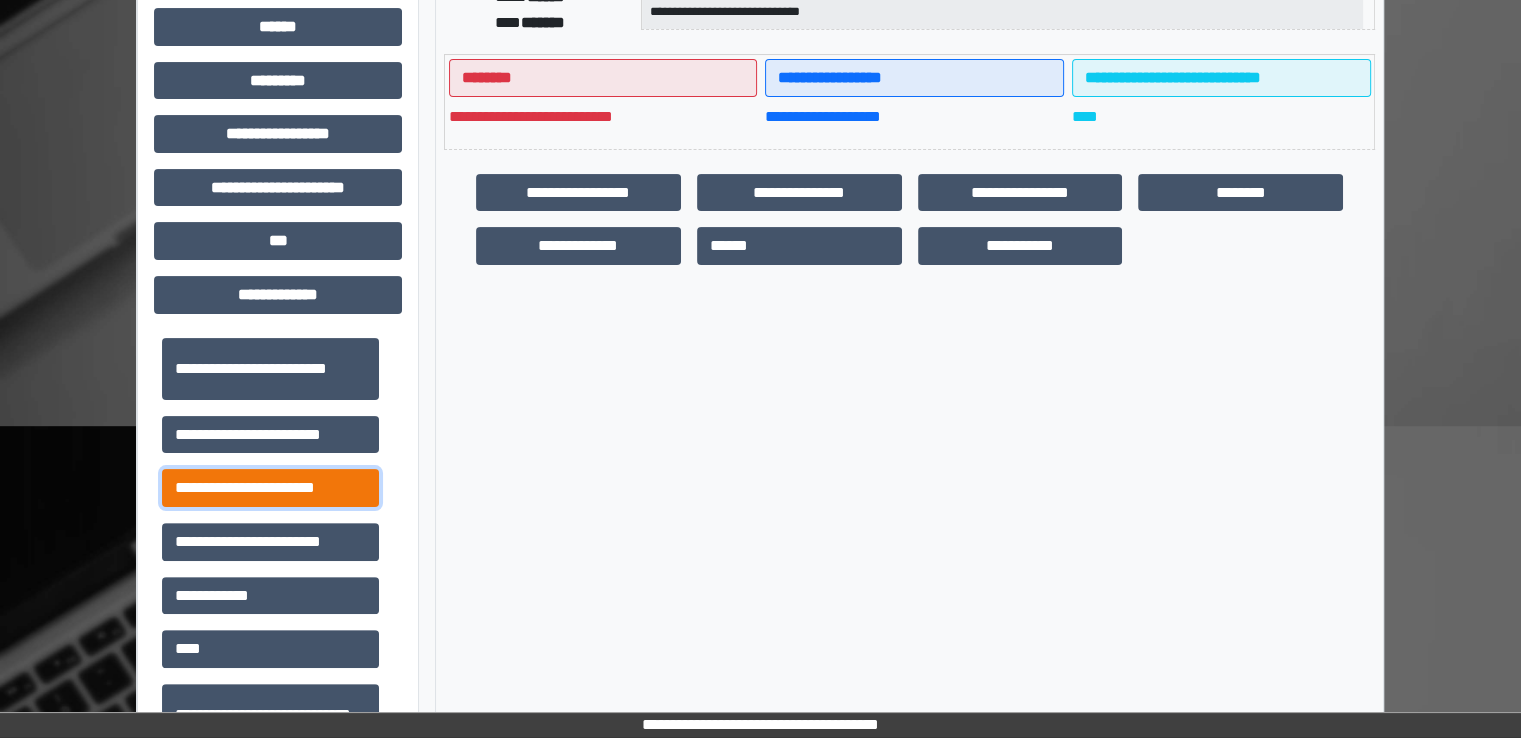 click on "**********" at bounding box center (270, 488) 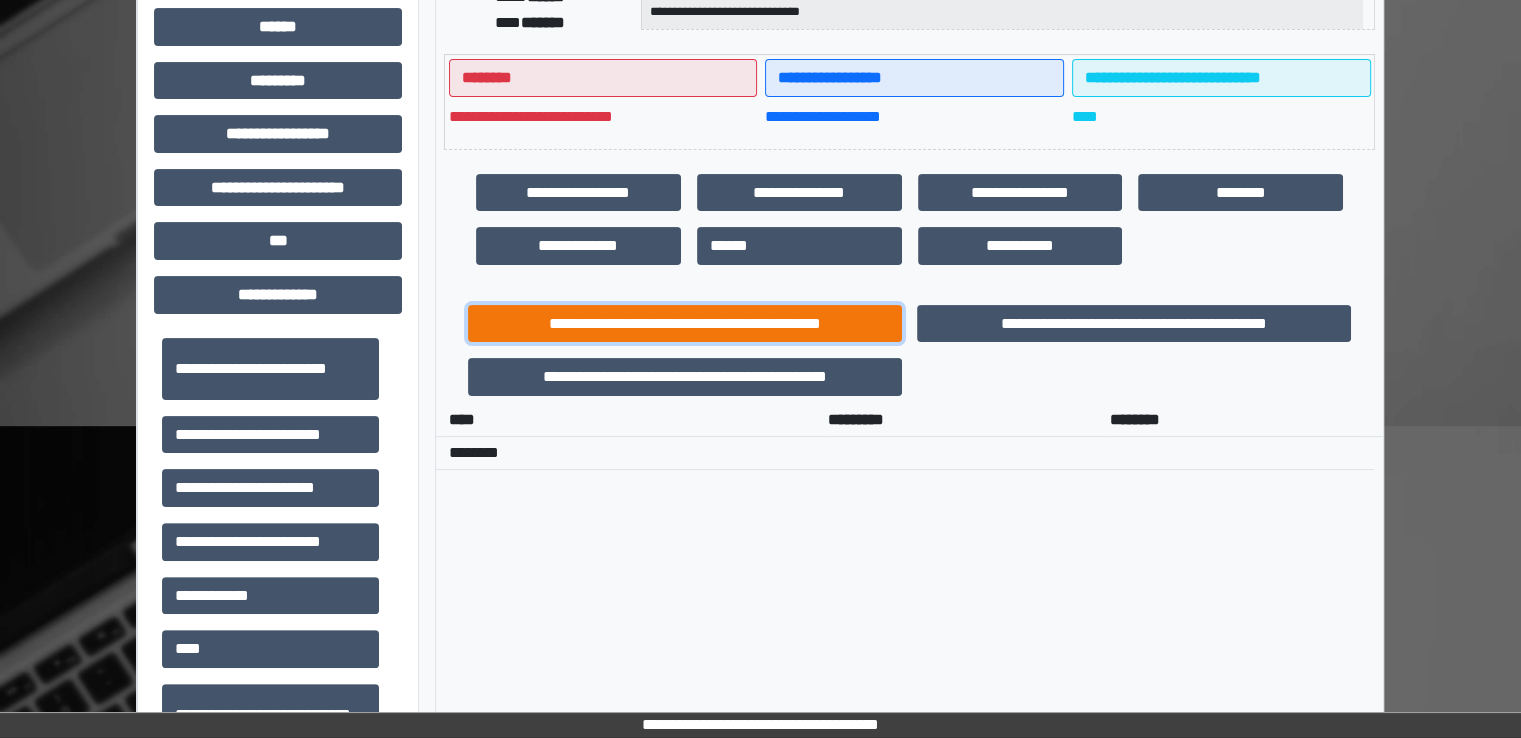click on "**********" at bounding box center [685, 324] 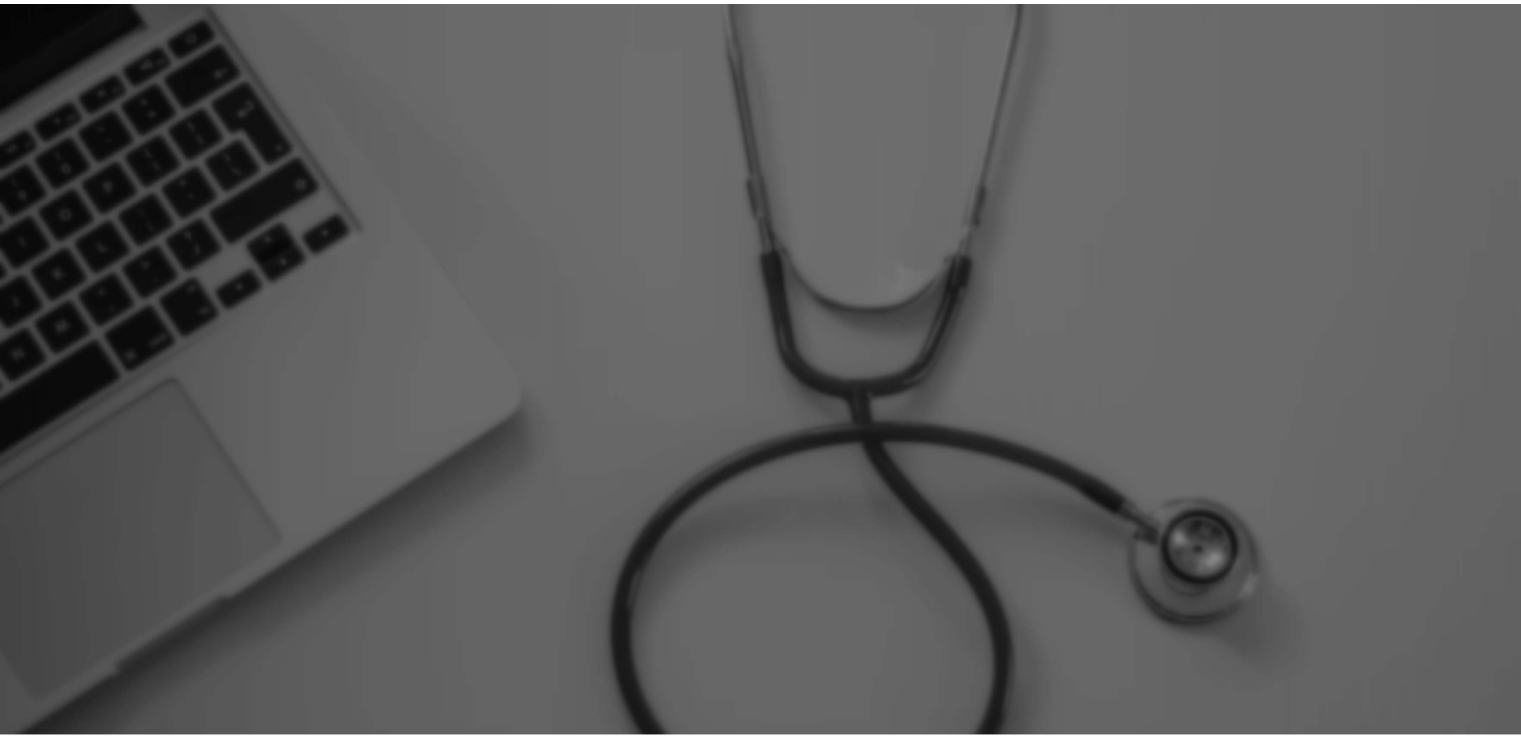 scroll, scrollTop: 0, scrollLeft: 0, axis: both 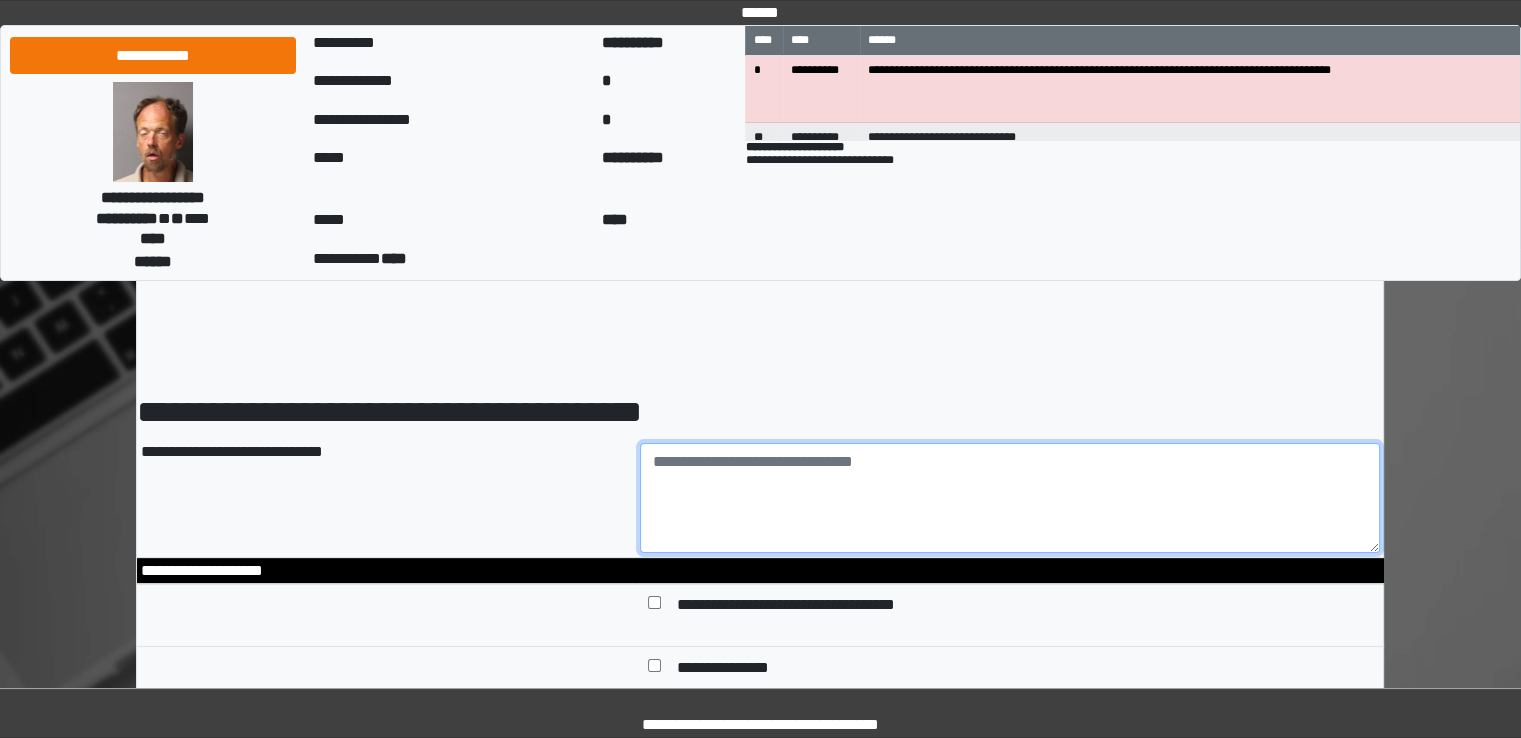 click at bounding box center [1010, 498] 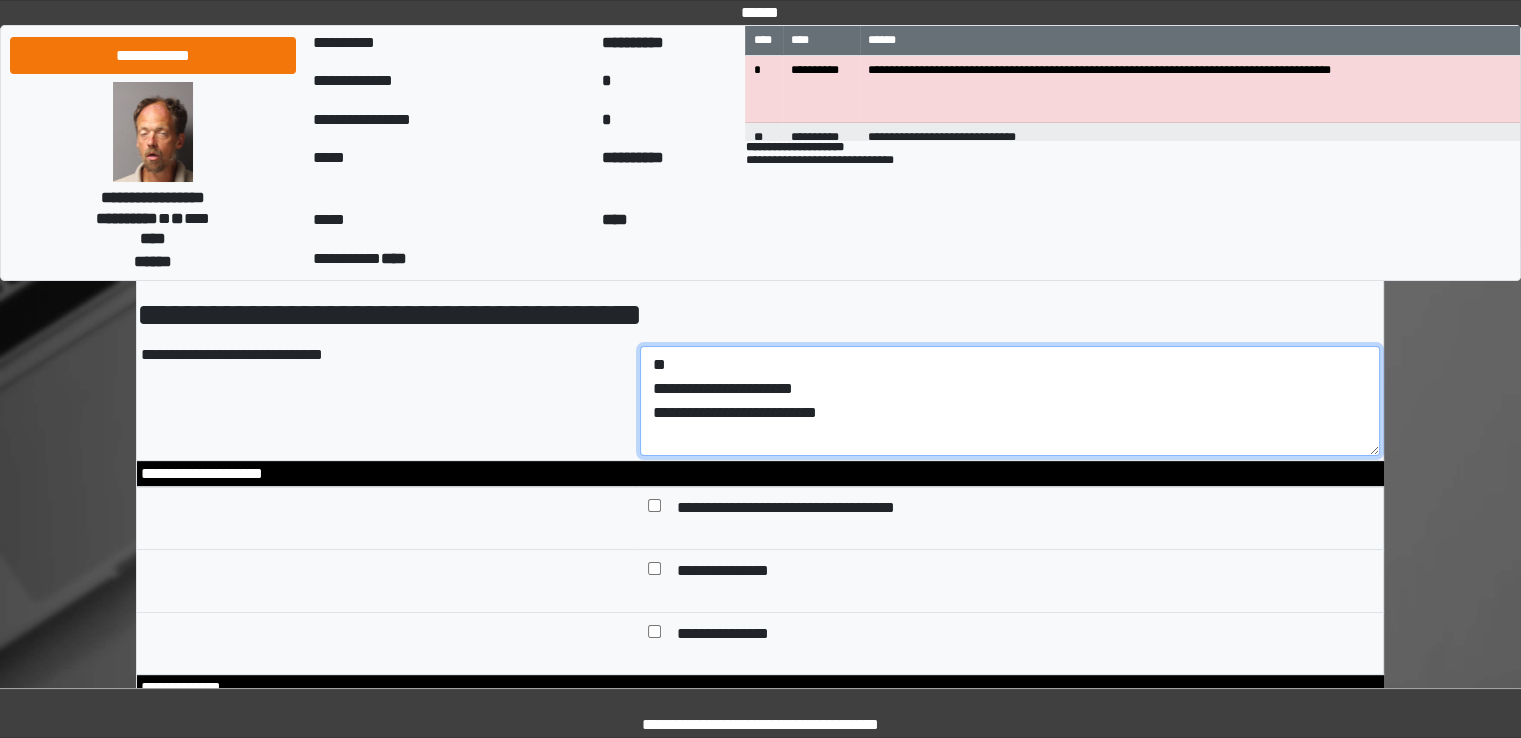 scroll, scrollTop: 200, scrollLeft: 0, axis: vertical 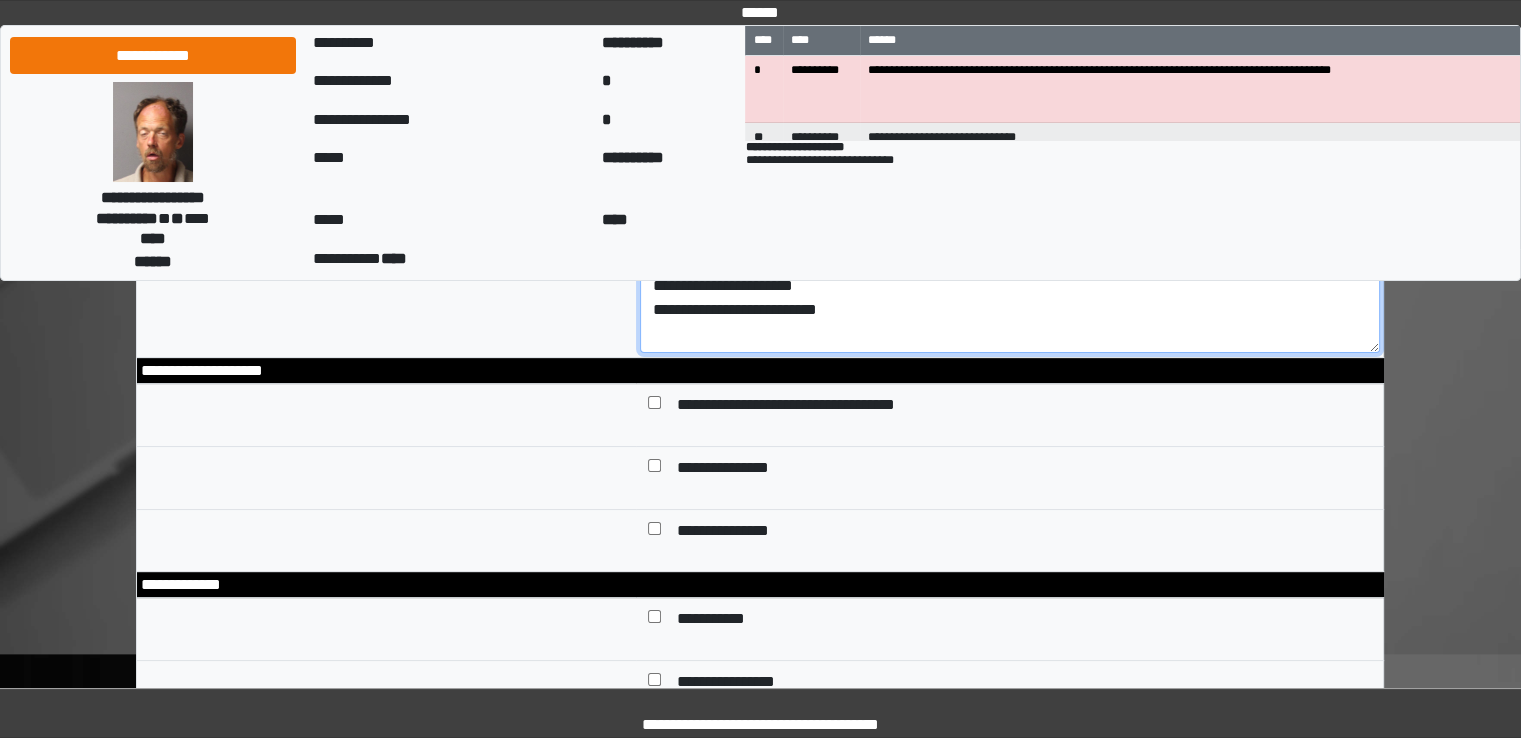 type on "**********" 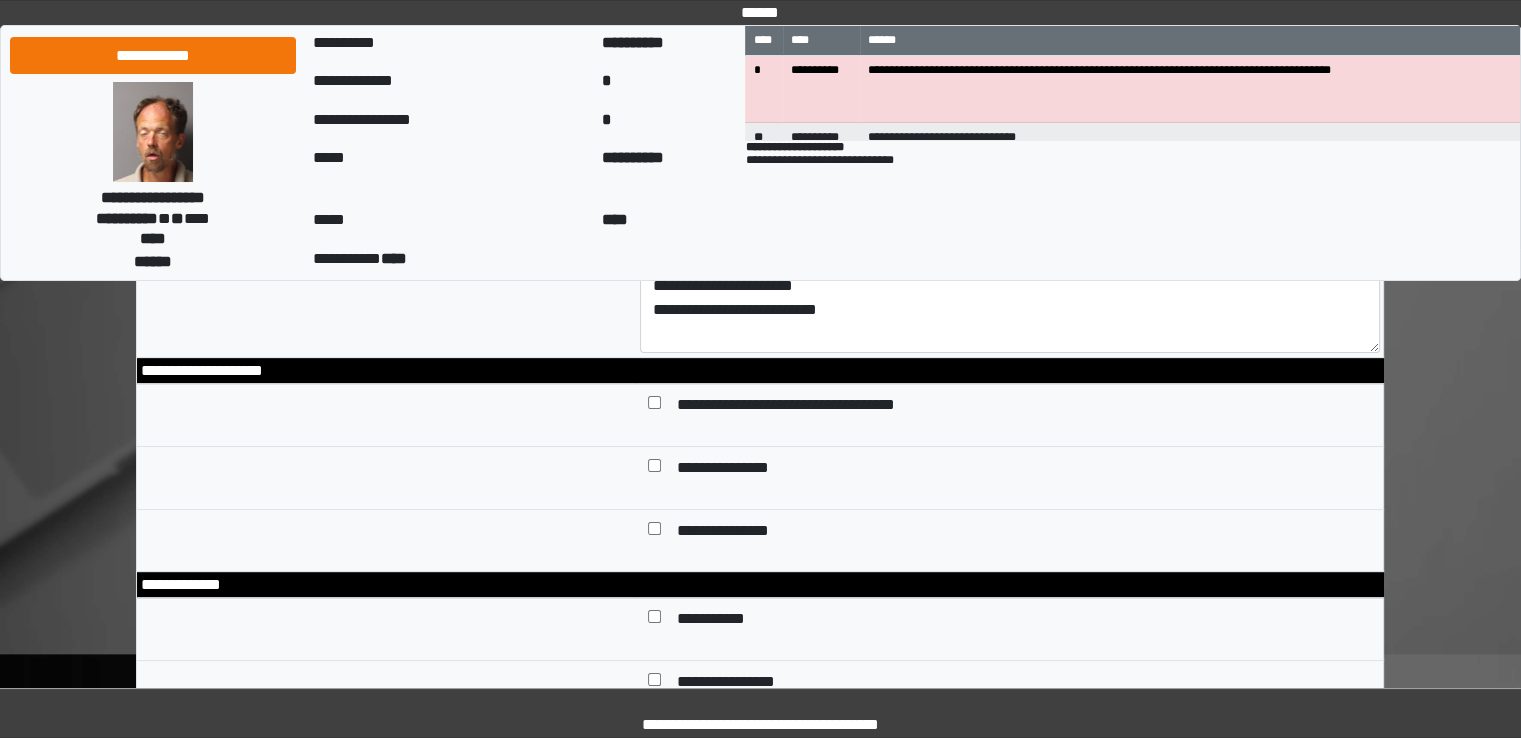 click on "**********" at bounding box center (739, 470) 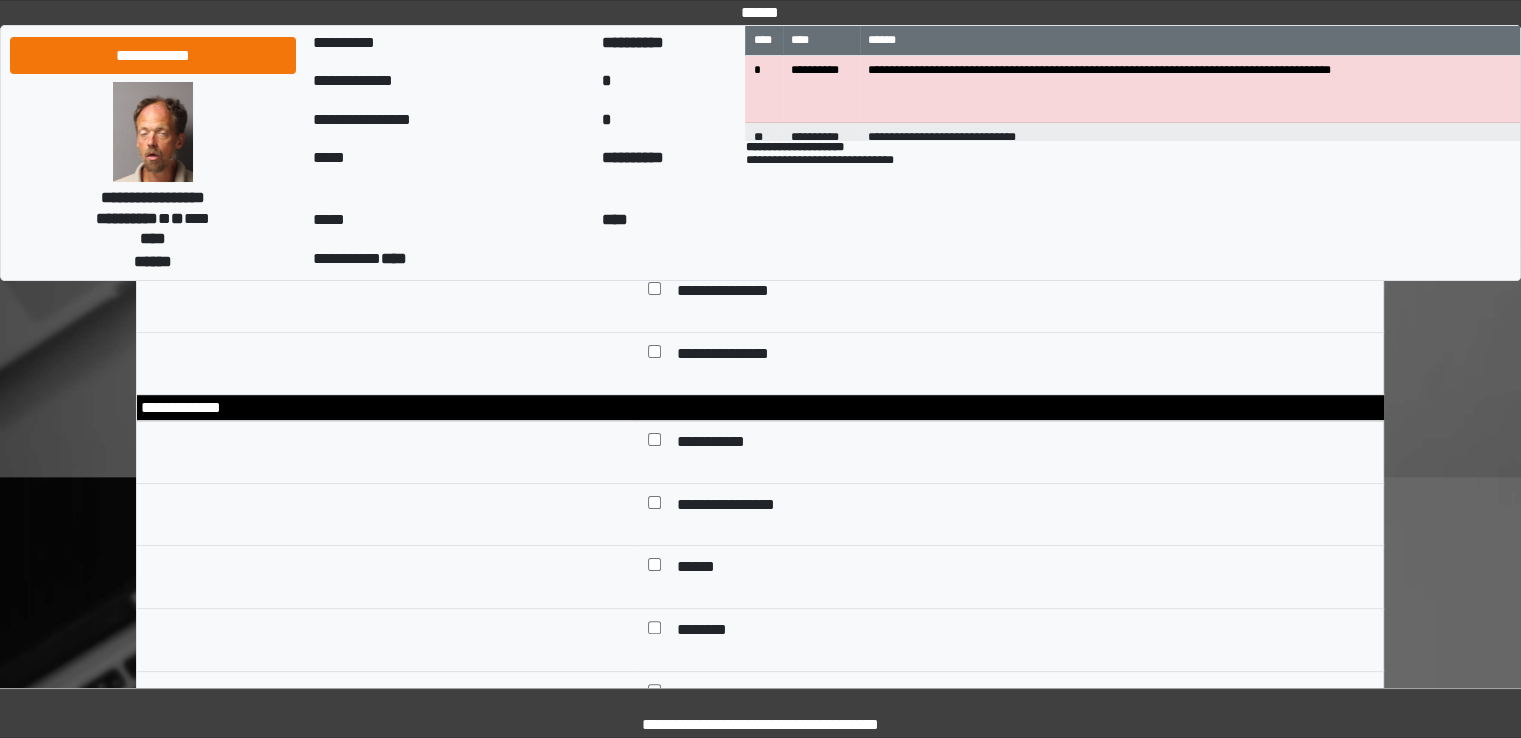 scroll, scrollTop: 400, scrollLeft: 0, axis: vertical 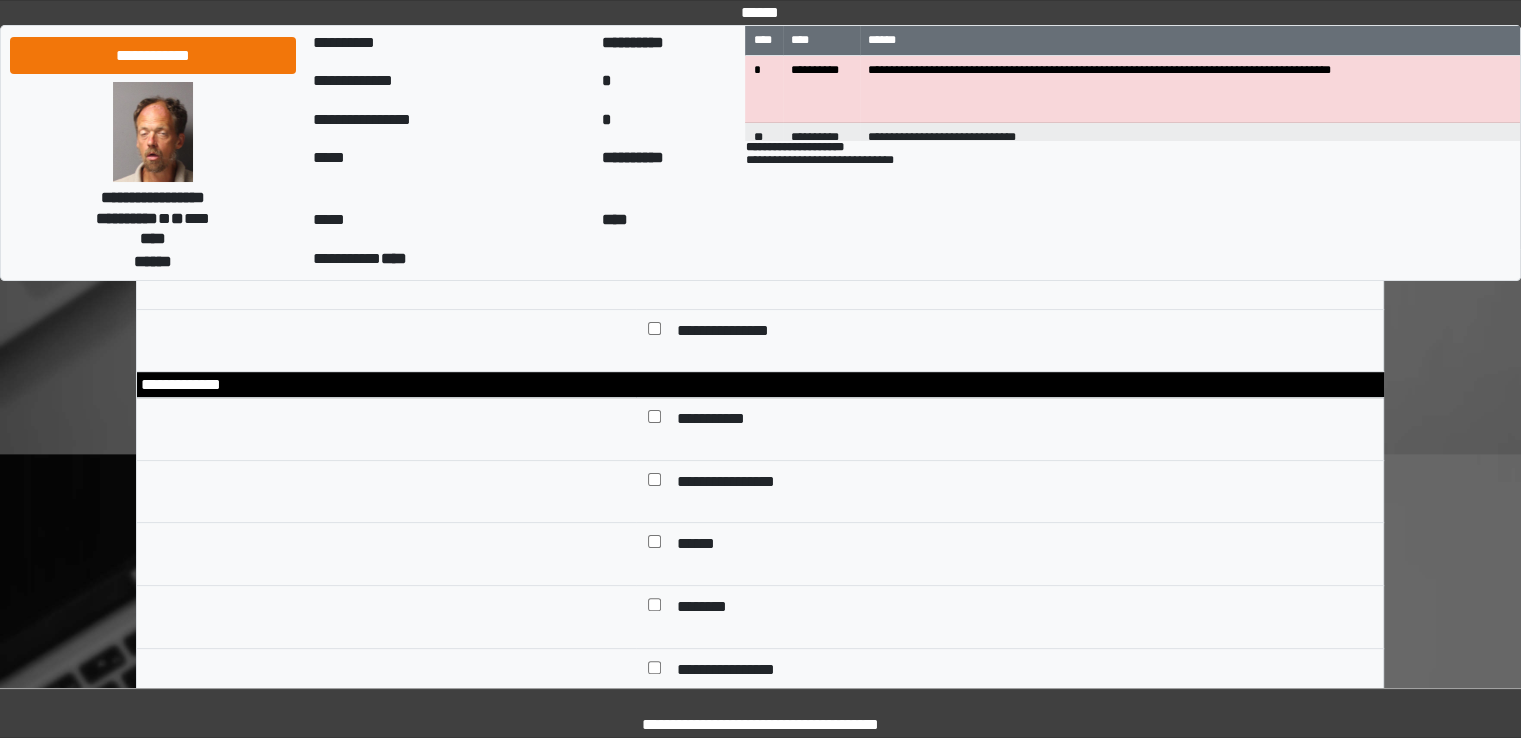 click on "**********" at bounding box center (723, 421) 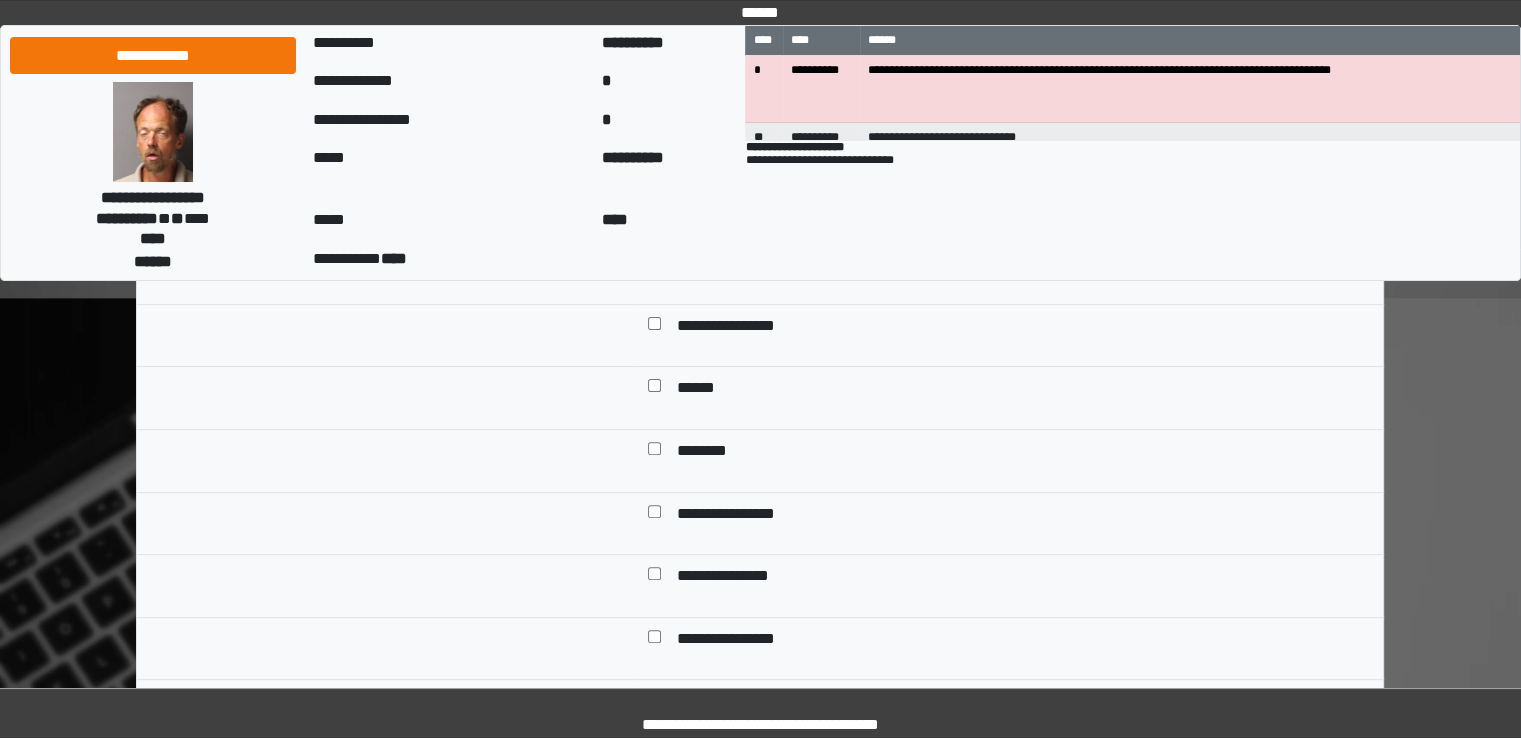 scroll, scrollTop: 600, scrollLeft: 0, axis: vertical 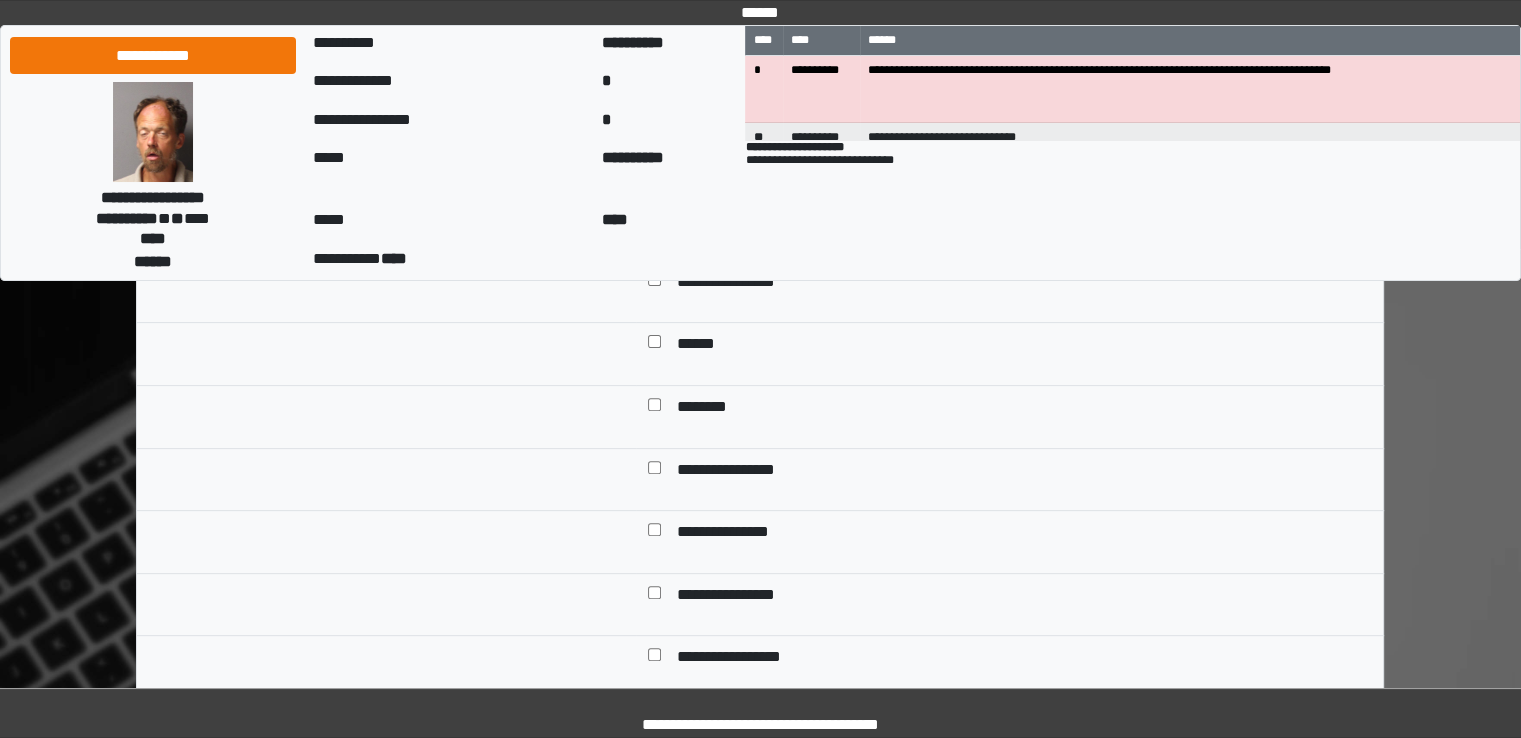 click on "******" at bounding box center (697, 346) 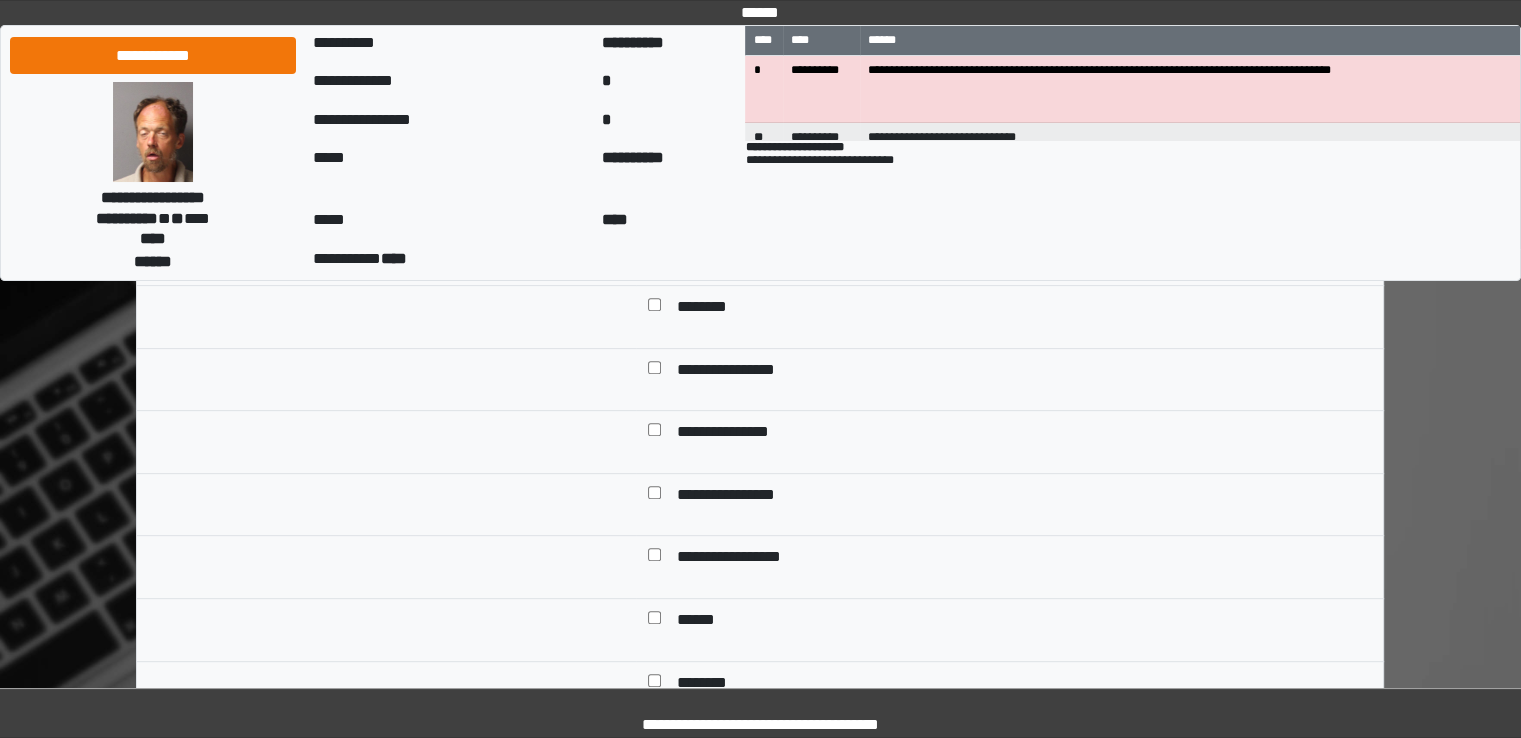 scroll, scrollTop: 800, scrollLeft: 0, axis: vertical 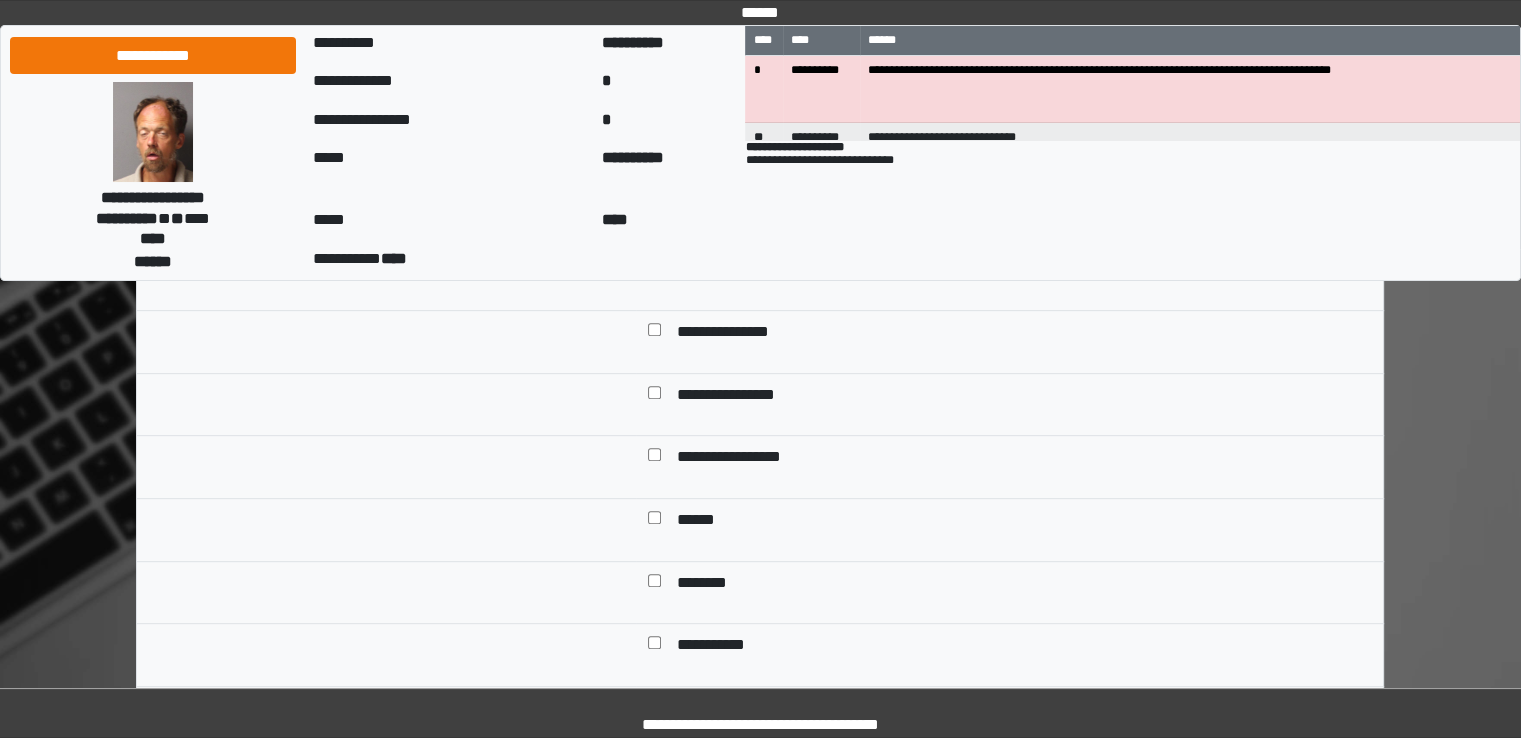 click on "**********" at bounding box center (739, 334) 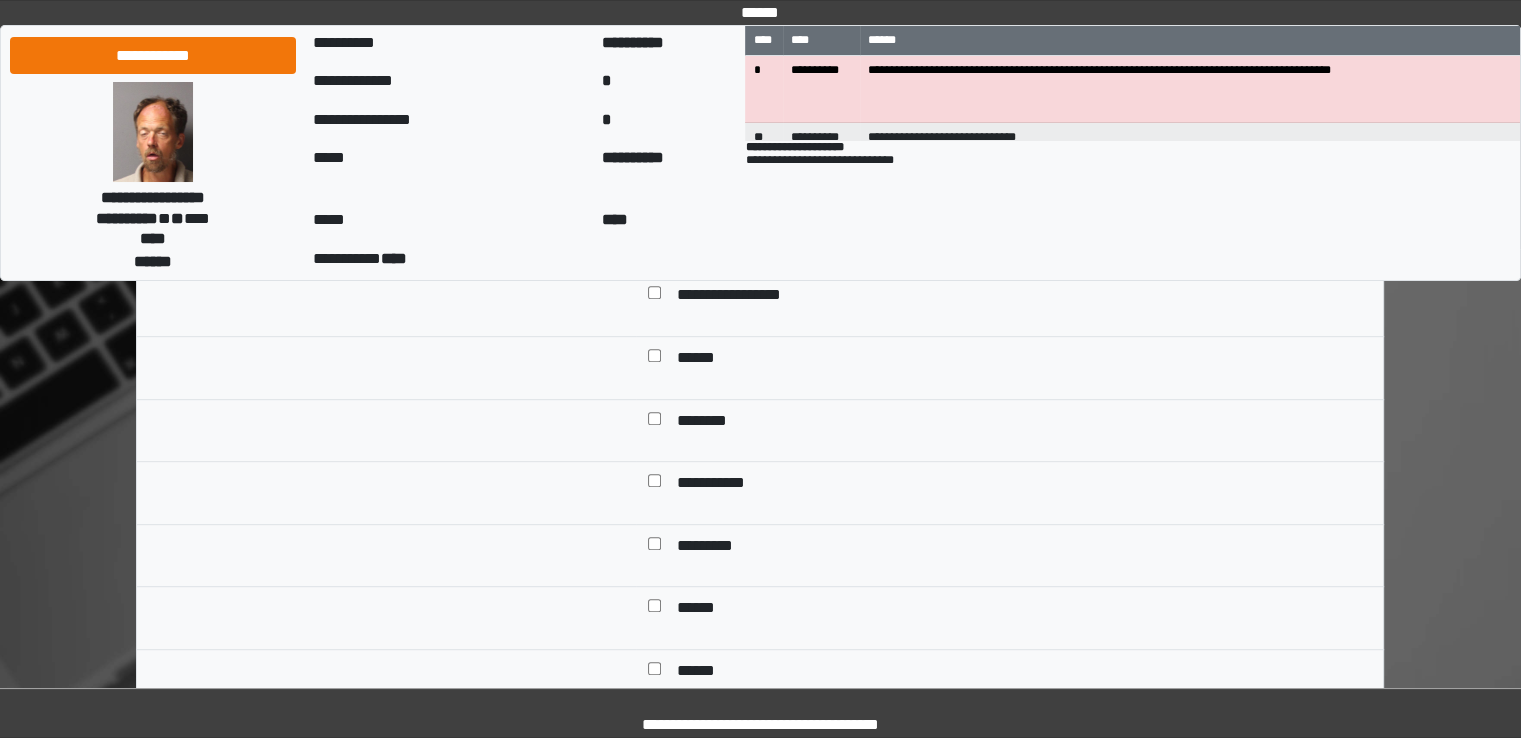 scroll, scrollTop: 1000, scrollLeft: 0, axis: vertical 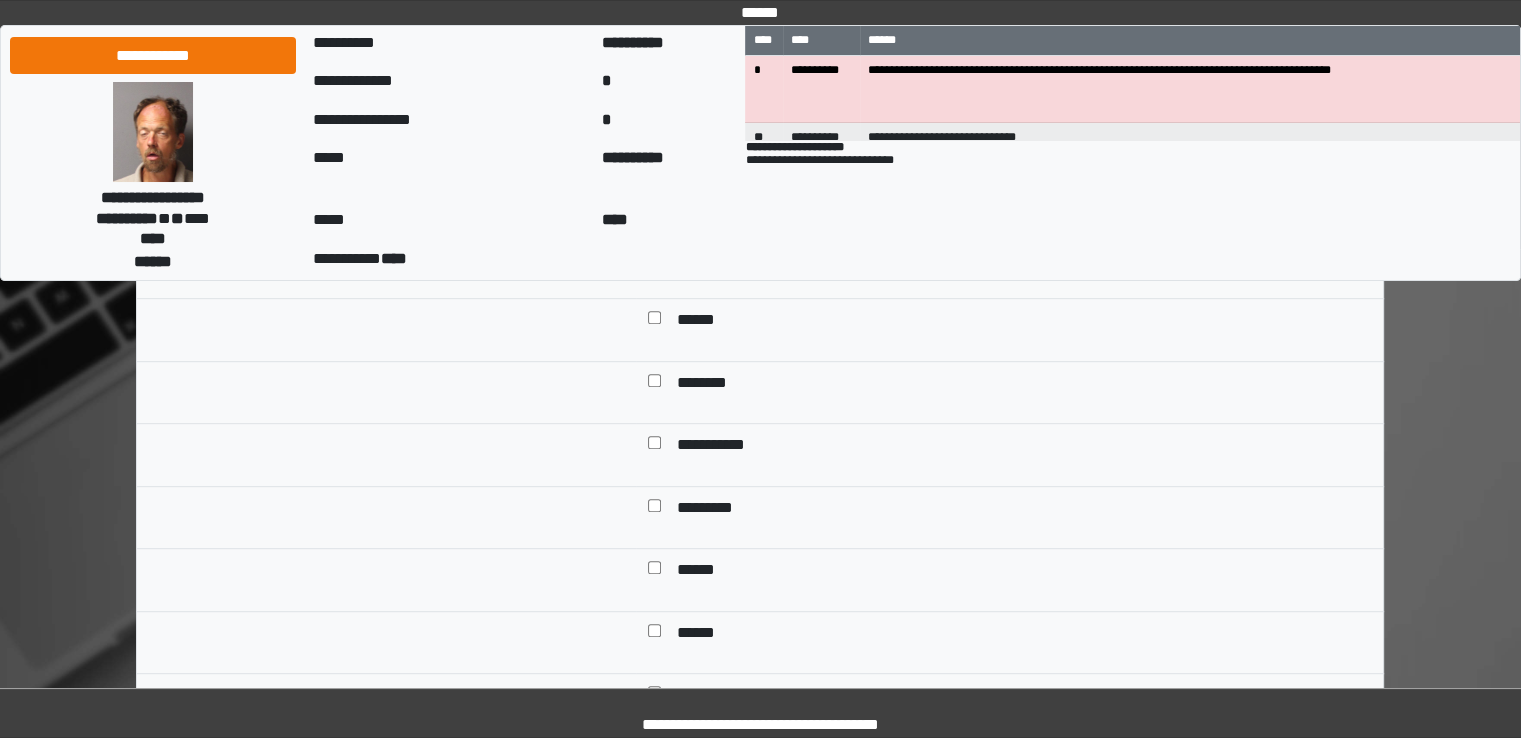 click on "*********" at bounding box center [715, 510] 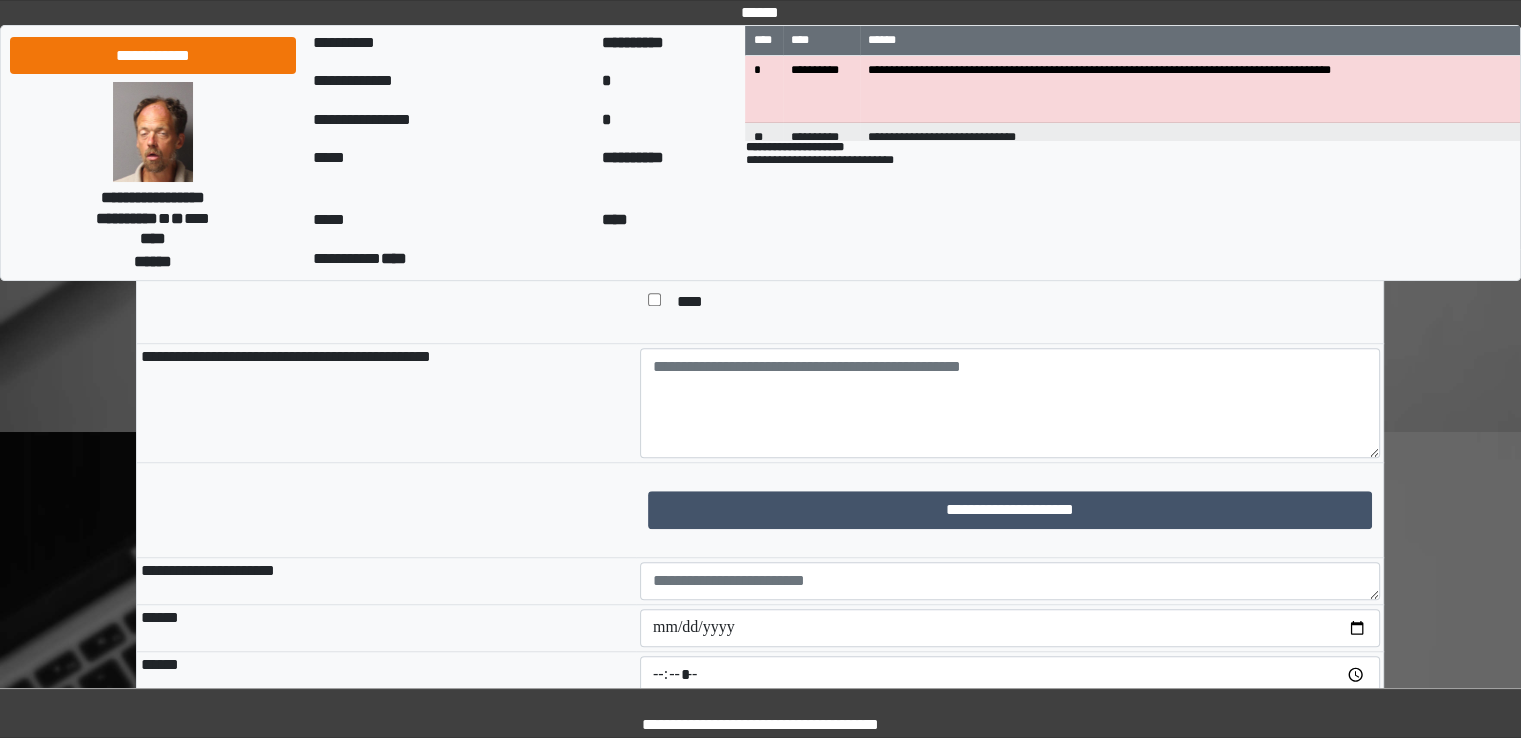 scroll, scrollTop: 1400, scrollLeft: 0, axis: vertical 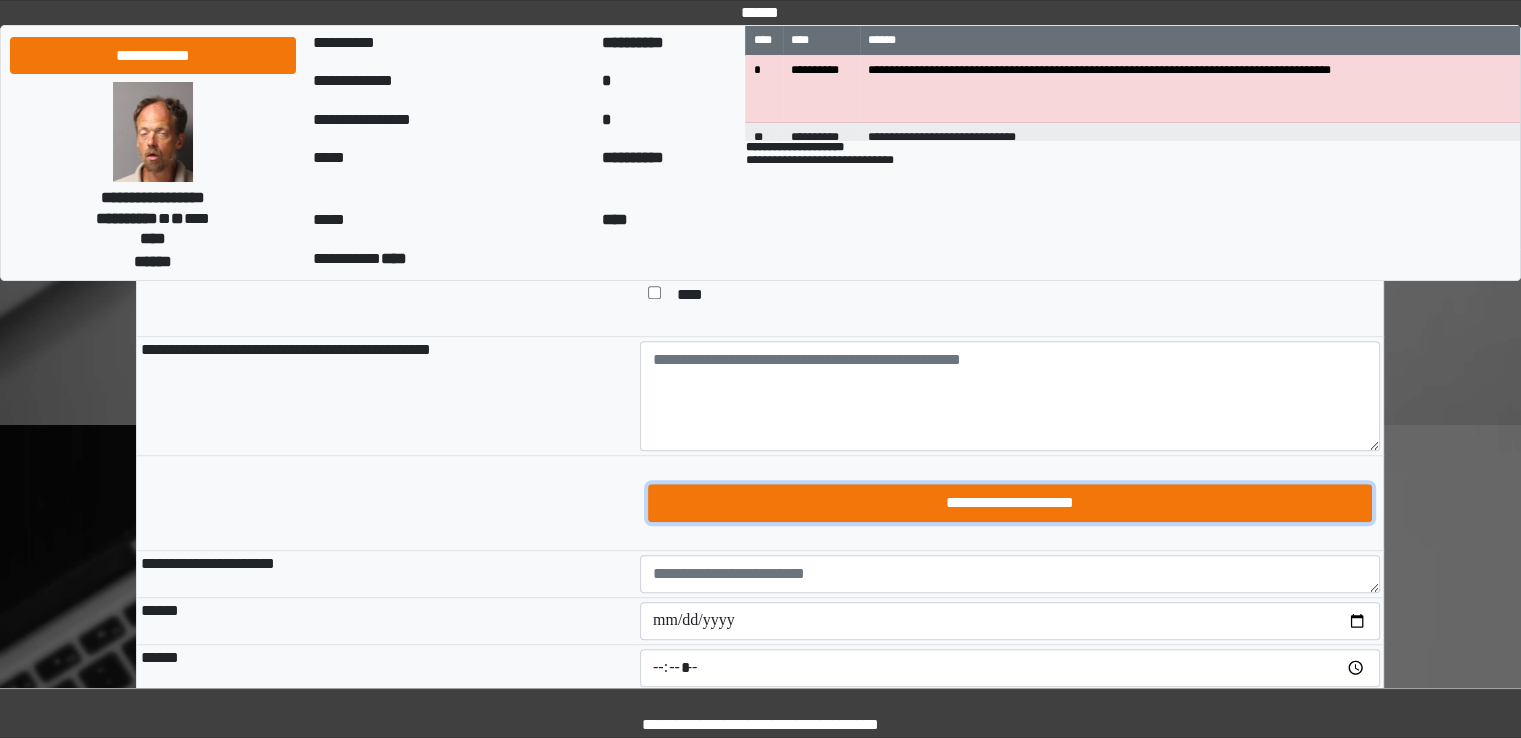 click on "**********" at bounding box center [1010, 503] 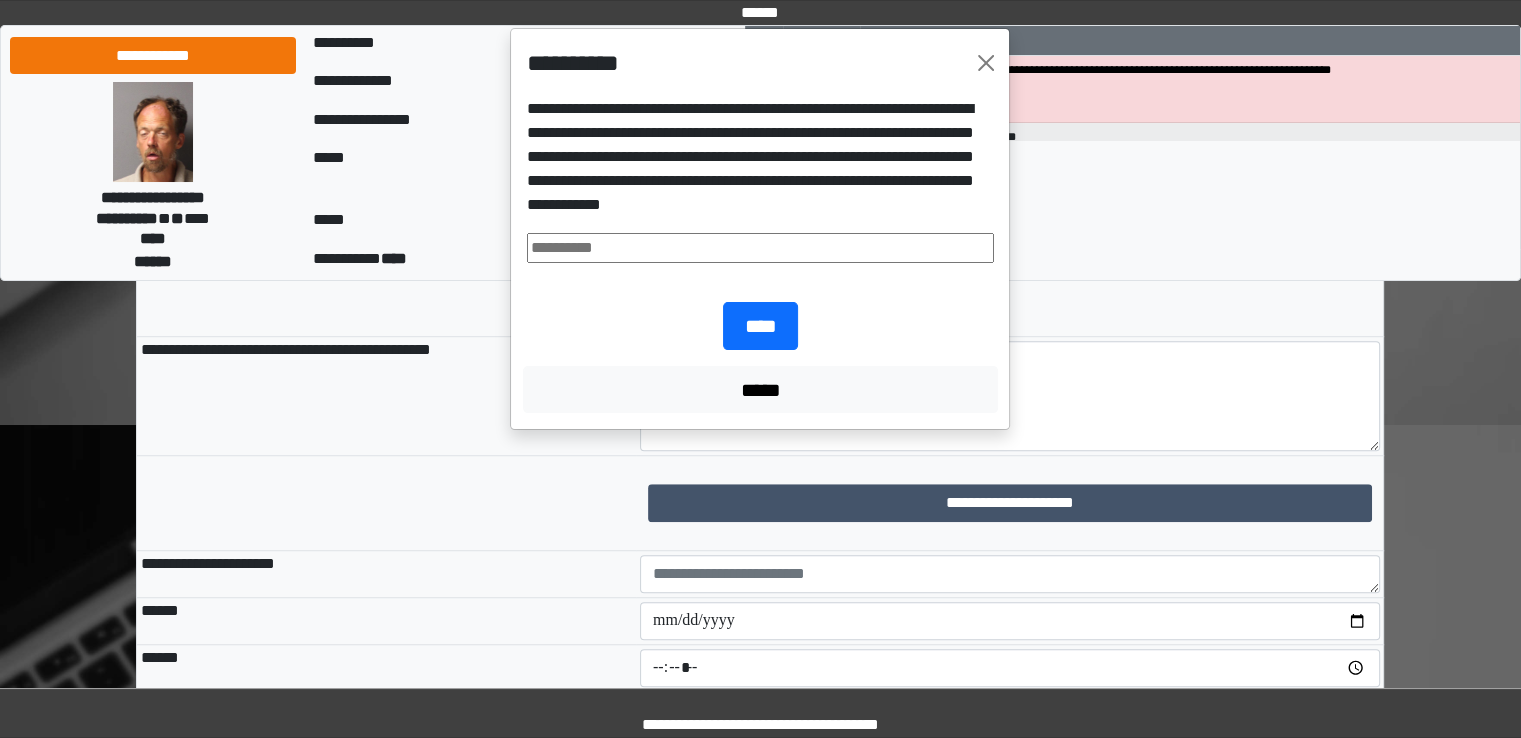 click at bounding box center (760, 248) 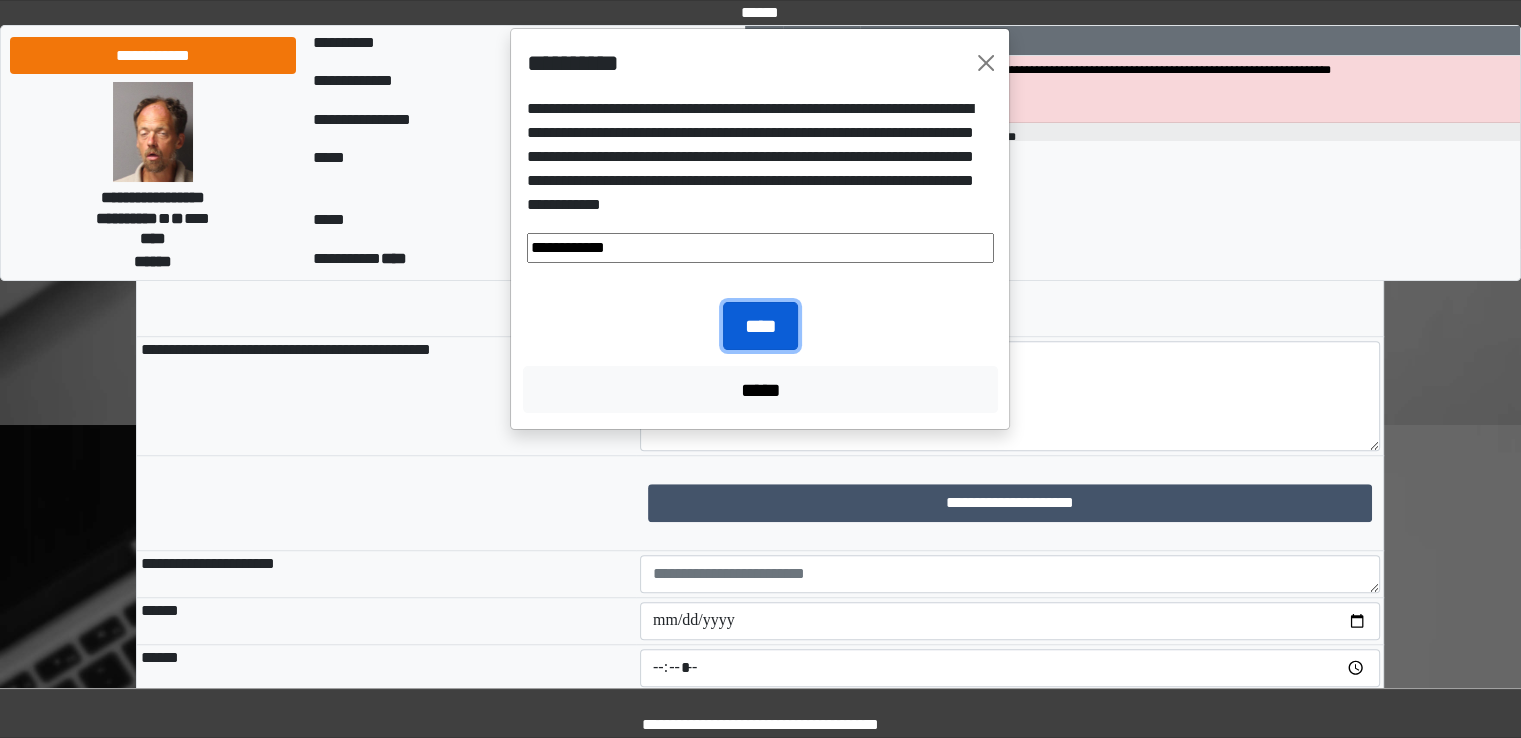 click on "****" at bounding box center [760, 326] 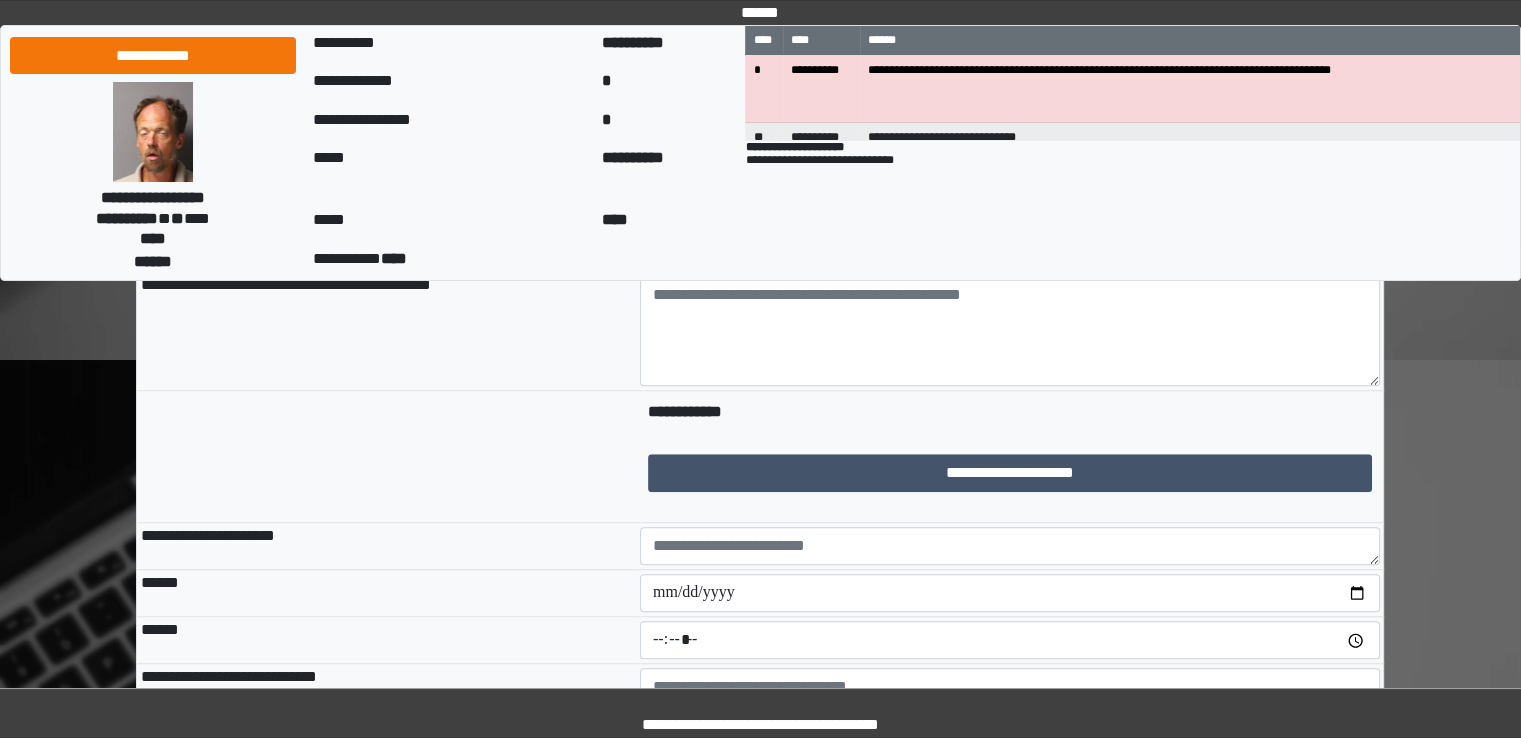 scroll, scrollTop: 1600, scrollLeft: 0, axis: vertical 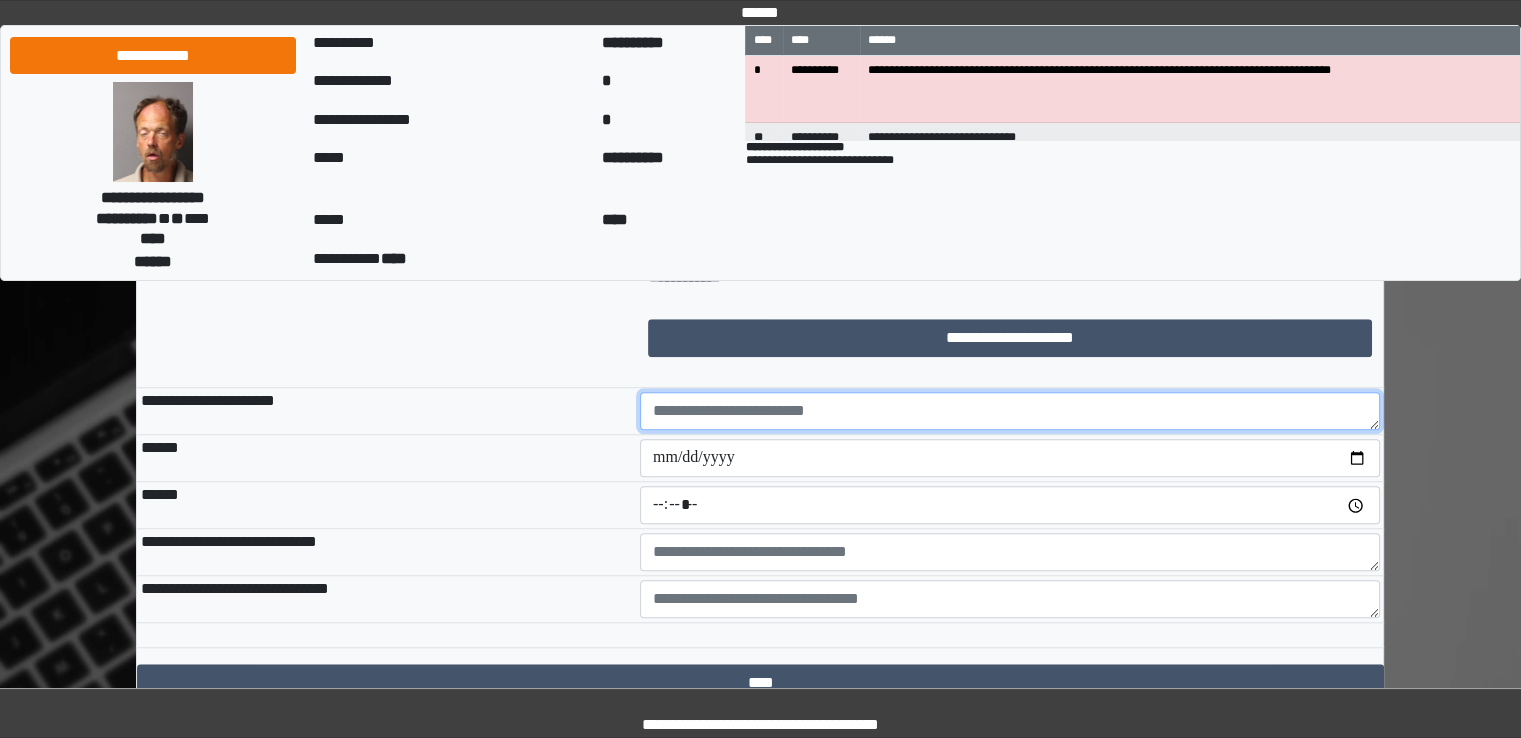 click at bounding box center [1010, 411] 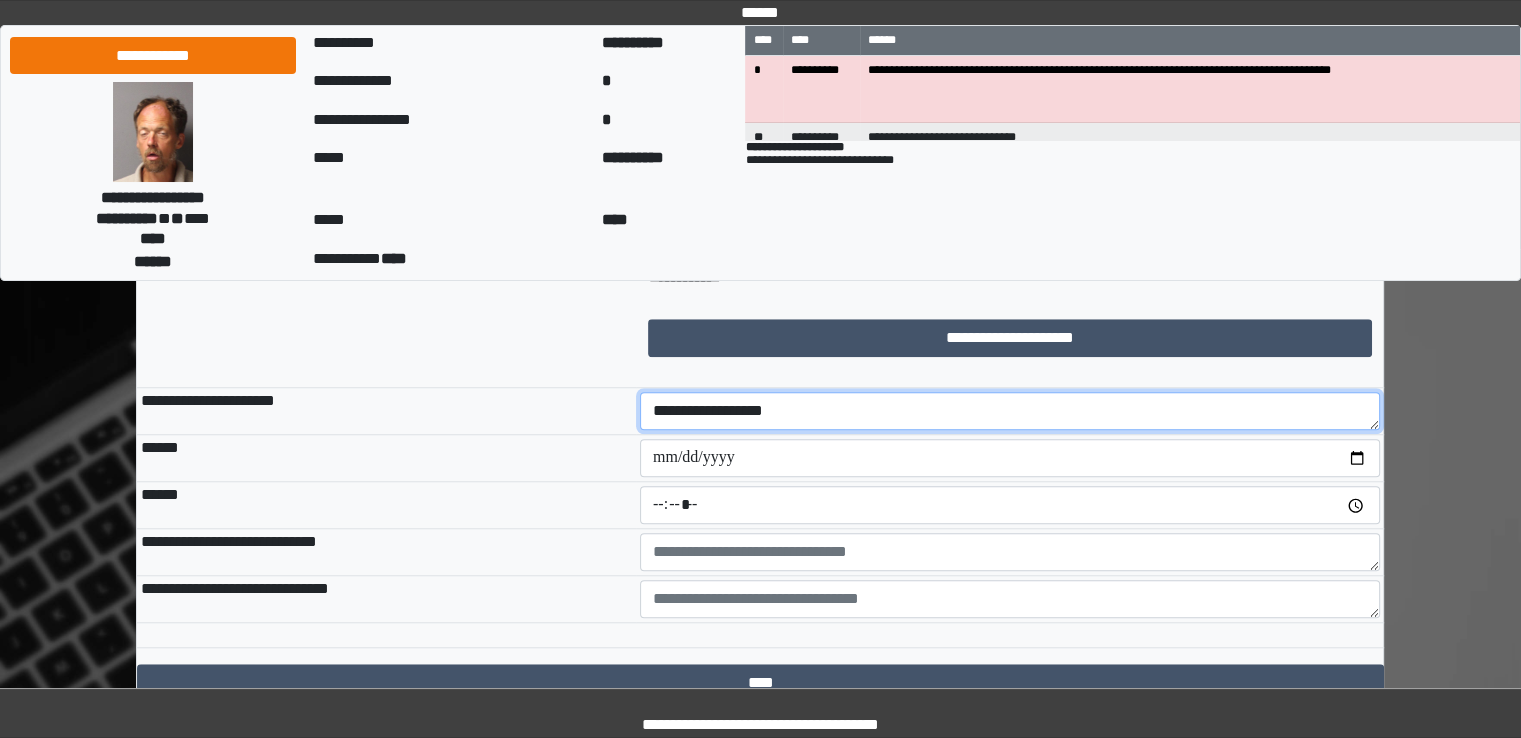 type on "**********" 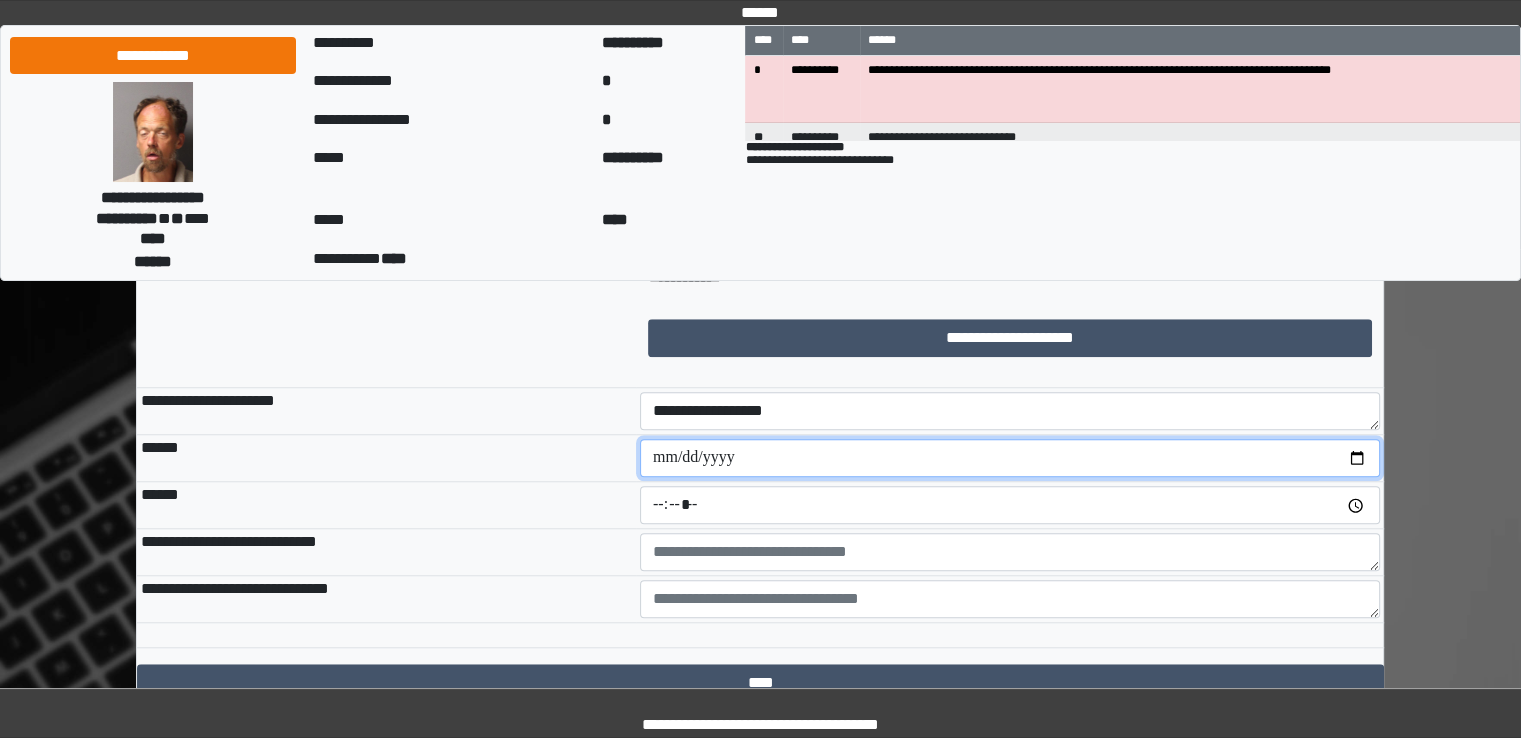 click at bounding box center [1010, 458] 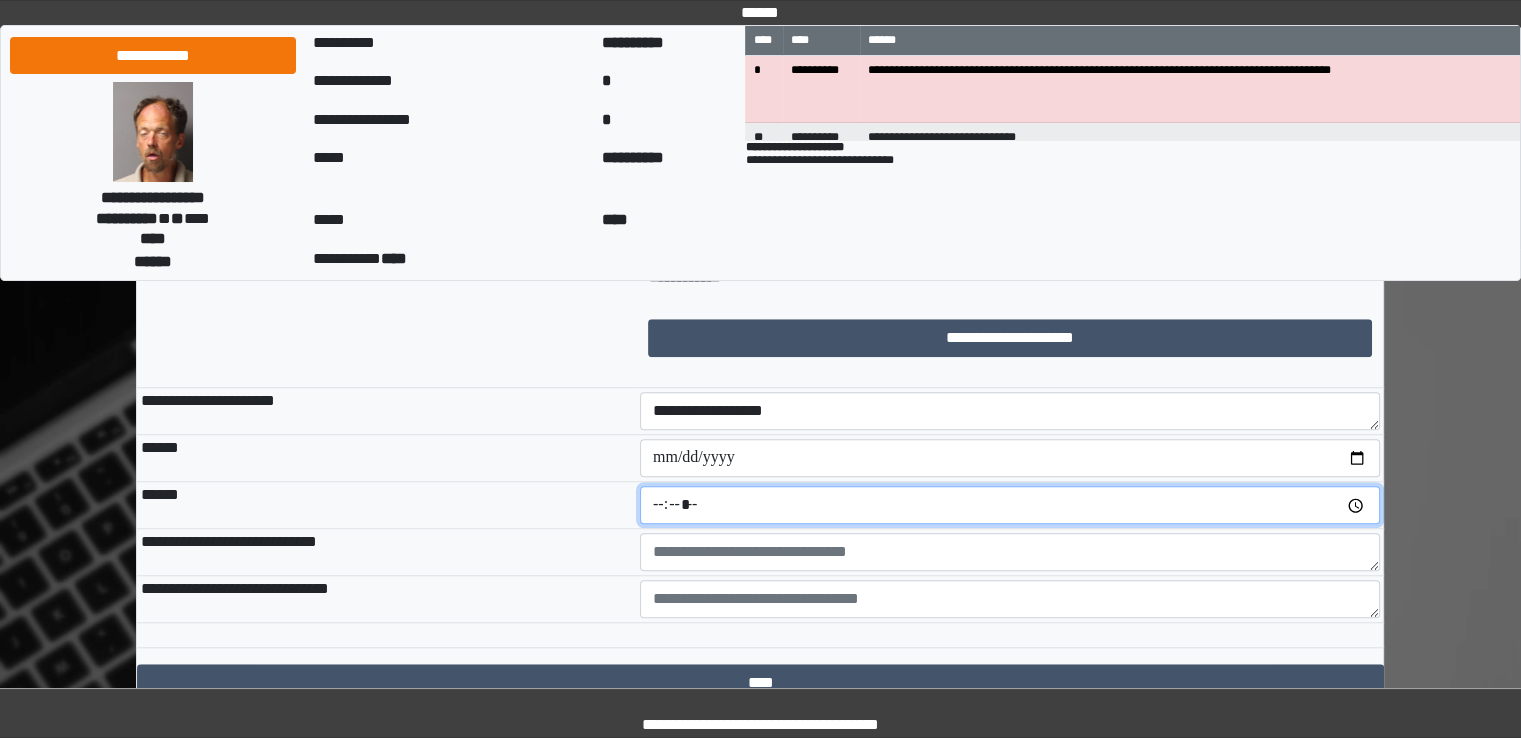 click at bounding box center [1010, 505] 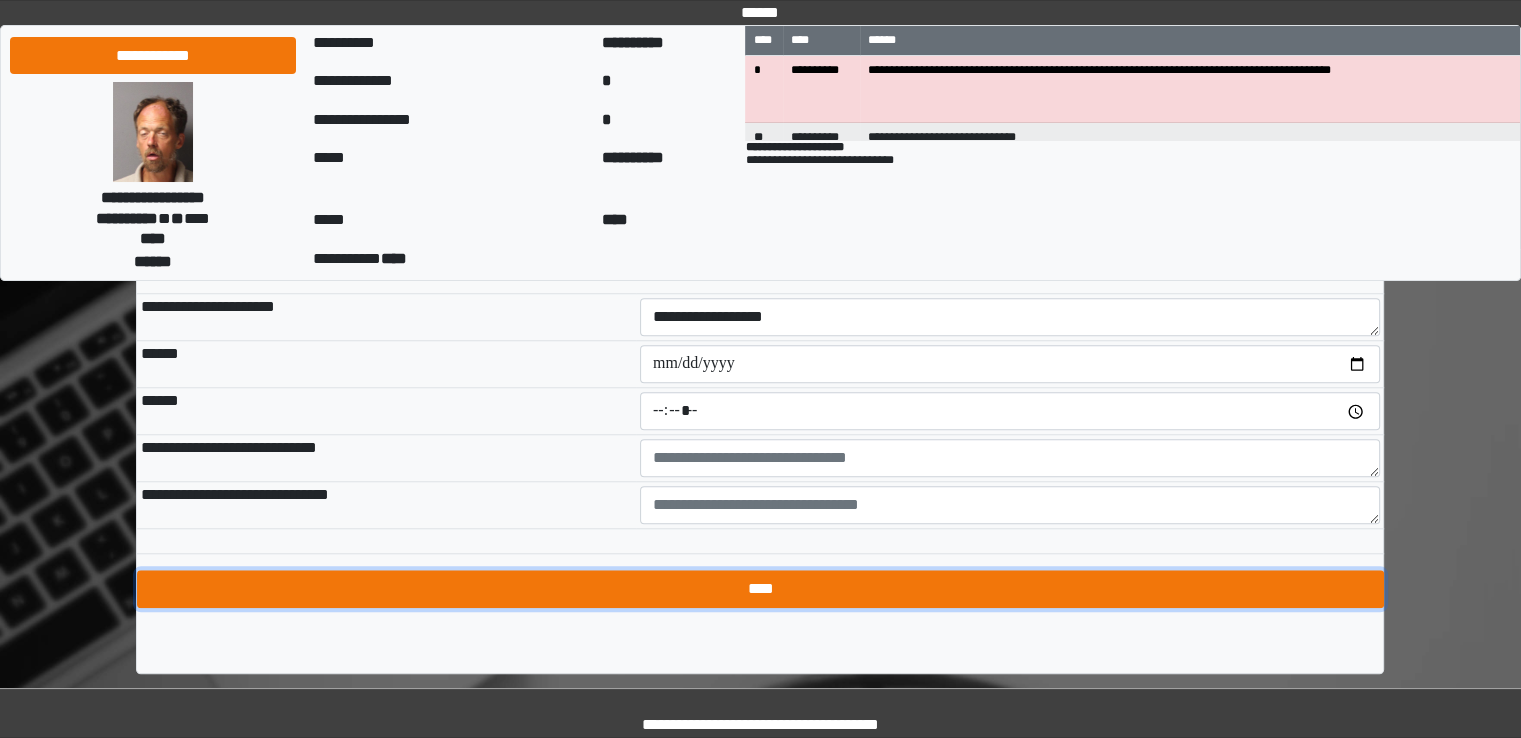 click on "****" at bounding box center [760, 589] 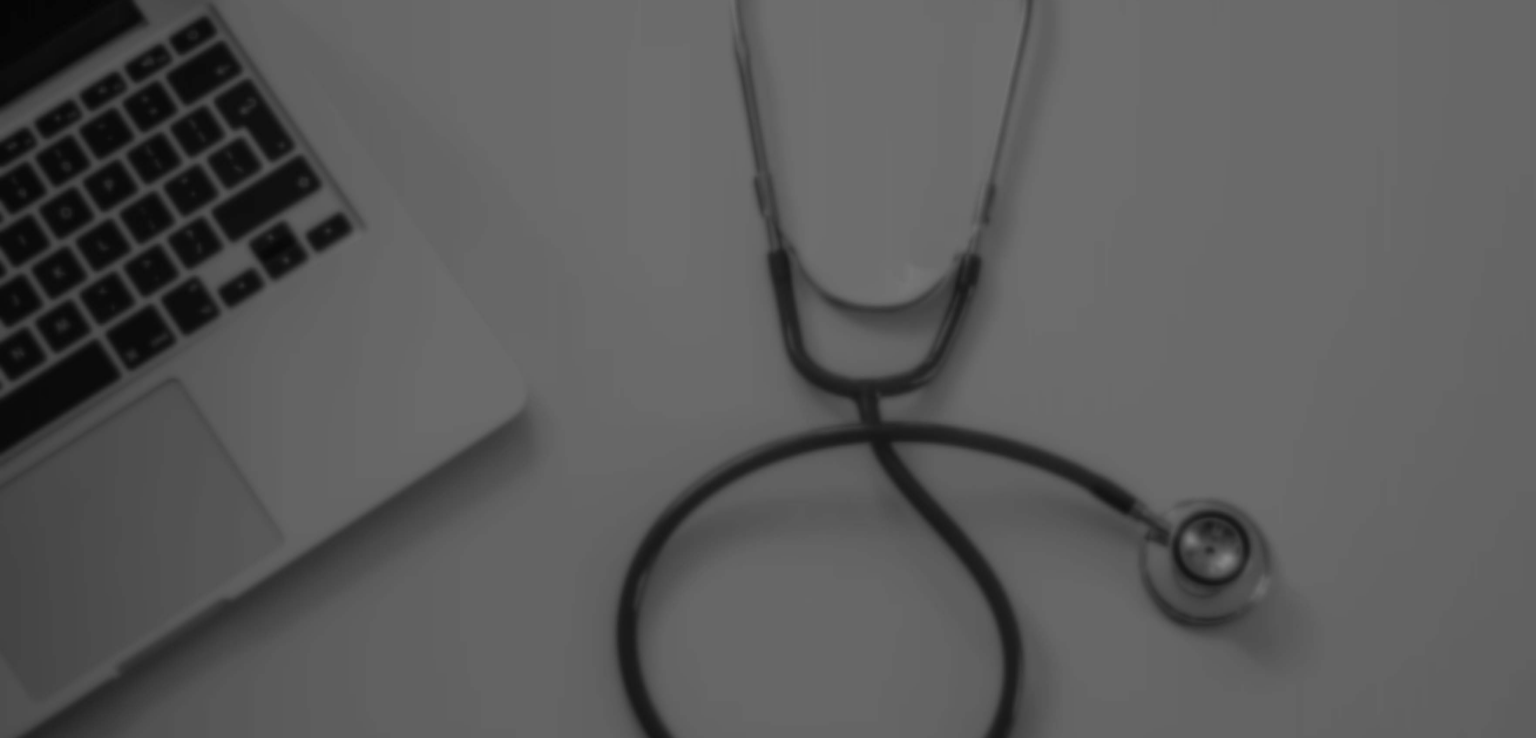 scroll, scrollTop: 0, scrollLeft: 0, axis: both 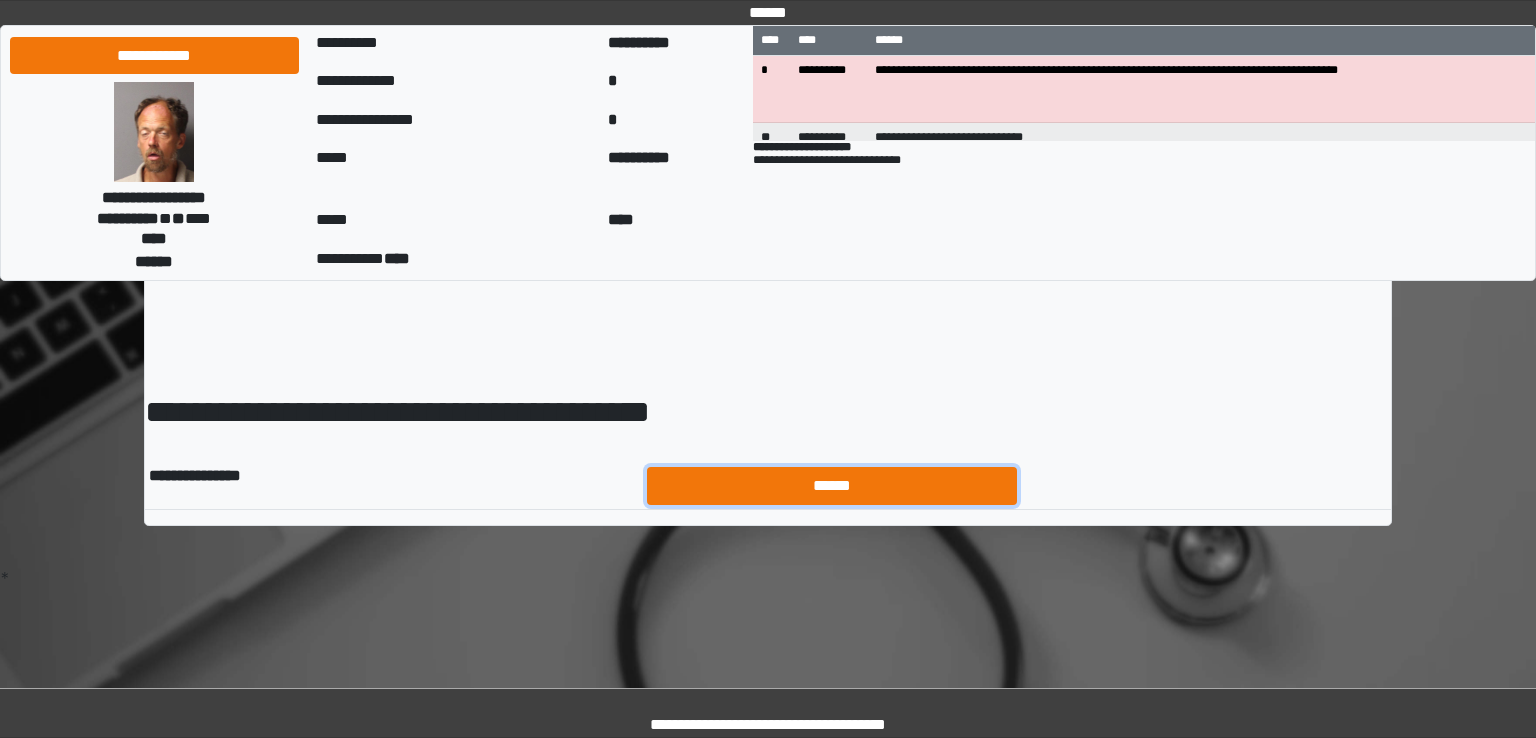 click on "******" at bounding box center (832, 486) 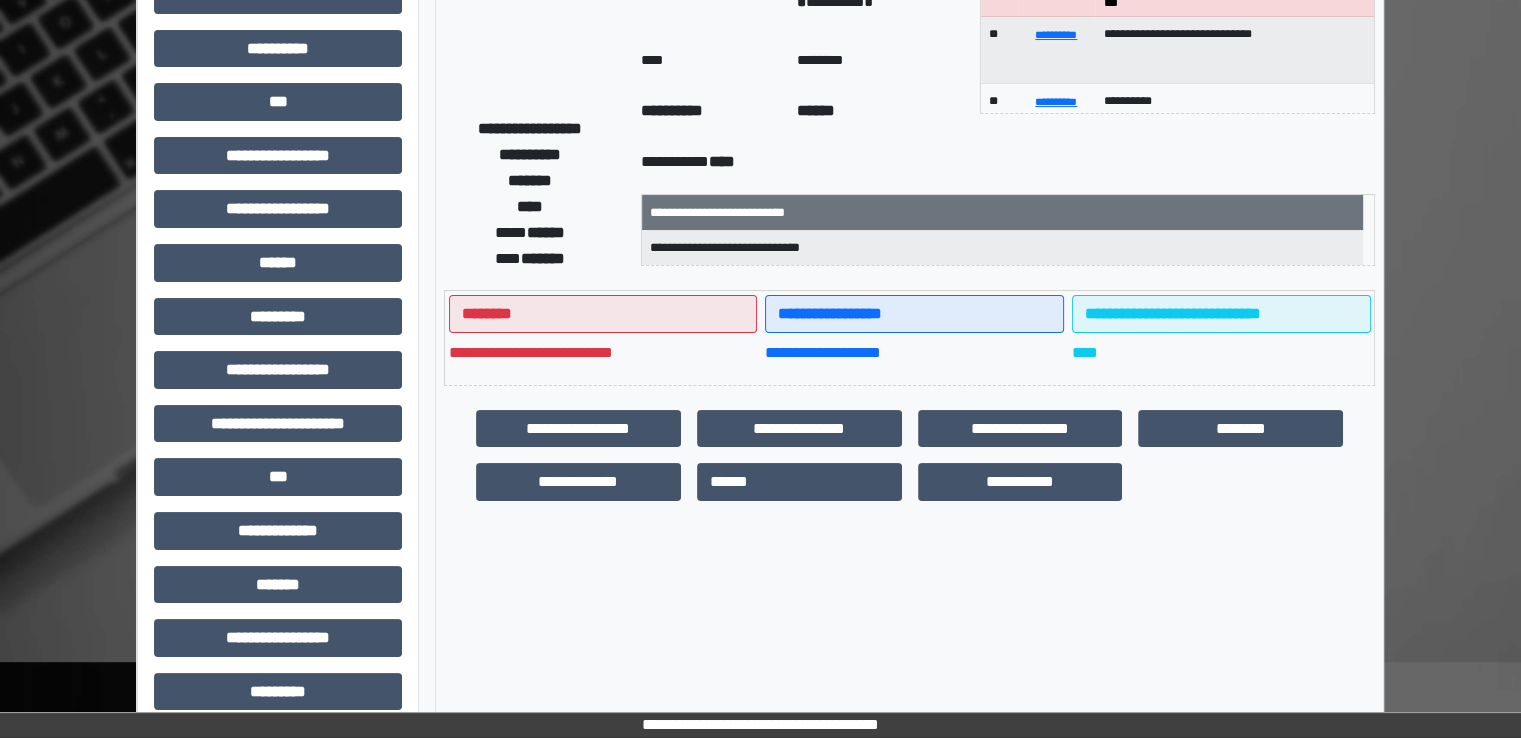 scroll, scrollTop: 428, scrollLeft: 0, axis: vertical 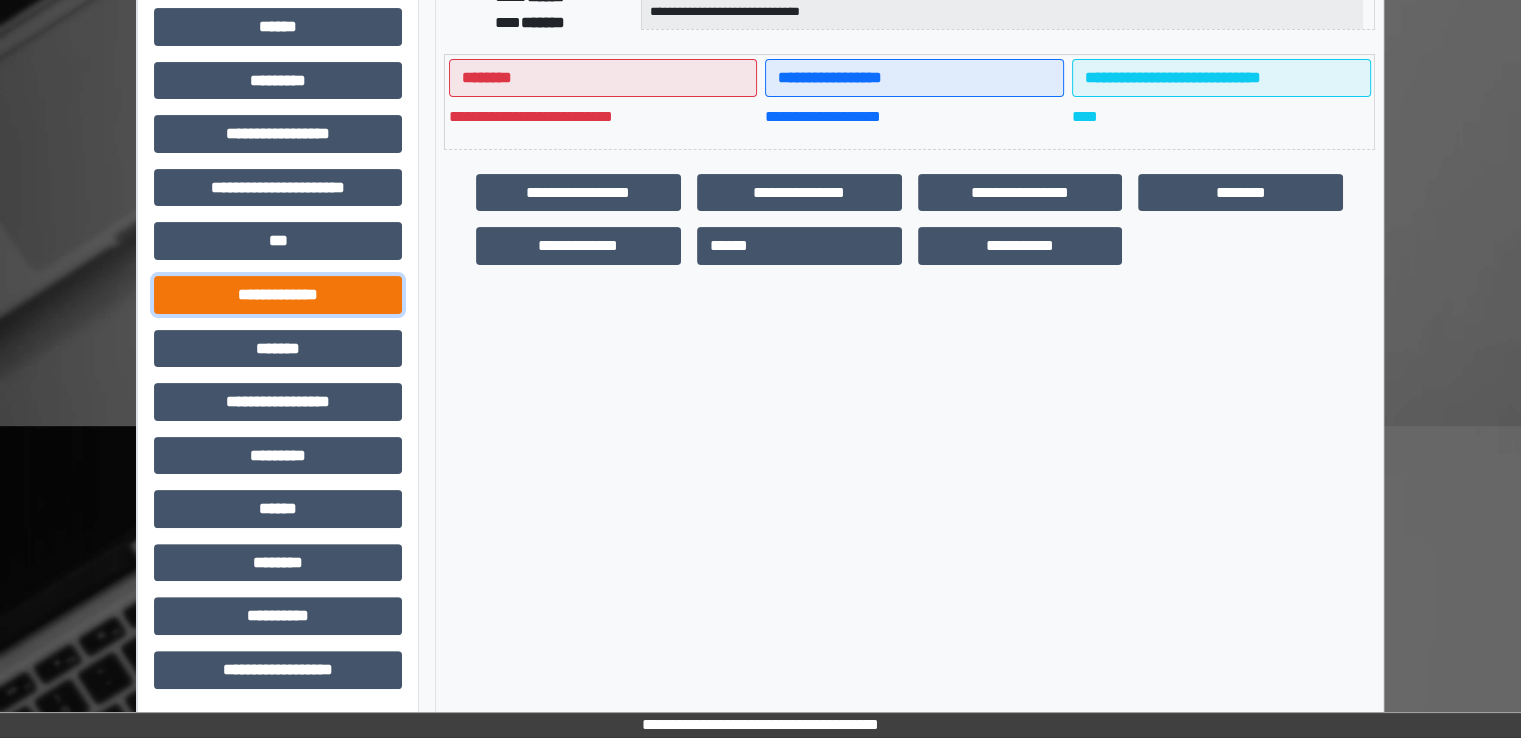 click on "**********" at bounding box center [278, 295] 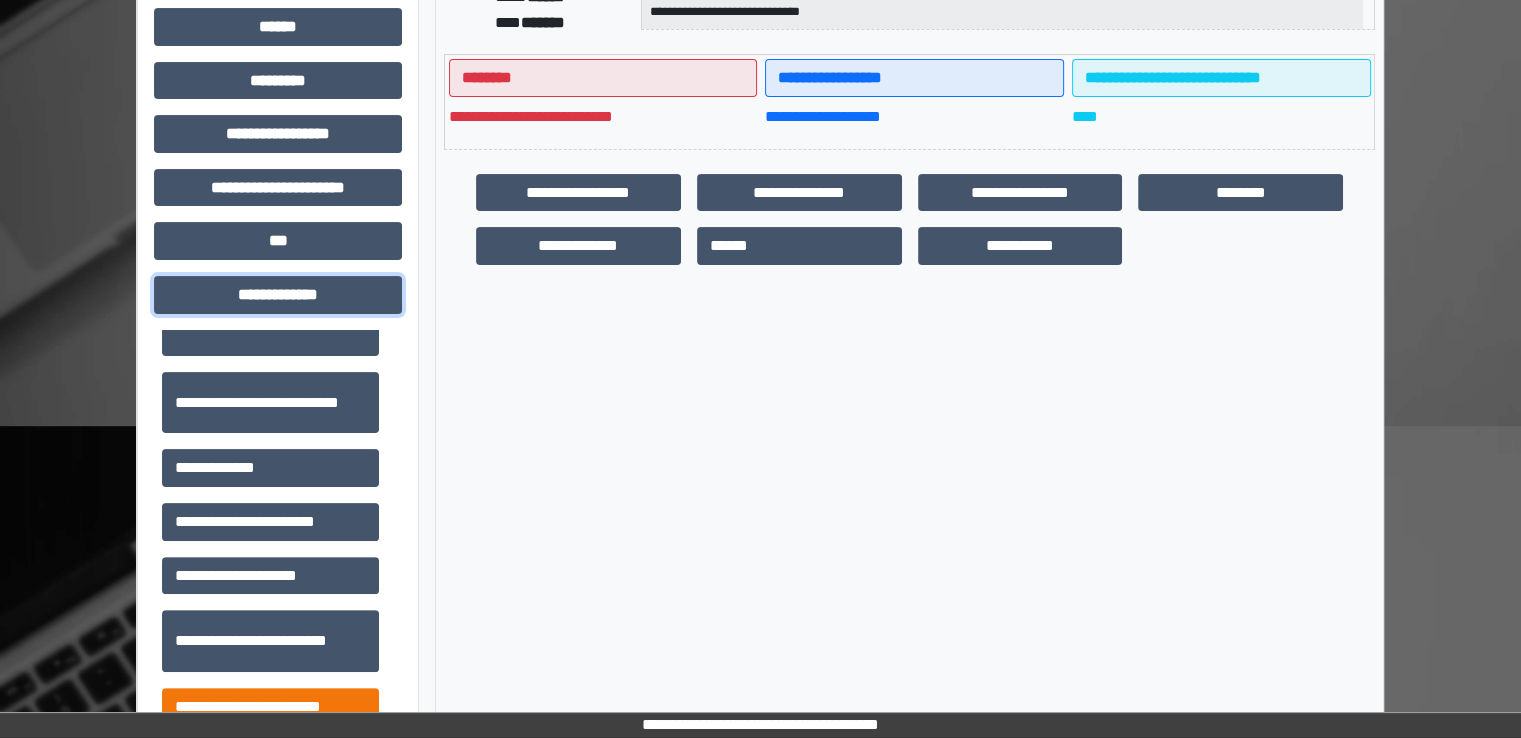 scroll, scrollTop: 500, scrollLeft: 0, axis: vertical 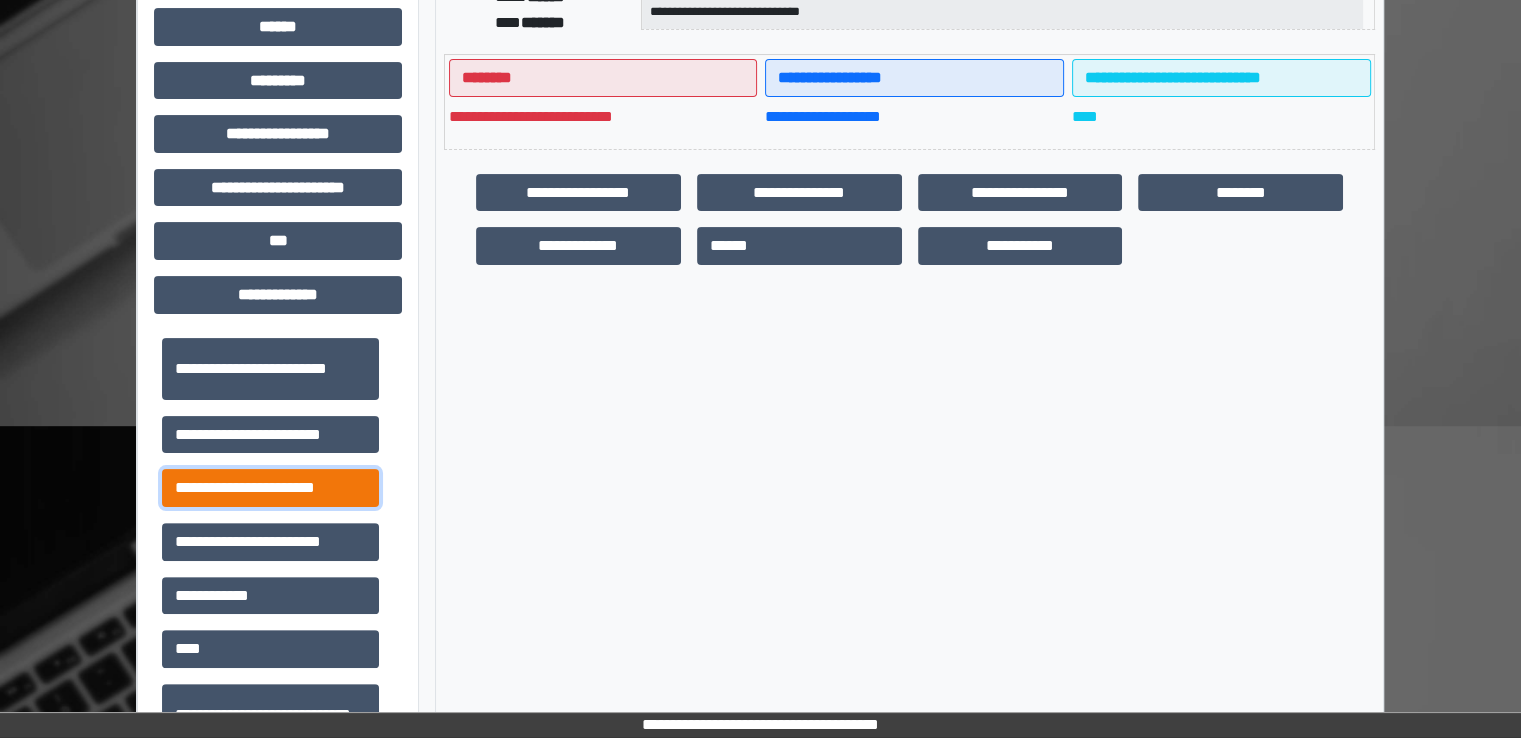 click on "**********" at bounding box center (270, 488) 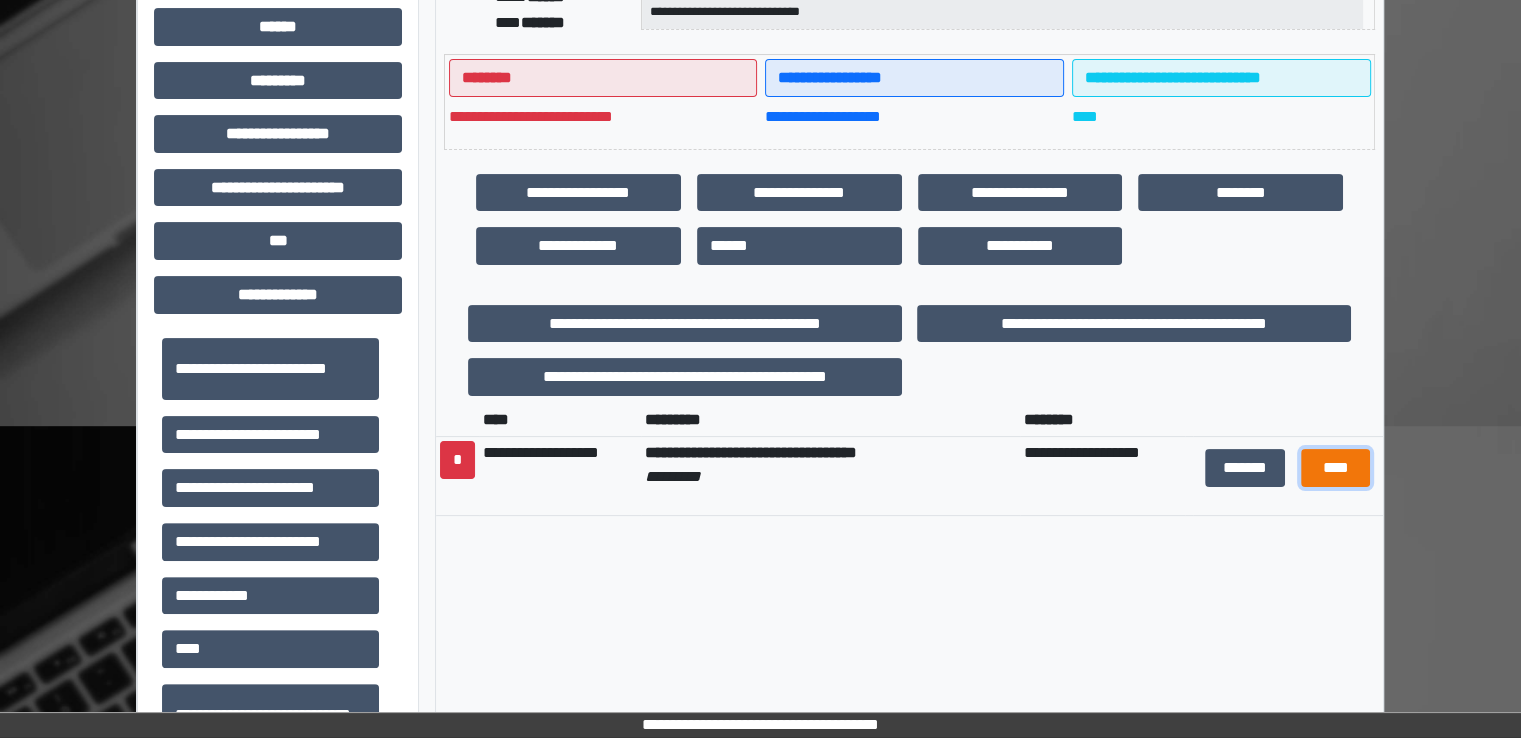 click on "****" at bounding box center (1335, 468) 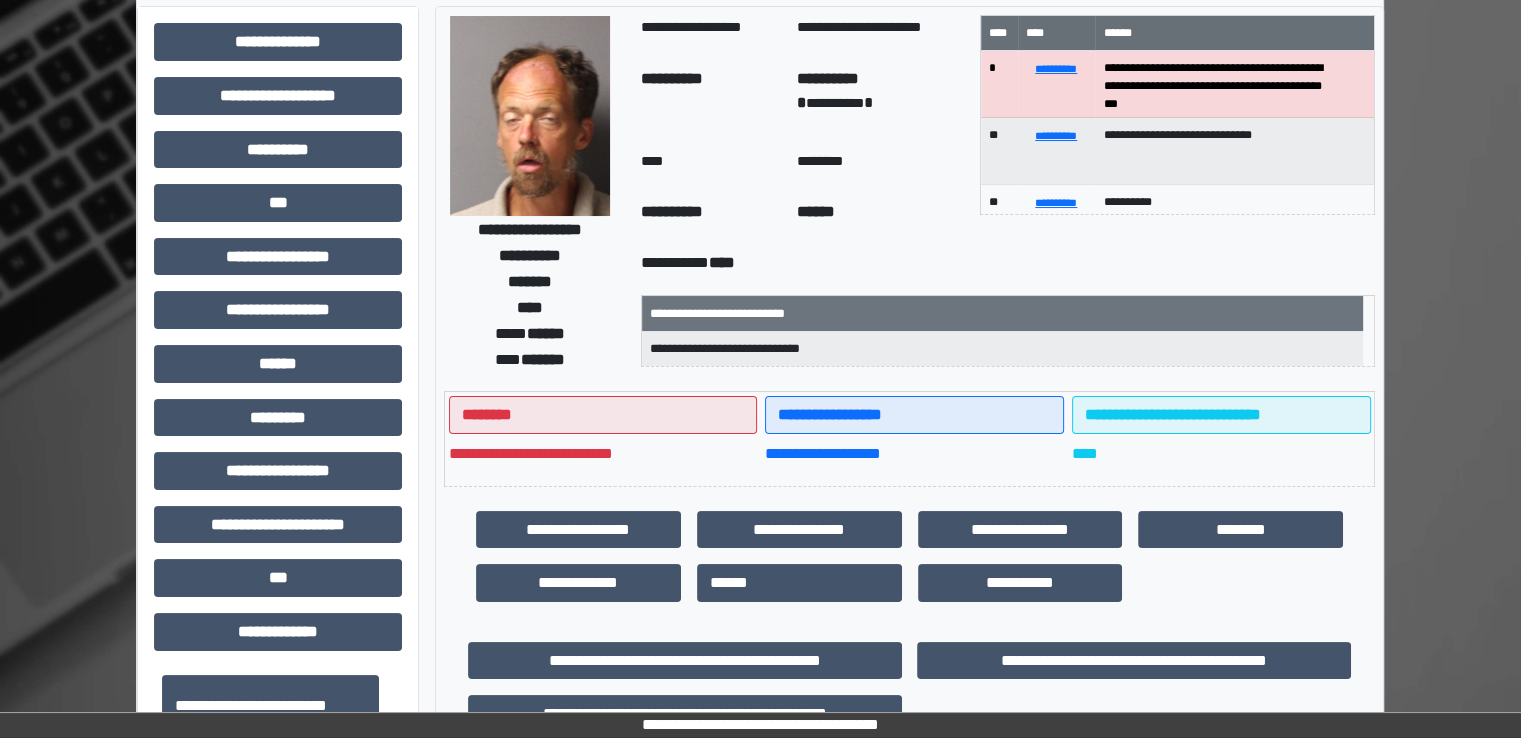 scroll, scrollTop: 0, scrollLeft: 0, axis: both 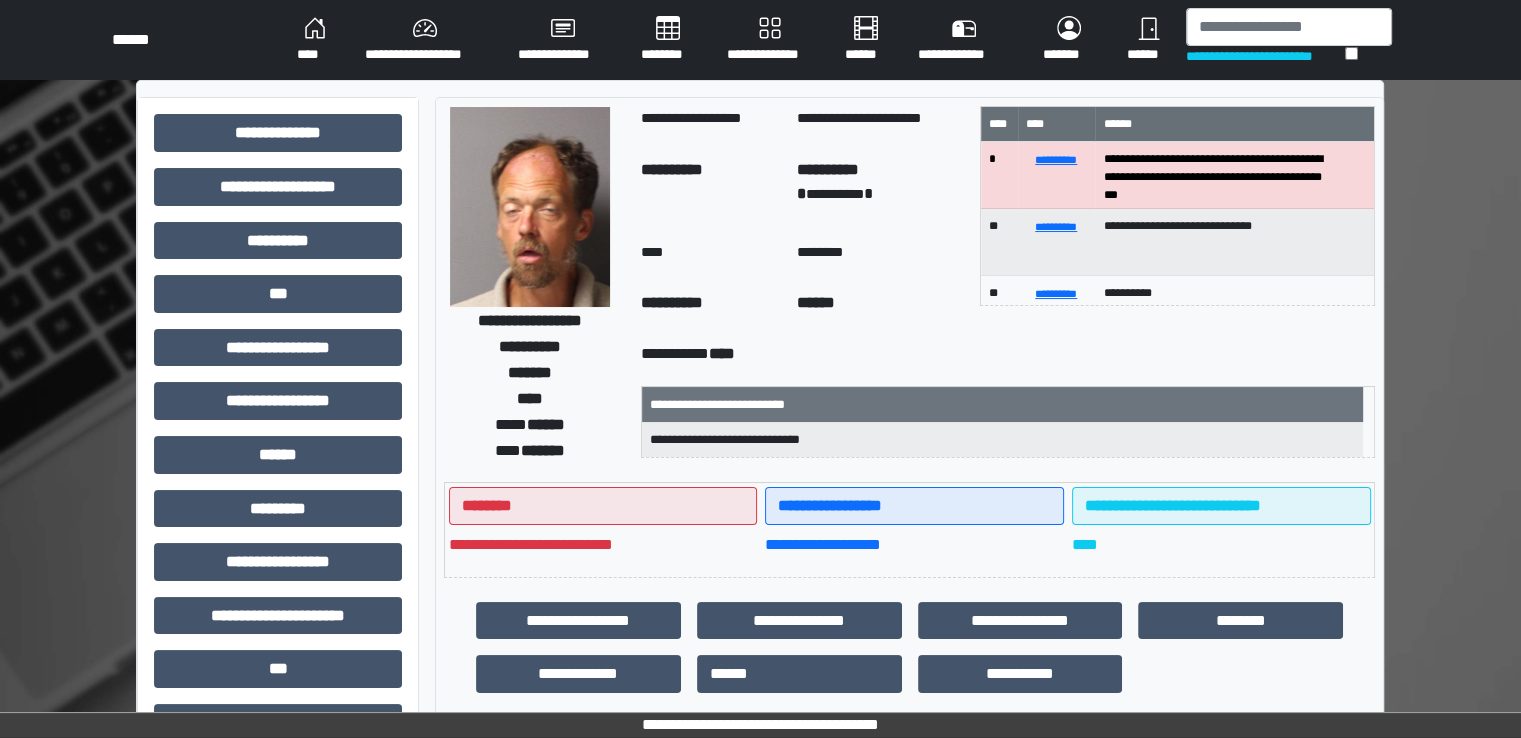 click on "********" at bounding box center (668, 40) 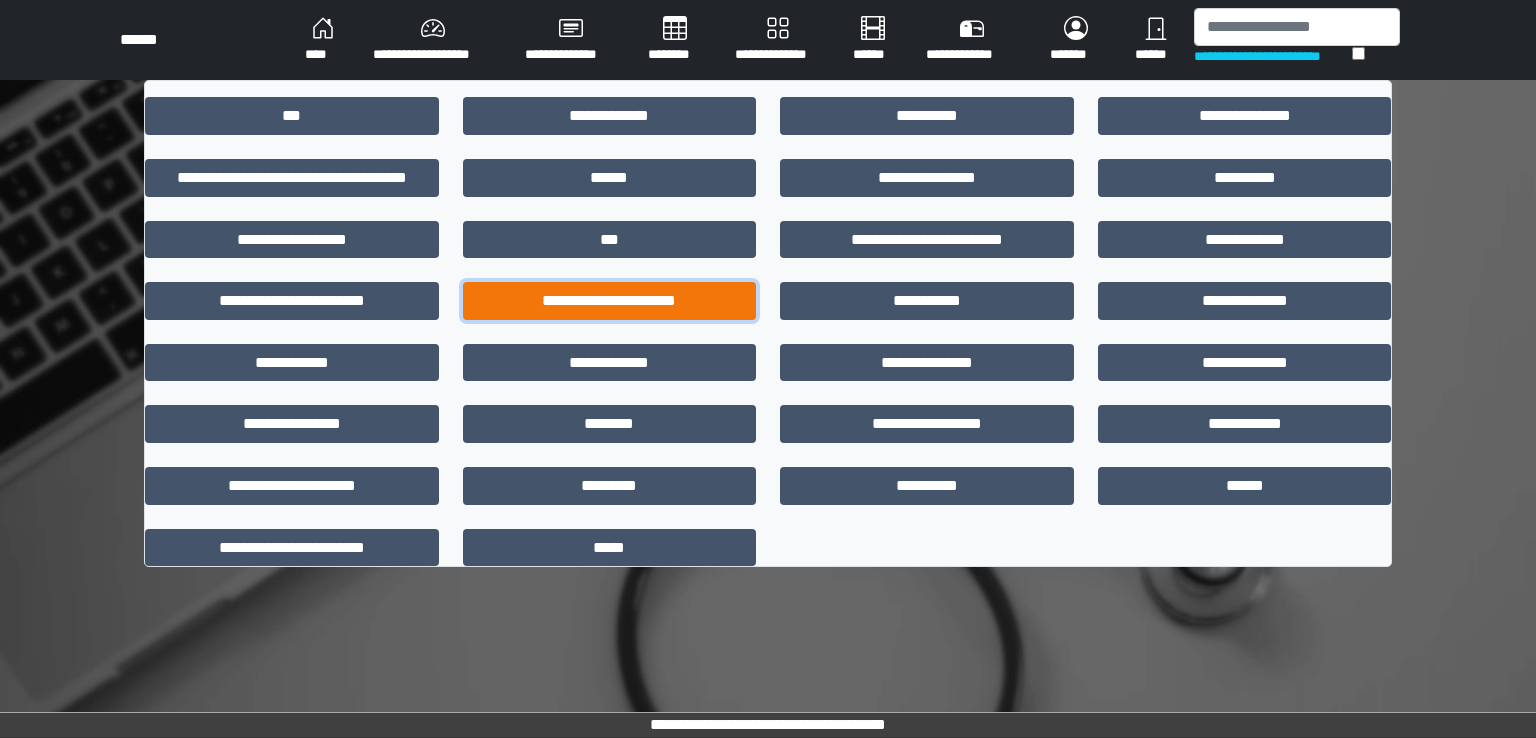 click on "**********" at bounding box center (610, 301) 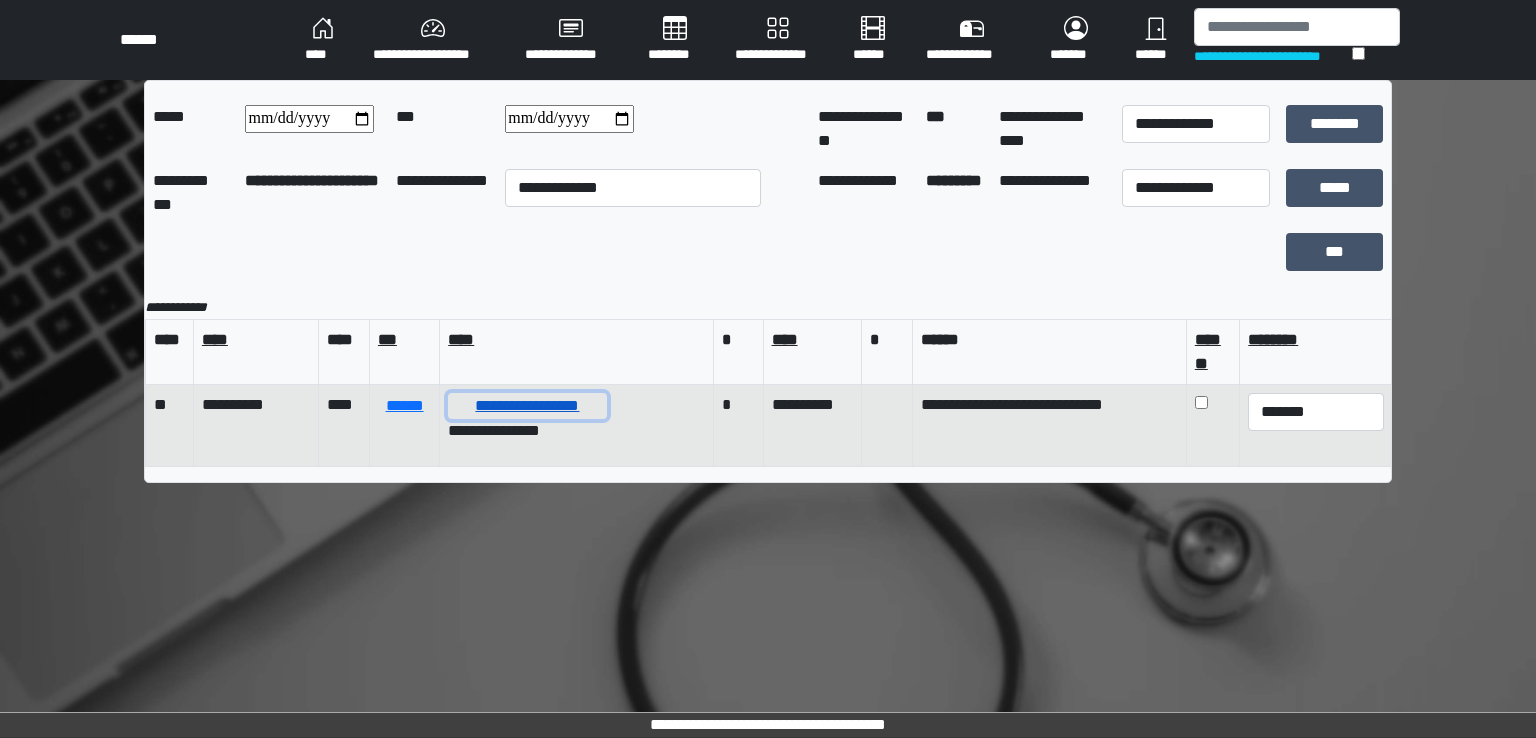 click on "**********" at bounding box center (527, 406) 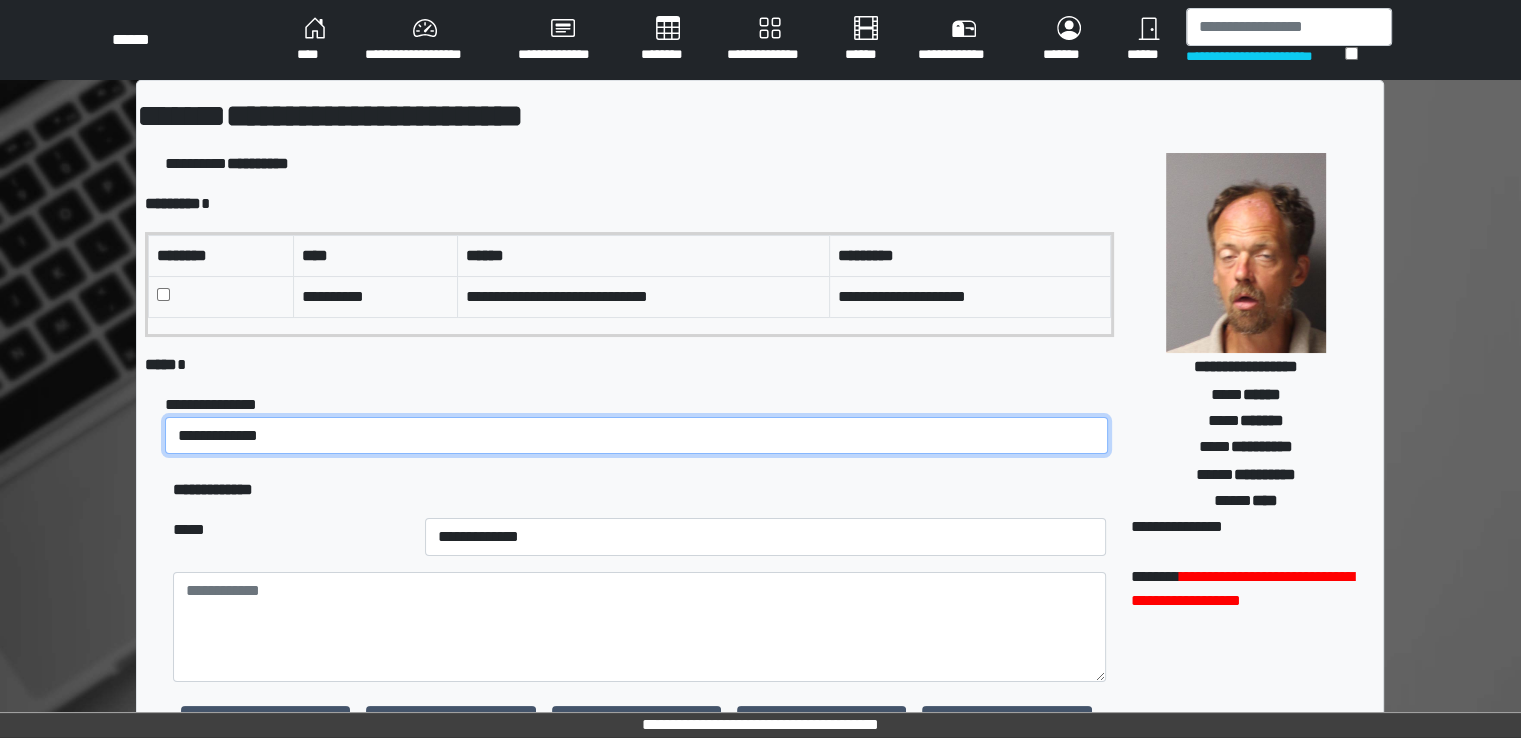 click on "**********" at bounding box center [636, 436] 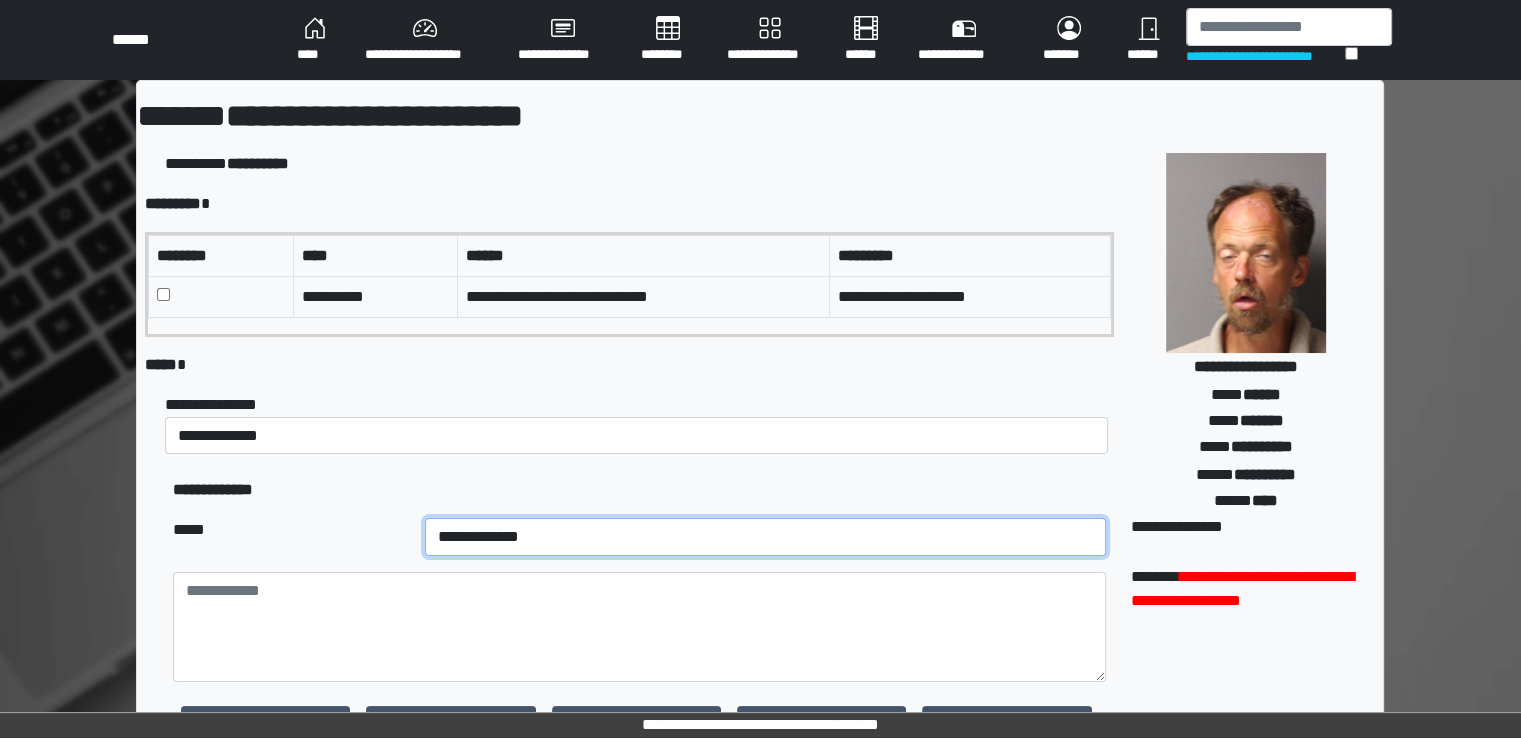 click on "**********" at bounding box center [765, 537] 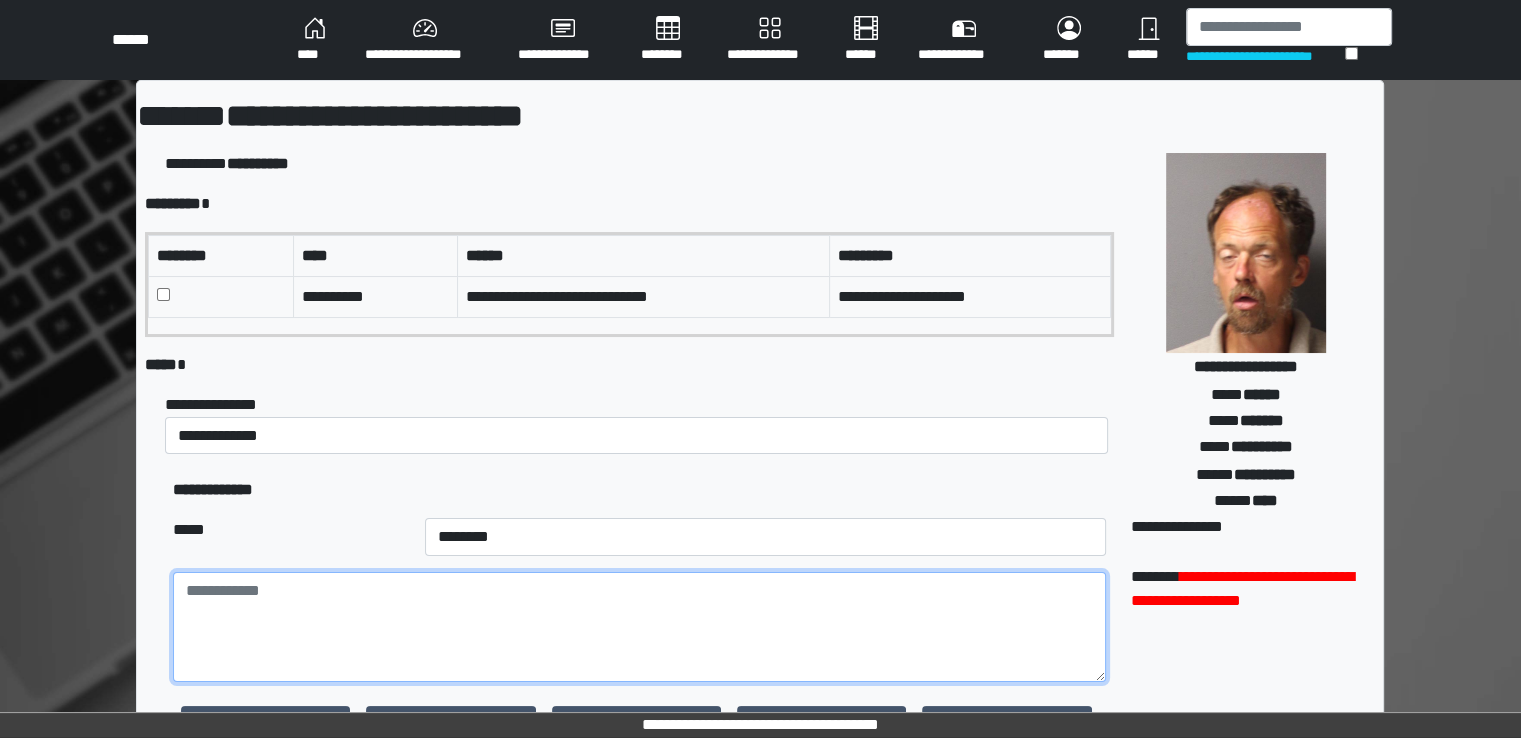 click at bounding box center [639, 627] 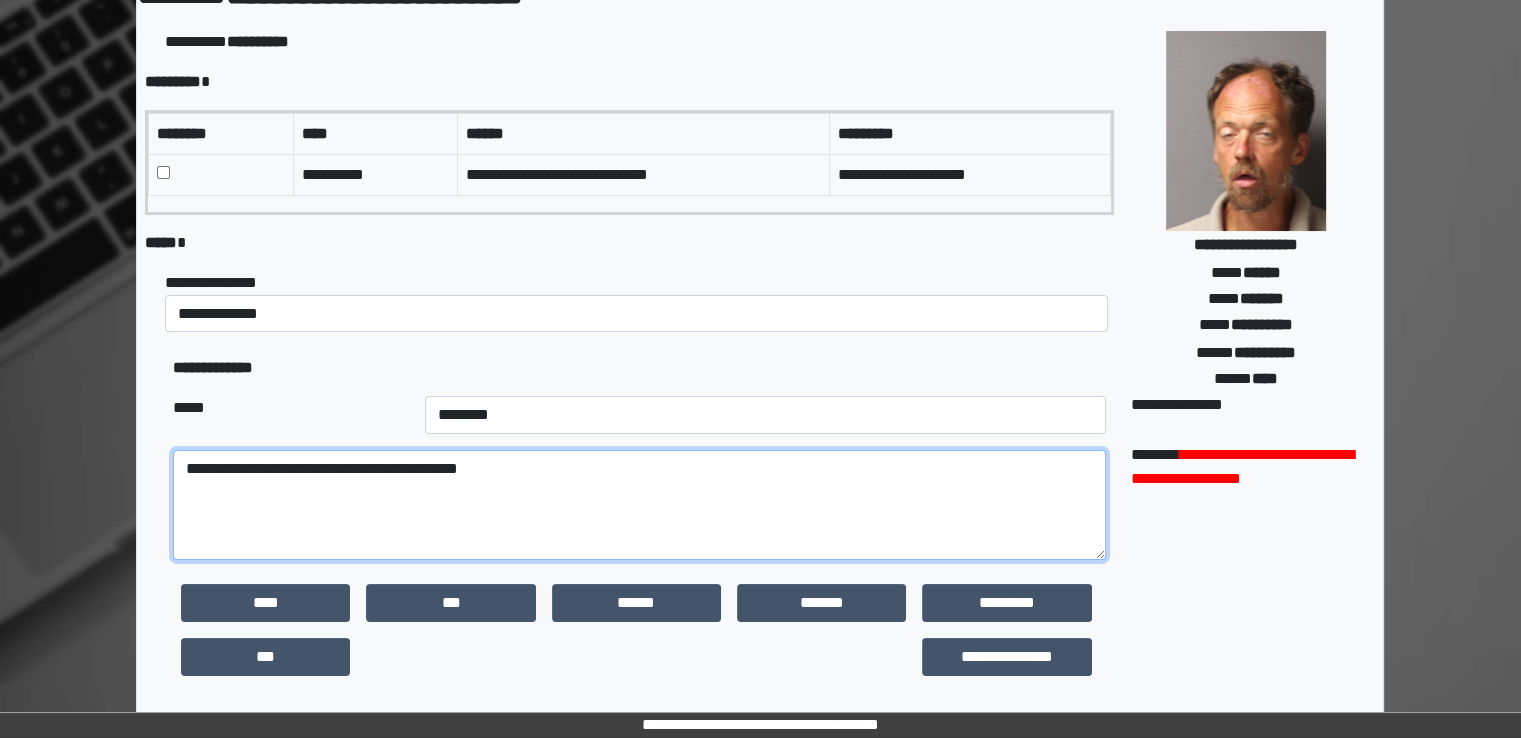 scroll, scrollTop: 467, scrollLeft: 0, axis: vertical 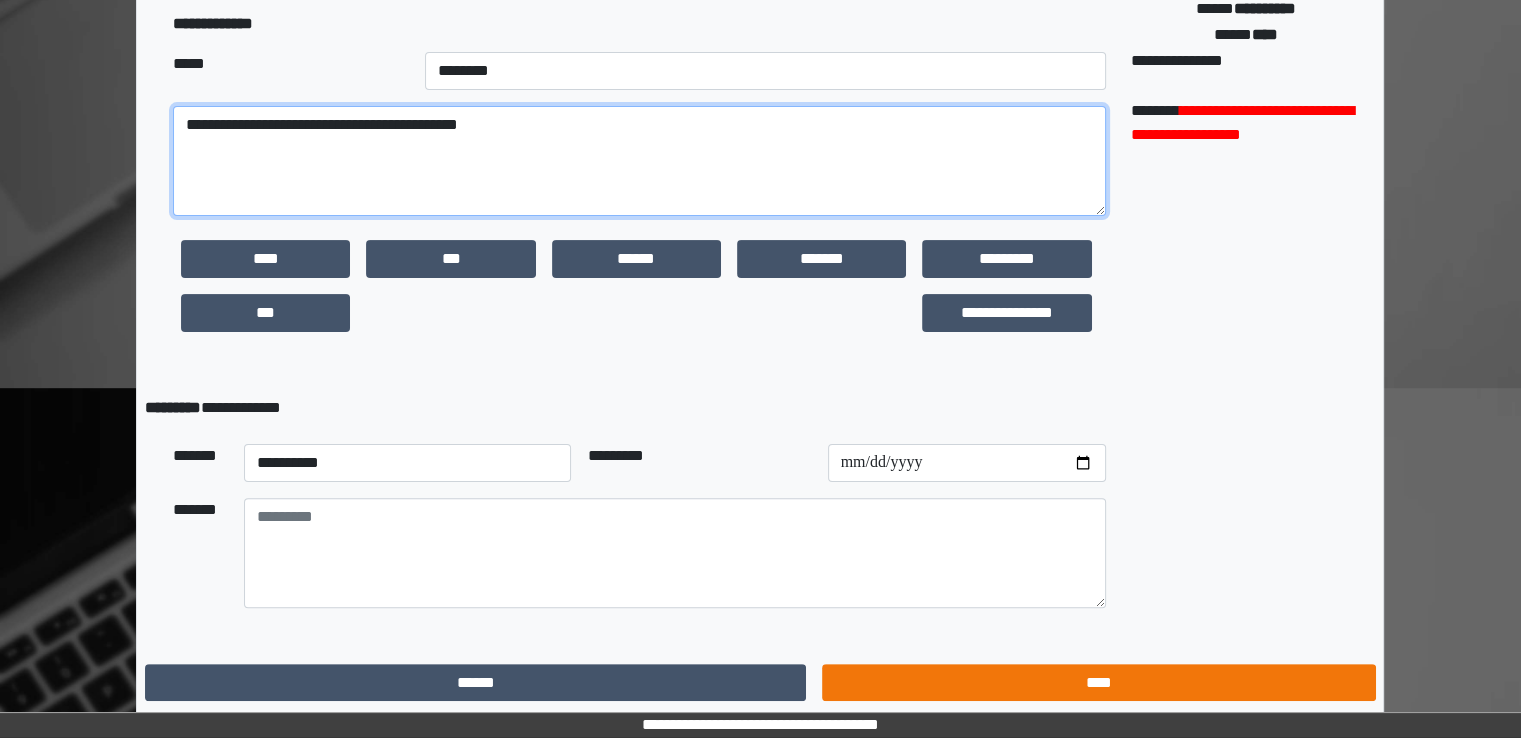 type on "**********" 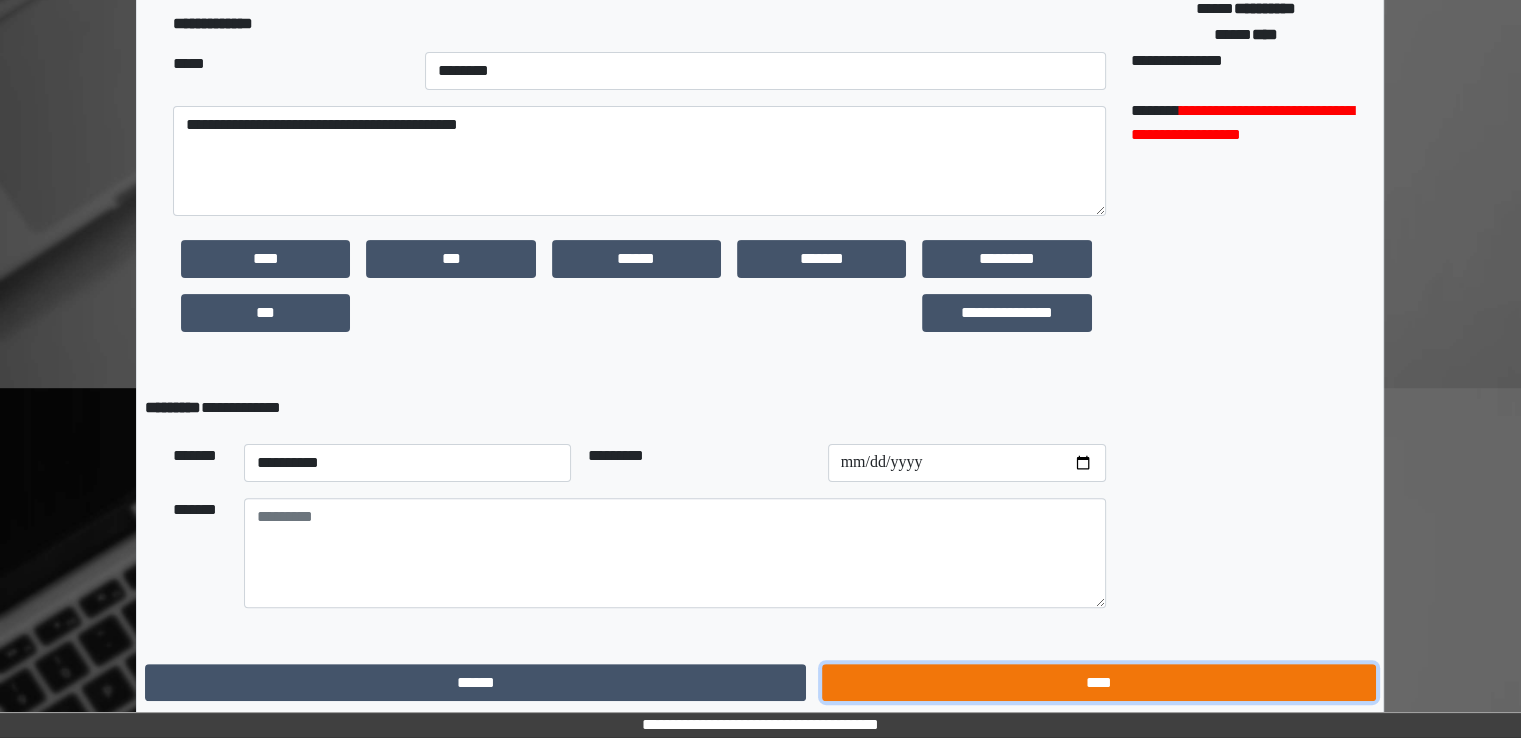 click on "****" at bounding box center (1098, 683) 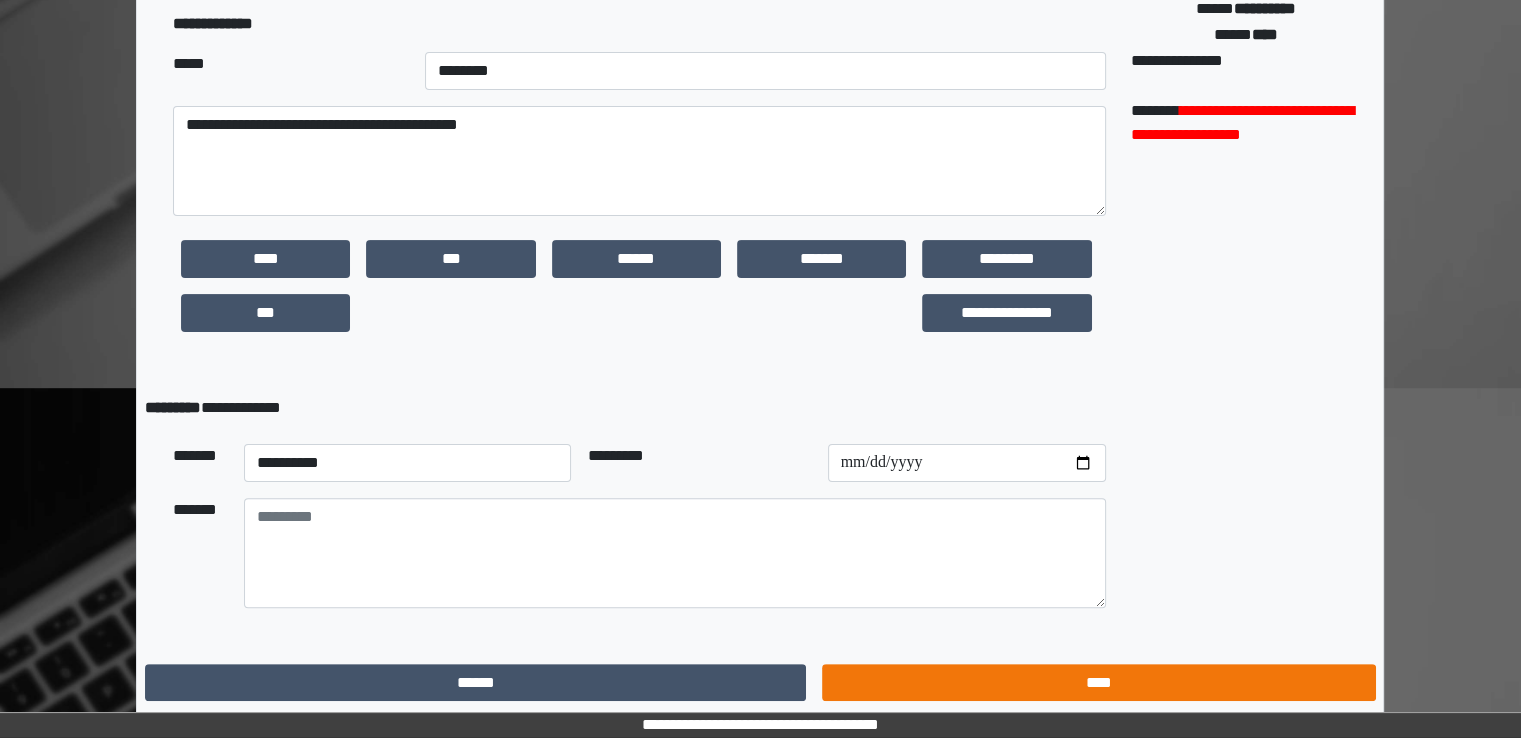 scroll, scrollTop: 0, scrollLeft: 0, axis: both 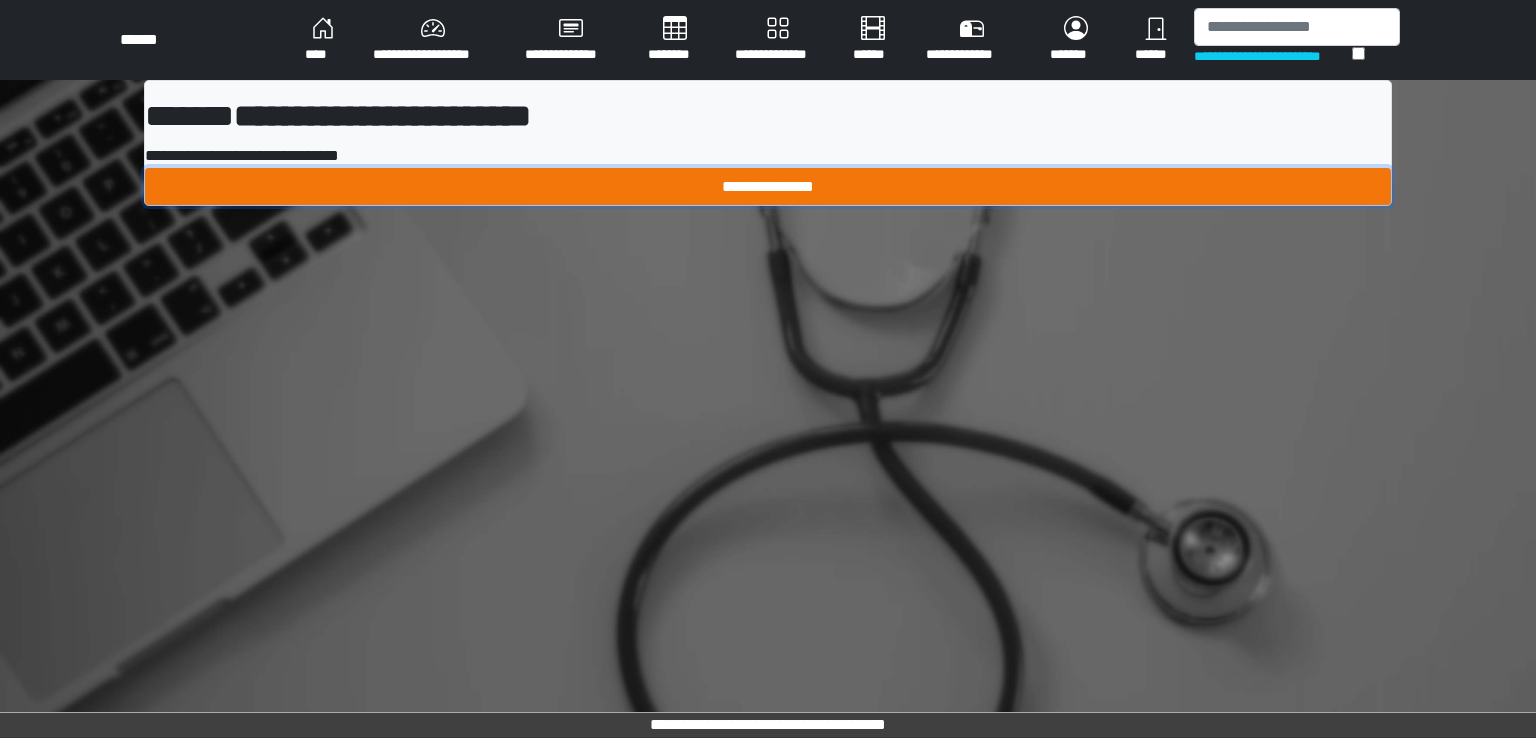 click on "**********" at bounding box center [768, 187] 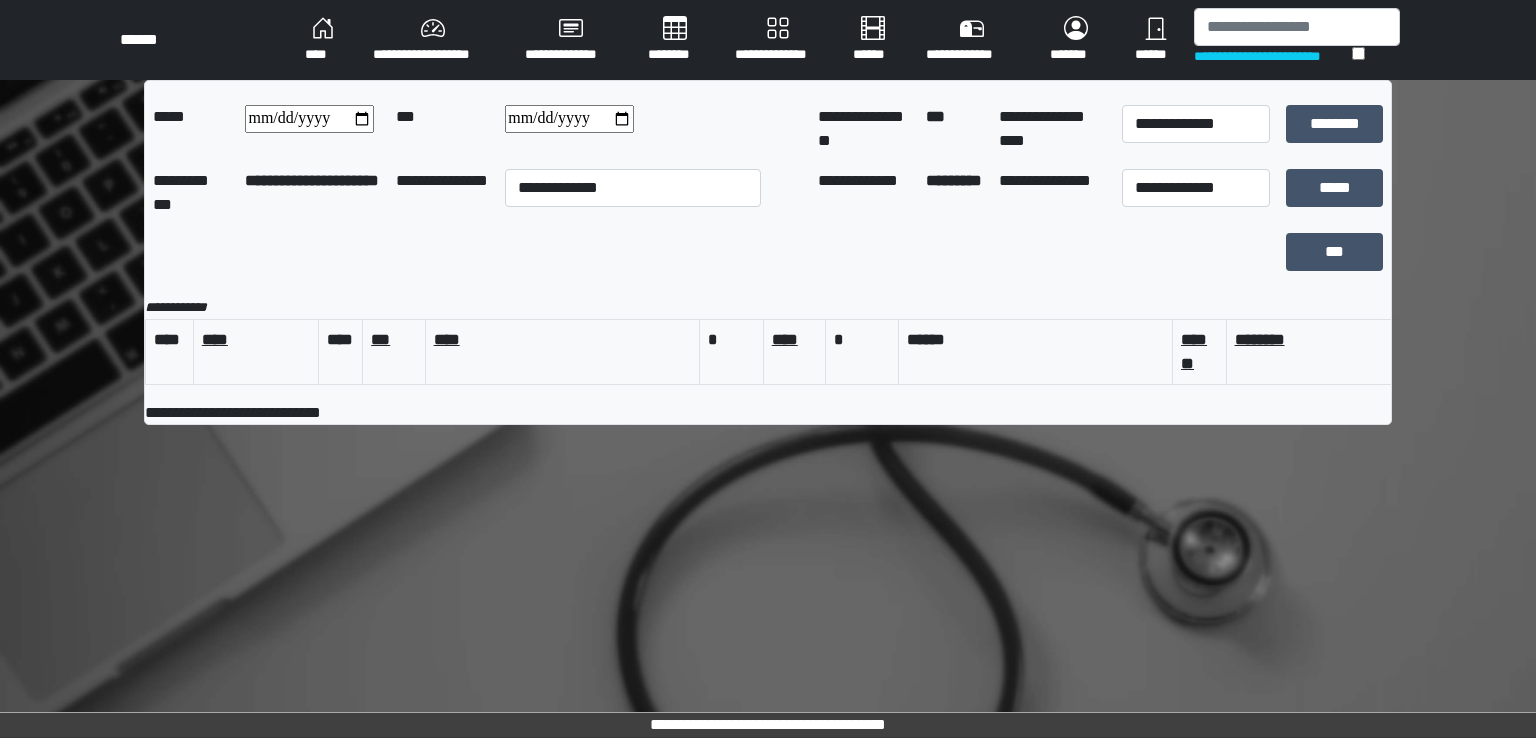 click on "********" at bounding box center [675, 40] 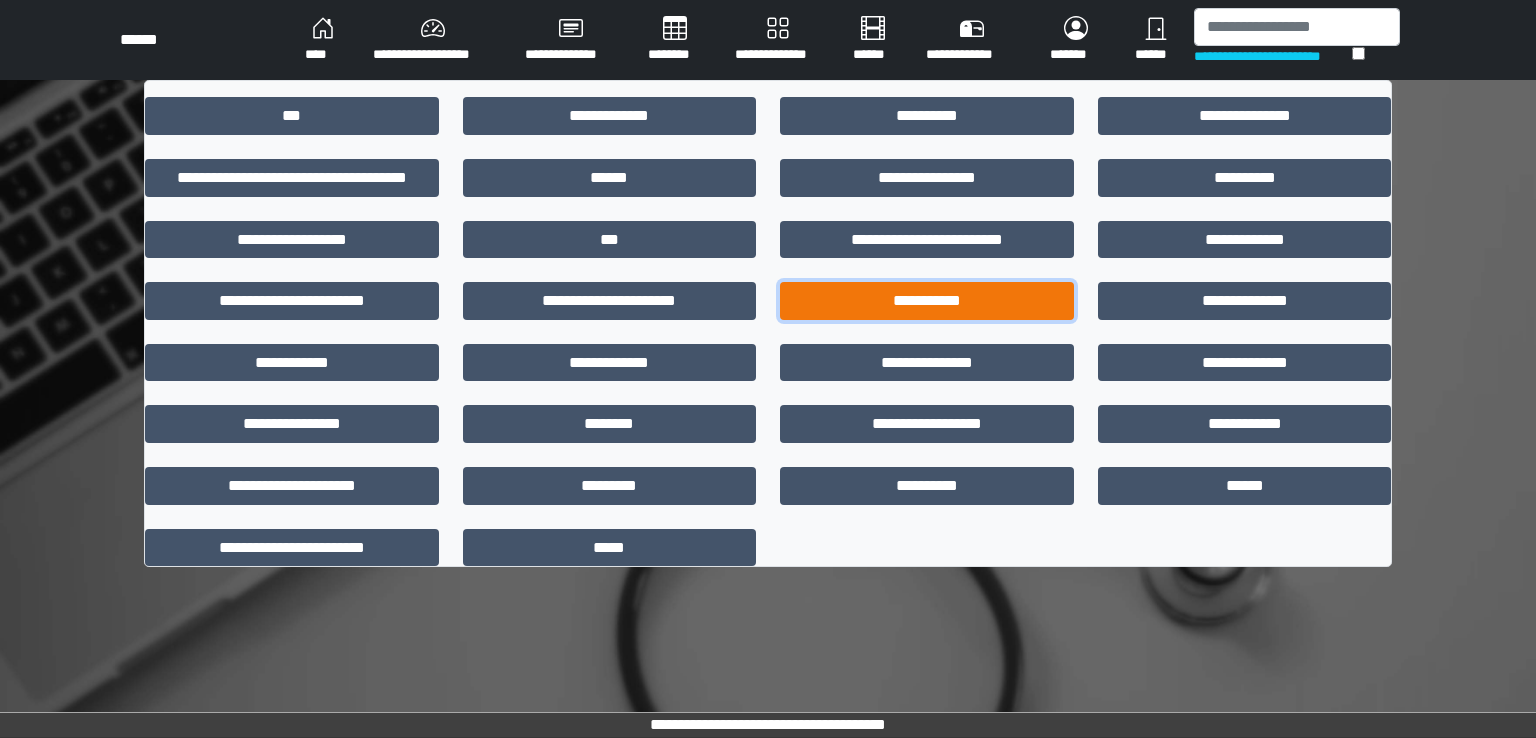 click on "**********" at bounding box center (927, 301) 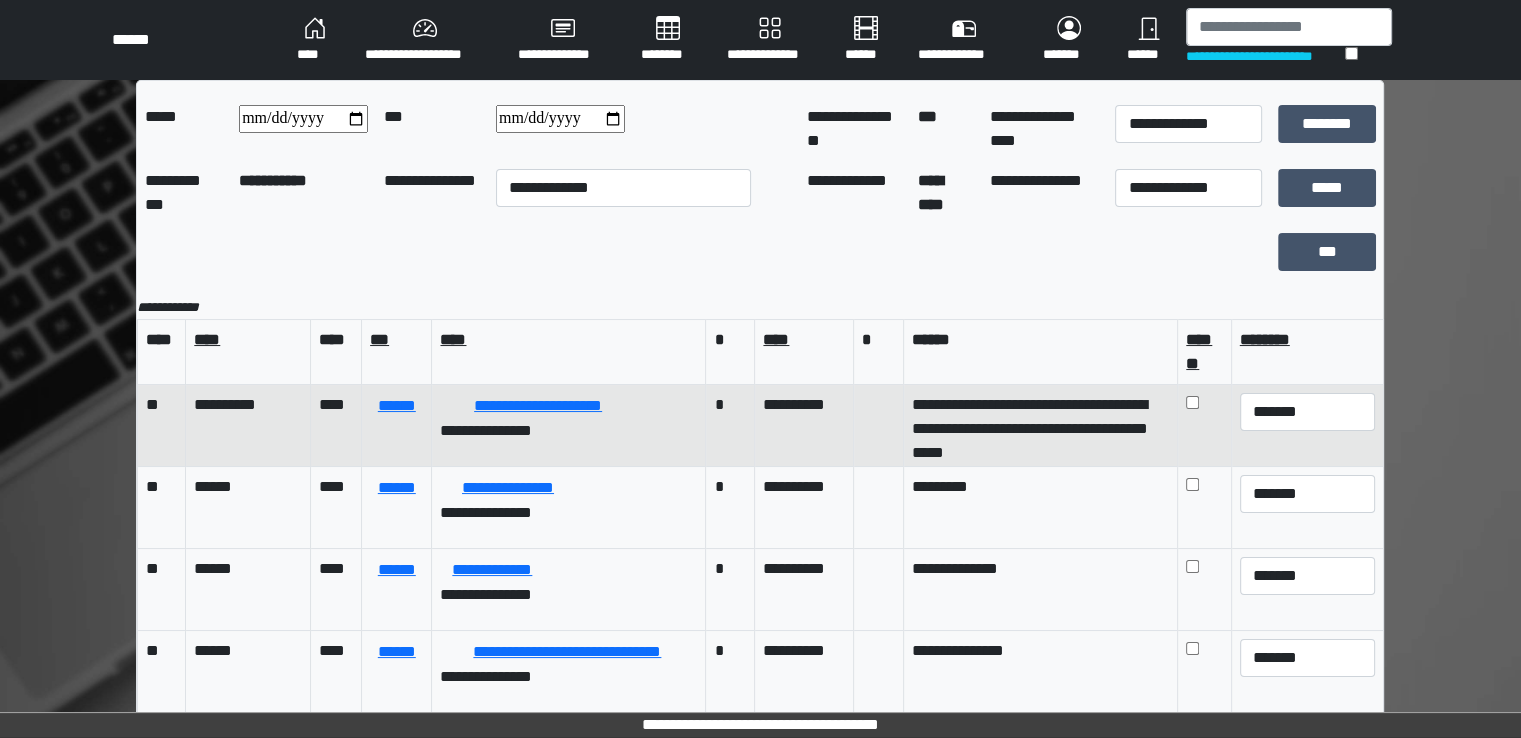 scroll, scrollTop: 0, scrollLeft: 0, axis: both 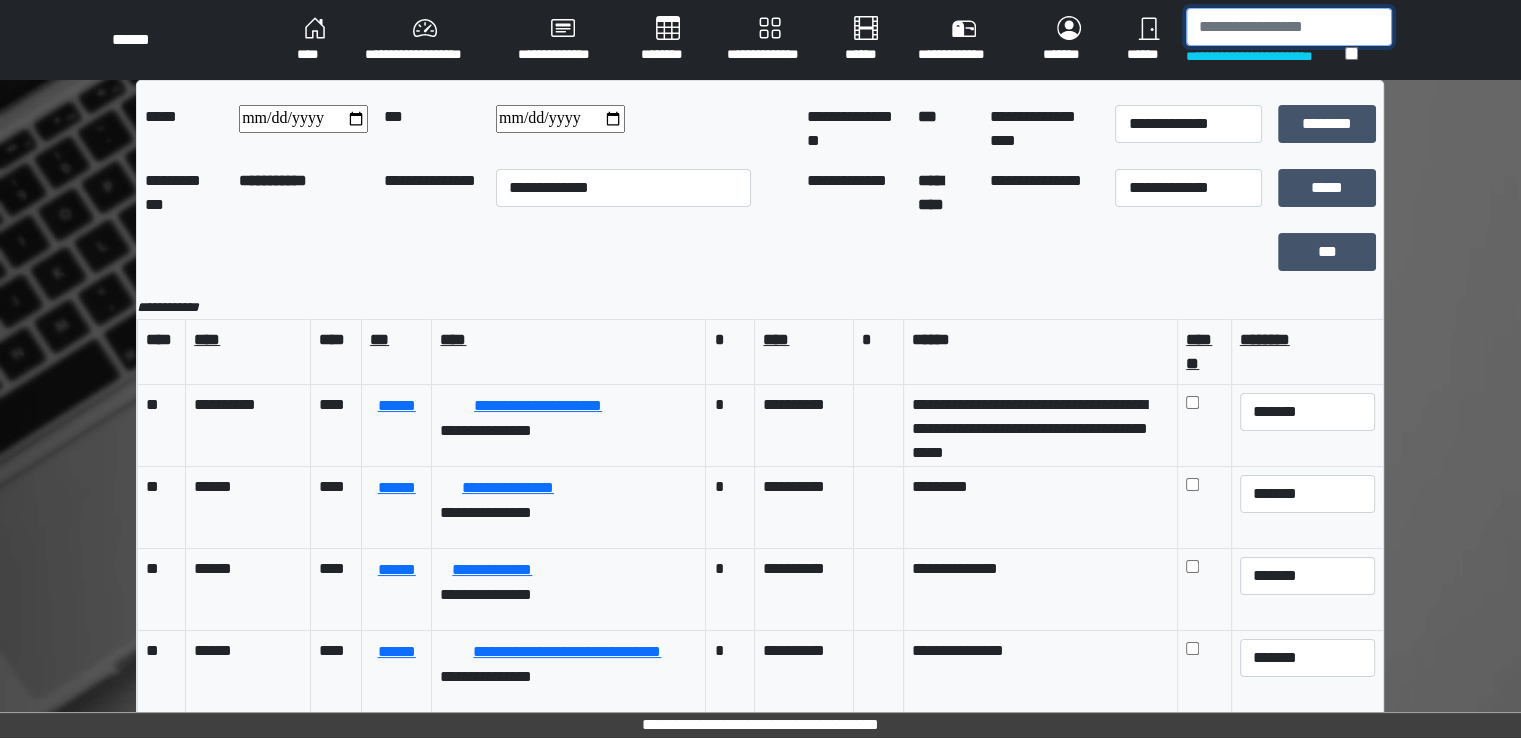 click at bounding box center [1289, 27] 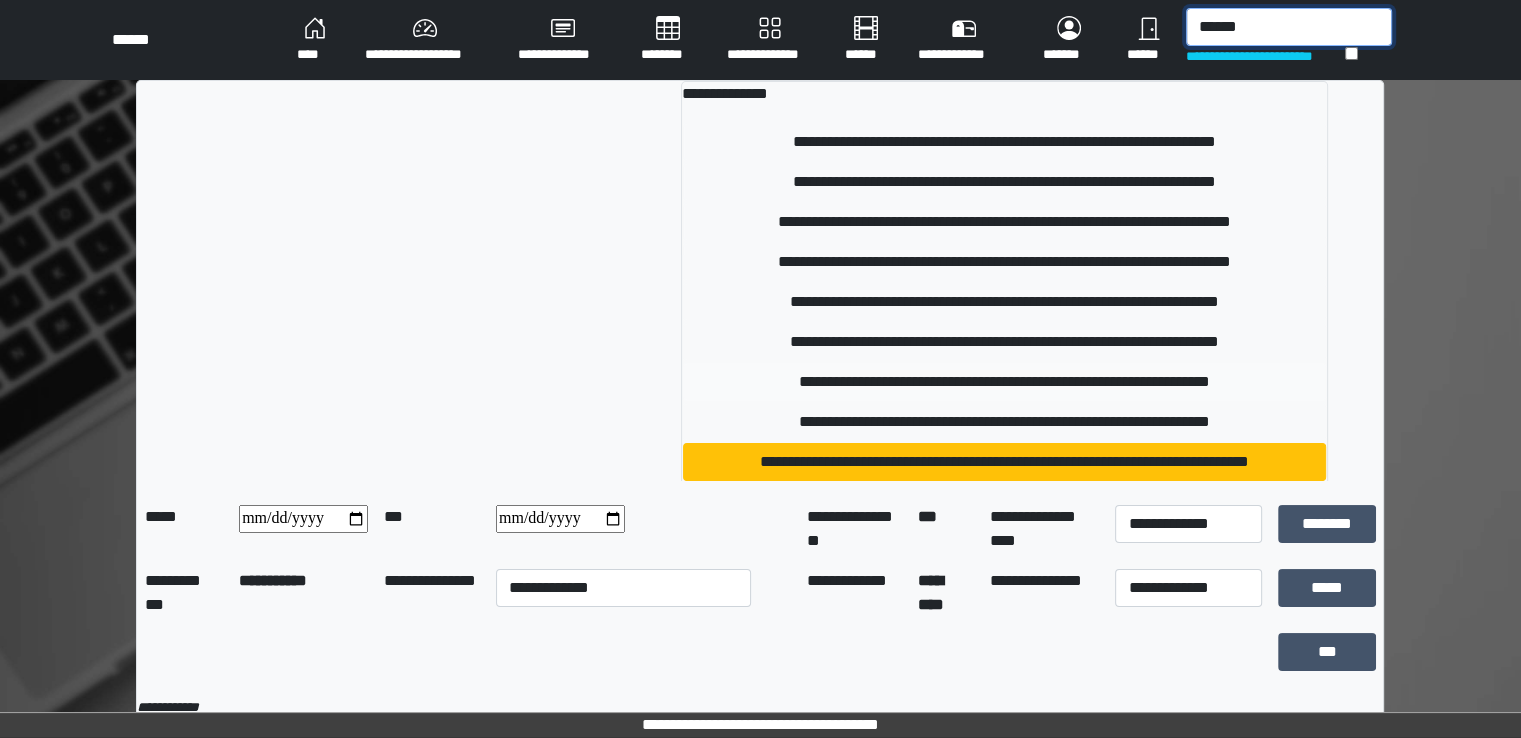 type on "******" 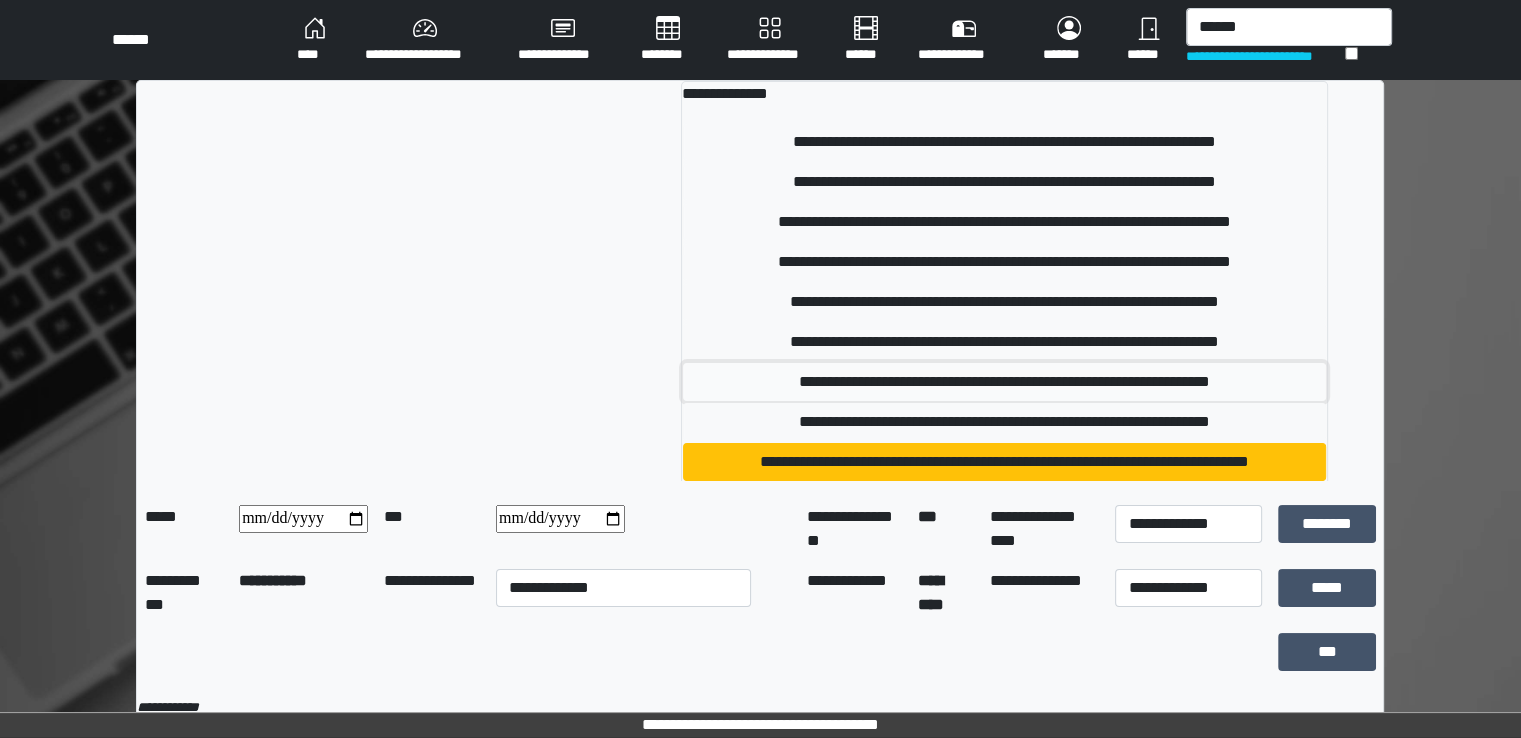 click on "**********" at bounding box center [1005, 382] 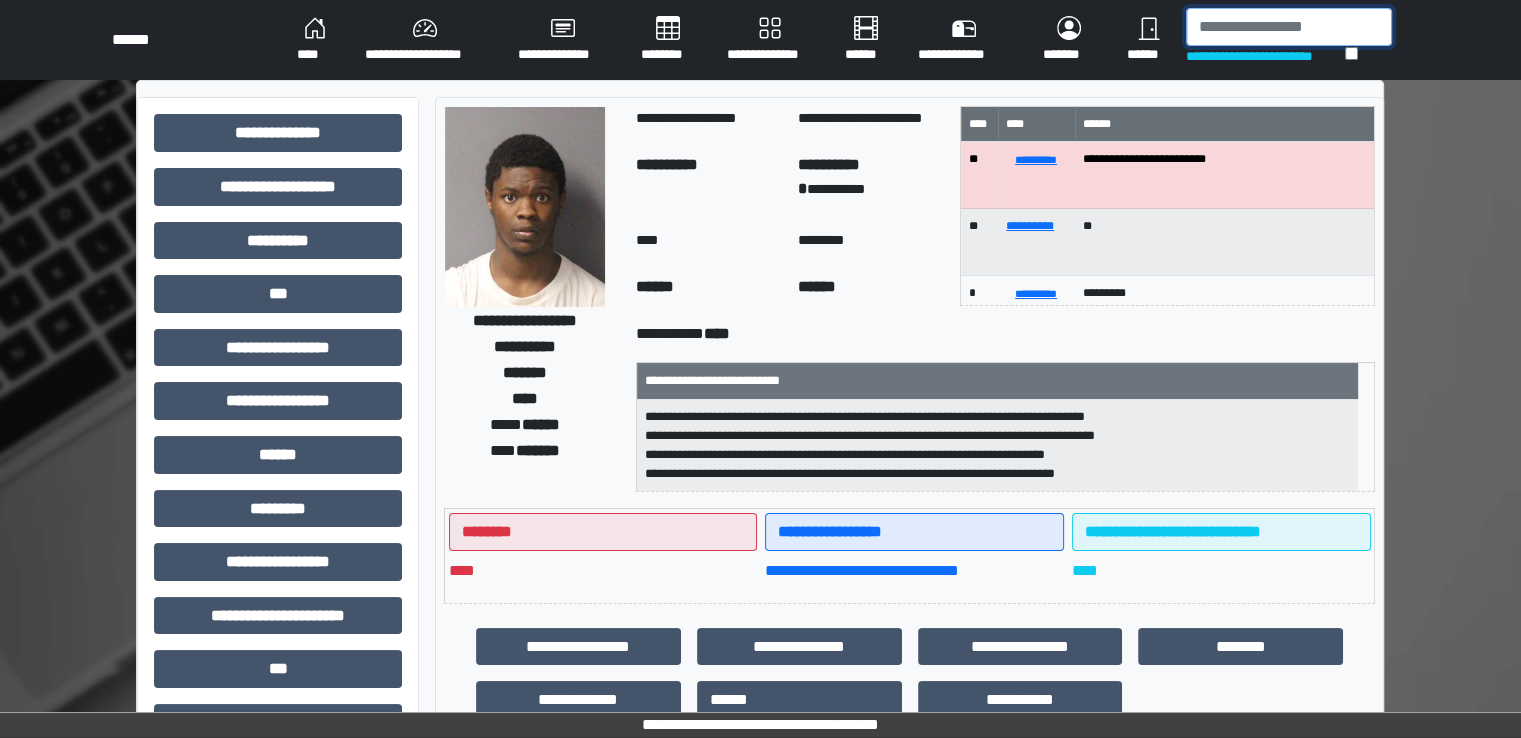 click at bounding box center (1289, 27) 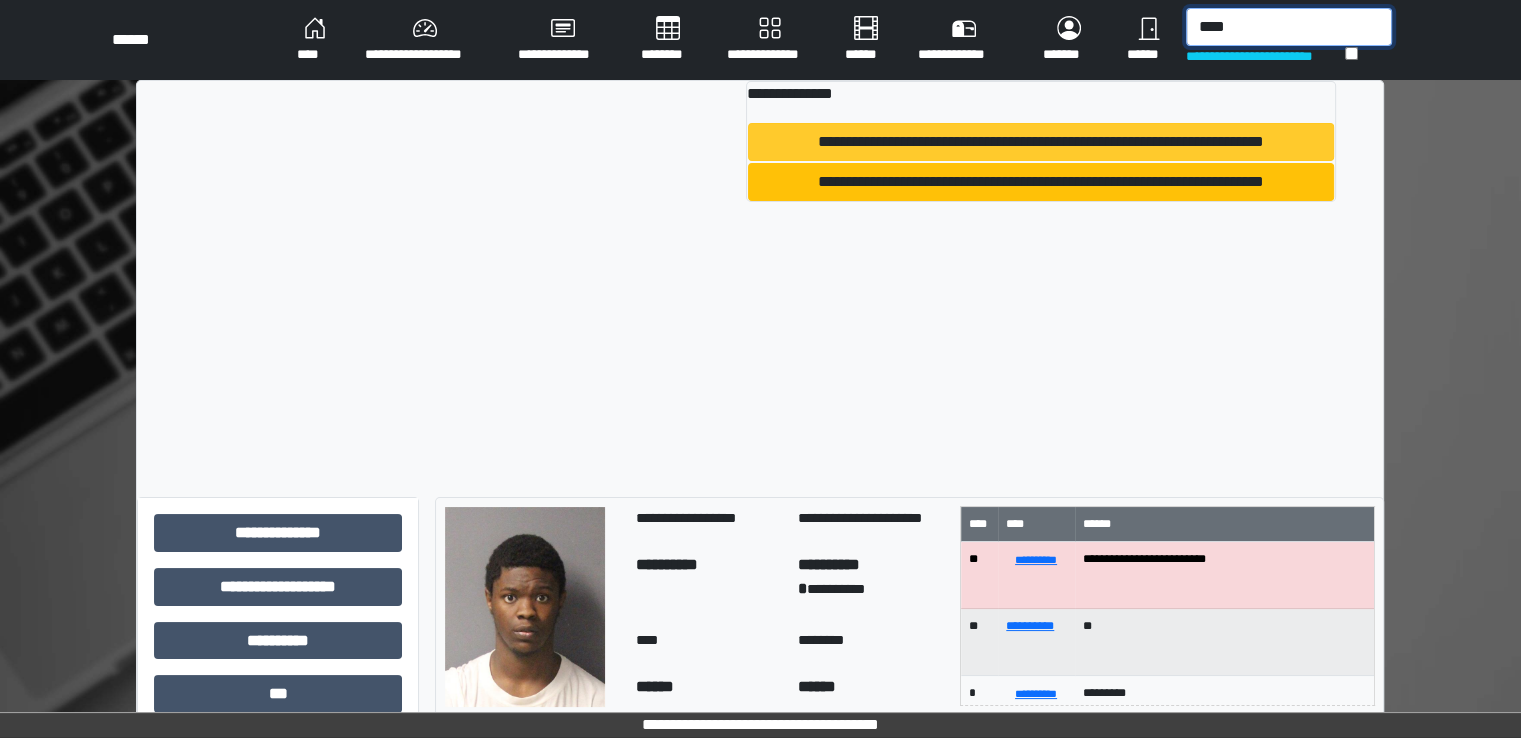 type on "****" 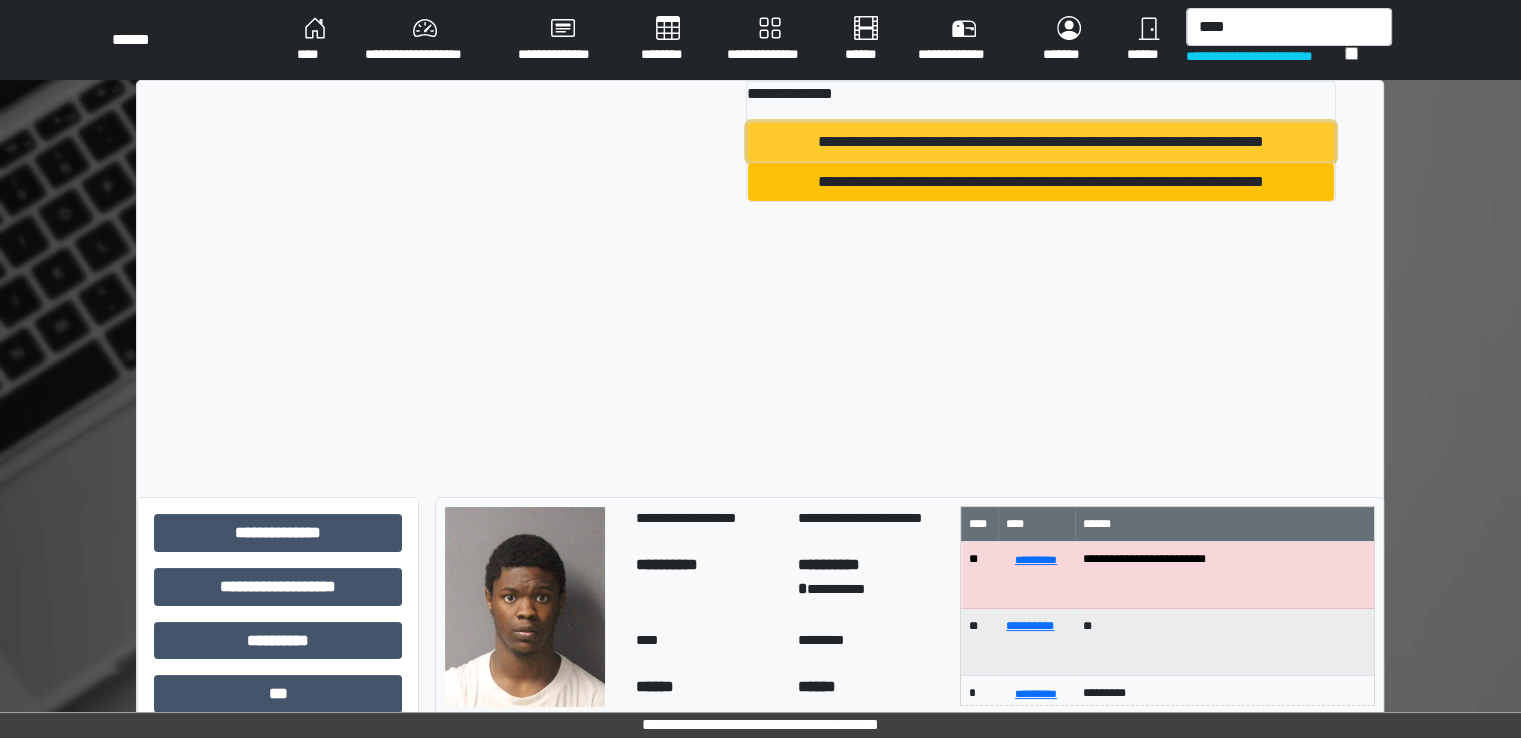 click on "**********" at bounding box center [1041, 142] 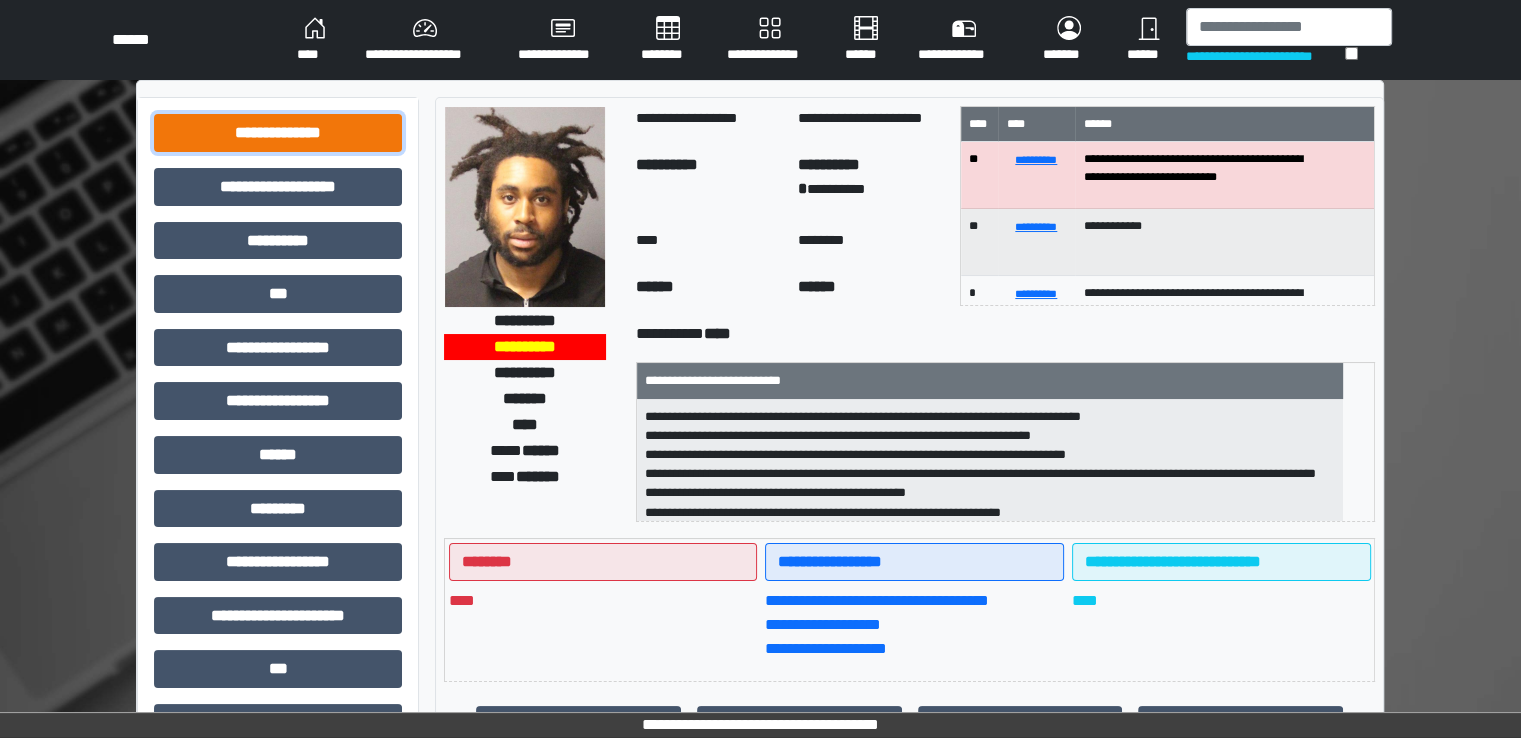 click on "**********" at bounding box center [278, 133] 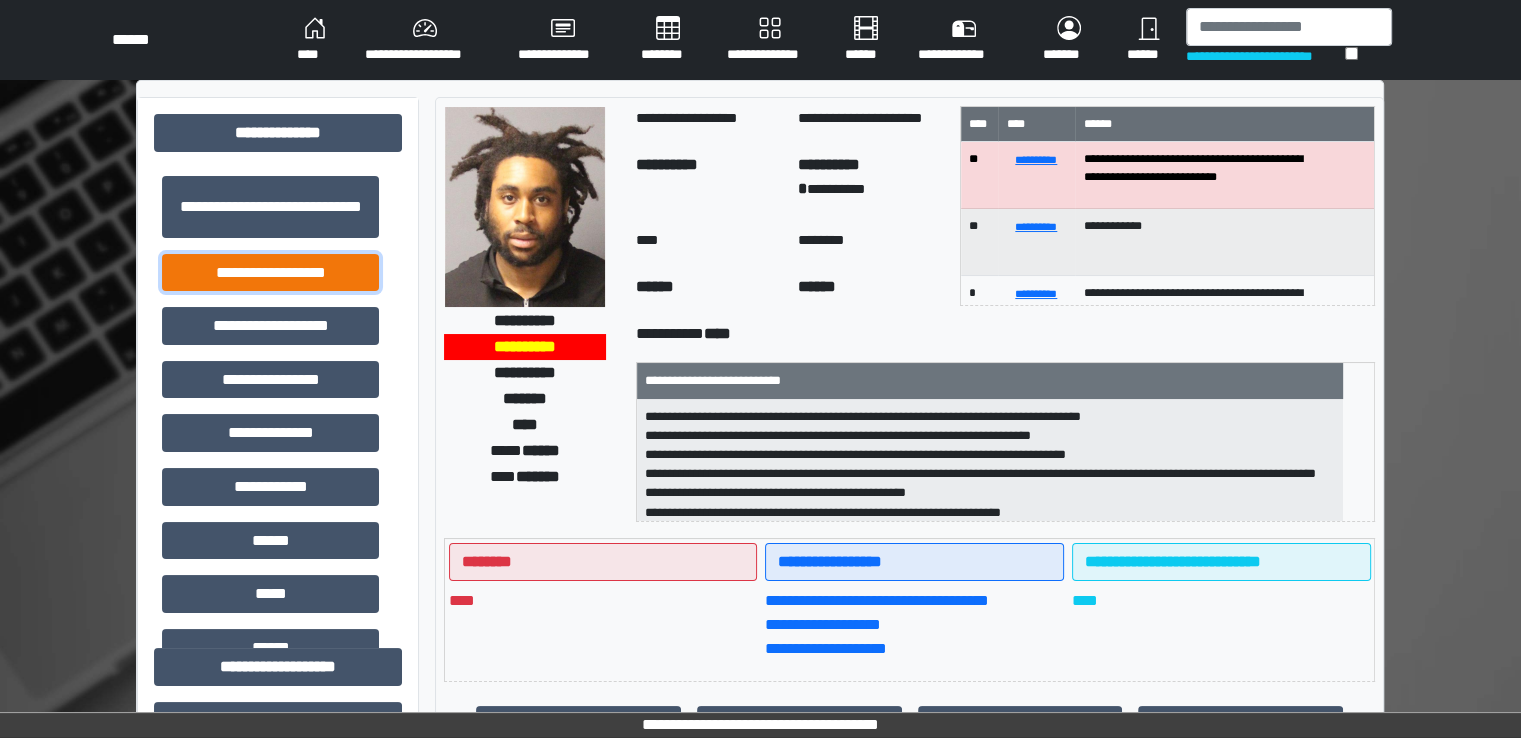click on "**********" at bounding box center (270, 273) 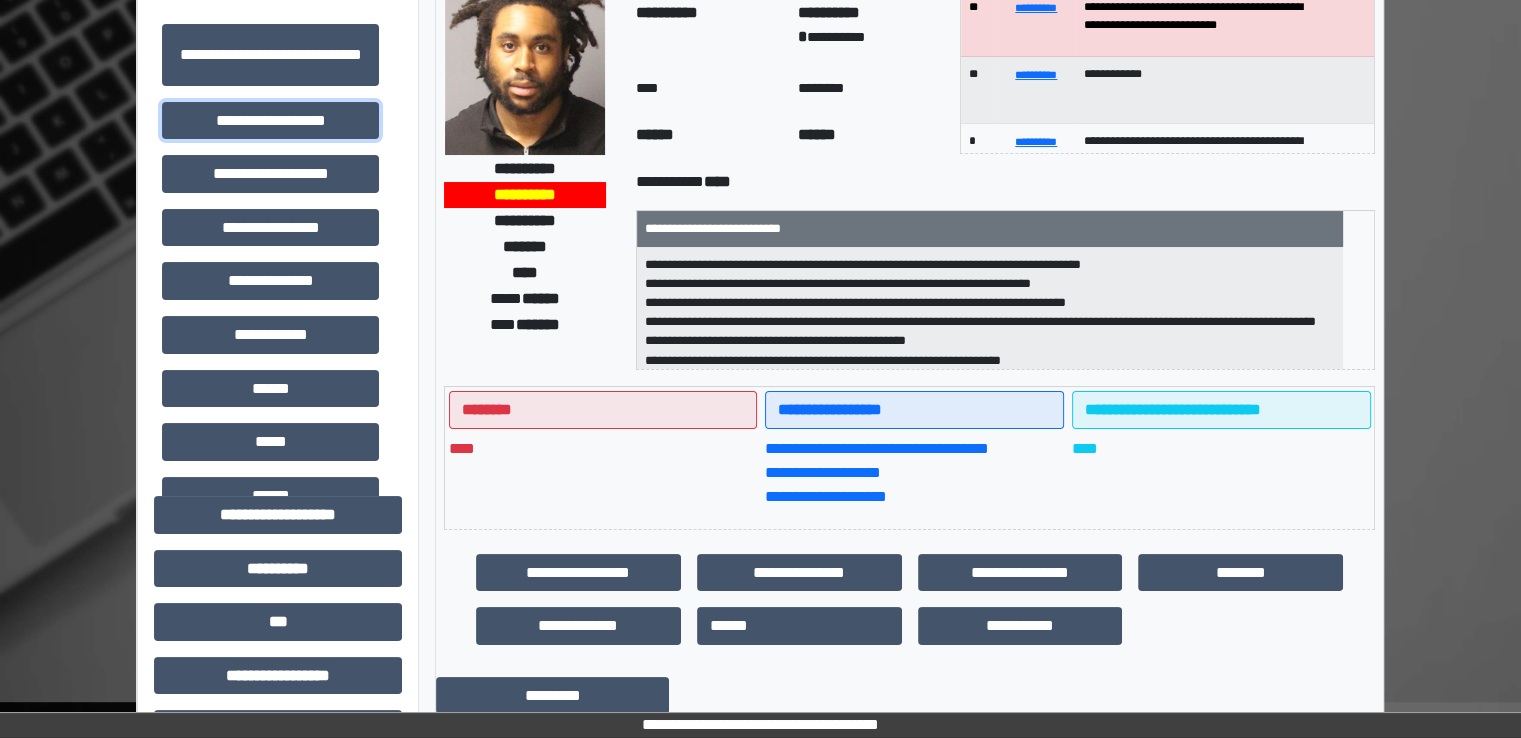 scroll, scrollTop: 200, scrollLeft: 0, axis: vertical 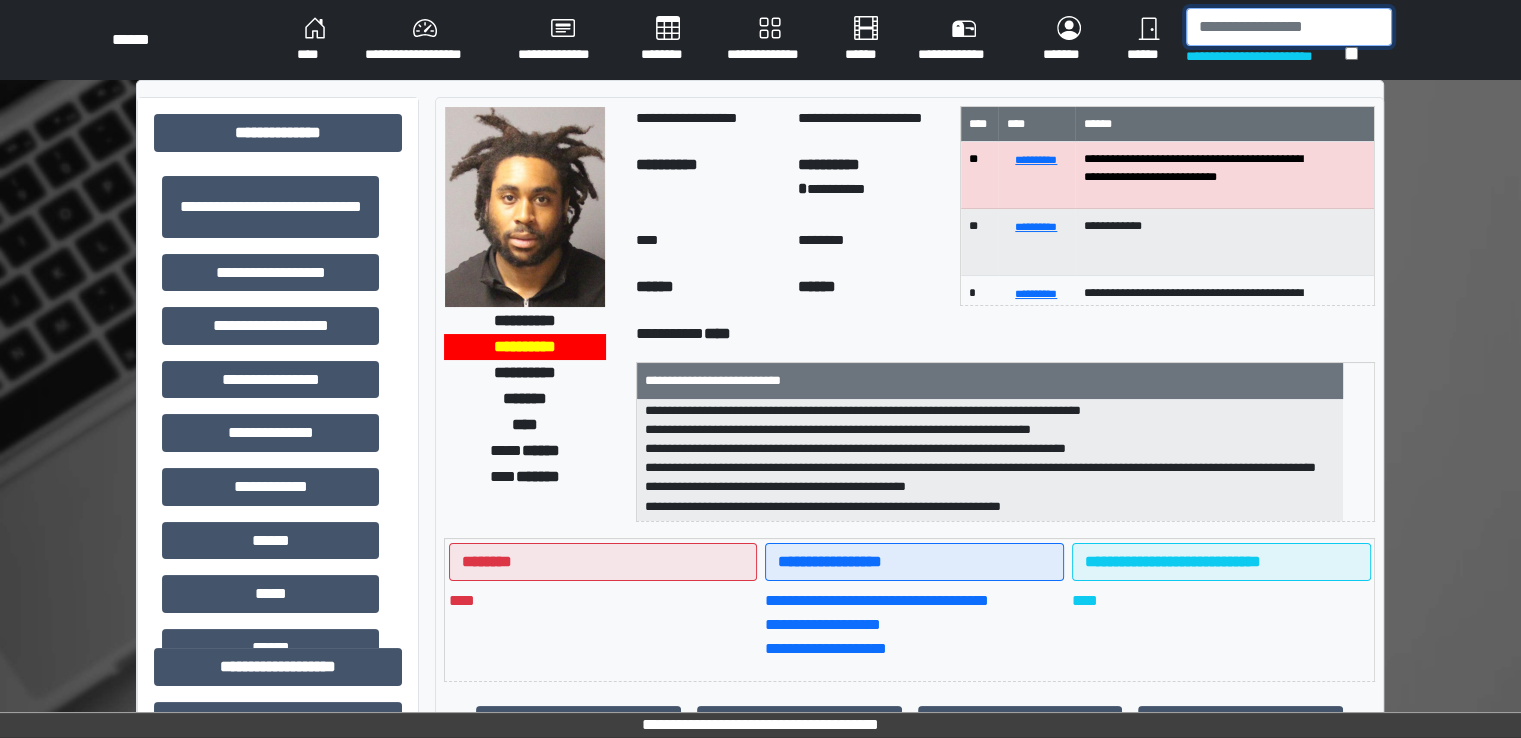 click at bounding box center (1289, 27) 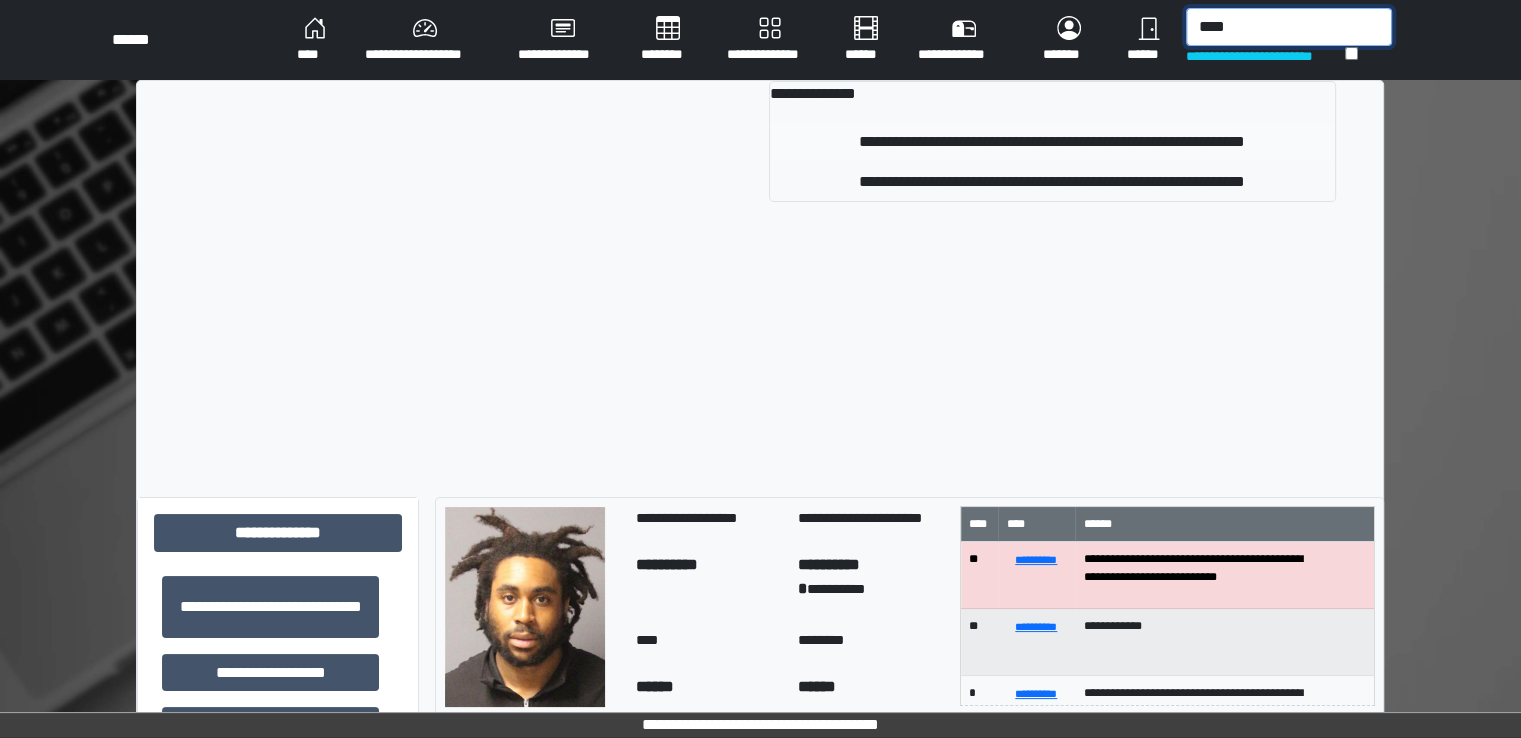 type on "****" 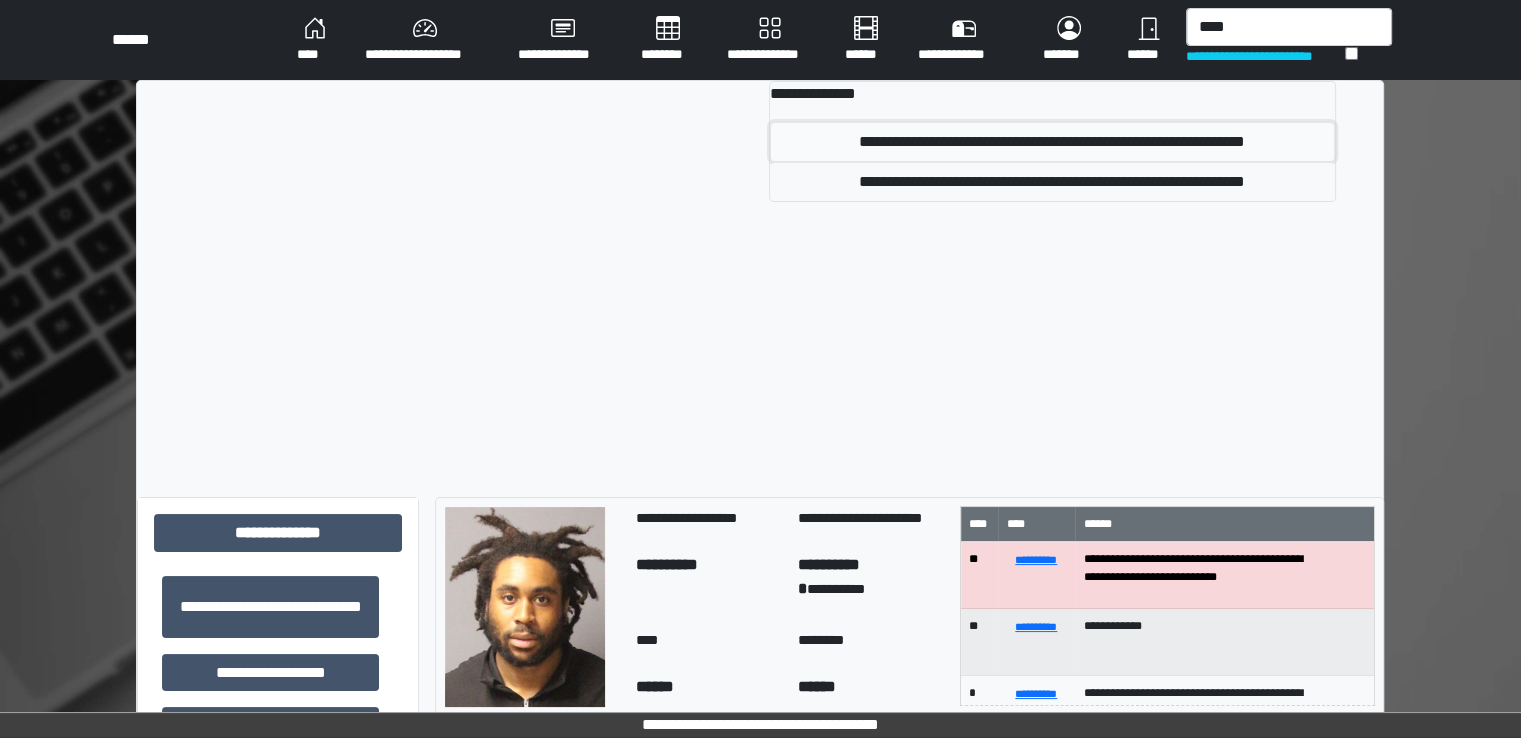 click on "**********" at bounding box center [1052, 142] 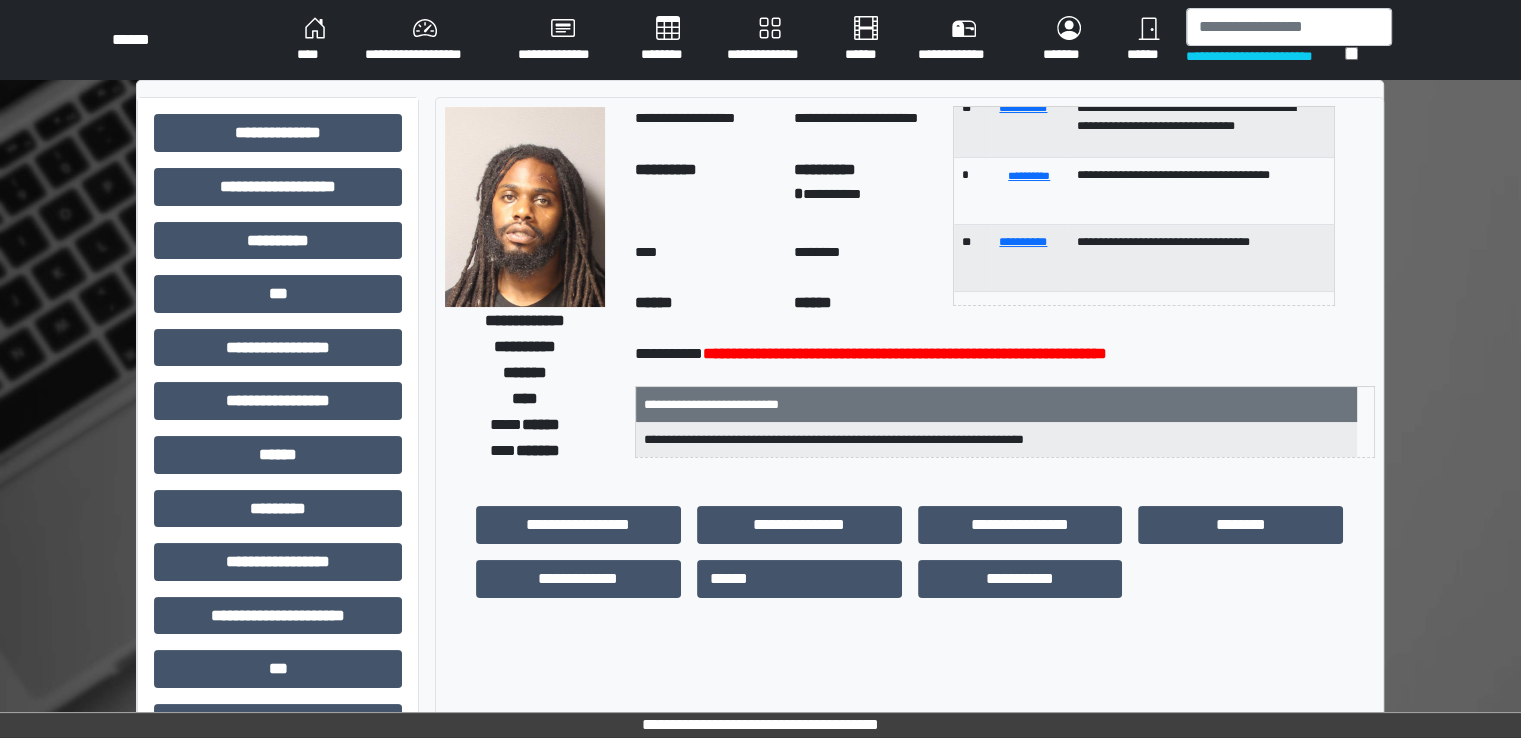 scroll, scrollTop: 0, scrollLeft: 0, axis: both 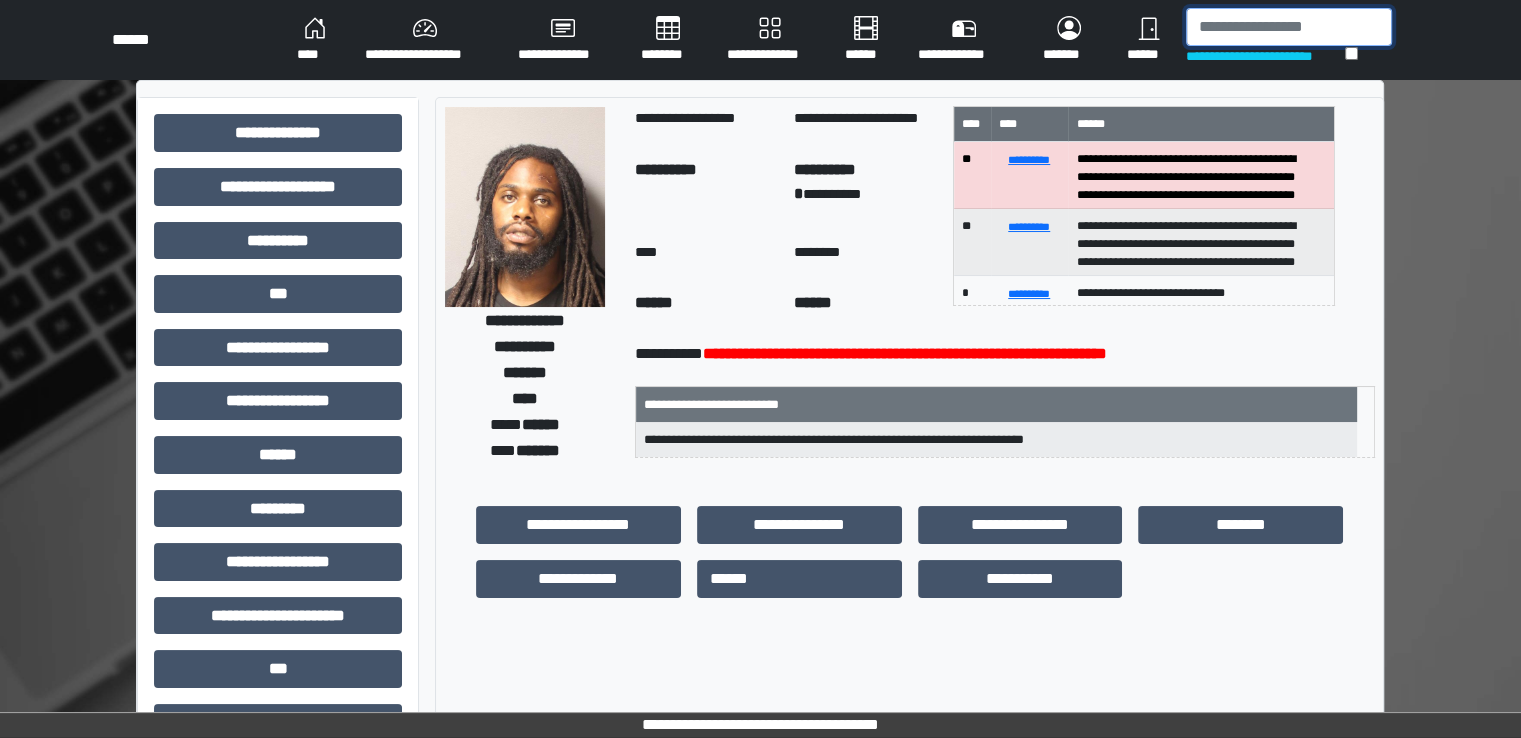 click at bounding box center [1289, 27] 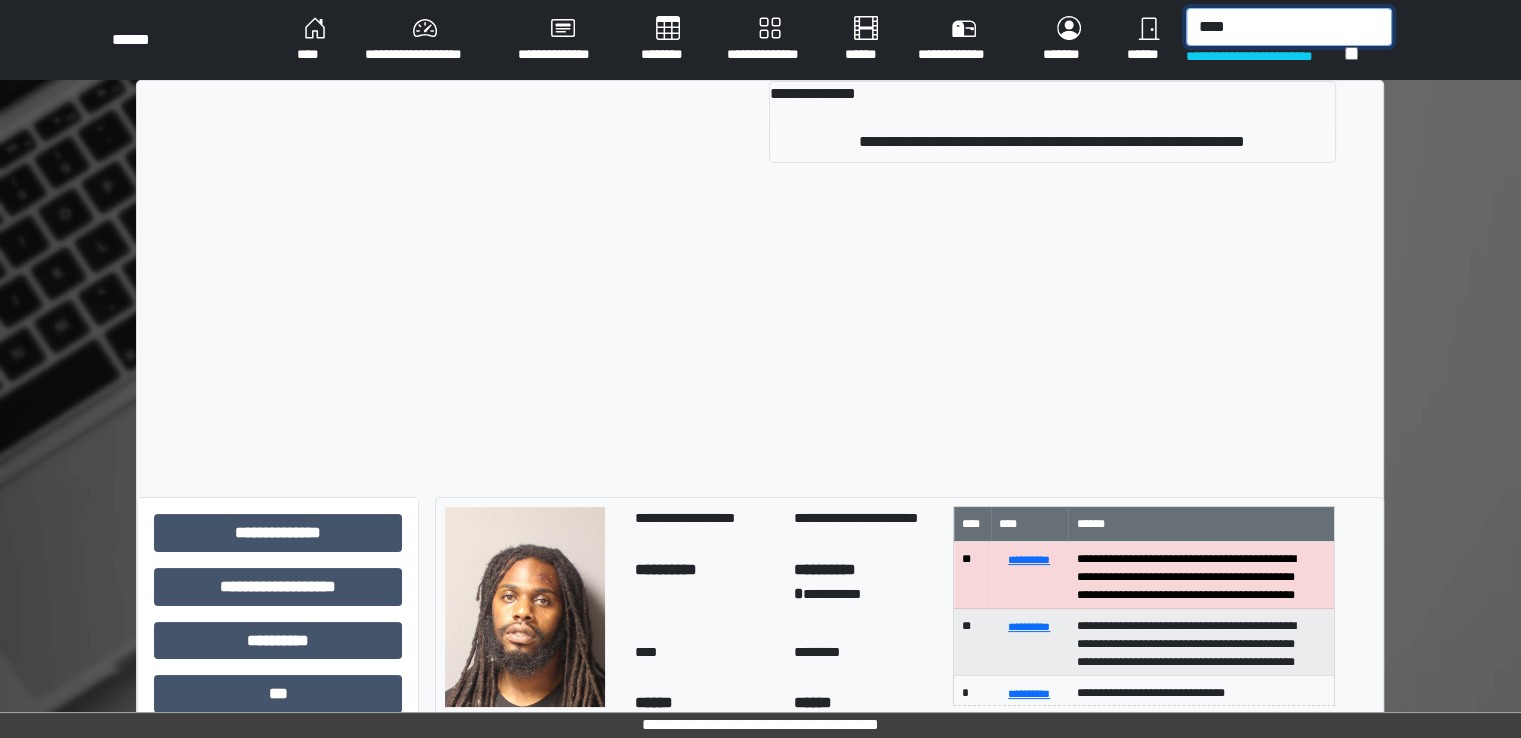 type on "****" 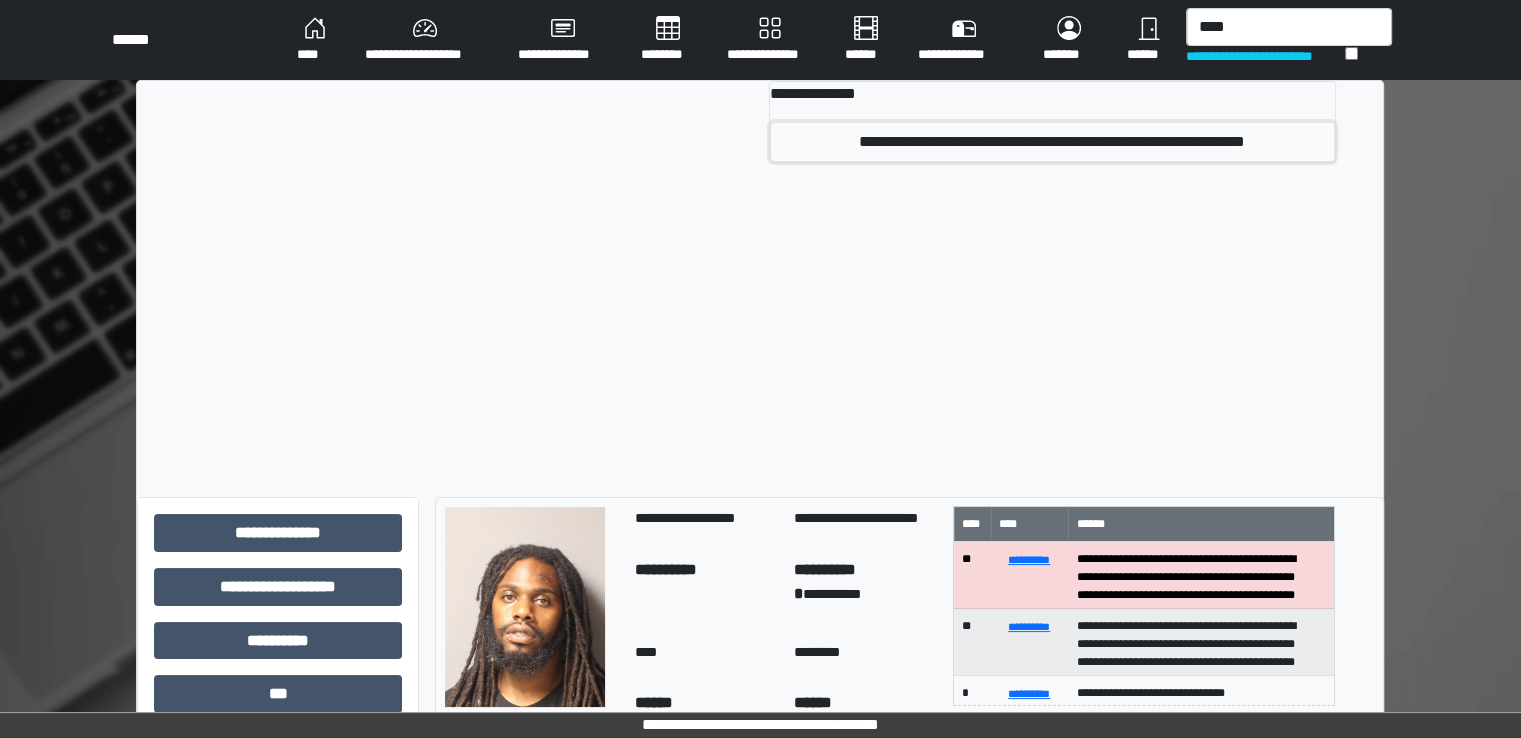 click on "**********" at bounding box center (1052, 142) 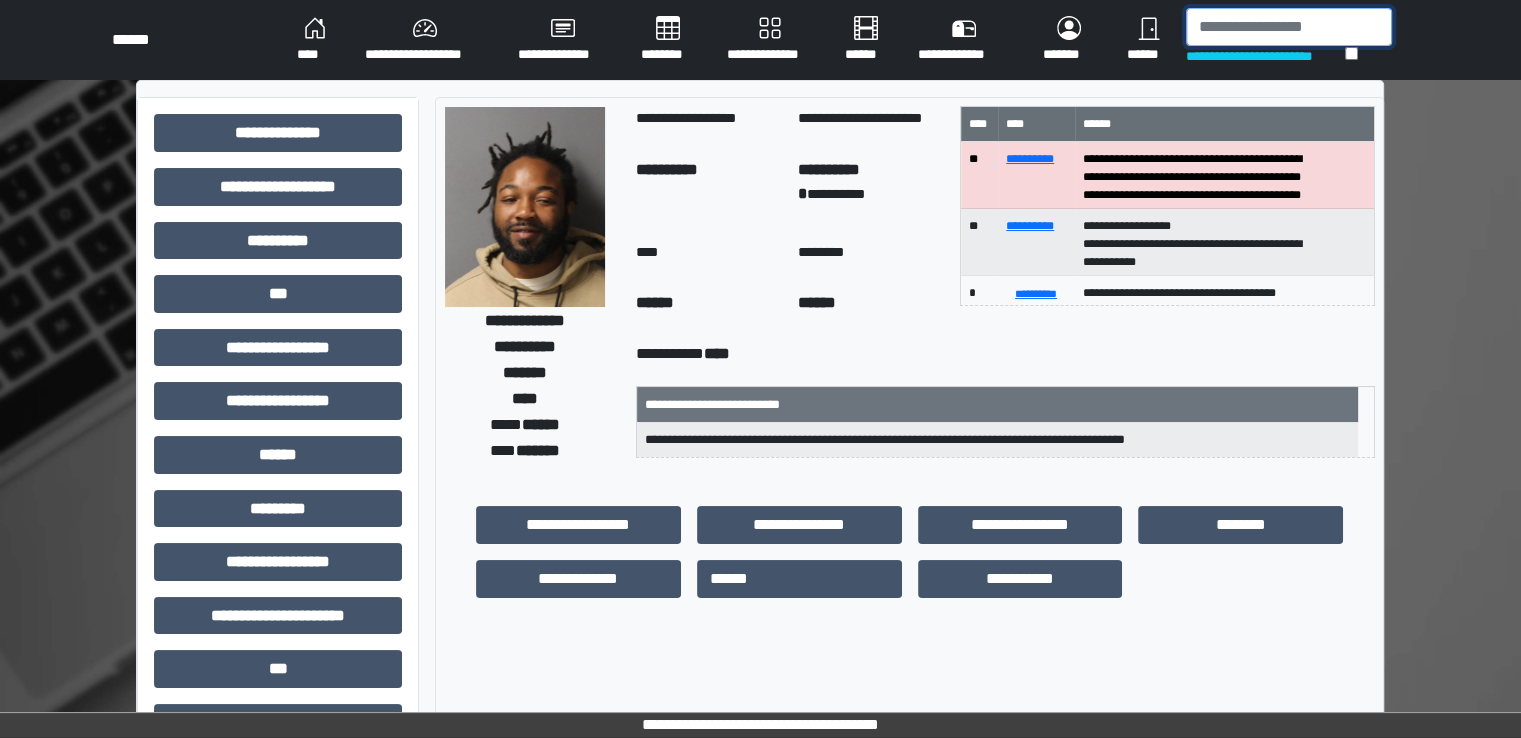 click at bounding box center [1289, 27] 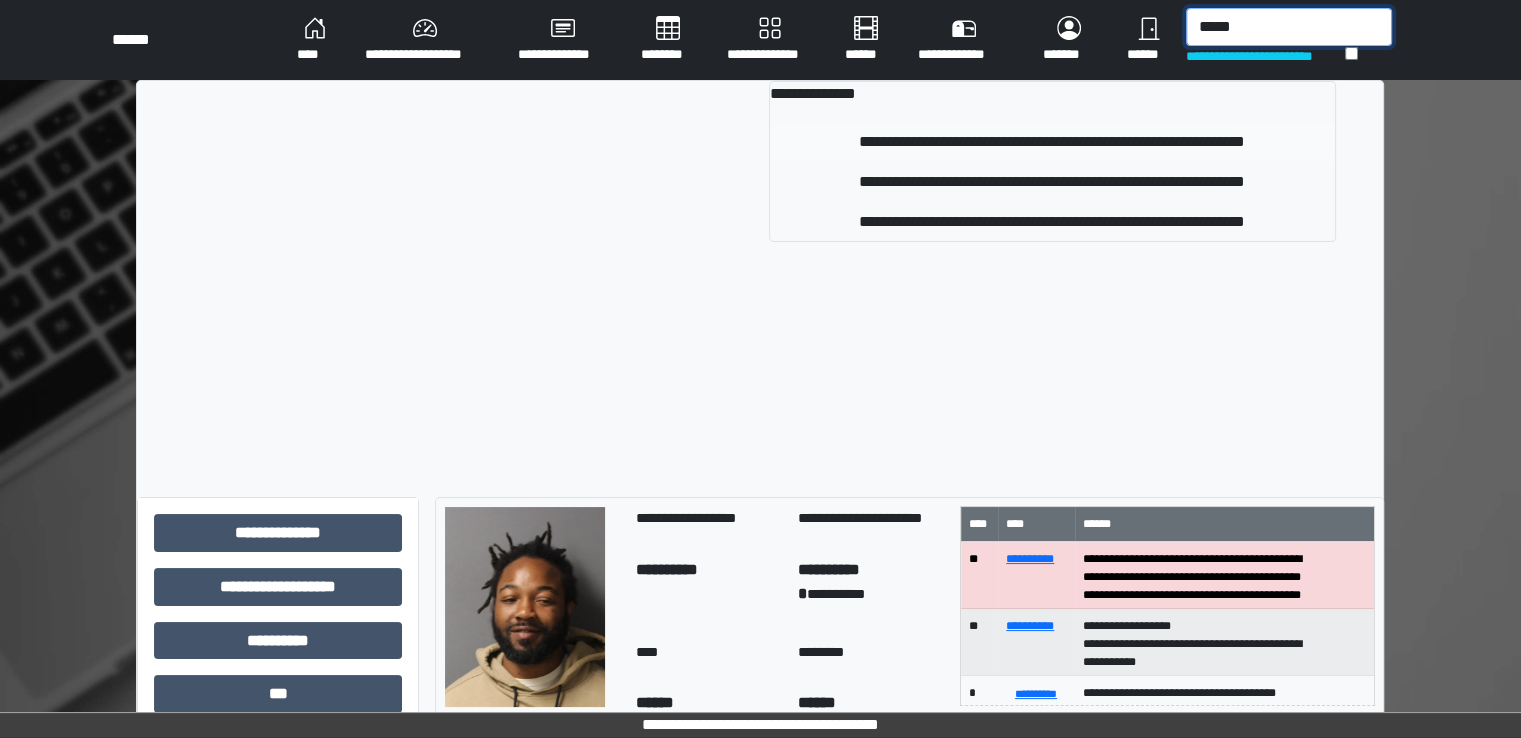 type on "*****" 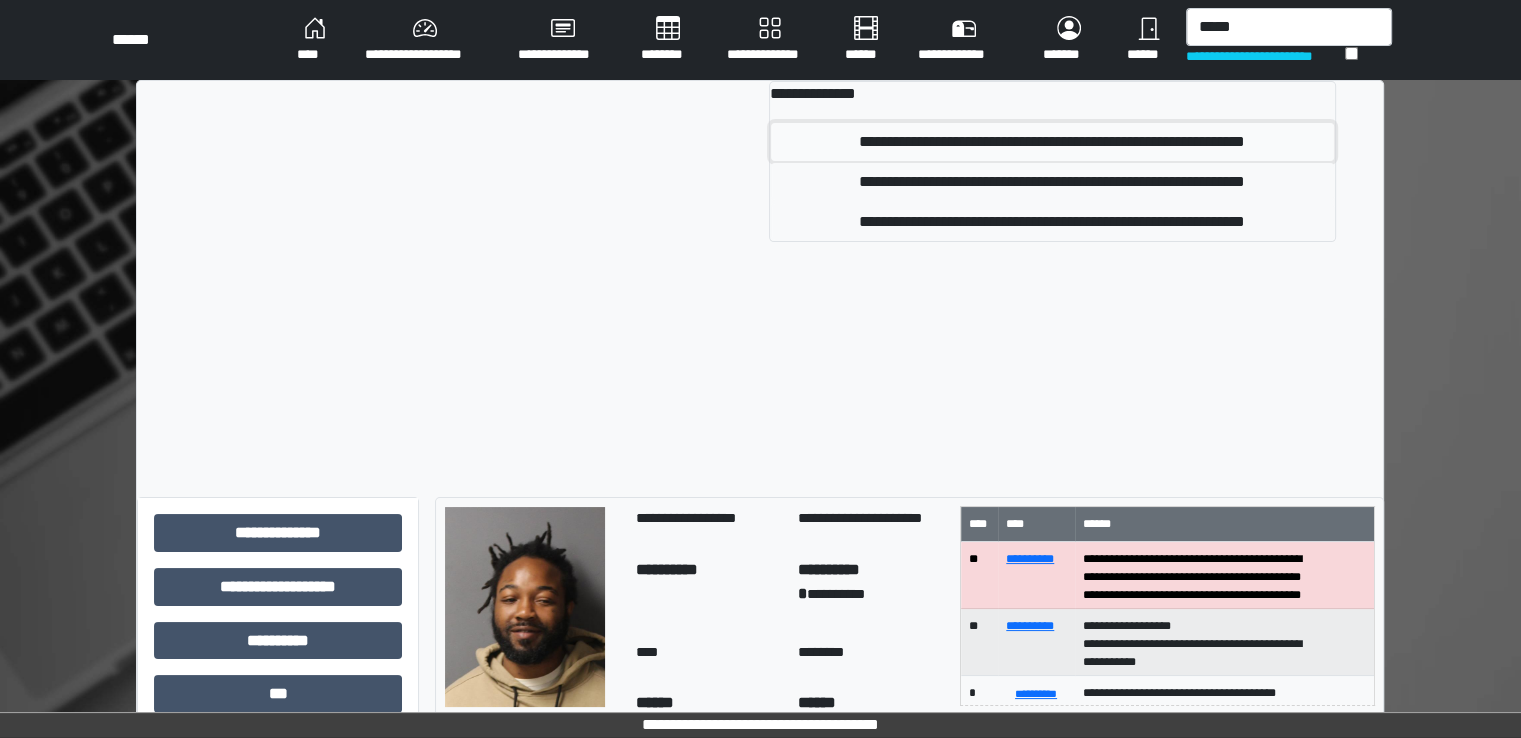 click on "**********" at bounding box center (1052, 142) 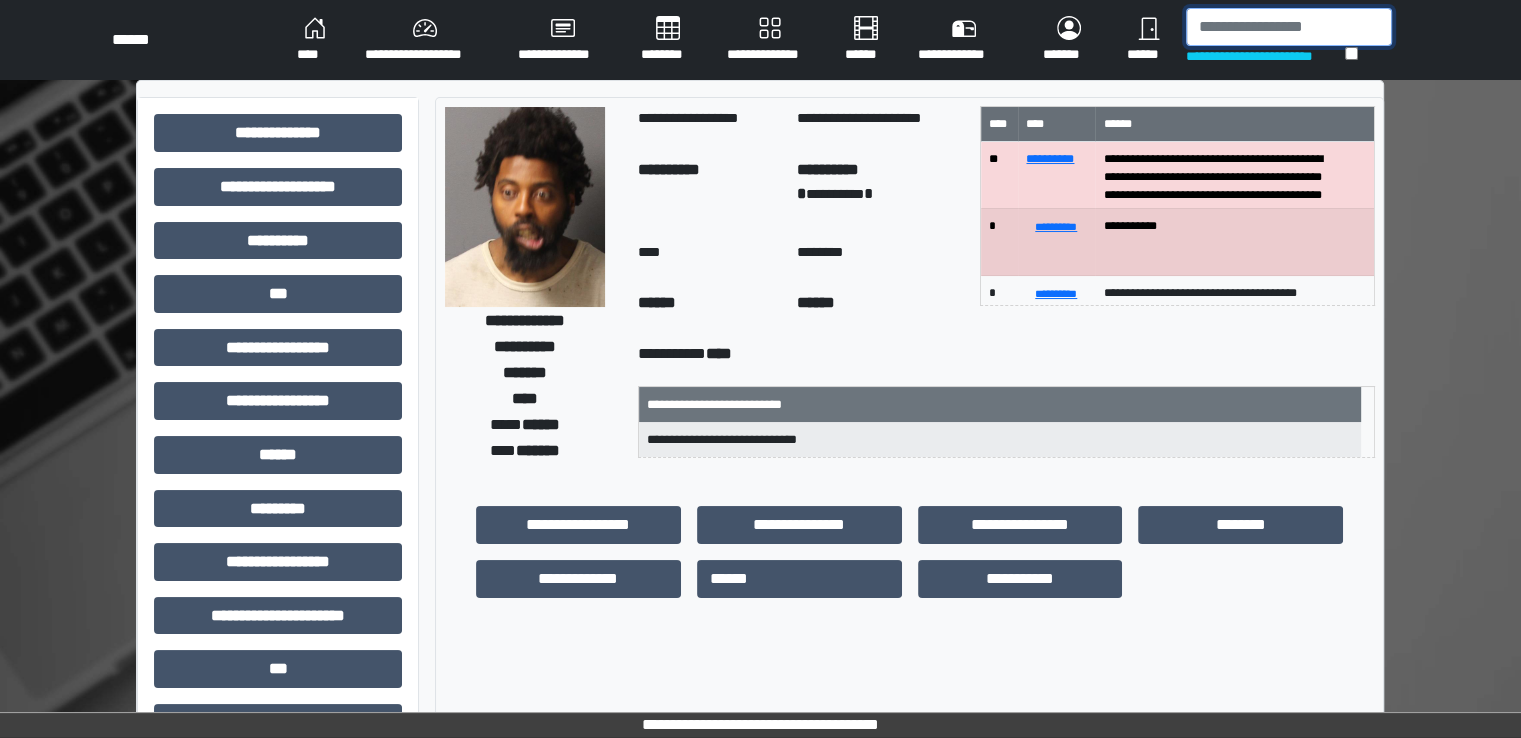 click at bounding box center [1289, 27] 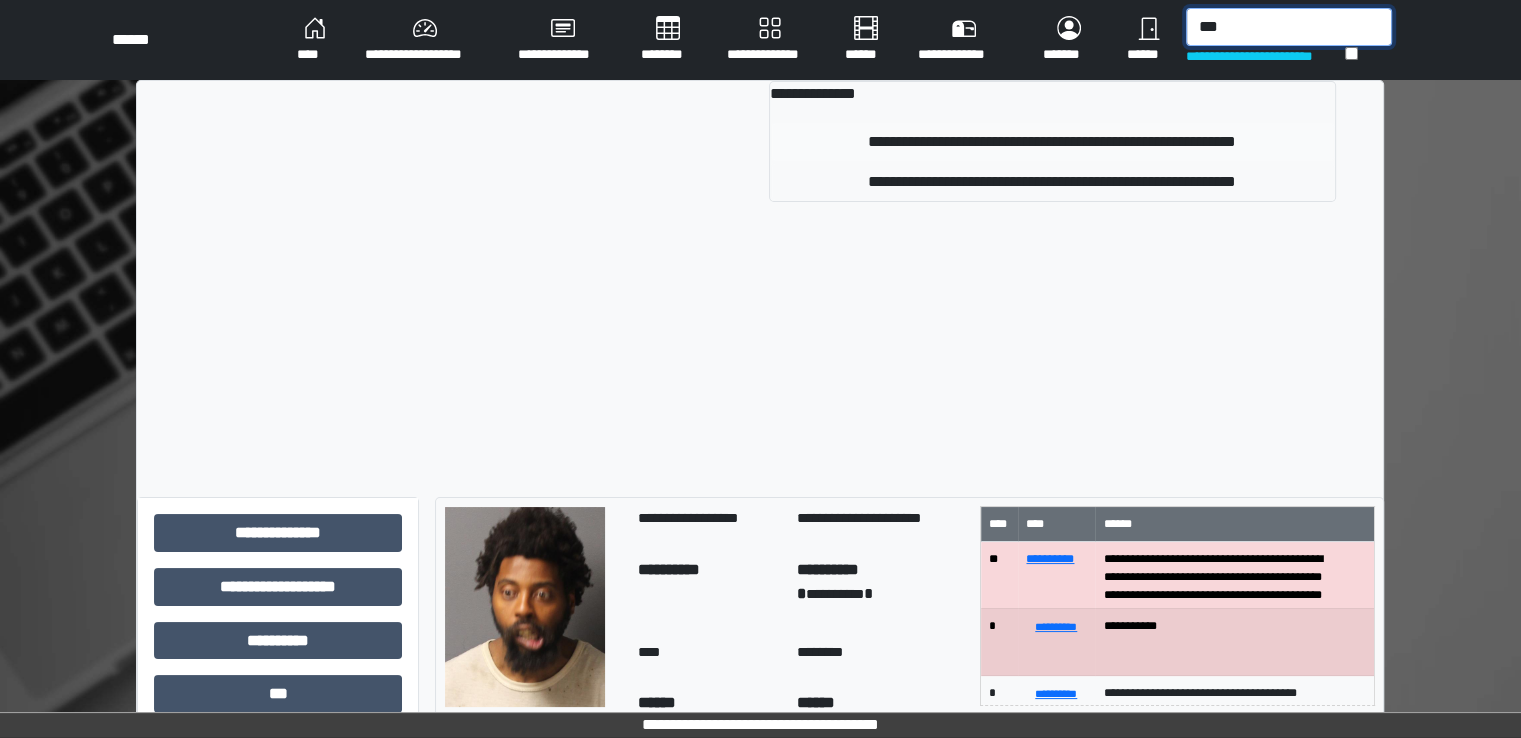 type on "***" 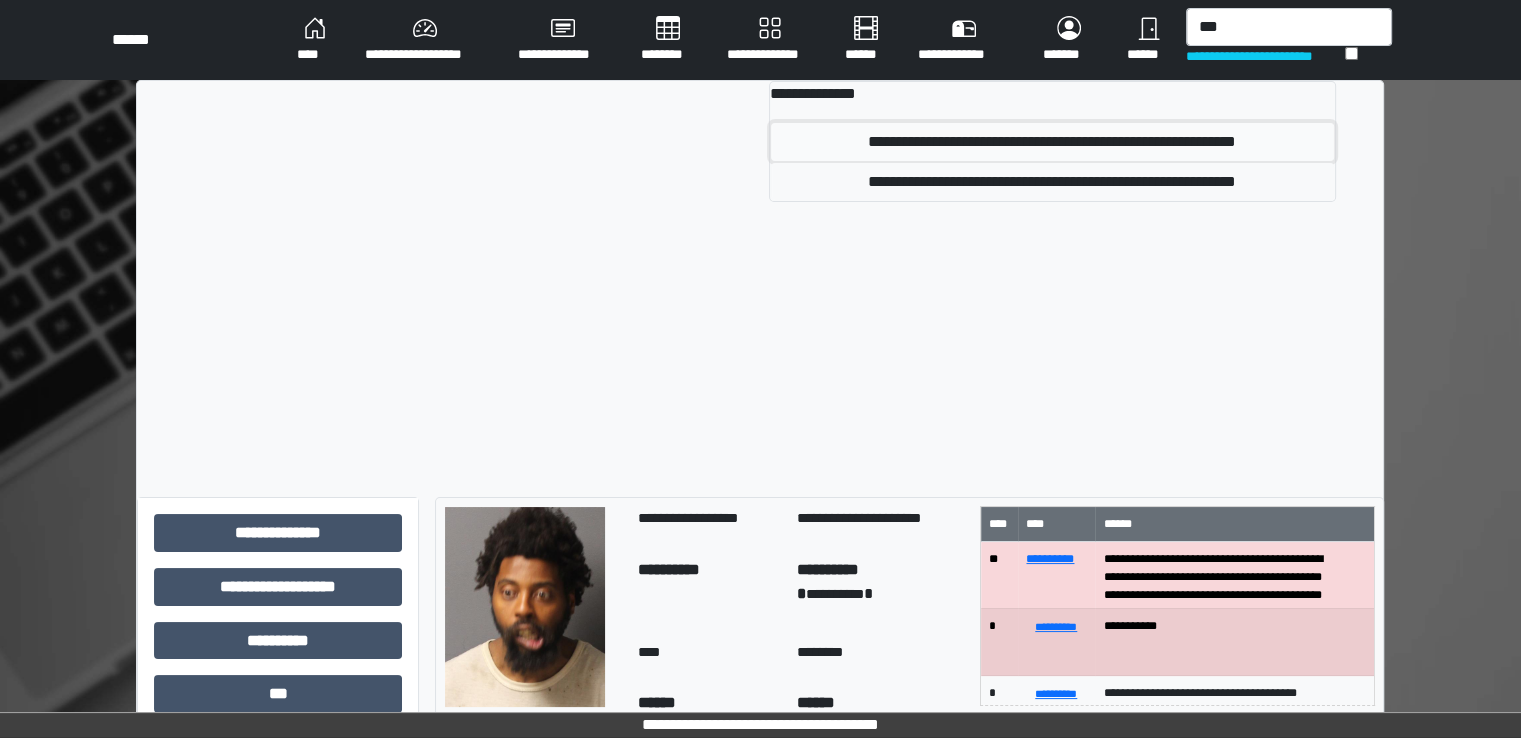 click on "**********" at bounding box center [1052, 142] 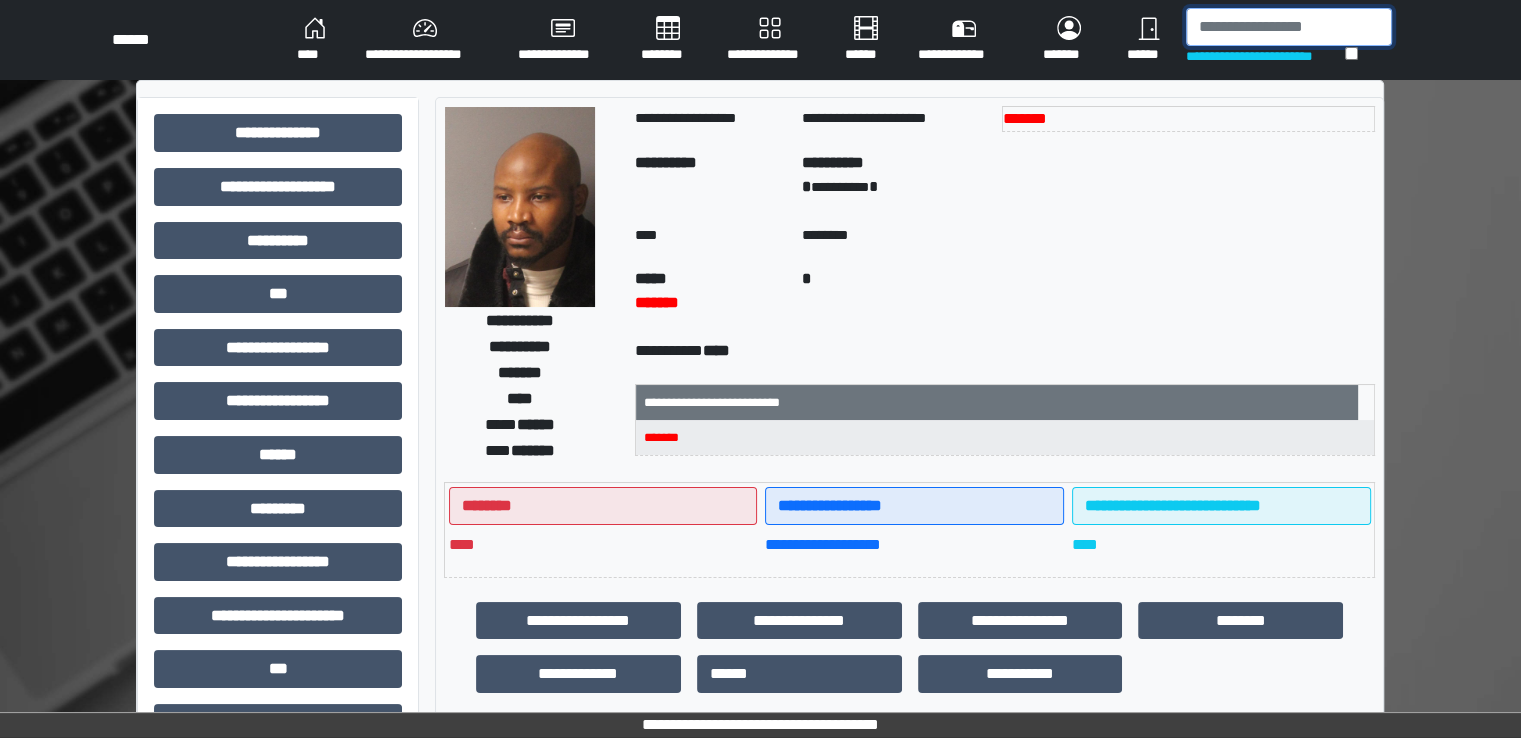 click at bounding box center [1289, 27] 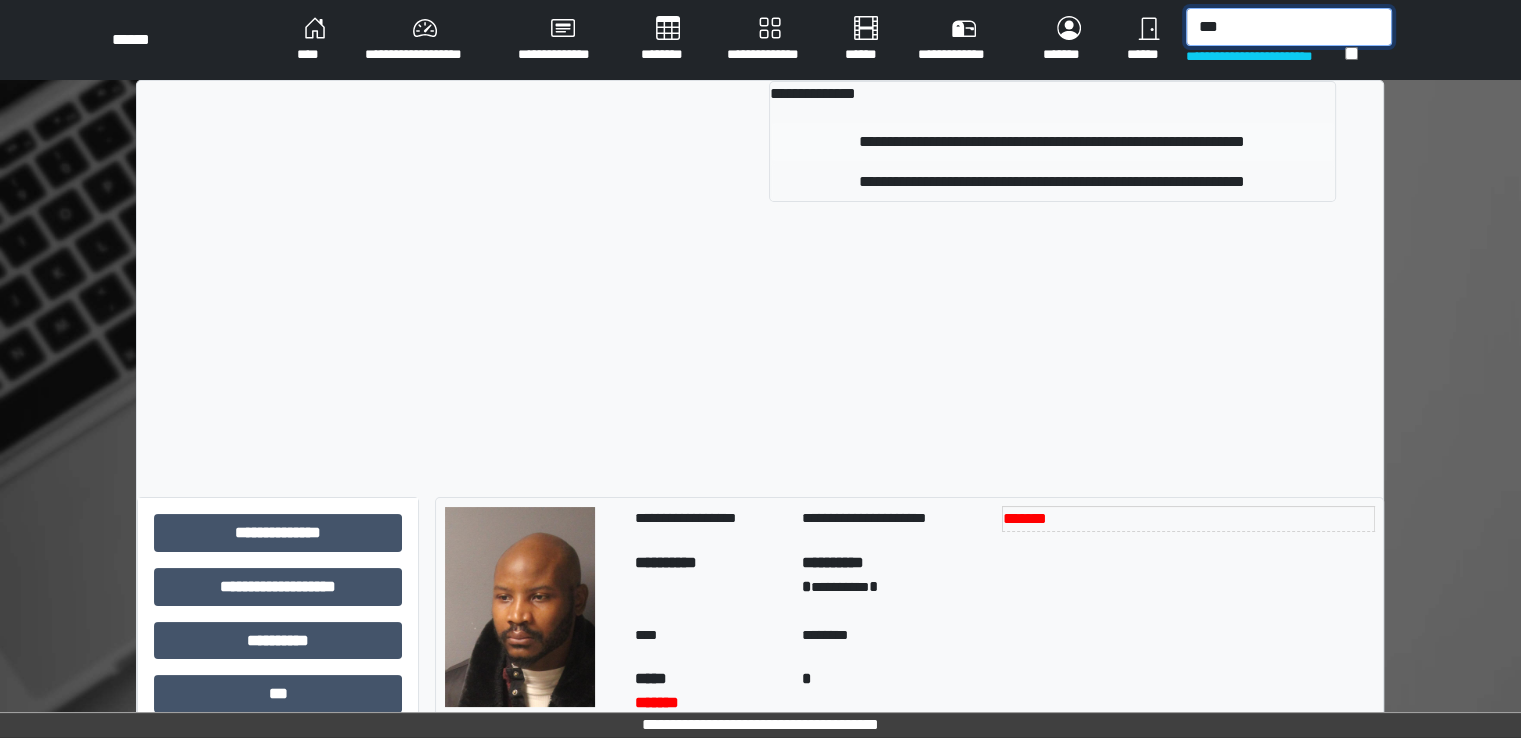 type on "***" 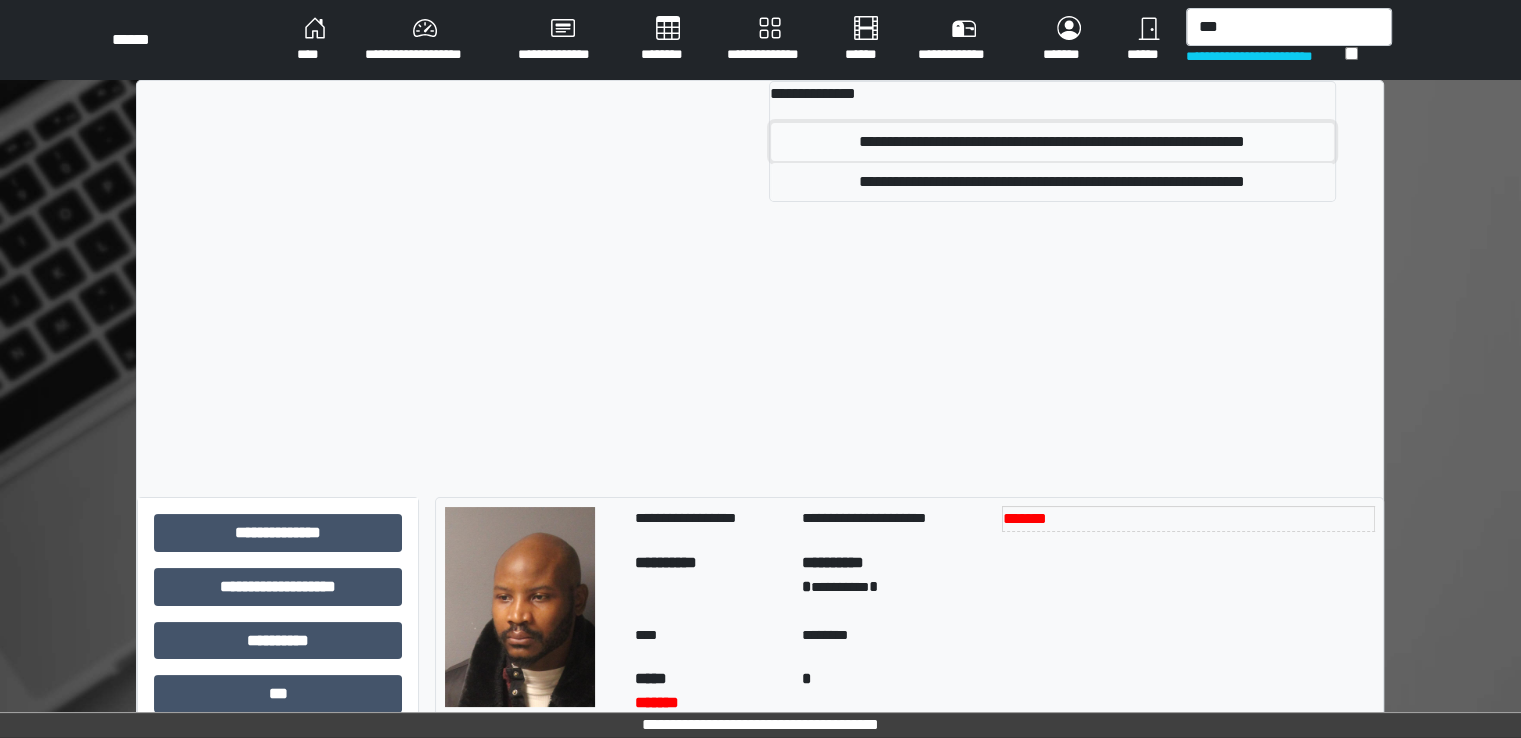 click on "**********" at bounding box center (1052, 142) 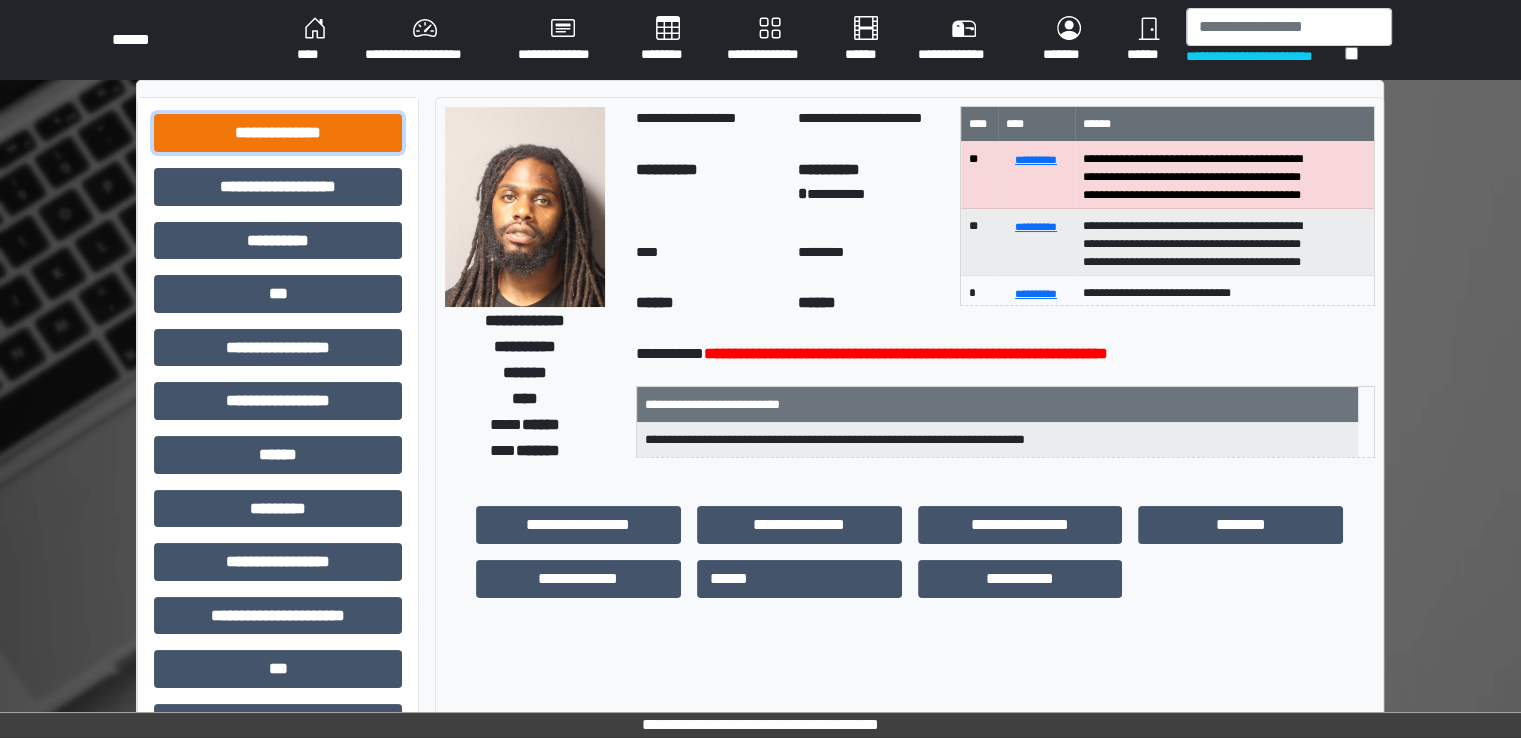 click on "**********" at bounding box center (278, 133) 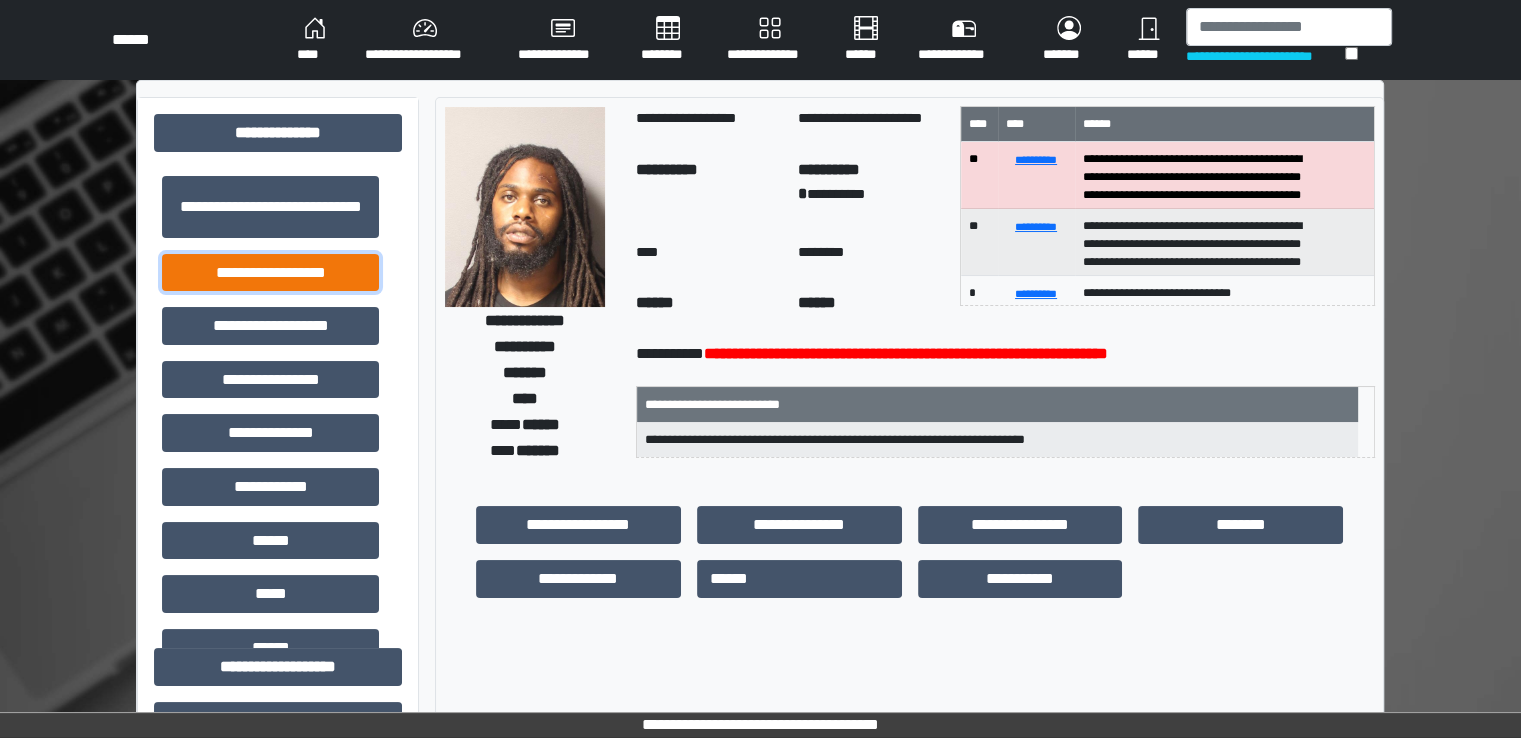click on "**********" at bounding box center (270, 273) 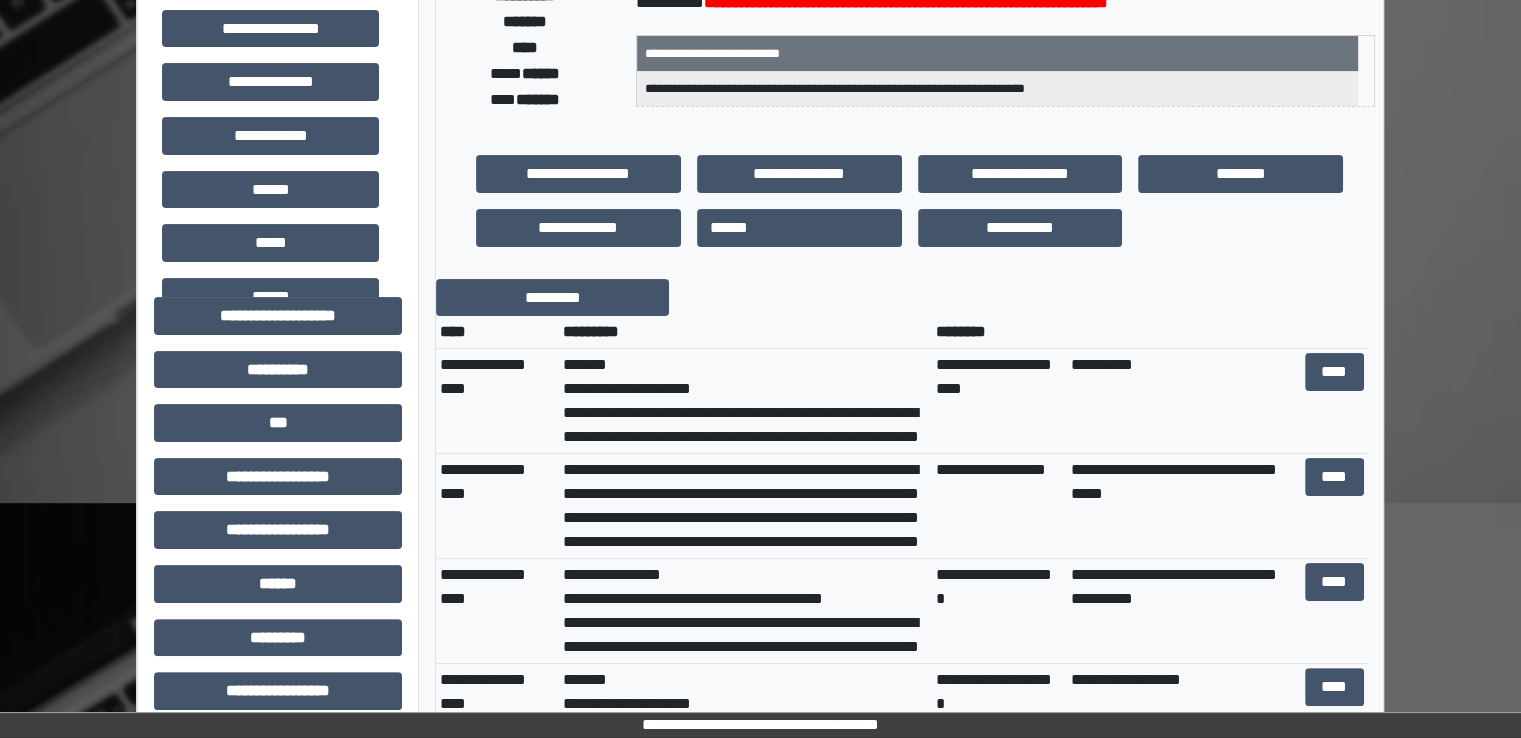 scroll, scrollTop: 400, scrollLeft: 0, axis: vertical 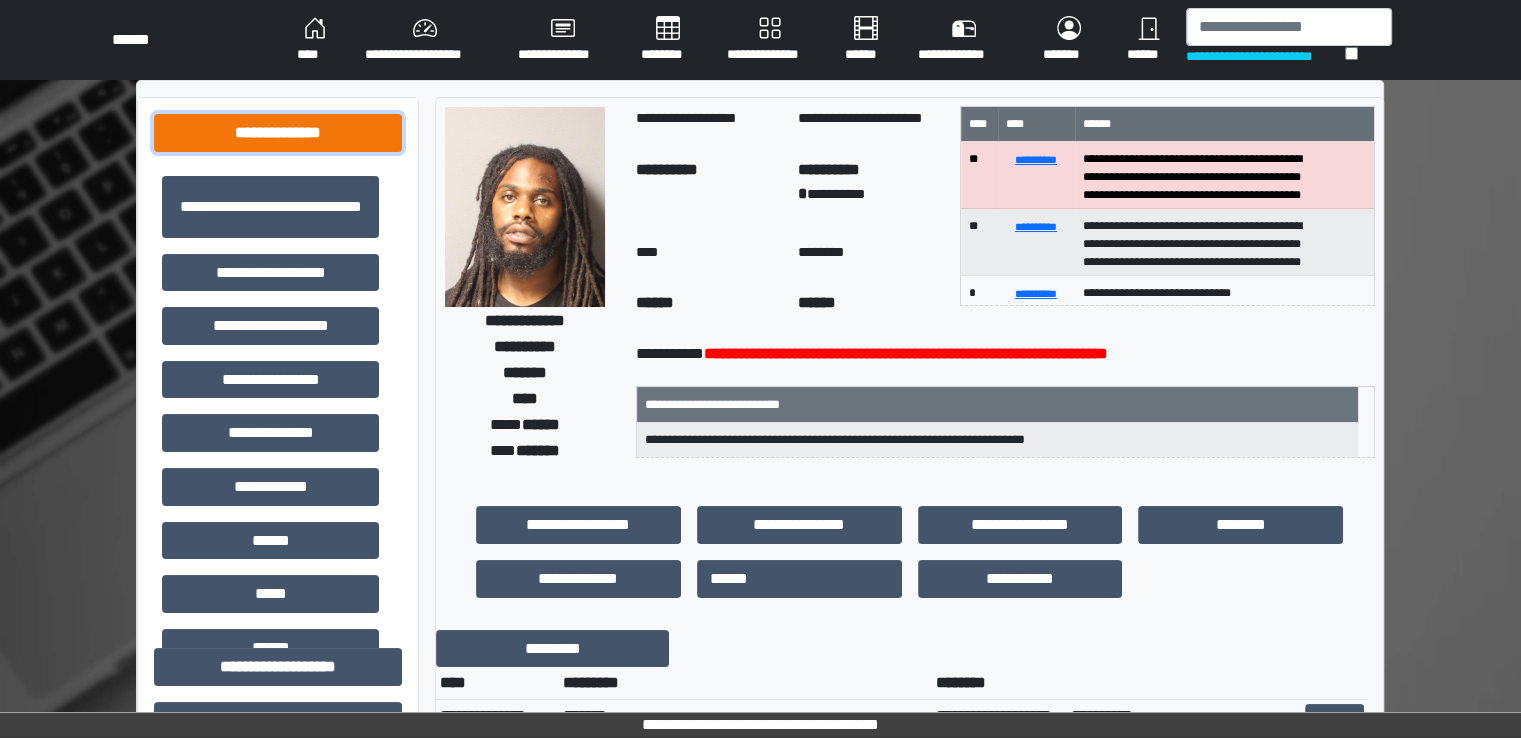 click on "**********" at bounding box center [278, 133] 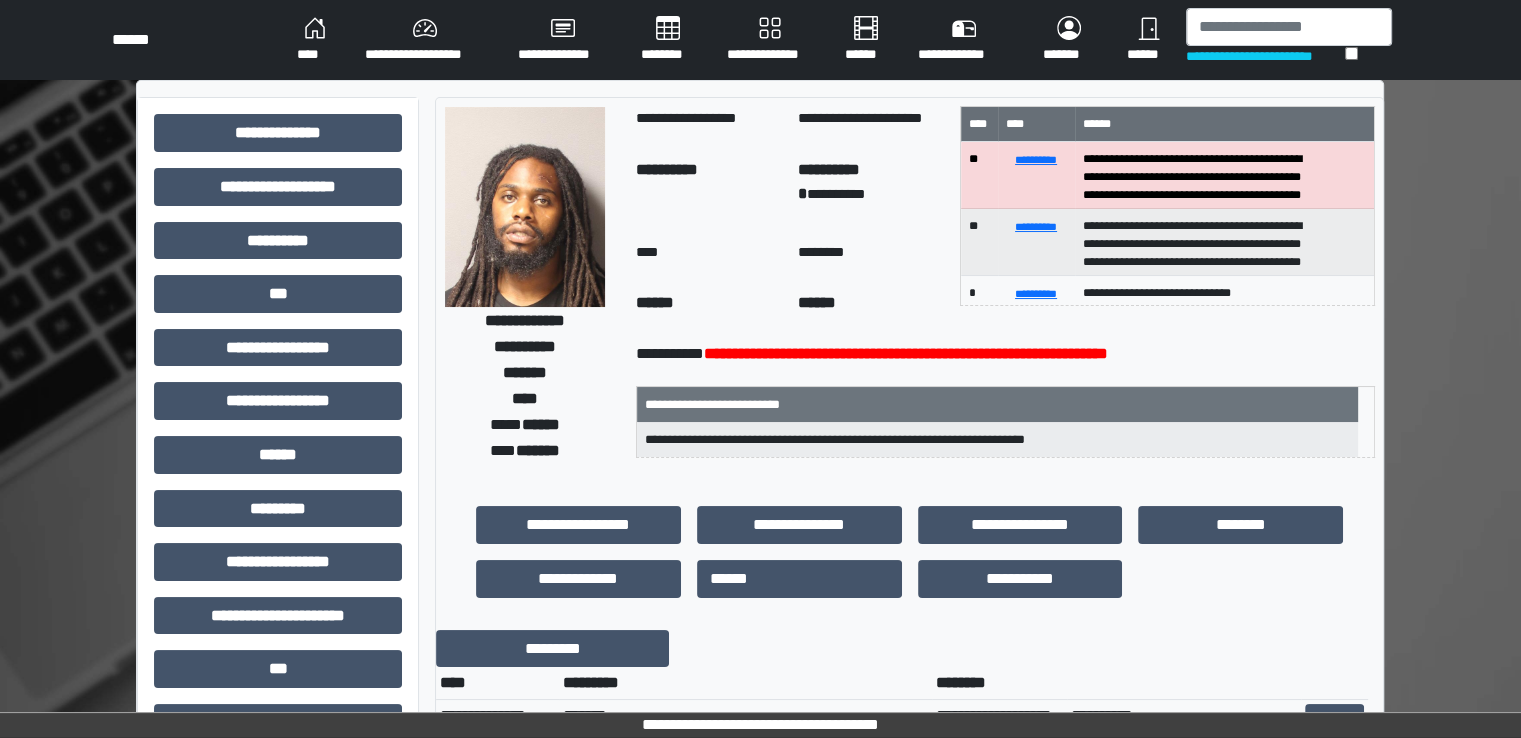click on "********" at bounding box center [668, 40] 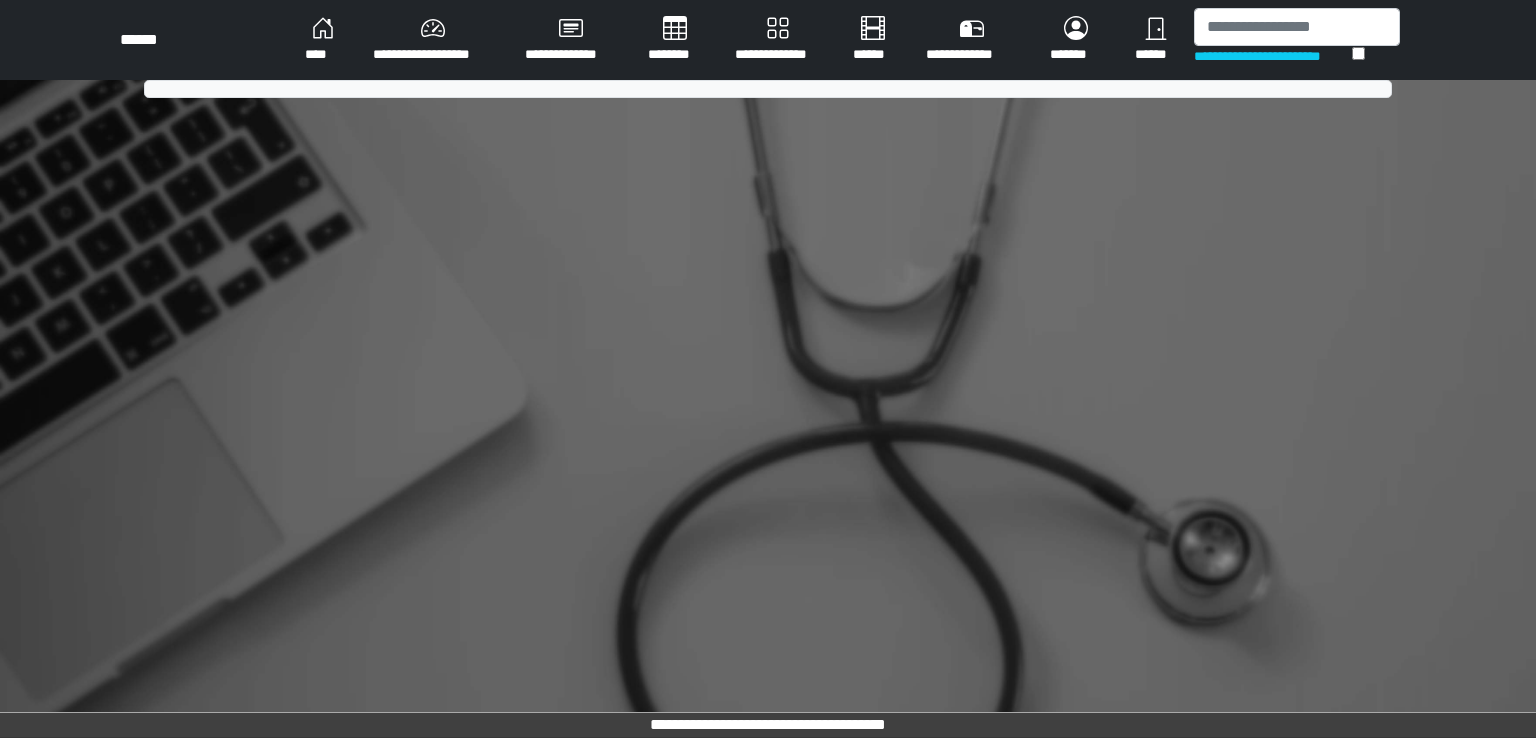 click on "****" at bounding box center (323, 40) 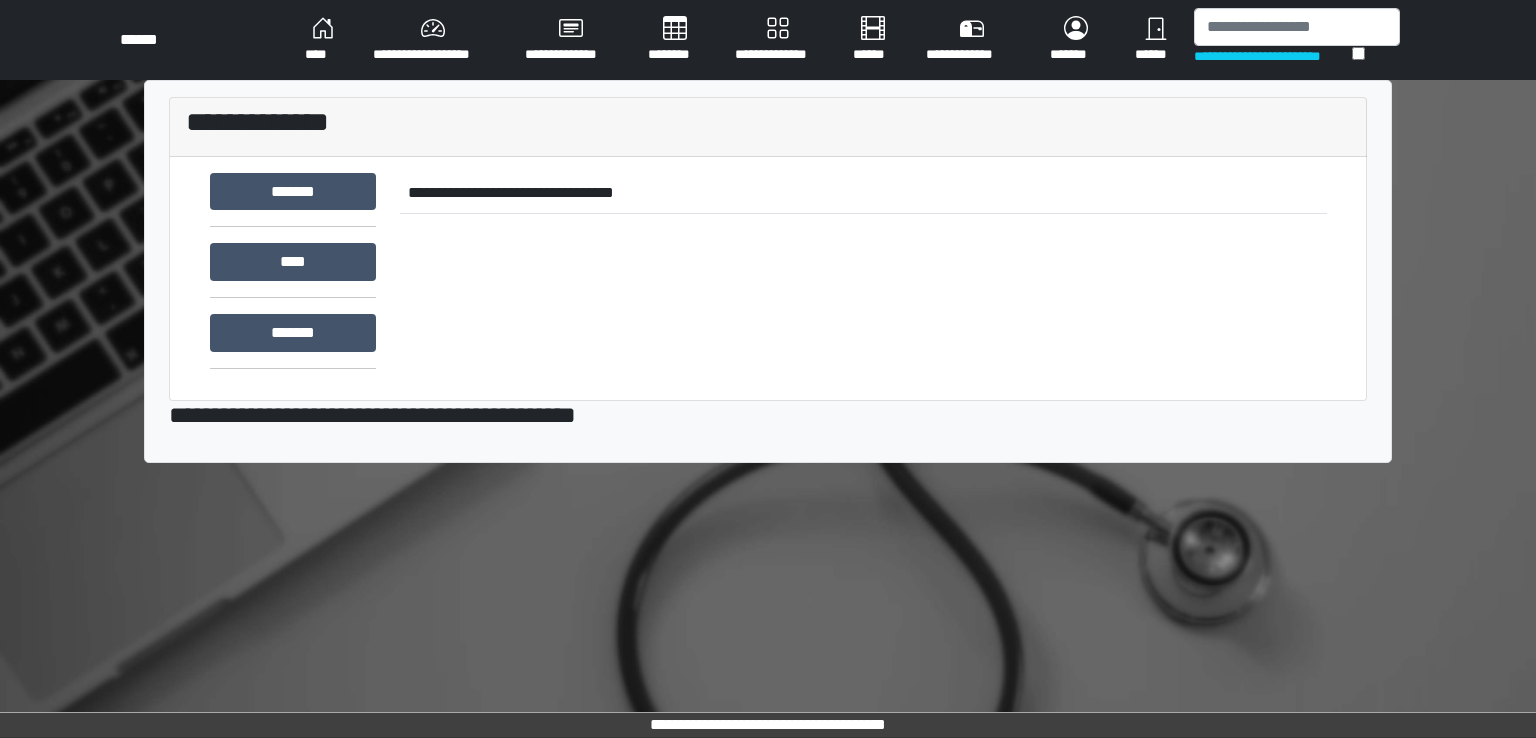 click on "********" at bounding box center [675, 40] 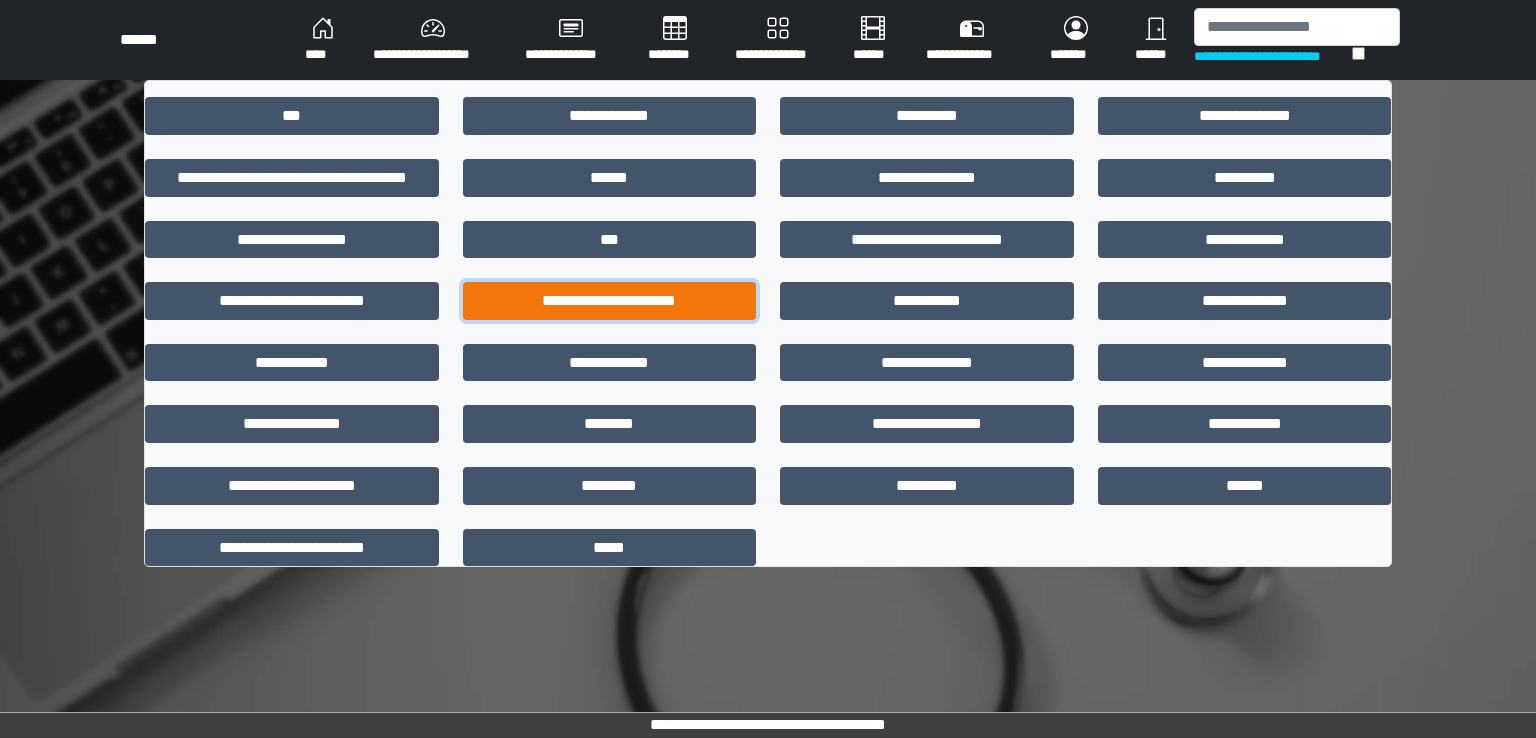 click on "**********" at bounding box center [610, 301] 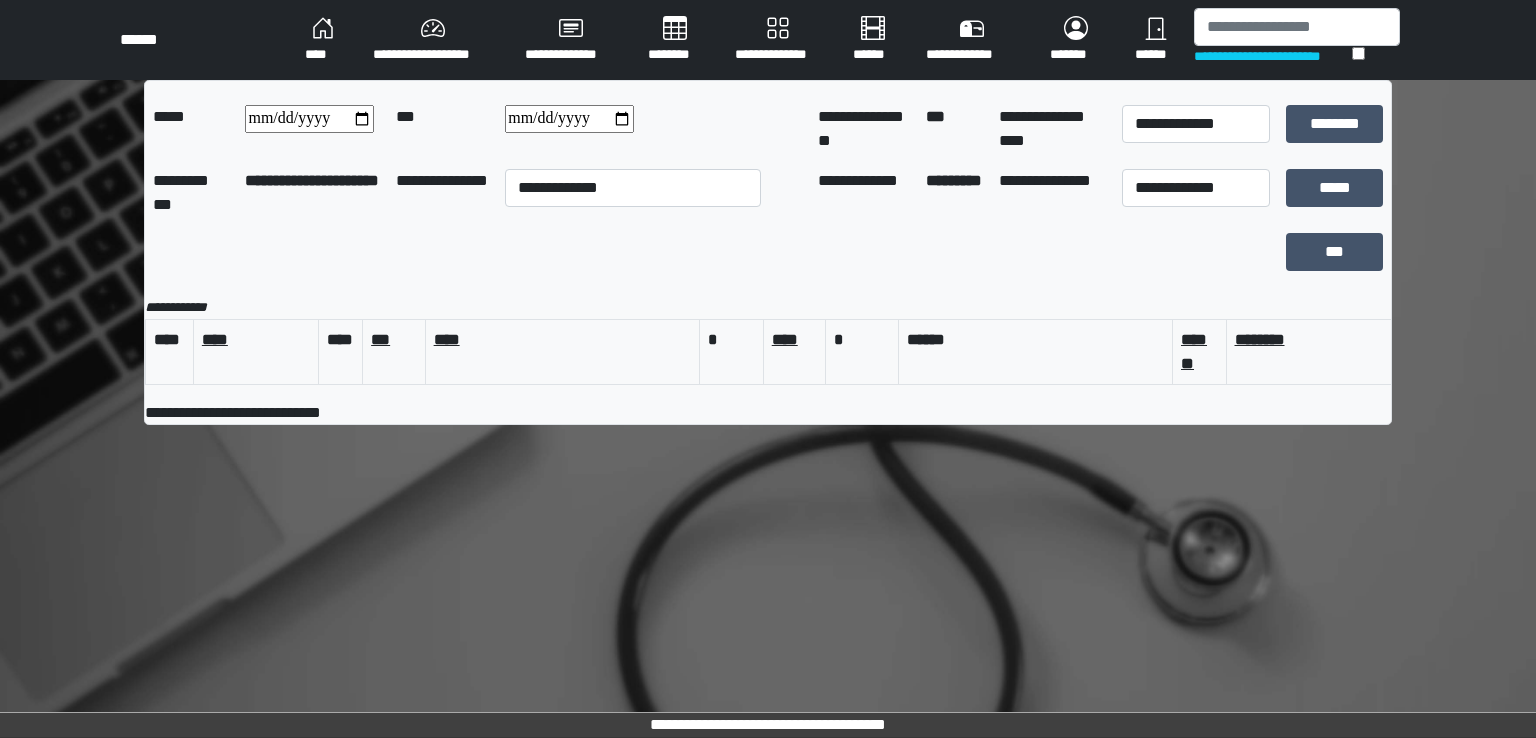 click on "****" at bounding box center (323, 40) 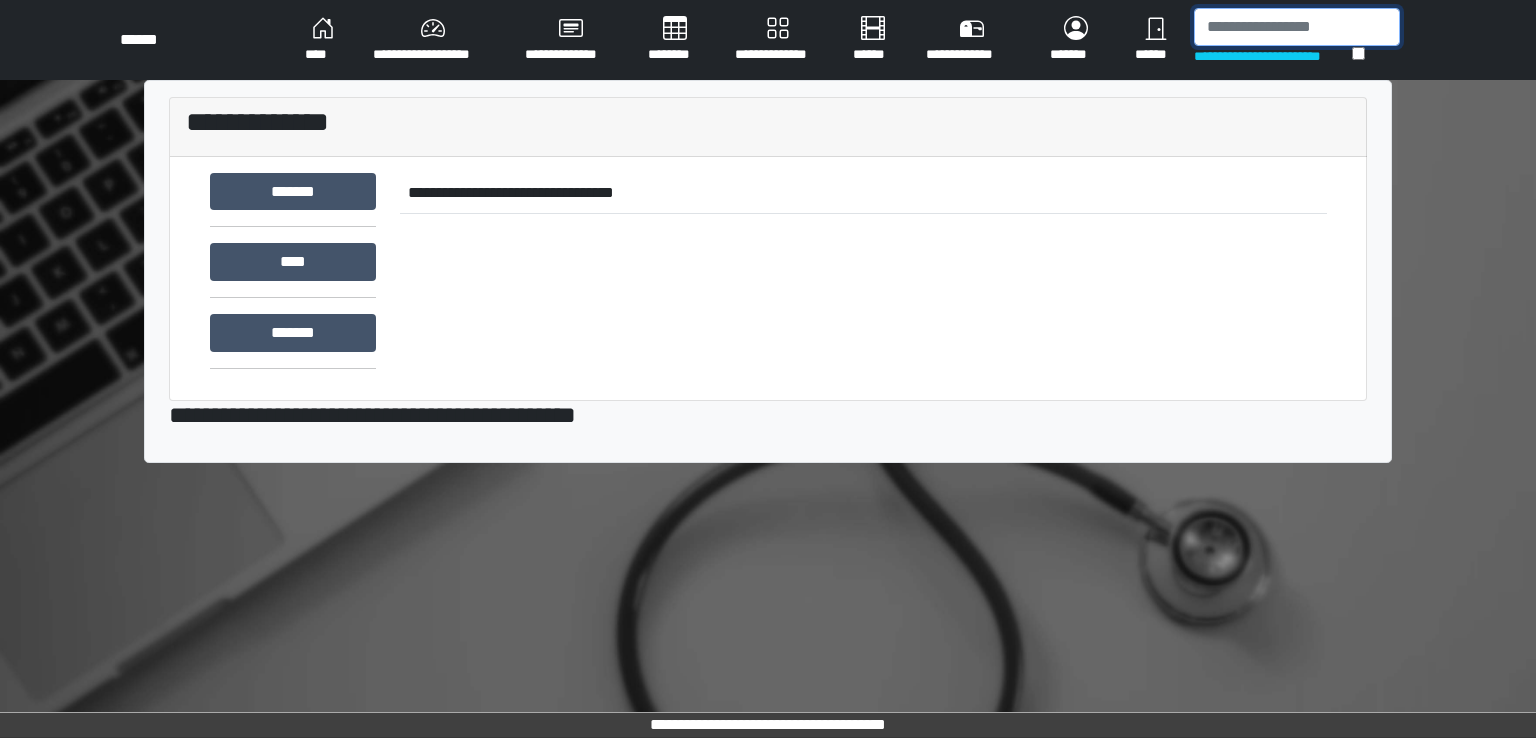 click at bounding box center [1297, 27] 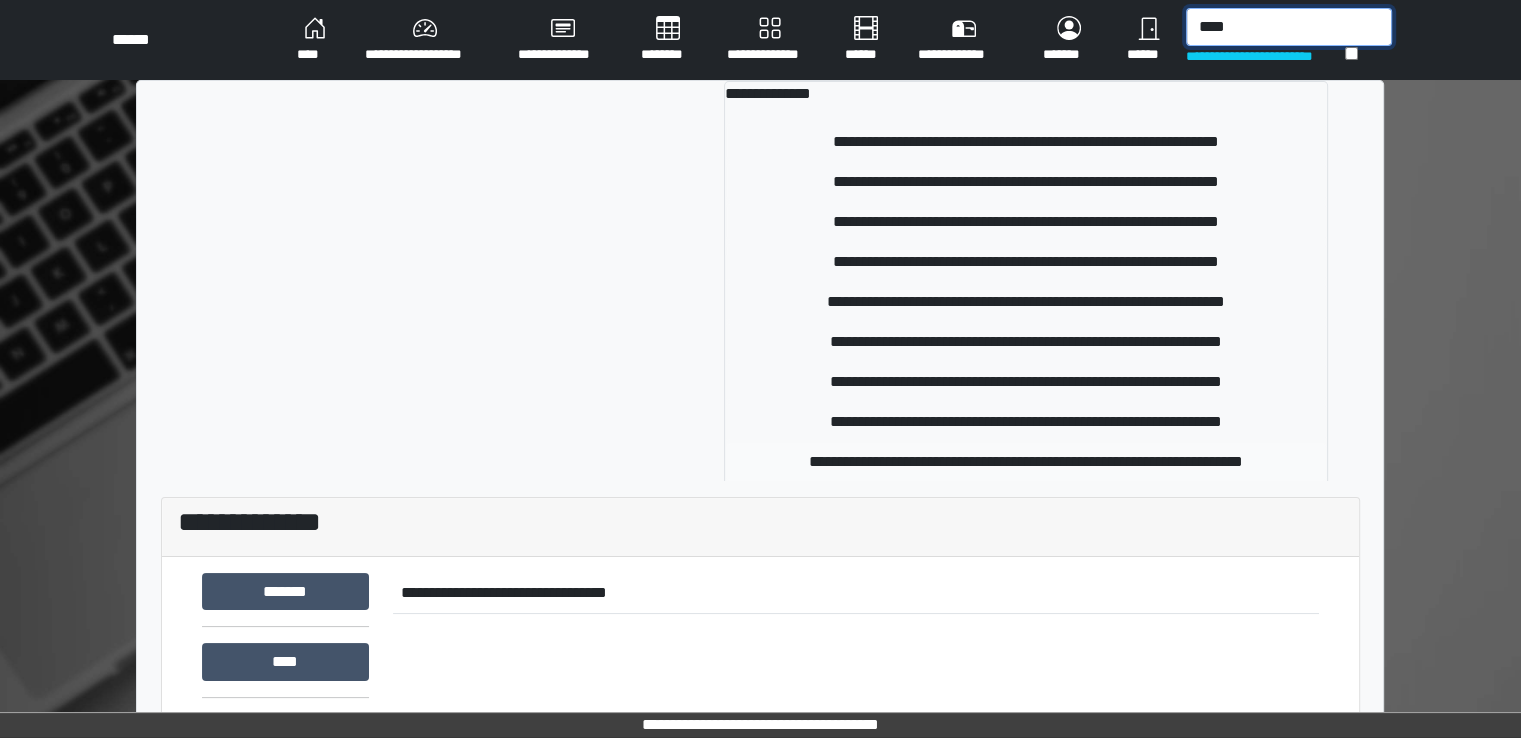 type on "****" 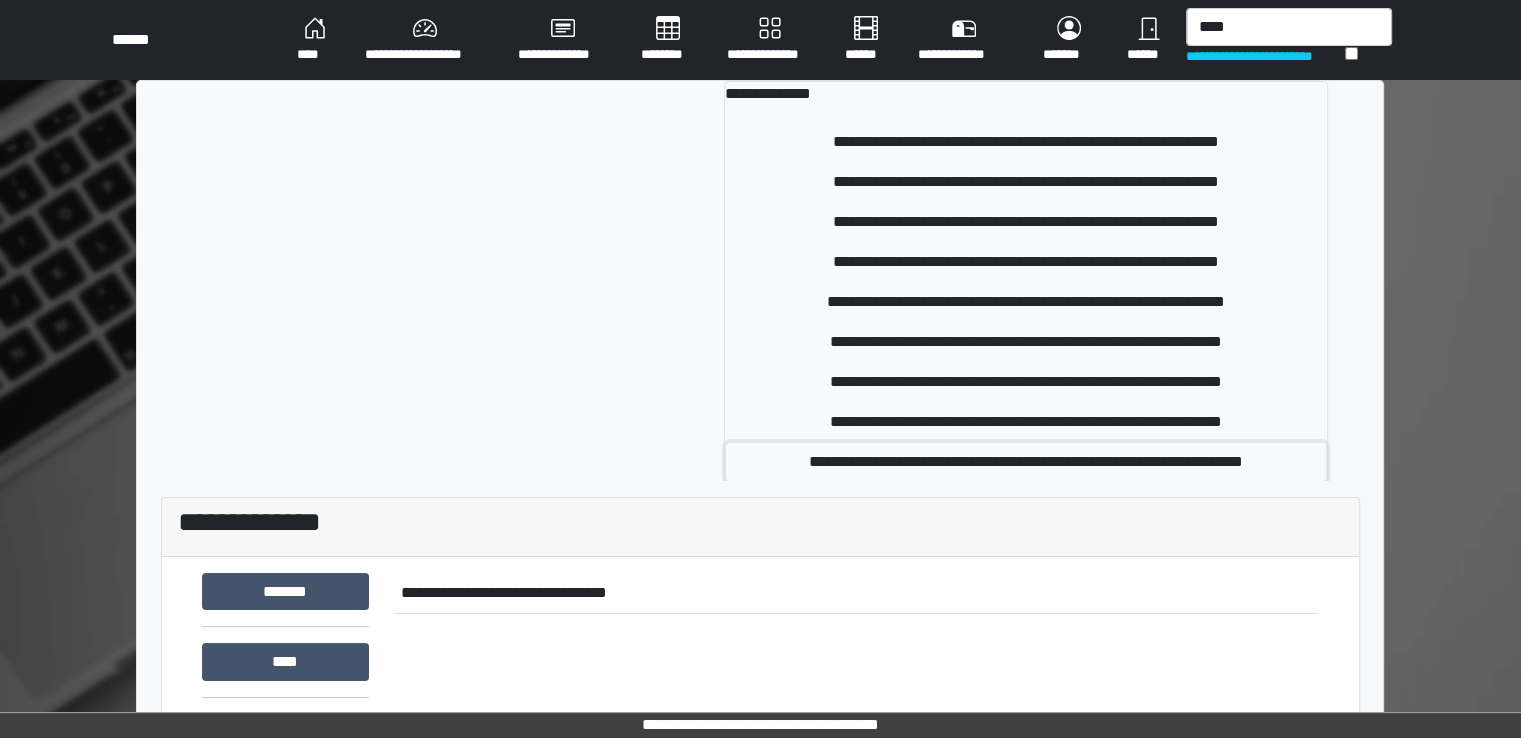 click on "**********" at bounding box center [1026, 462] 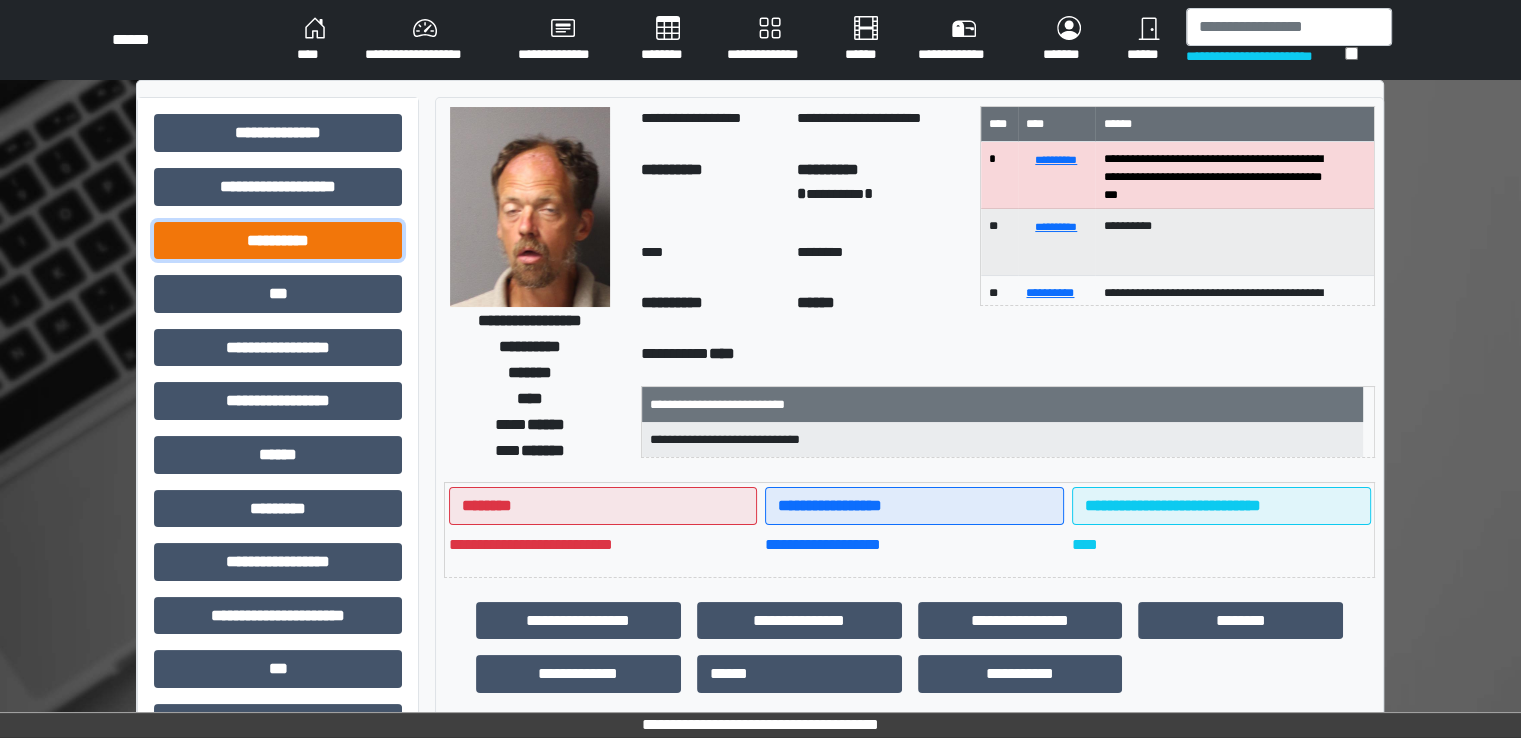 click on "**********" at bounding box center [278, 241] 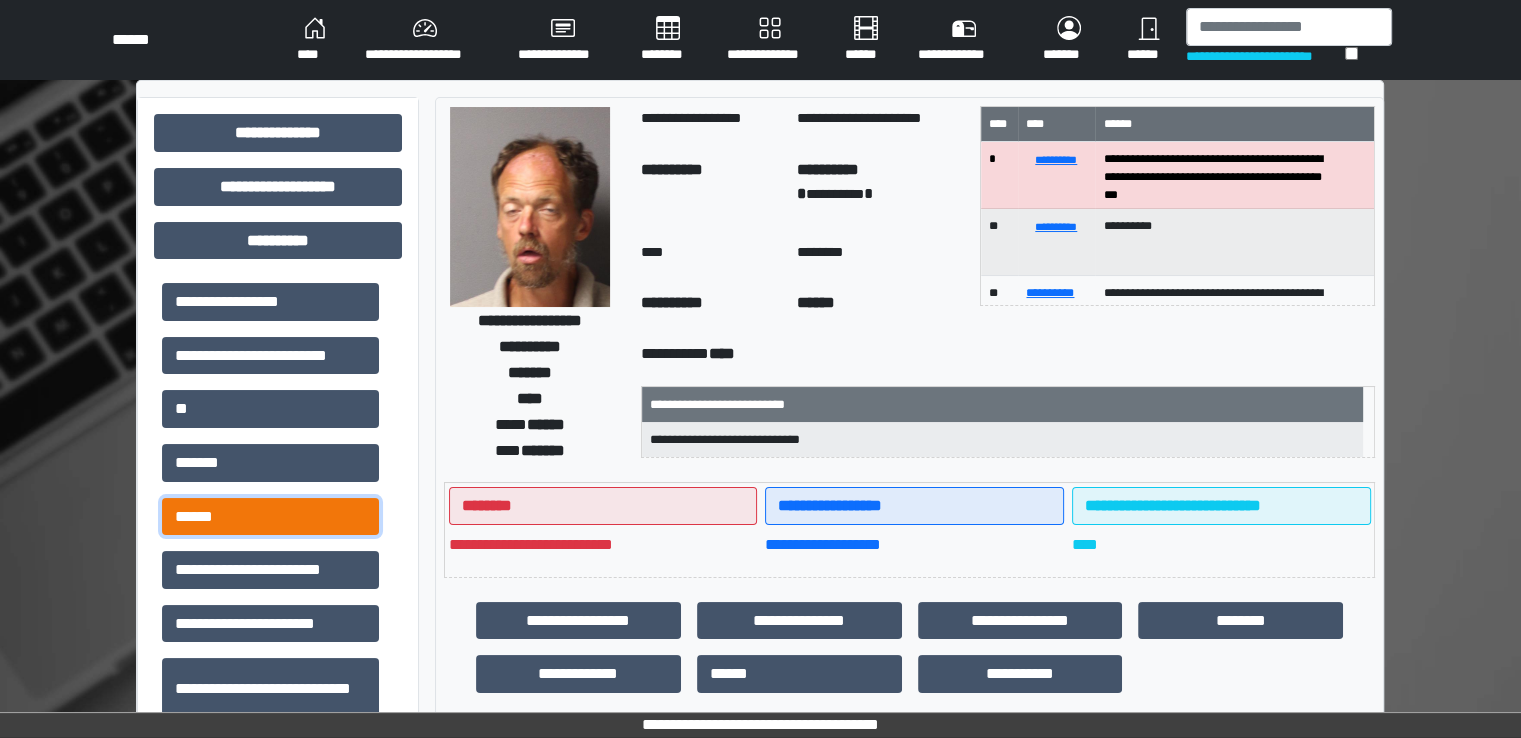 click on "******" at bounding box center (270, 517) 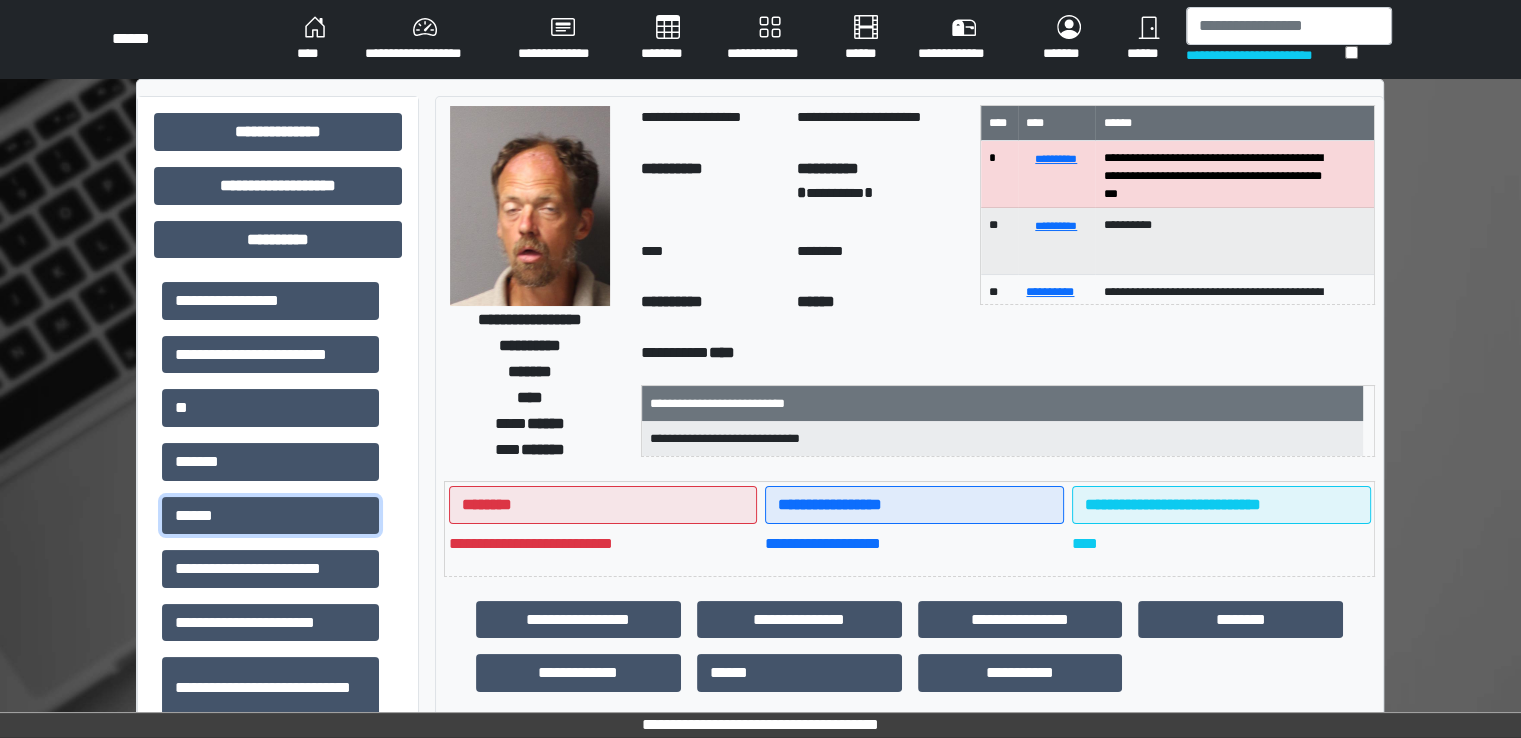 scroll, scrollTop: 0, scrollLeft: 0, axis: both 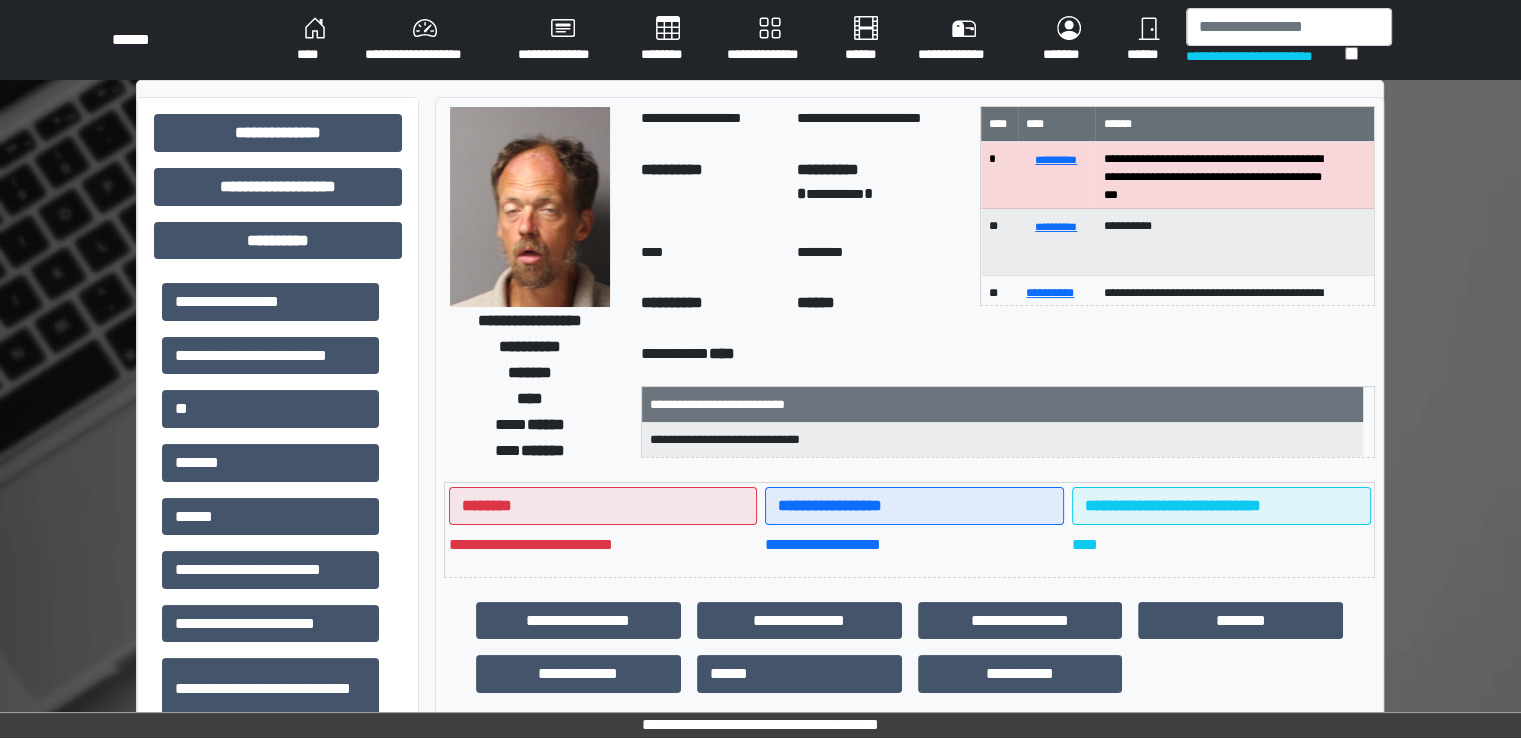 click on "****" at bounding box center [315, 40] 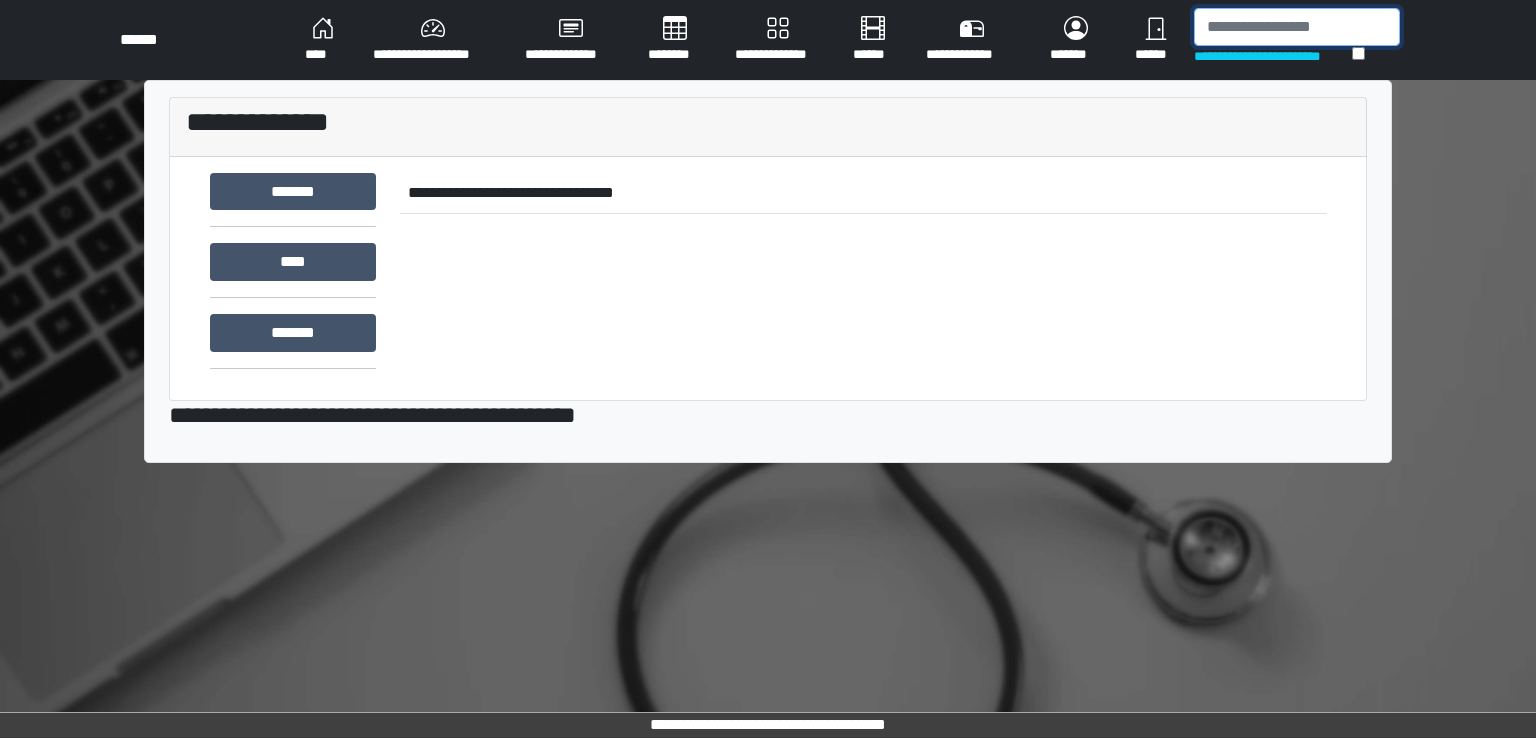 click at bounding box center [1297, 27] 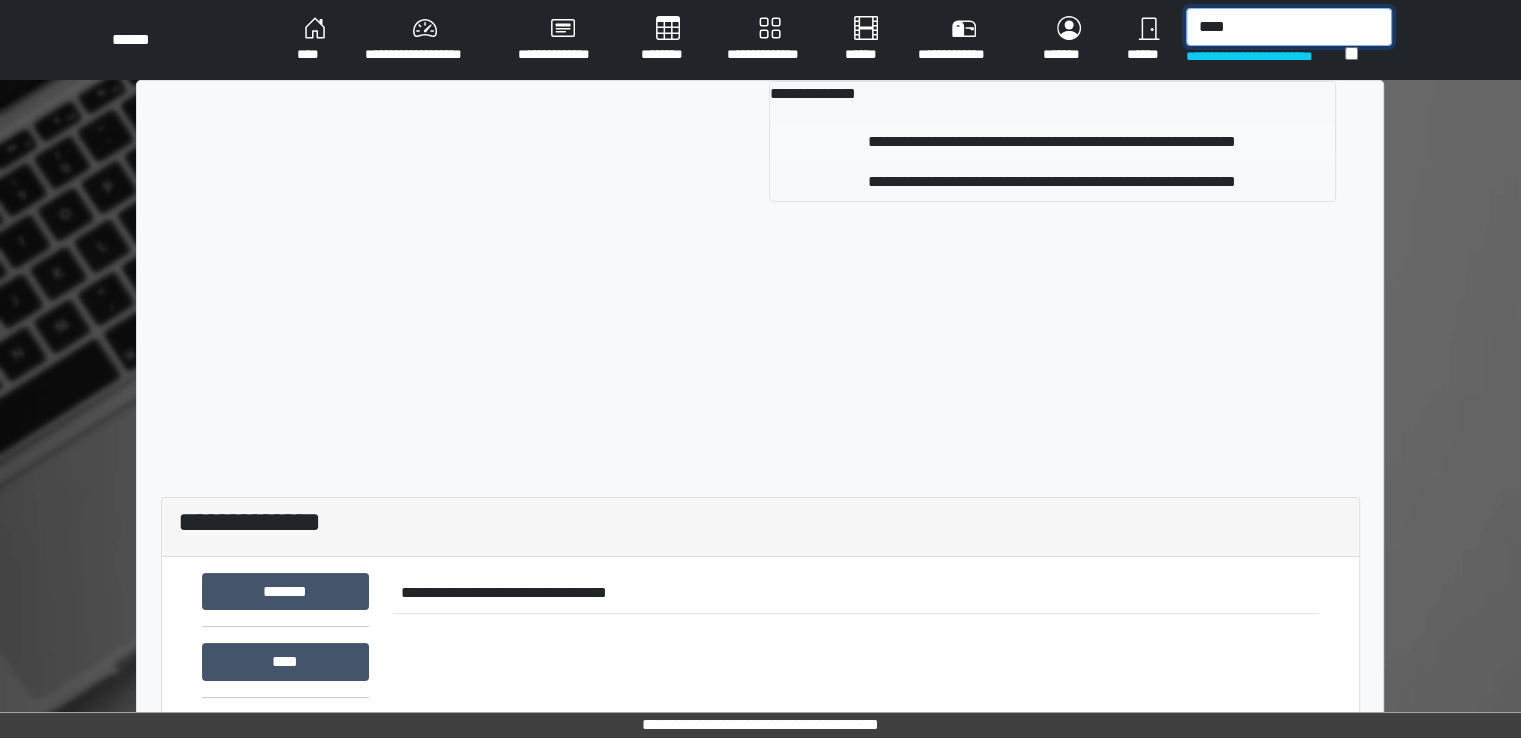 type on "****" 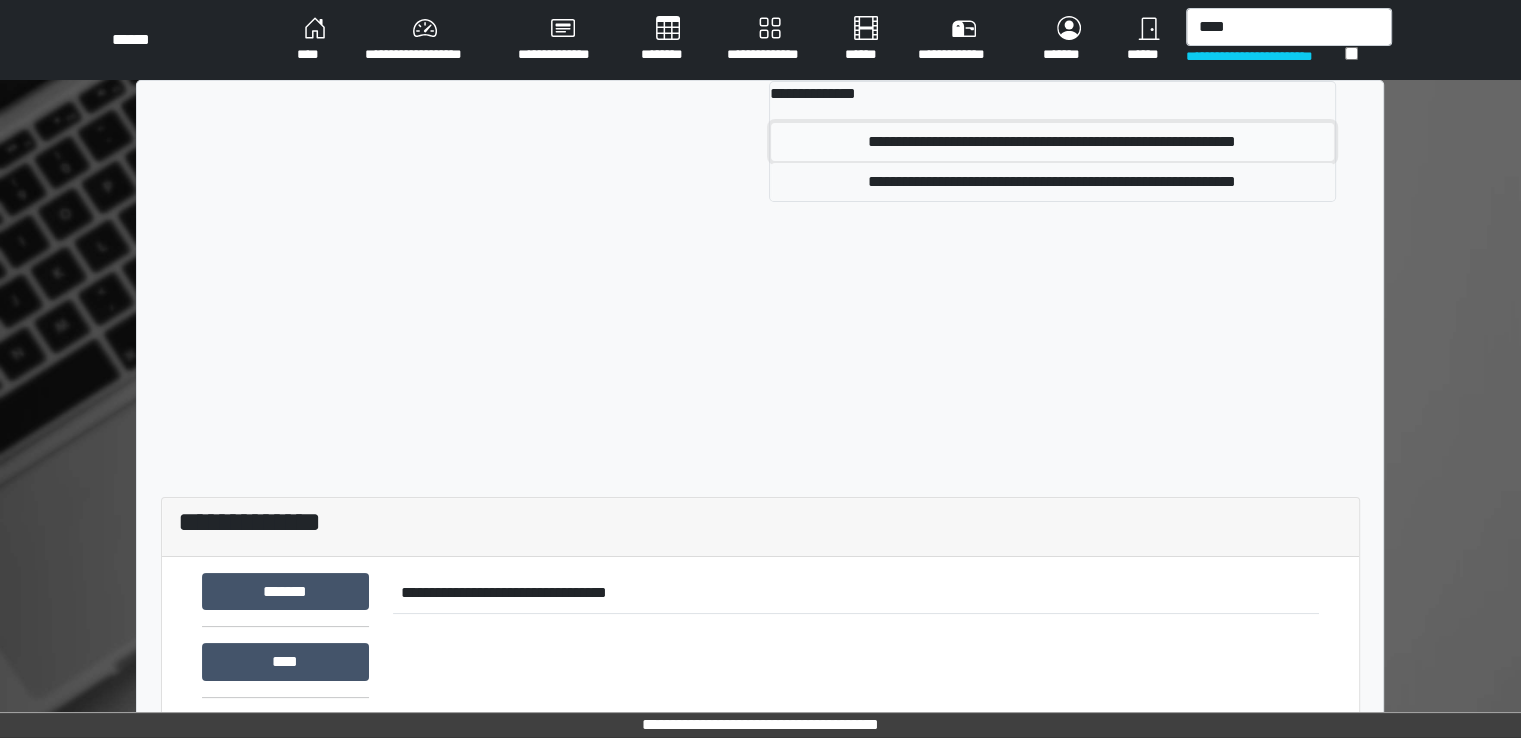 click on "**********" at bounding box center (1052, 142) 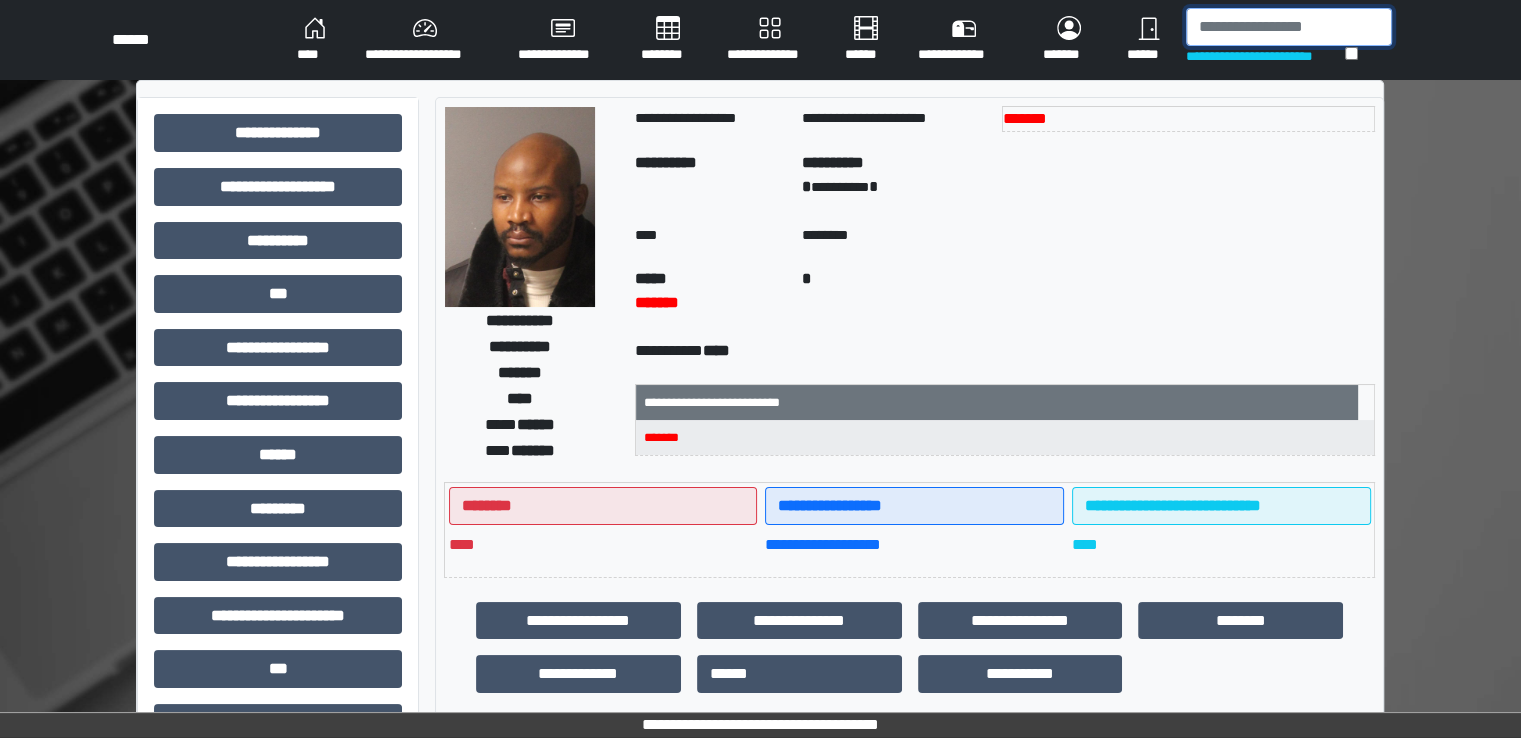 click at bounding box center (1289, 27) 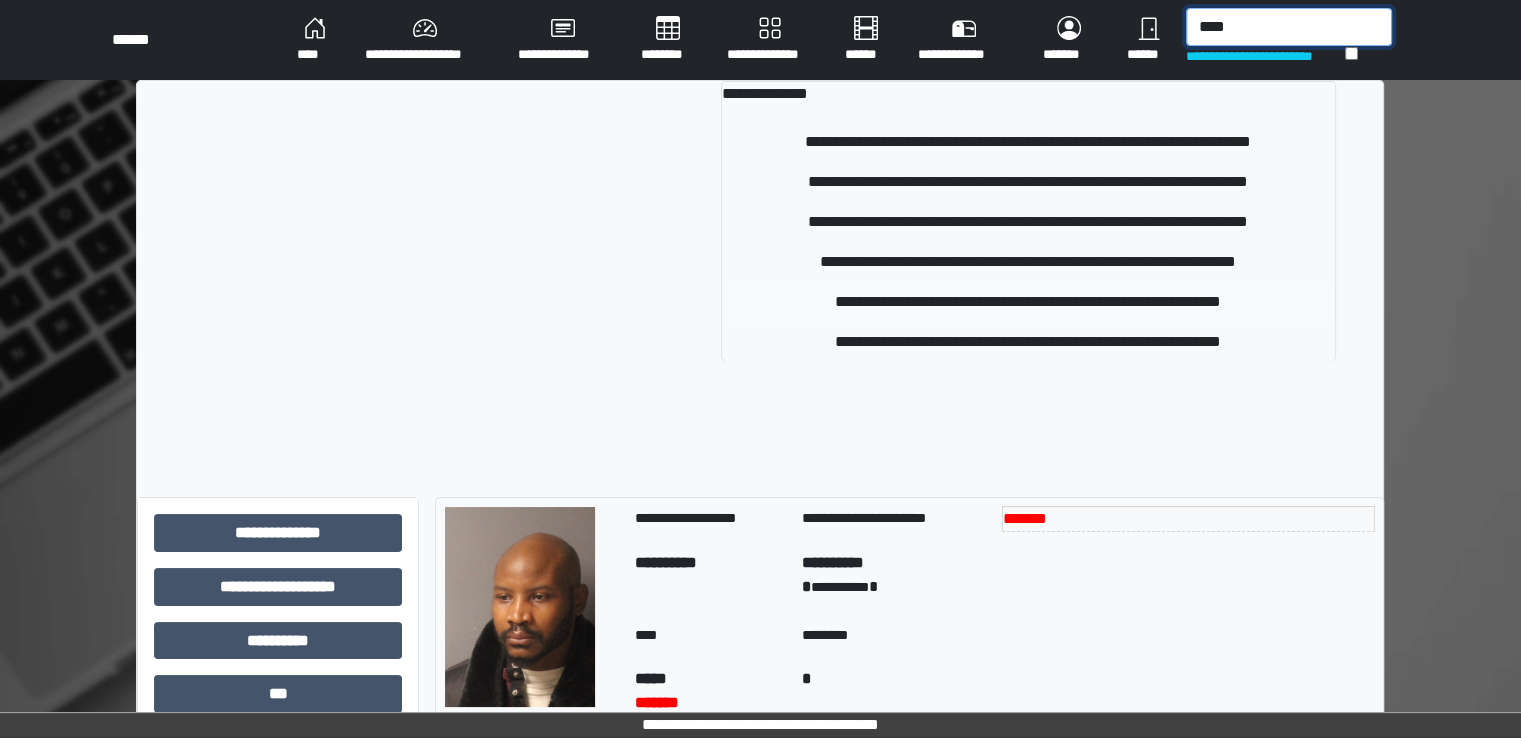 type on "****" 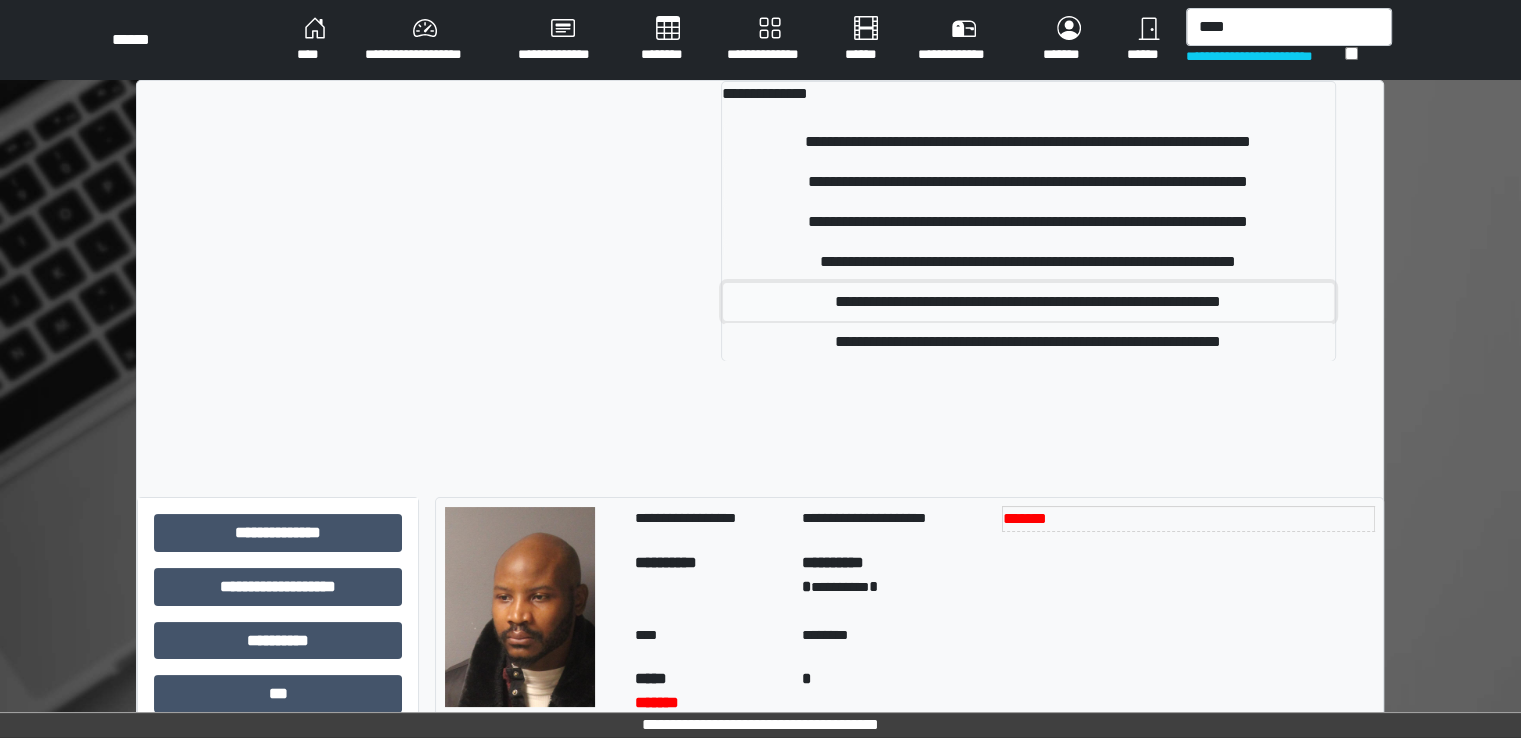 click on "**********" at bounding box center (1028, 302) 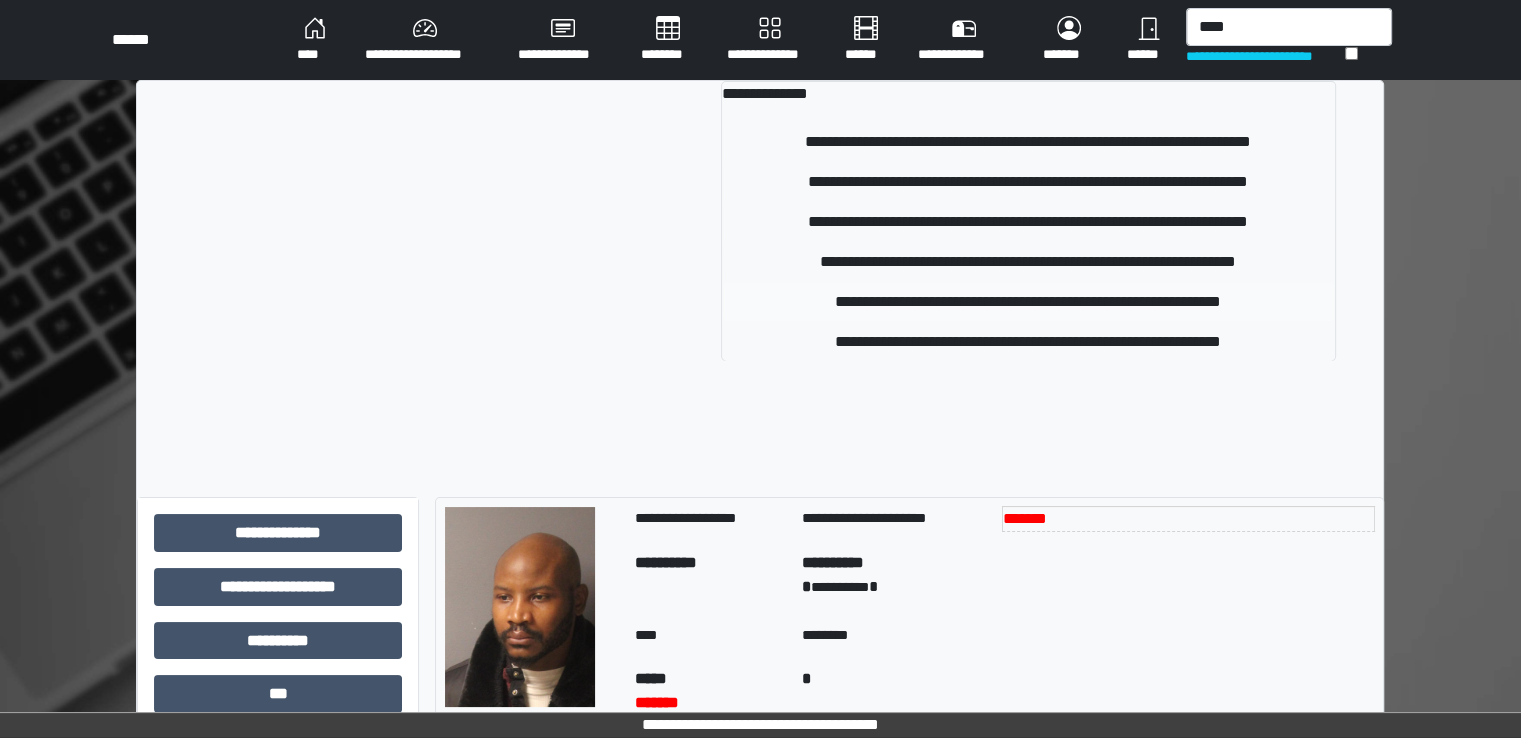 type 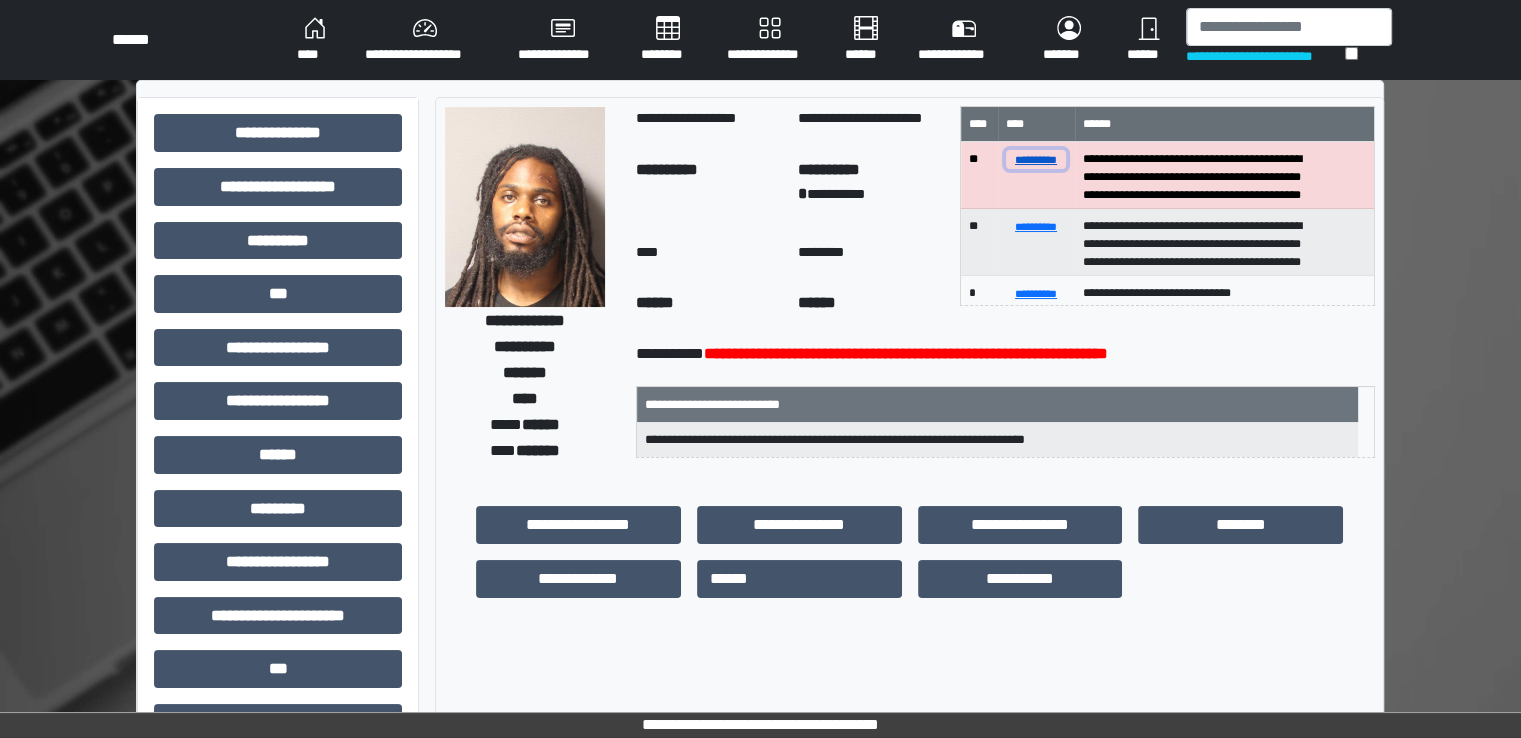 click on "**********" at bounding box center [1036, 159] 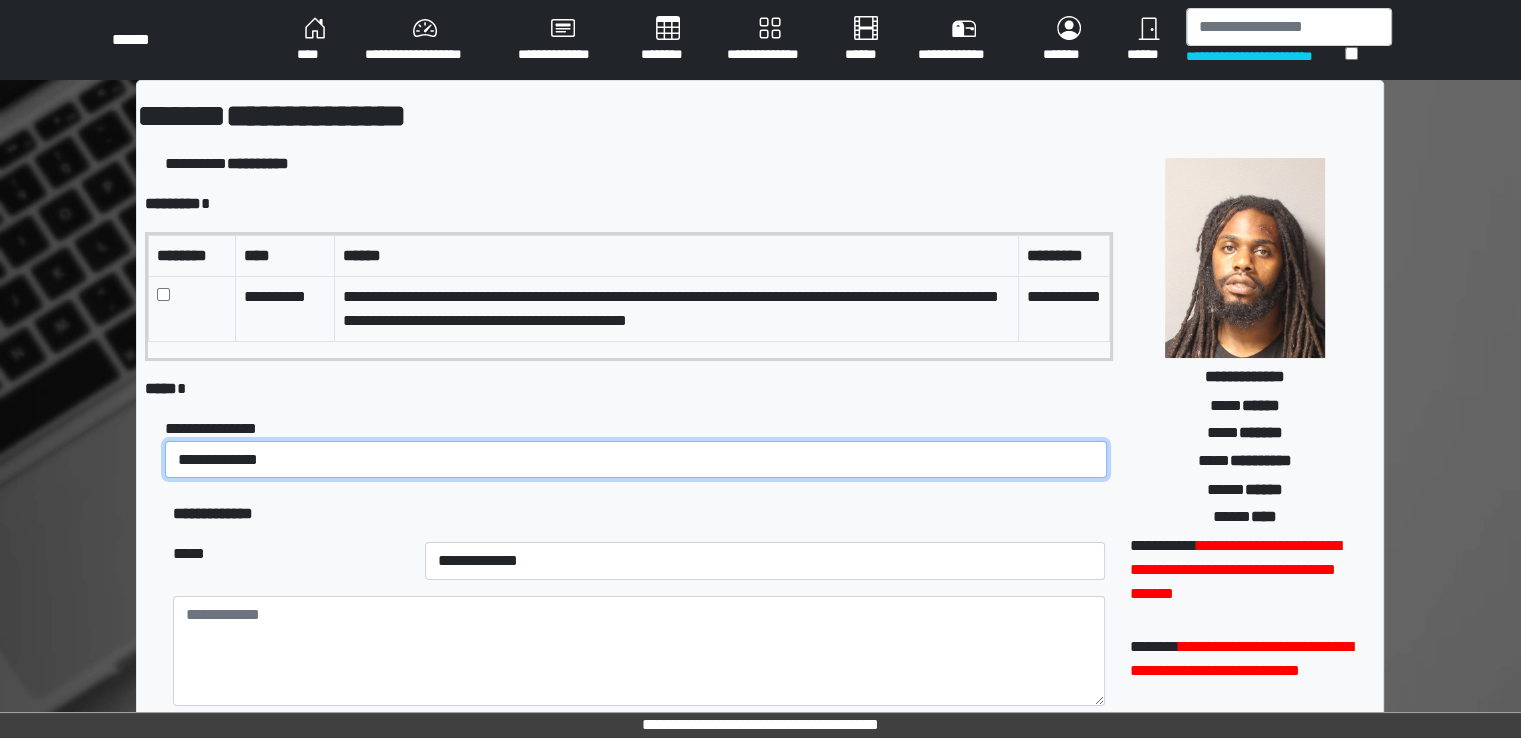 click on "**********" at bounding box center (636, 460) 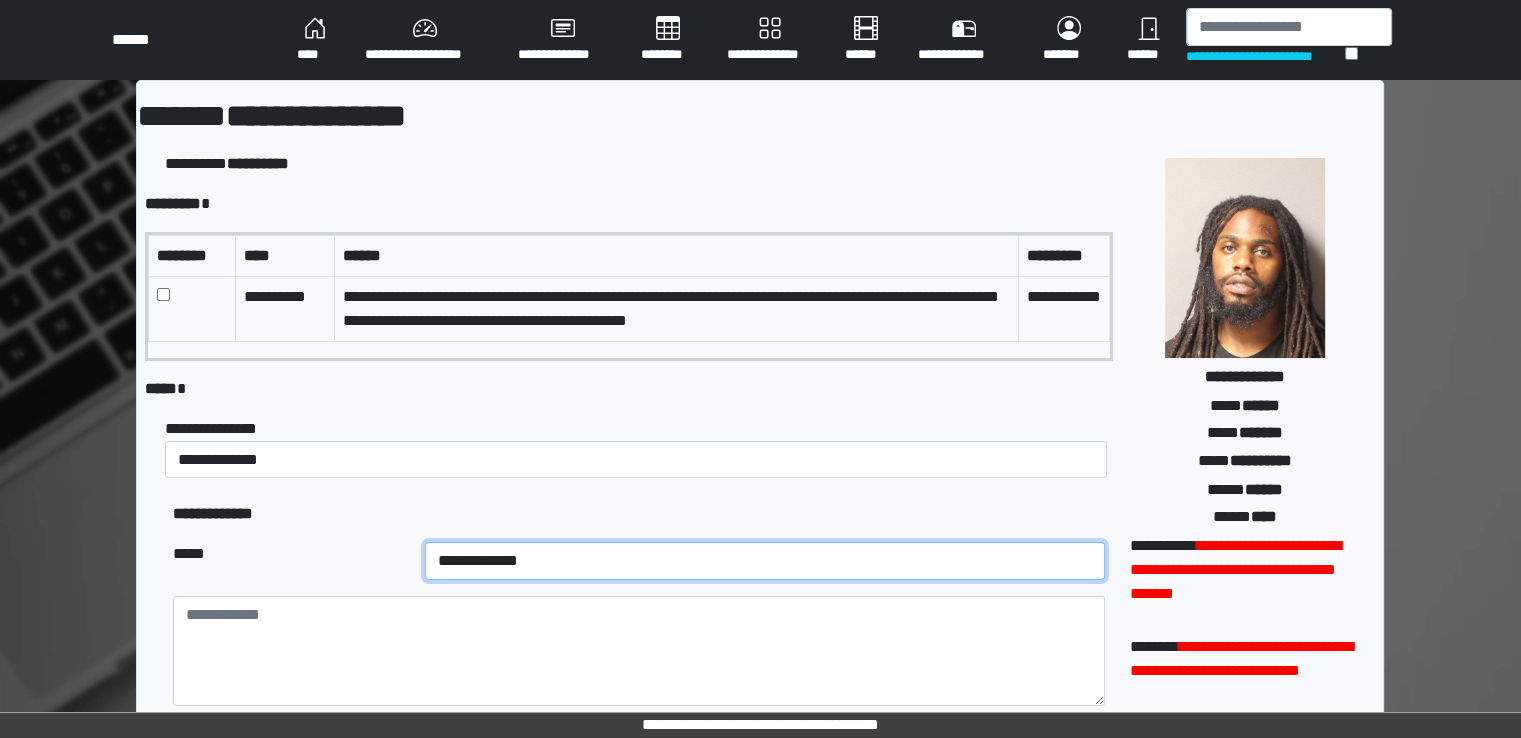 click on "**********" at bounding box center (765, 561) 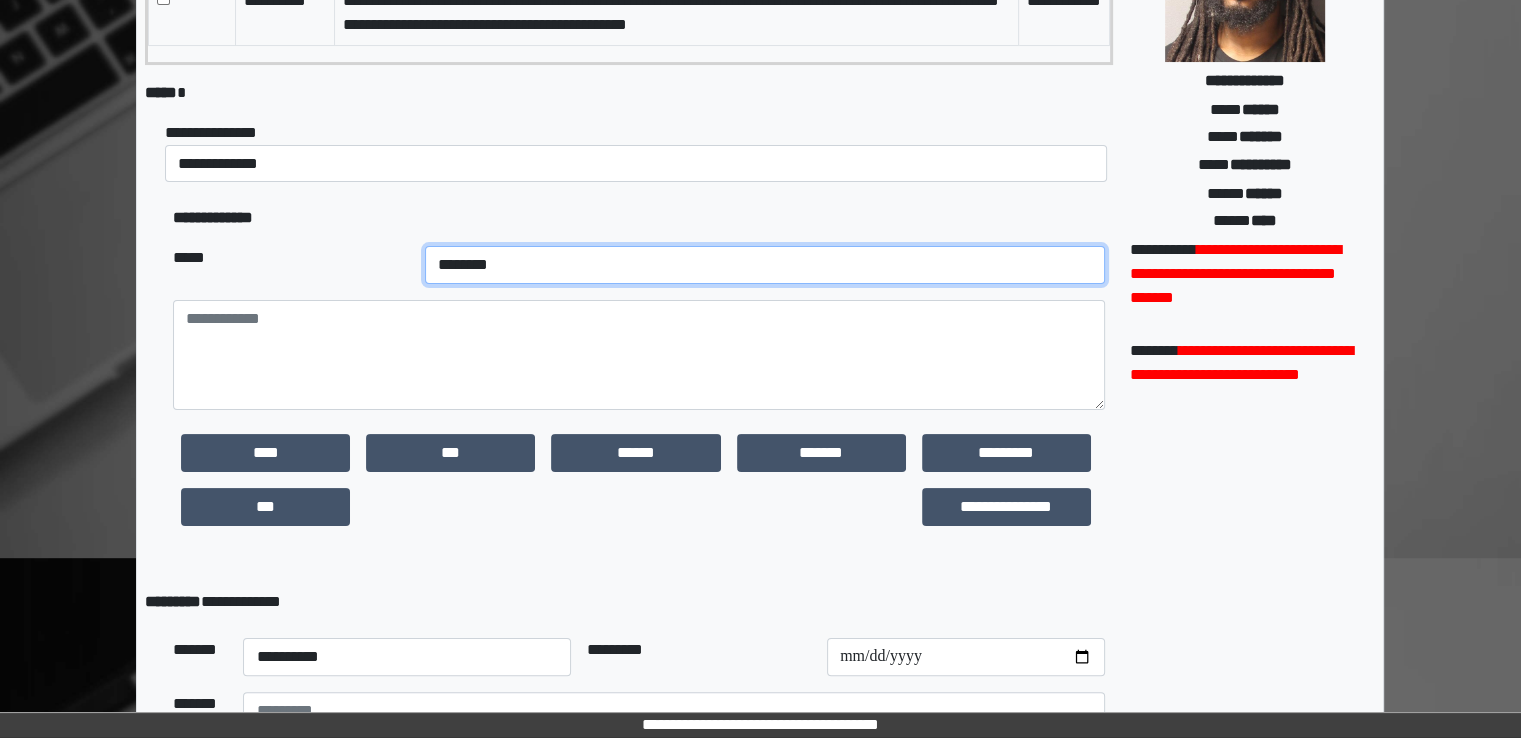 scroll, scrollTop: 300, scrollLeft: 0, axis: vertical 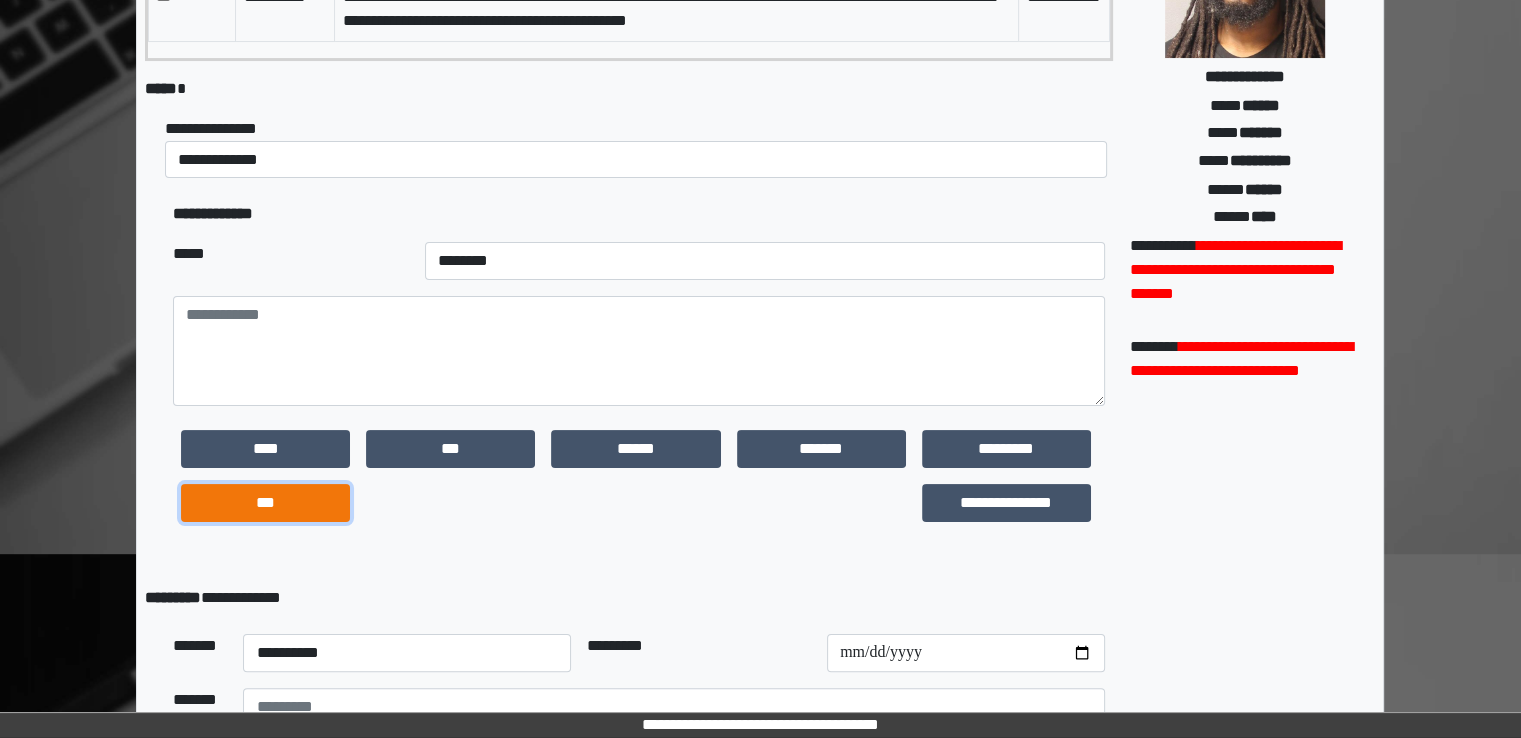 click on "***" at bounding box center [265, 503] 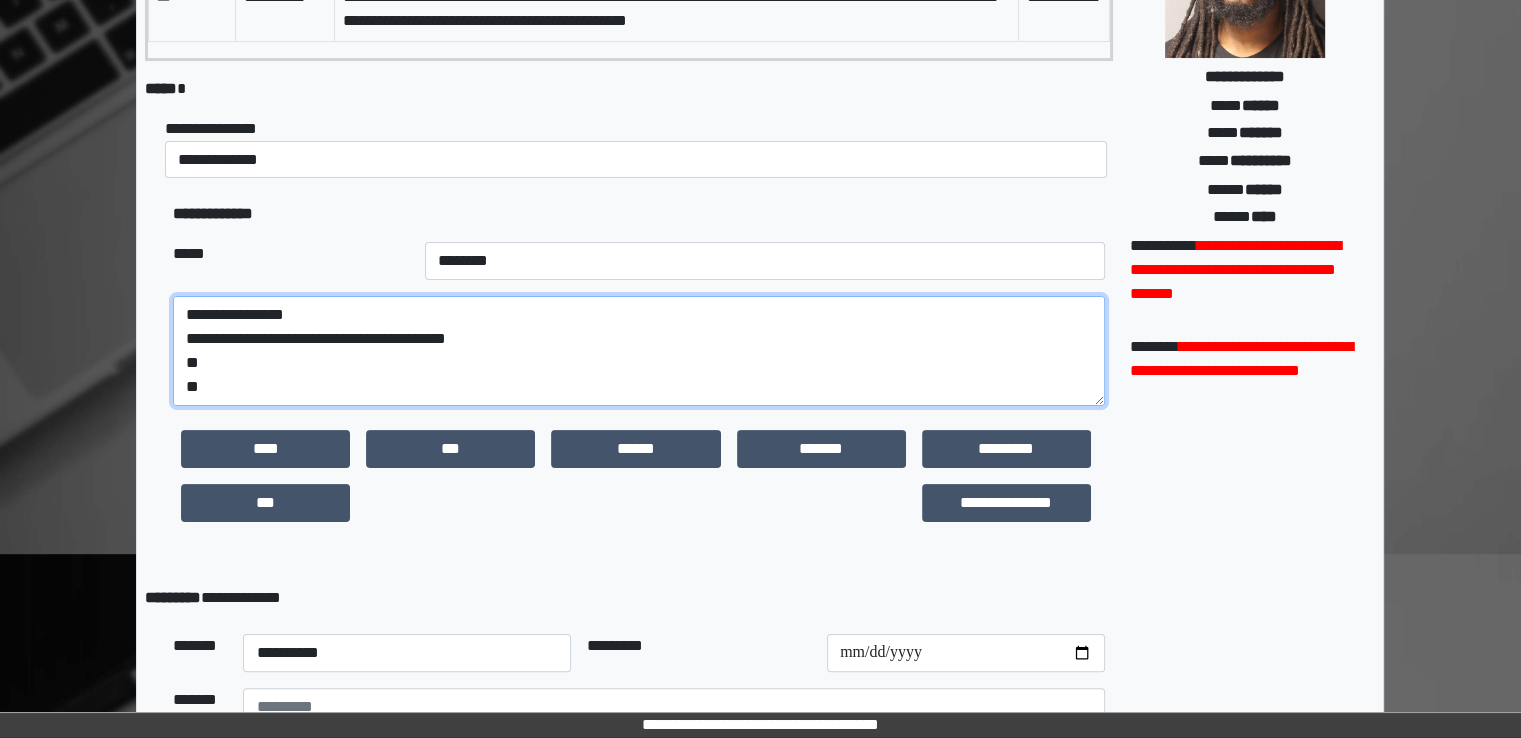 click on "**********" at bounding box center (639, 351) 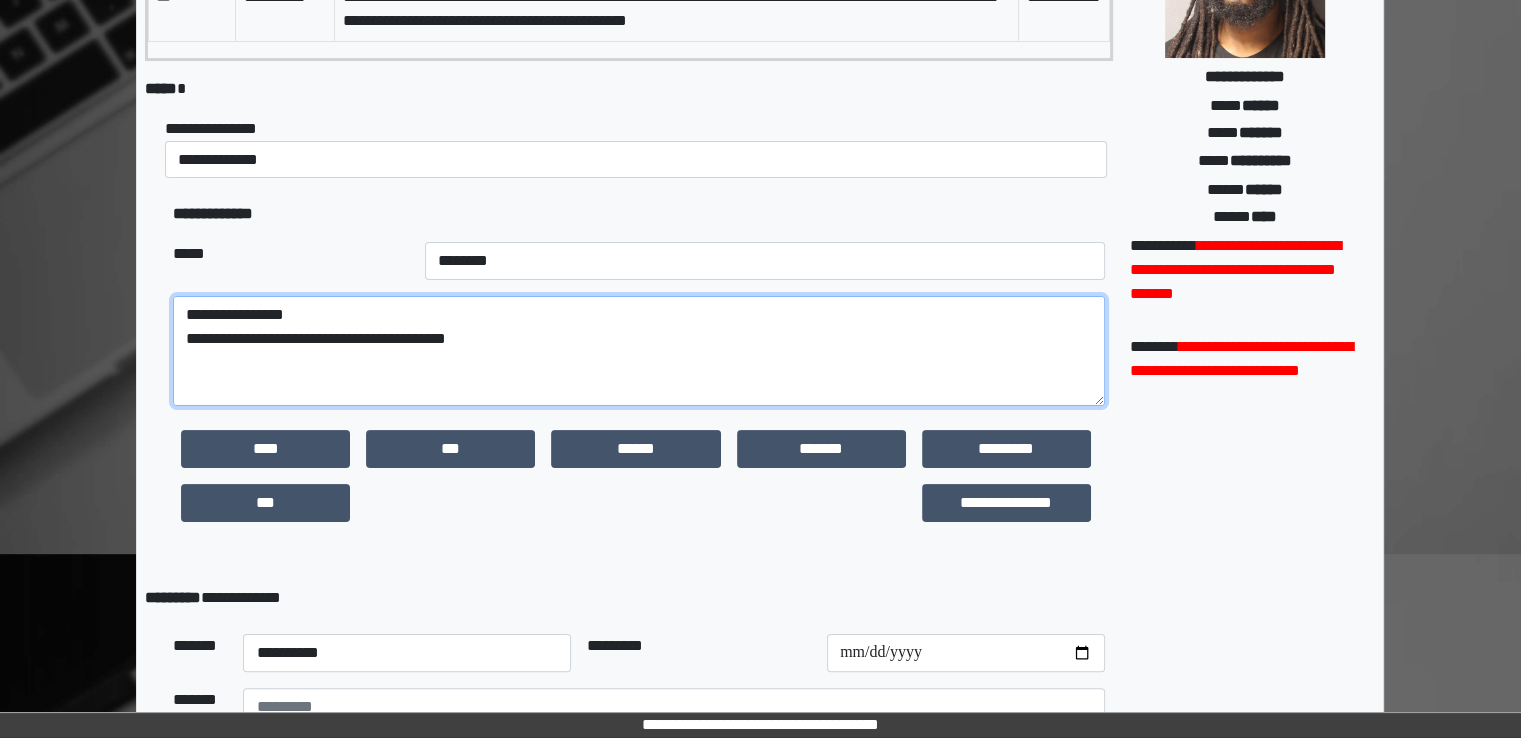 paste on "**********" 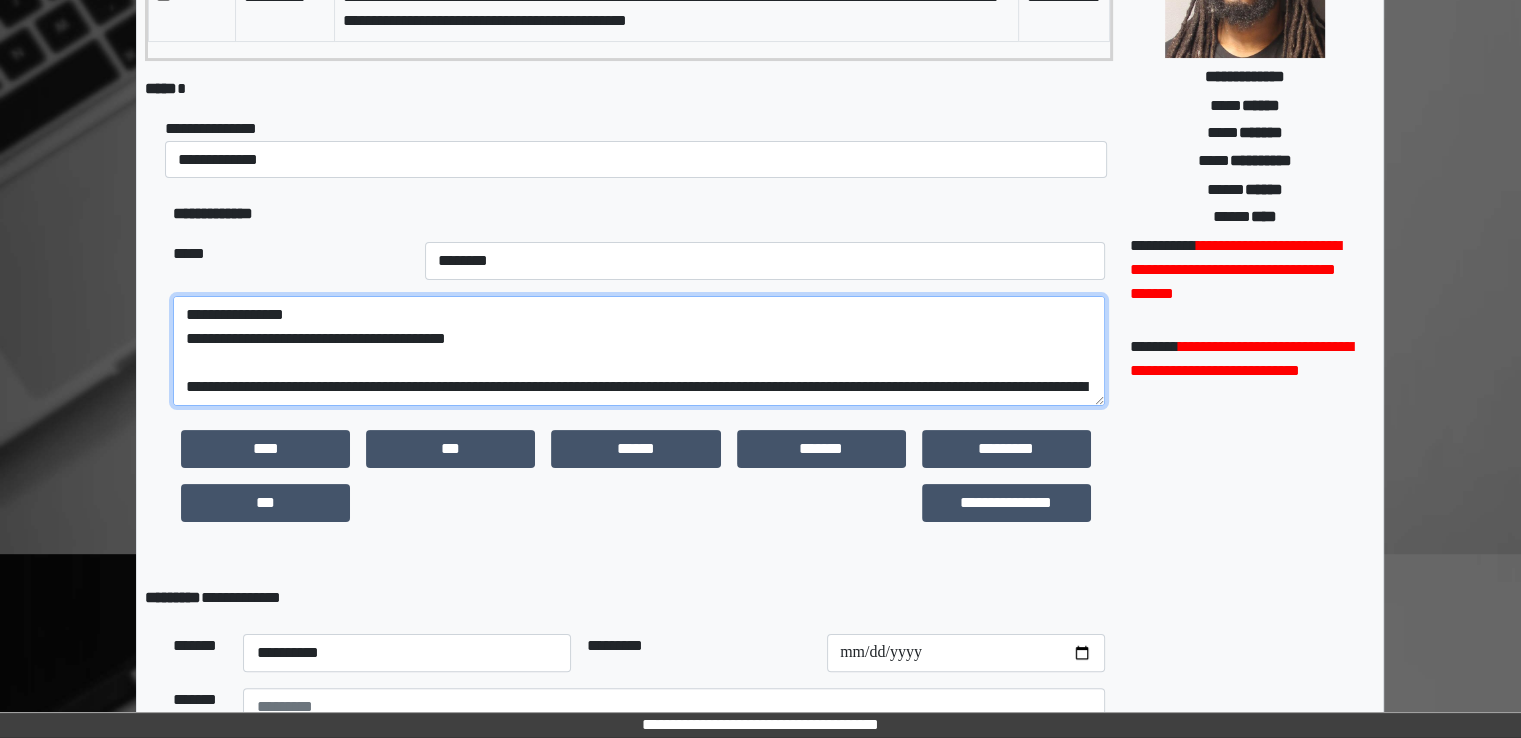 scroll, scrollTop: 352, scrollLeft: 0, axis: vertical 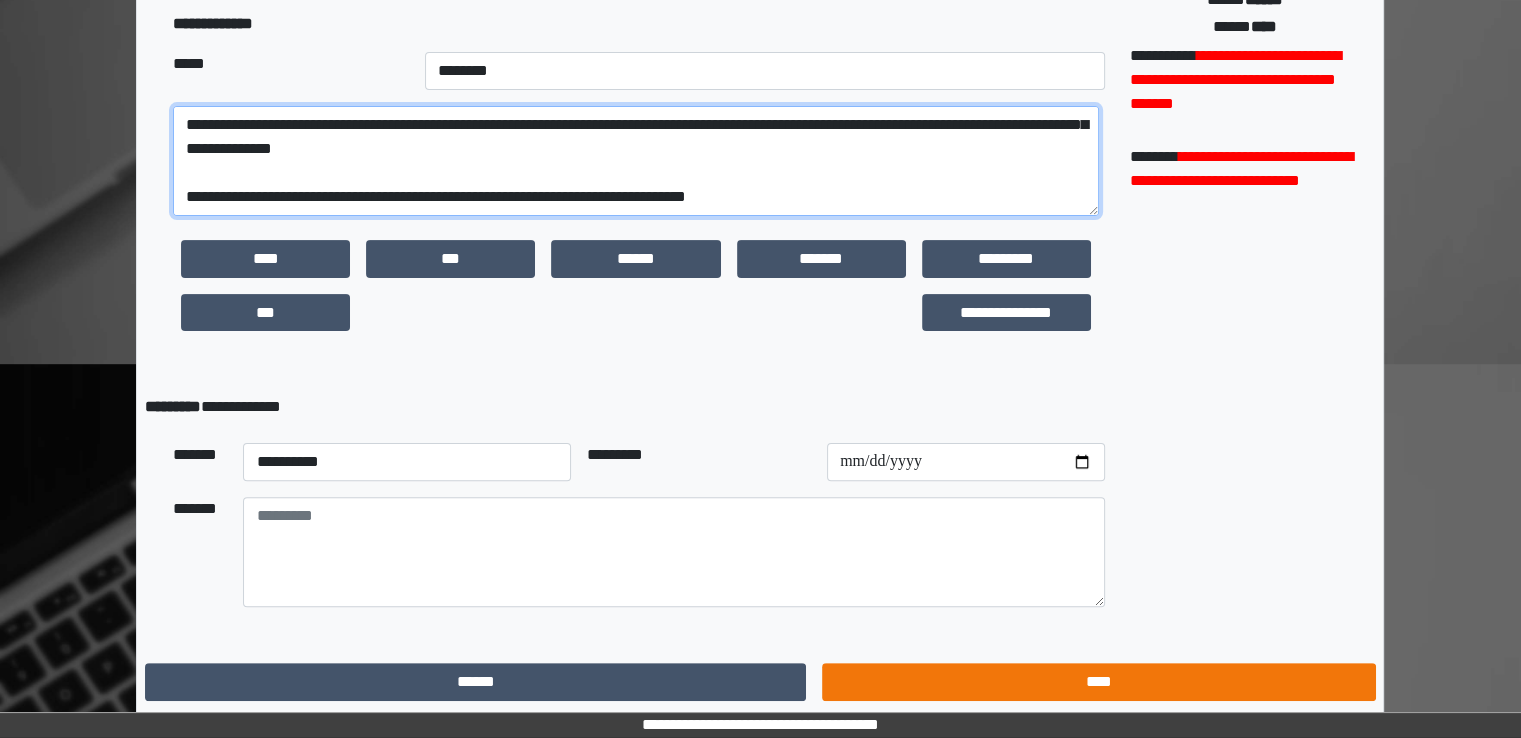 type on "**********" 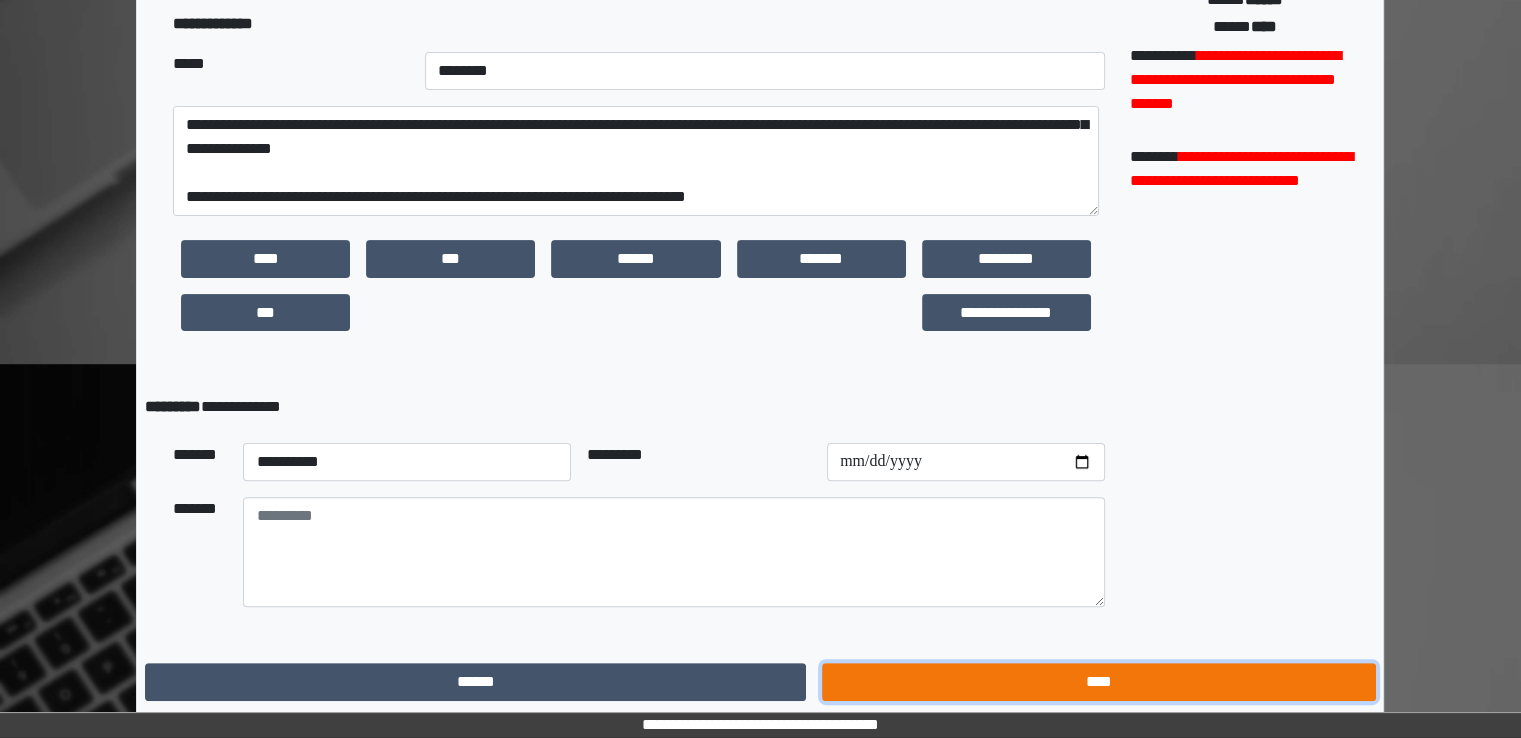 click on "****" at bounding box center (1098, 682) 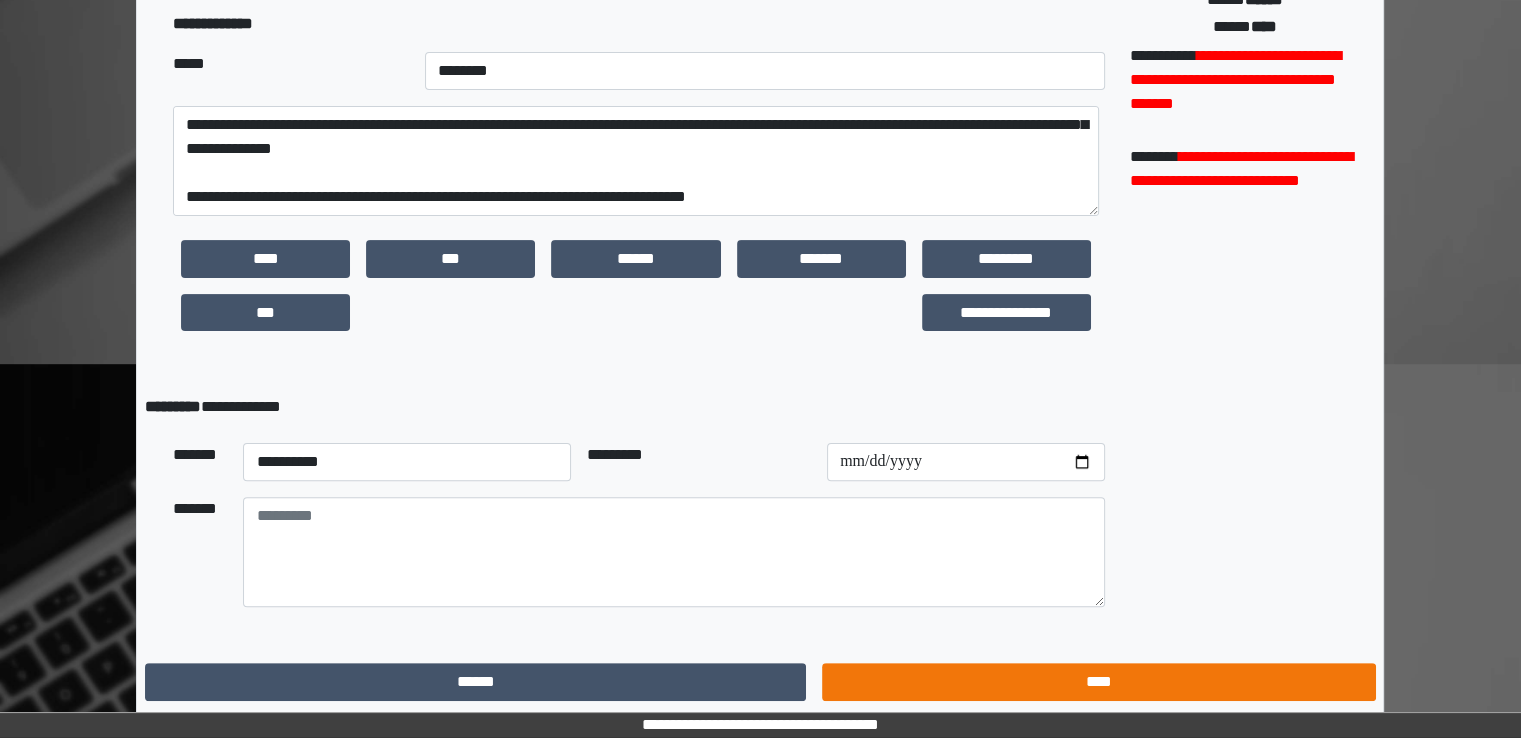 scroll, scrollTop: 0, scrollLeft: 0, axis: both 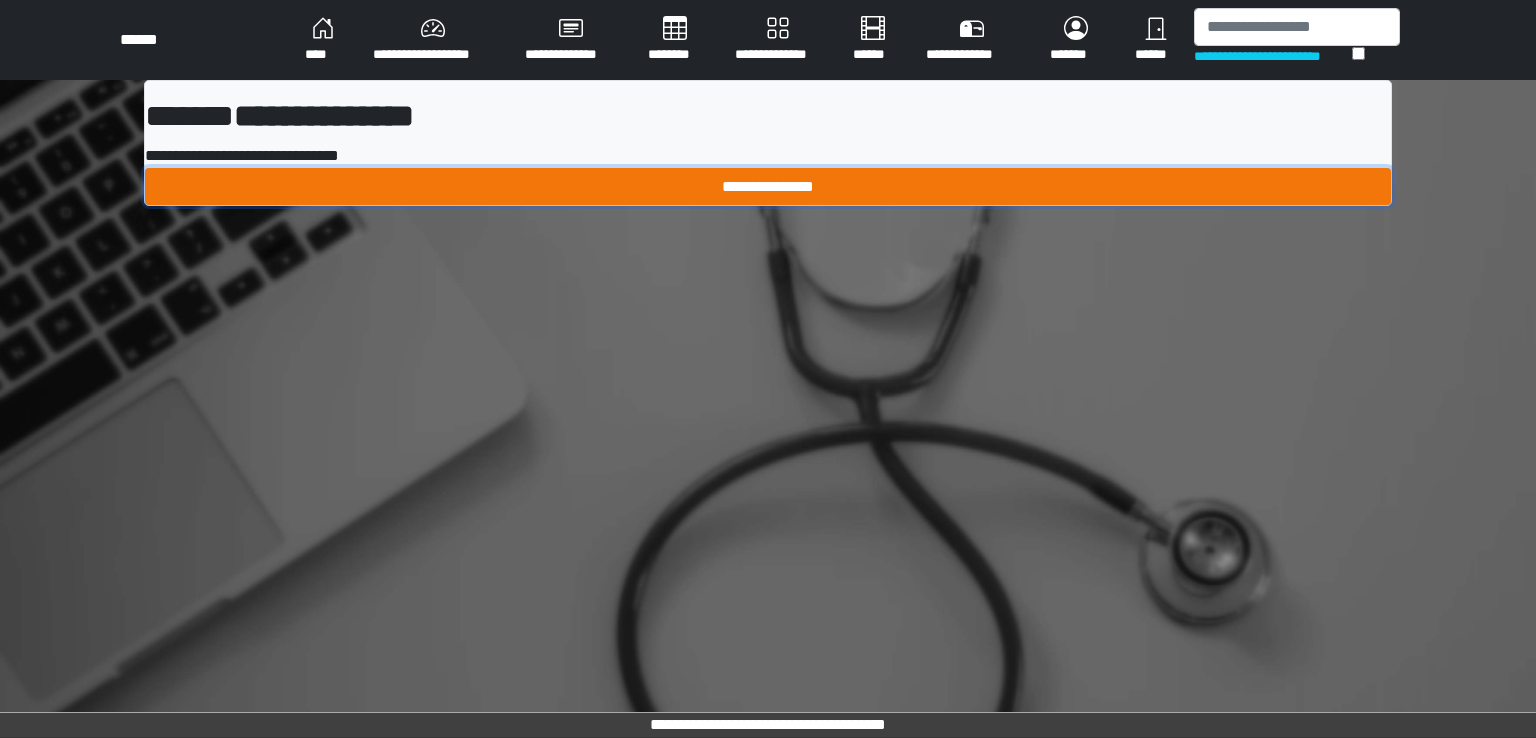 click on "**********" at bounding box center [768, 187] 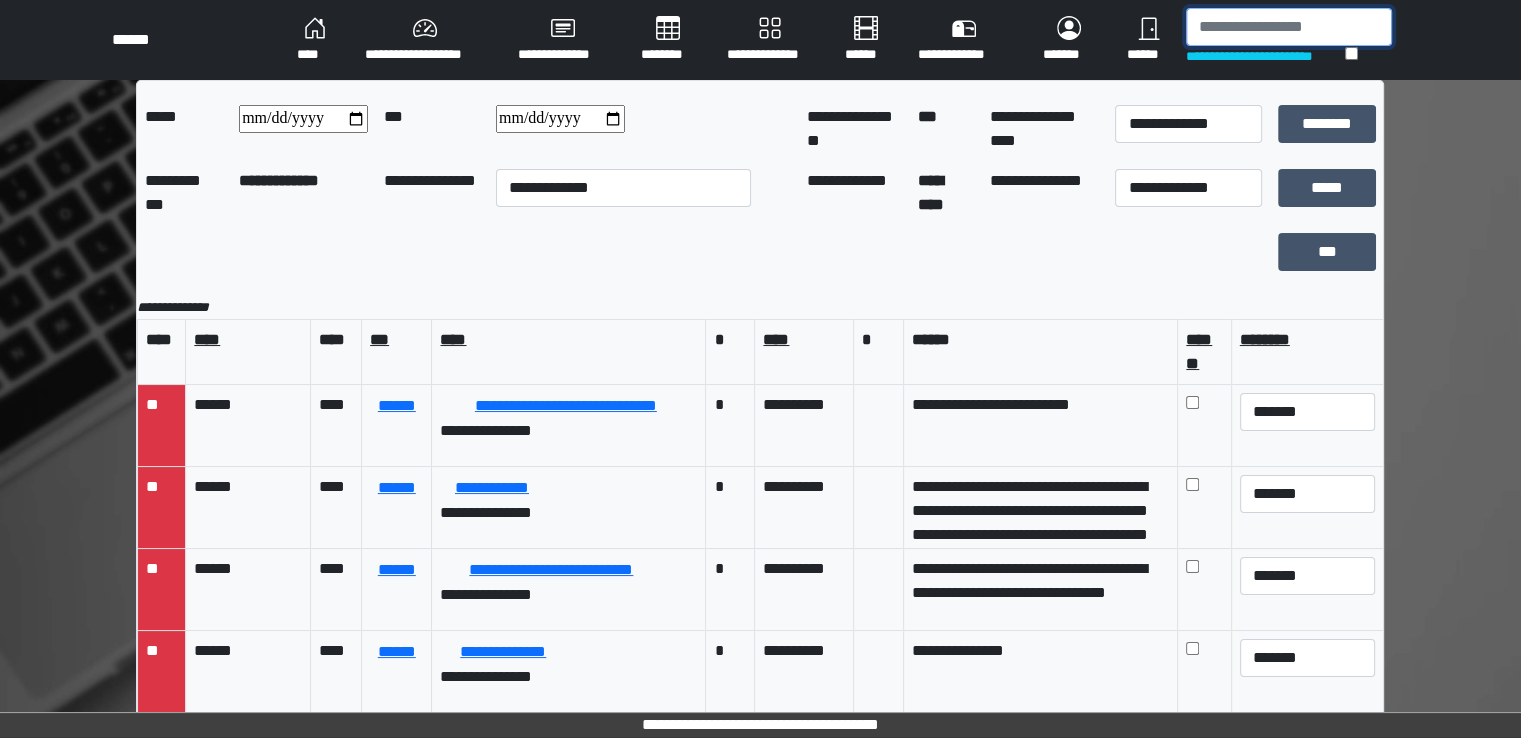 click at bounding box center (1289, 27) 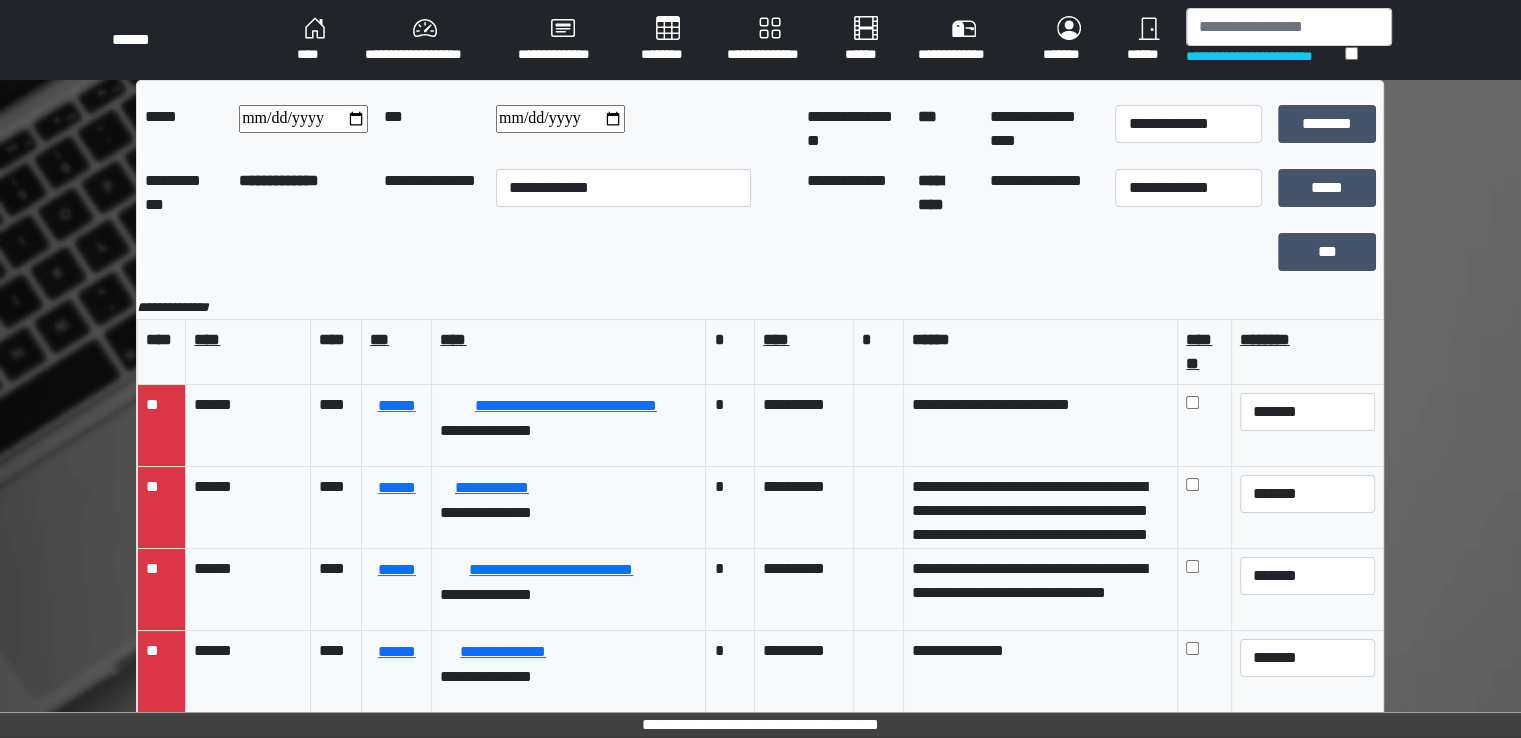 click on "********" at bounding box center [668, 40] 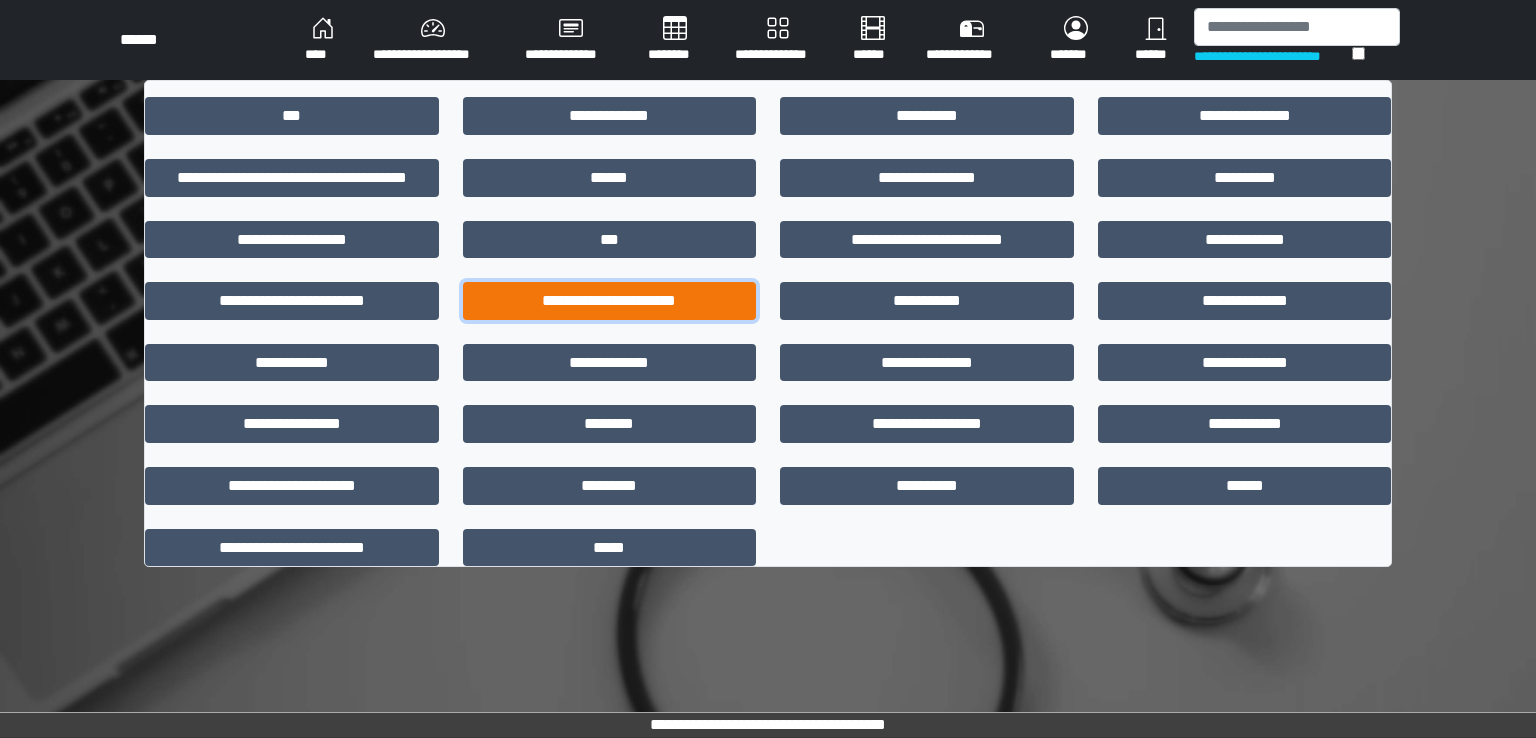 click on "**********" at bounding box center [610, 301] 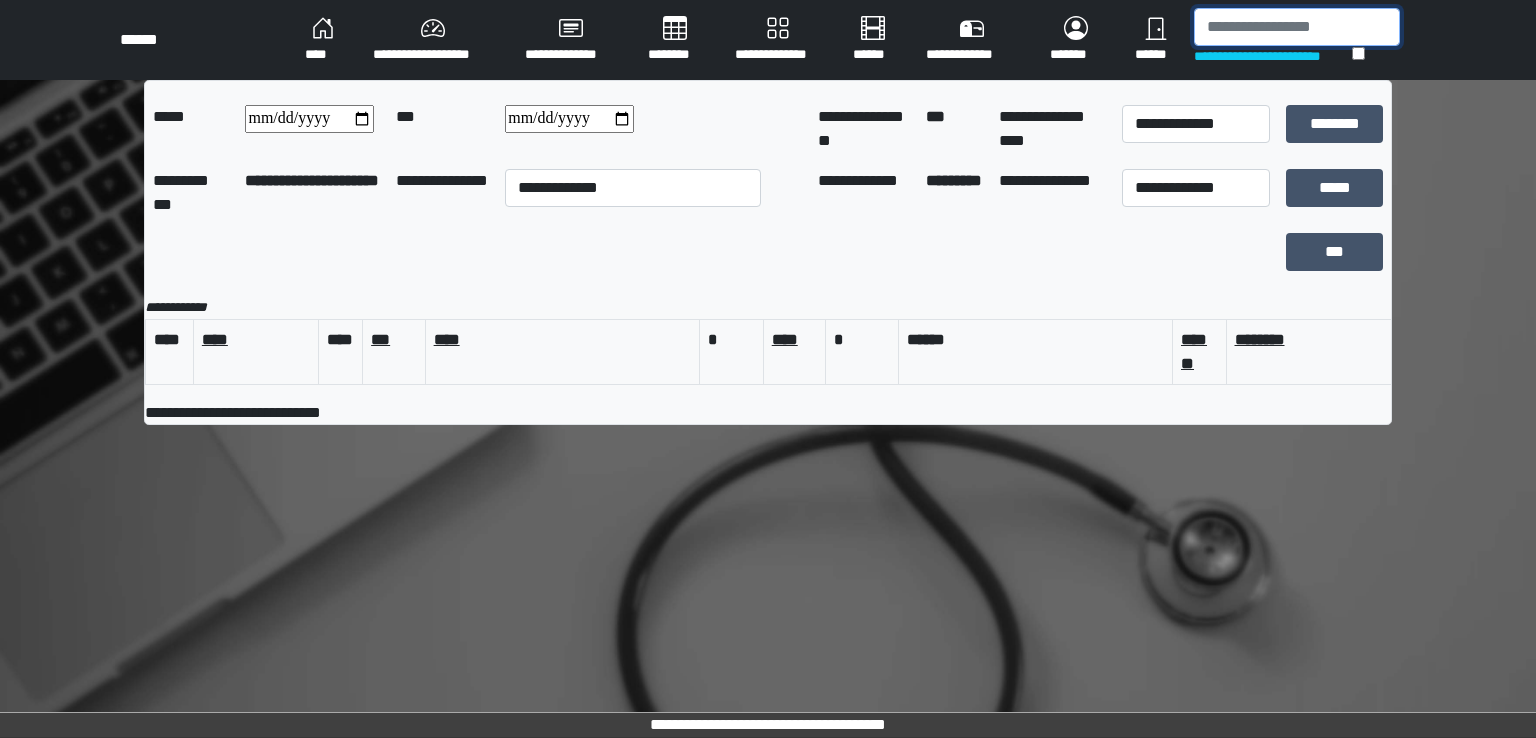 click at bounding box center (1297, 27) 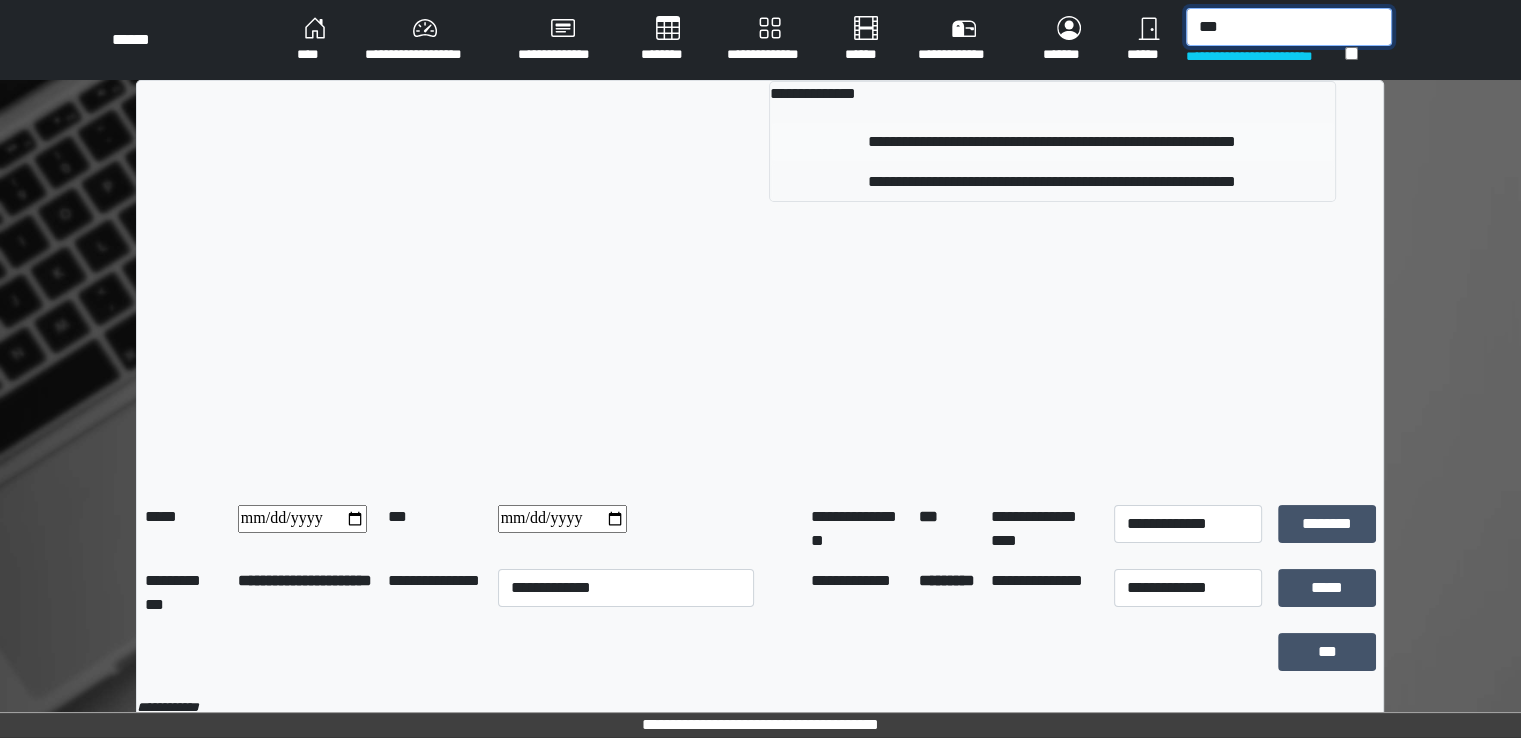 type on "***" 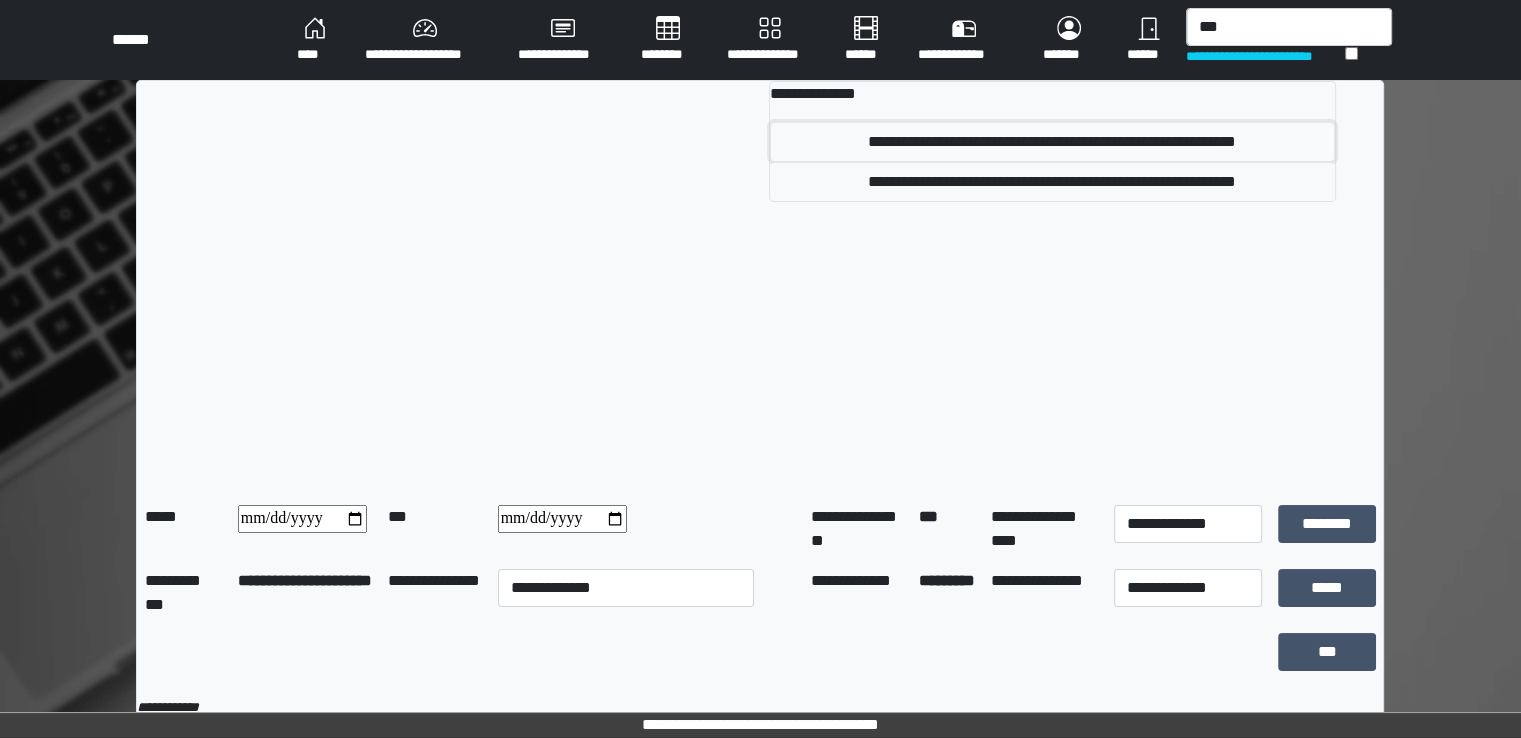 click on "**********" at bounding box center (1052, 142) 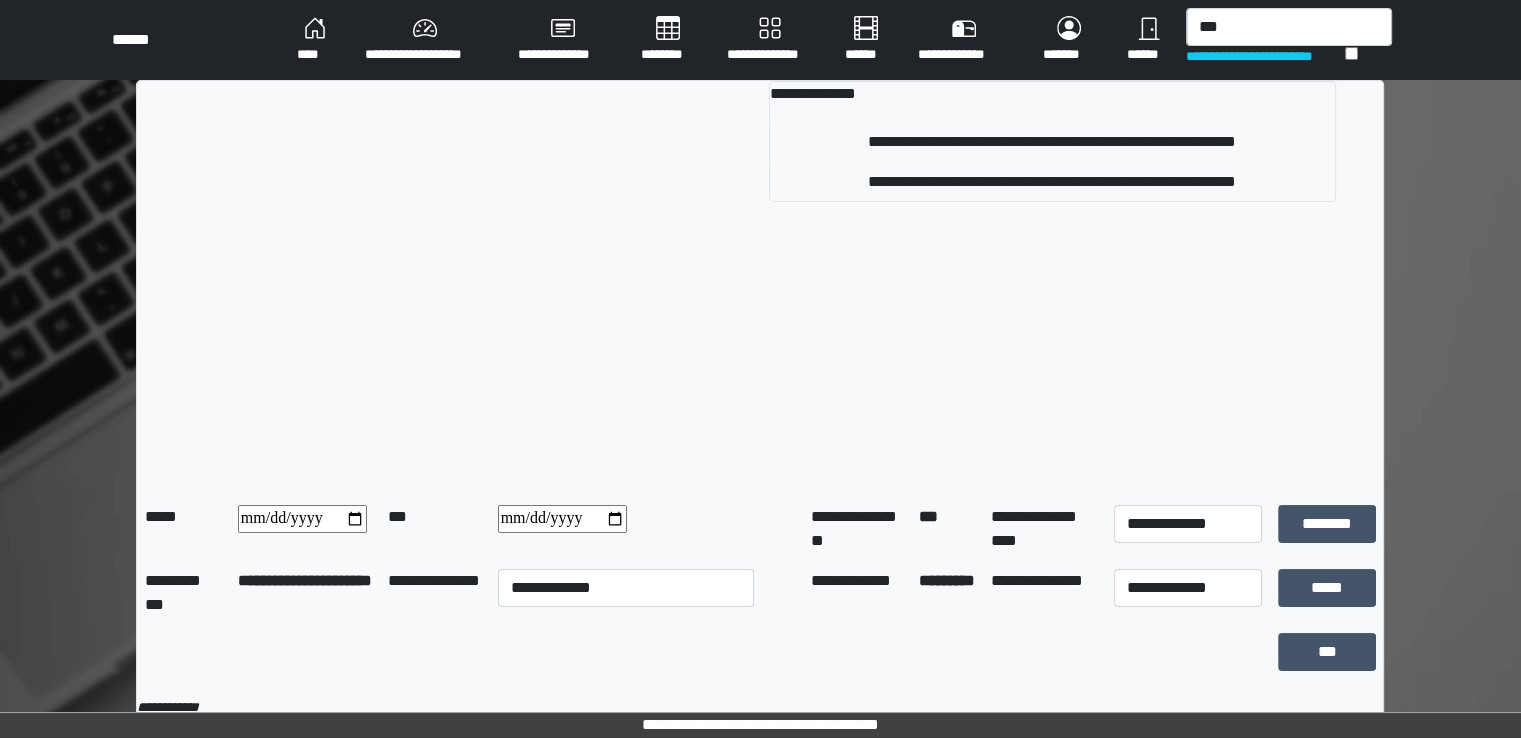 type 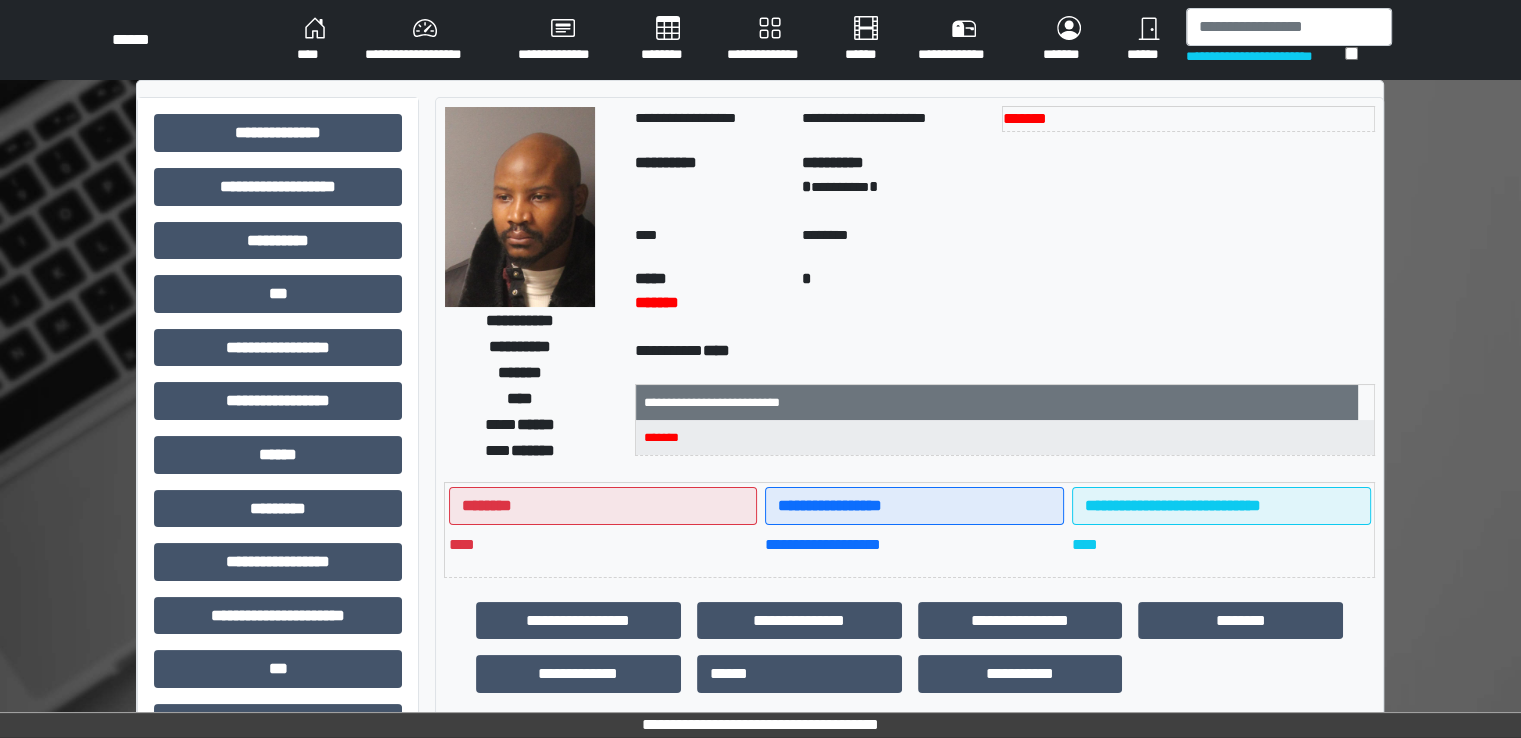 click on "********" at bounding box center [668, 40] 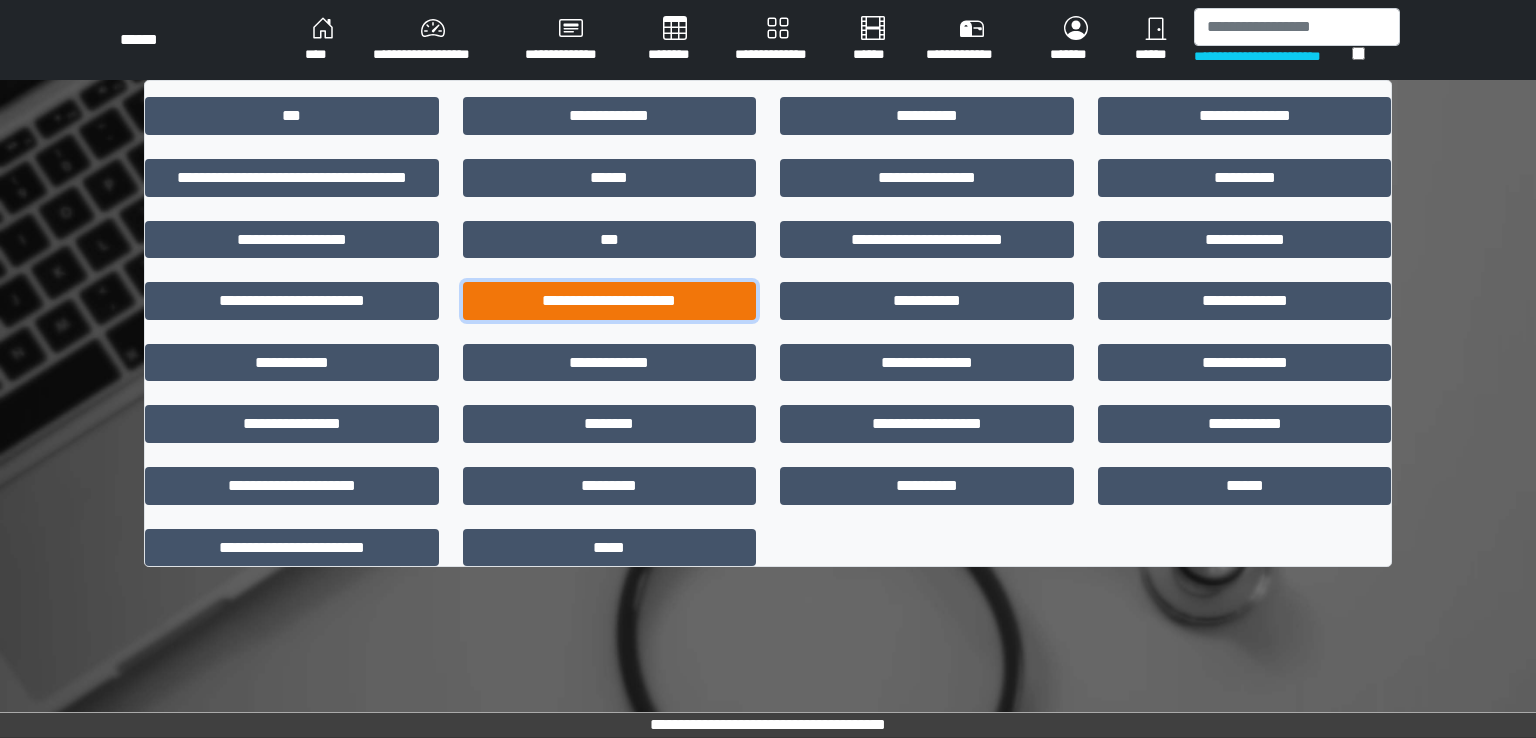 click on "**********" at bounding box center (610, 301) 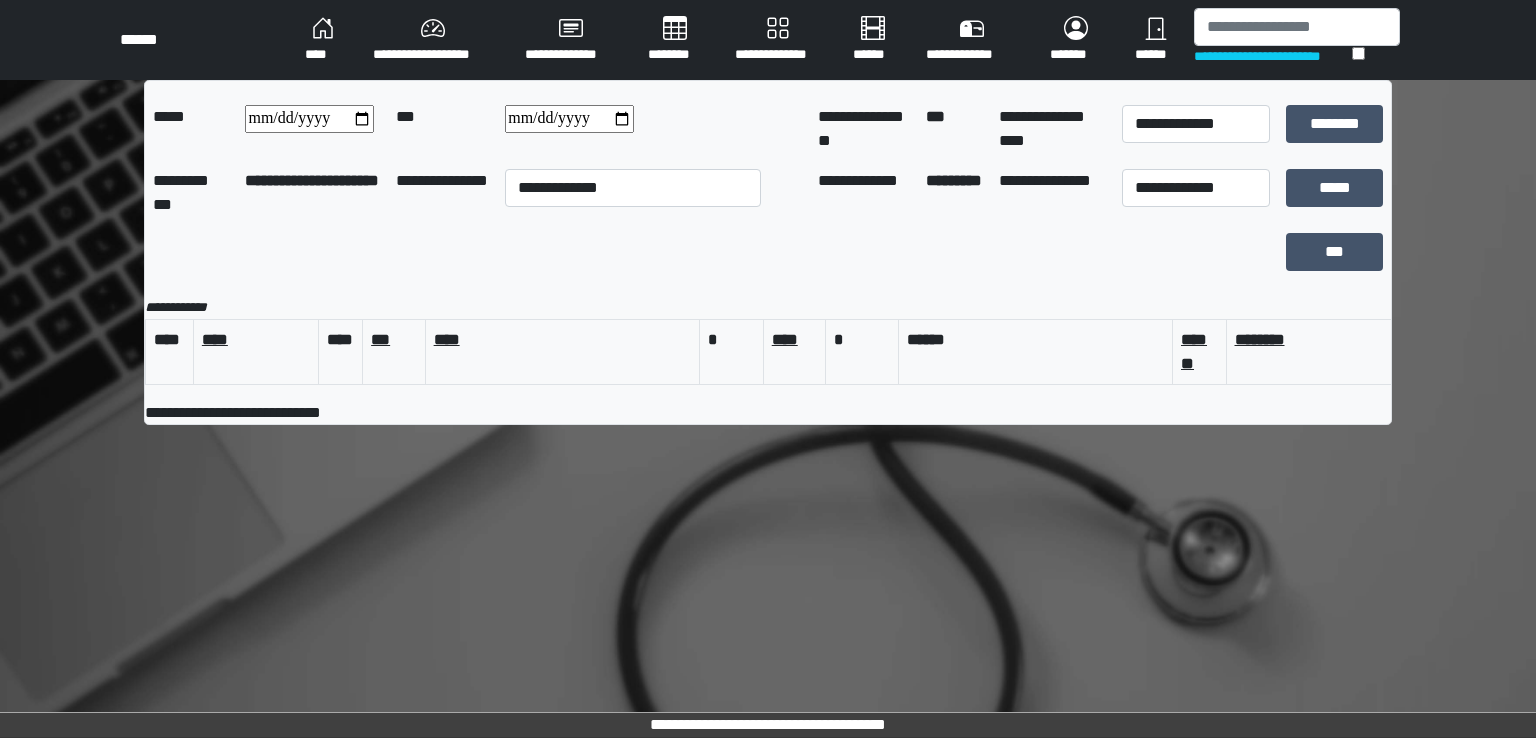 click on "********" at bounding box center (675, 40) 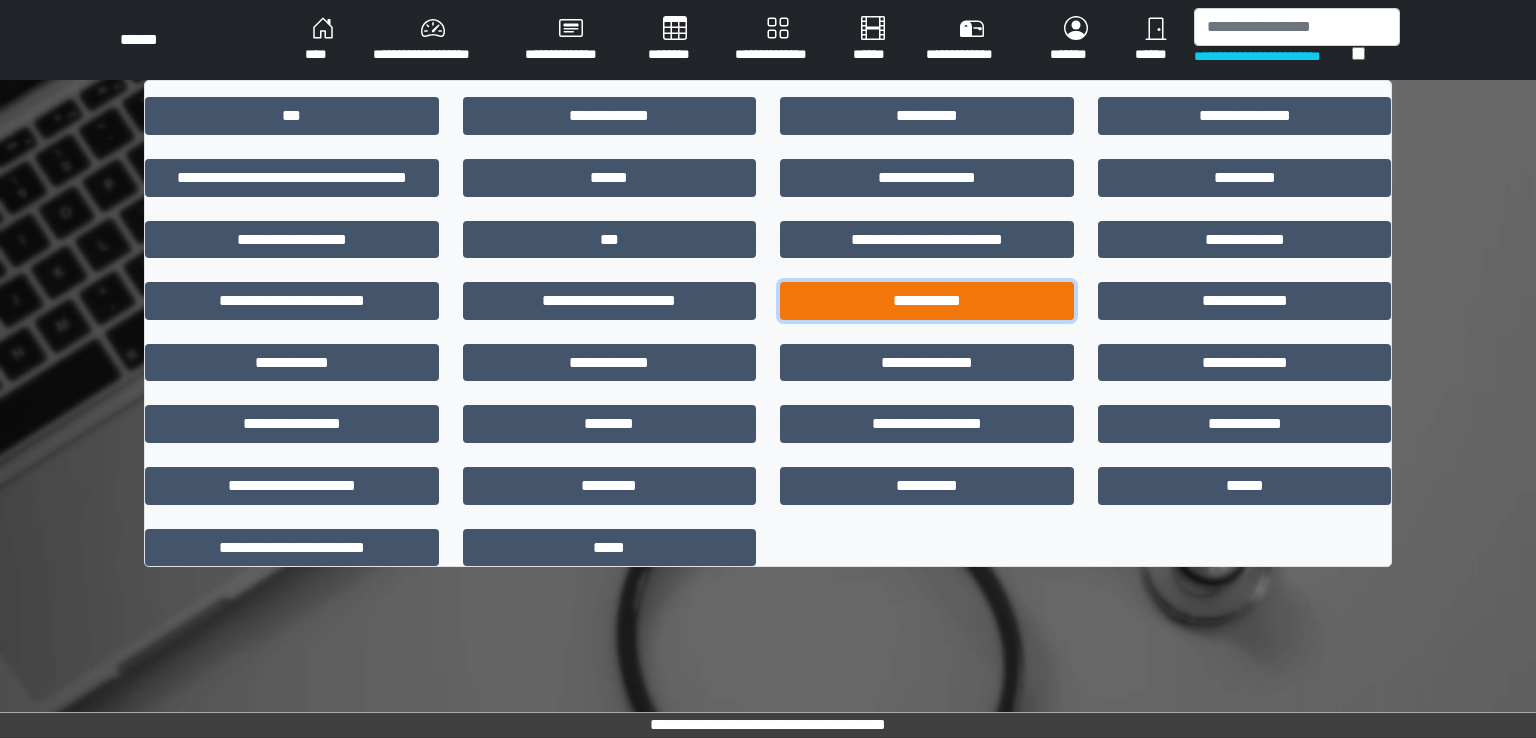 click on "**********" at bounding box center (927, 301) 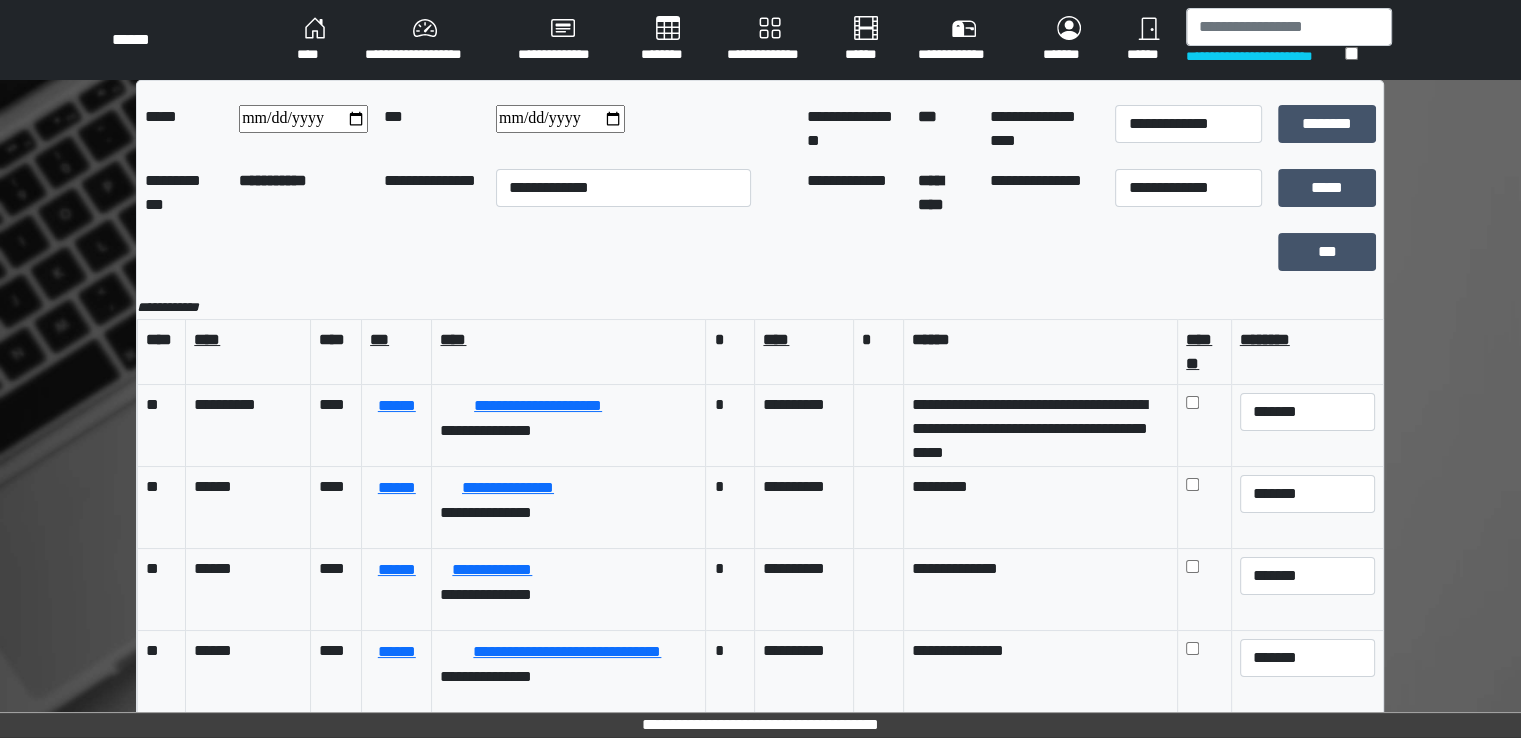 click on "****" at bounding box center (315, 40) 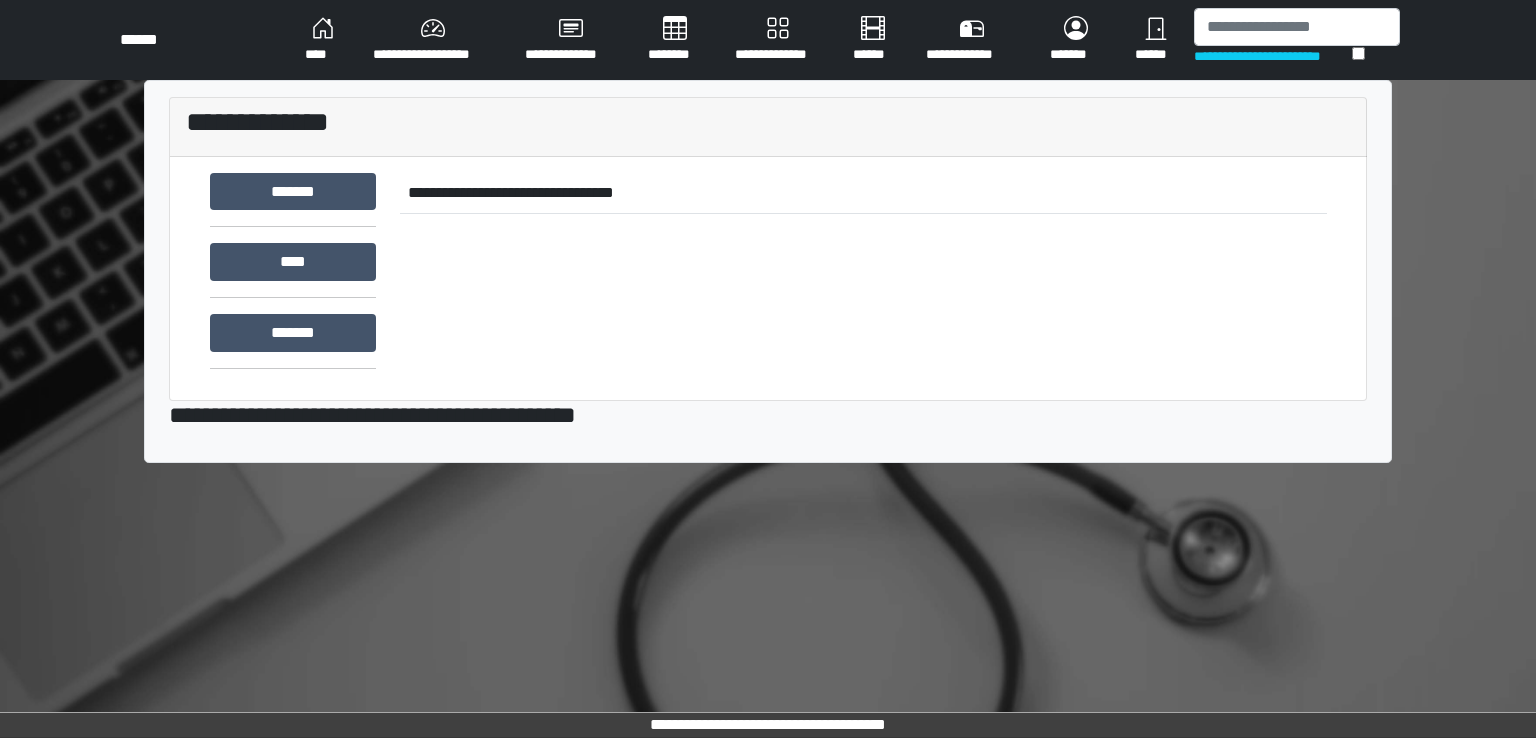 click on "********" at bounding box center [675, 40] 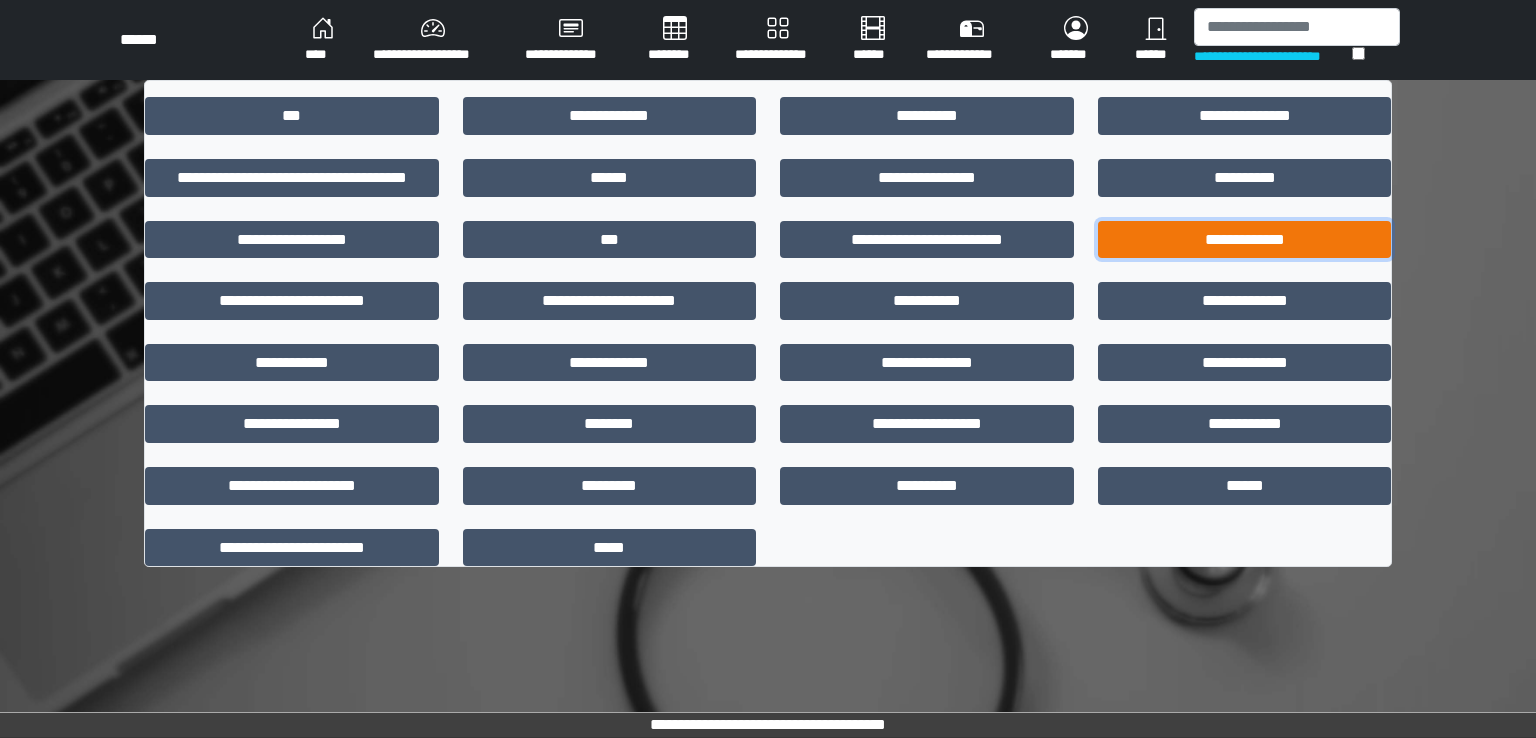 click on "**********" at bounding box center (1245, 240) 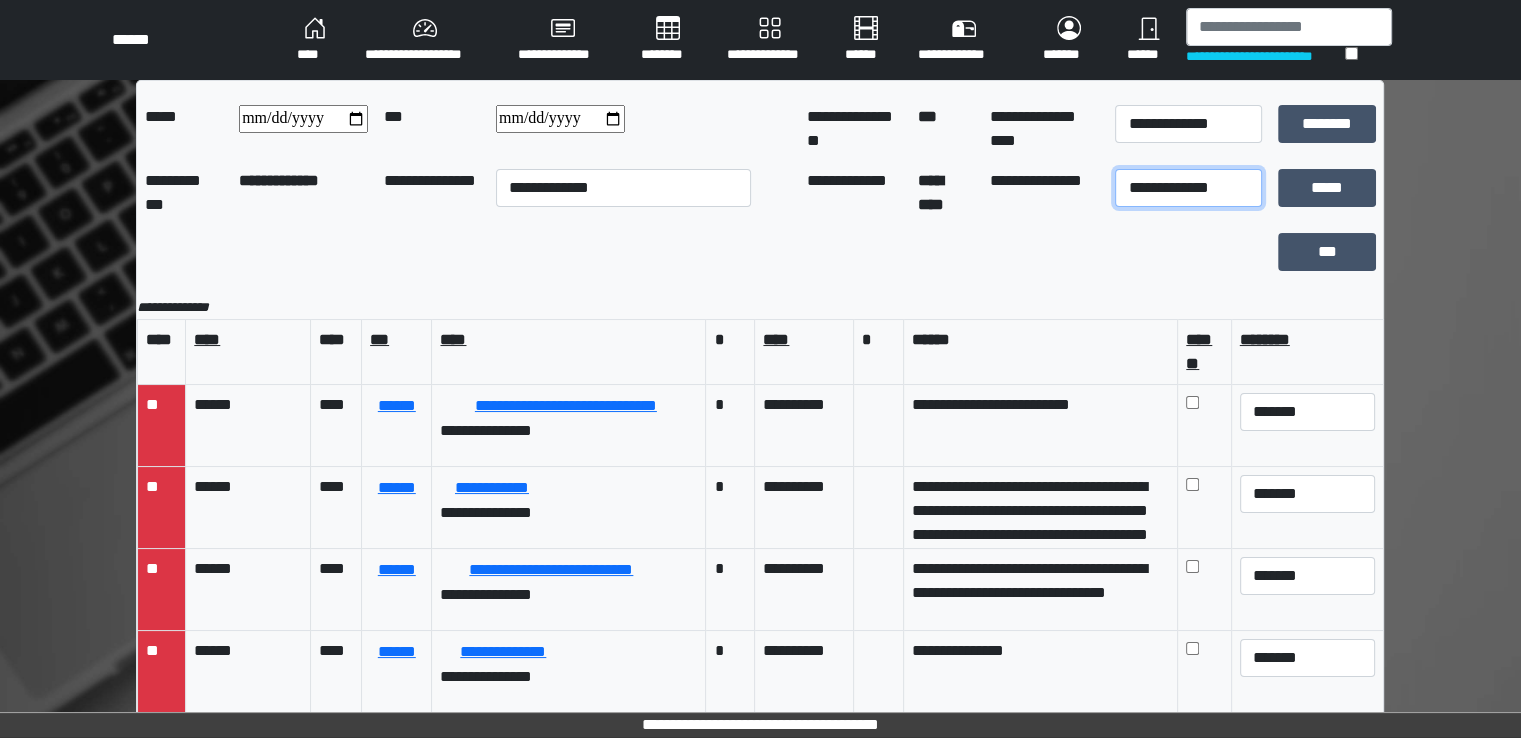 click on "**********" at bounding box center [1188, 188] 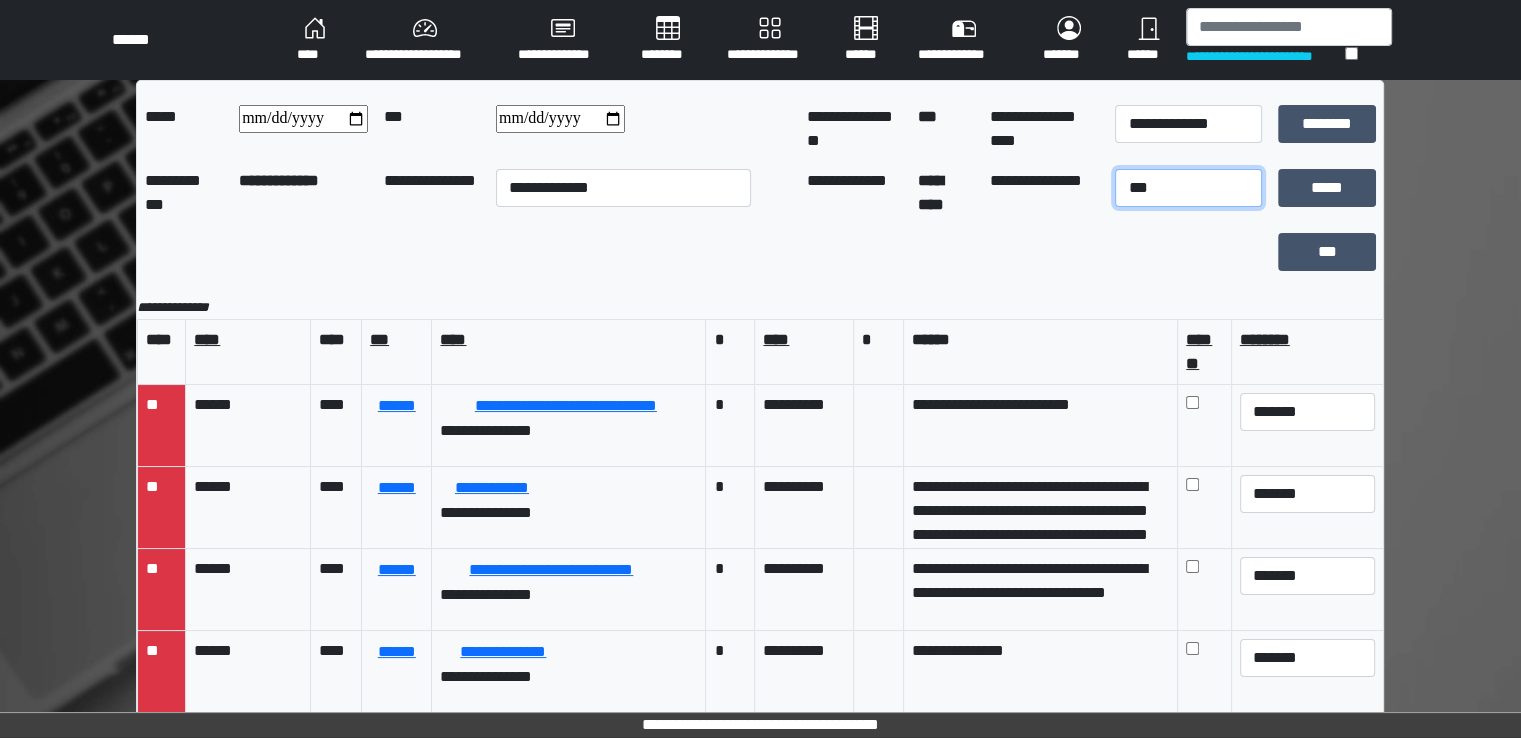 click on "**********" at bounding box center (1188, 188) 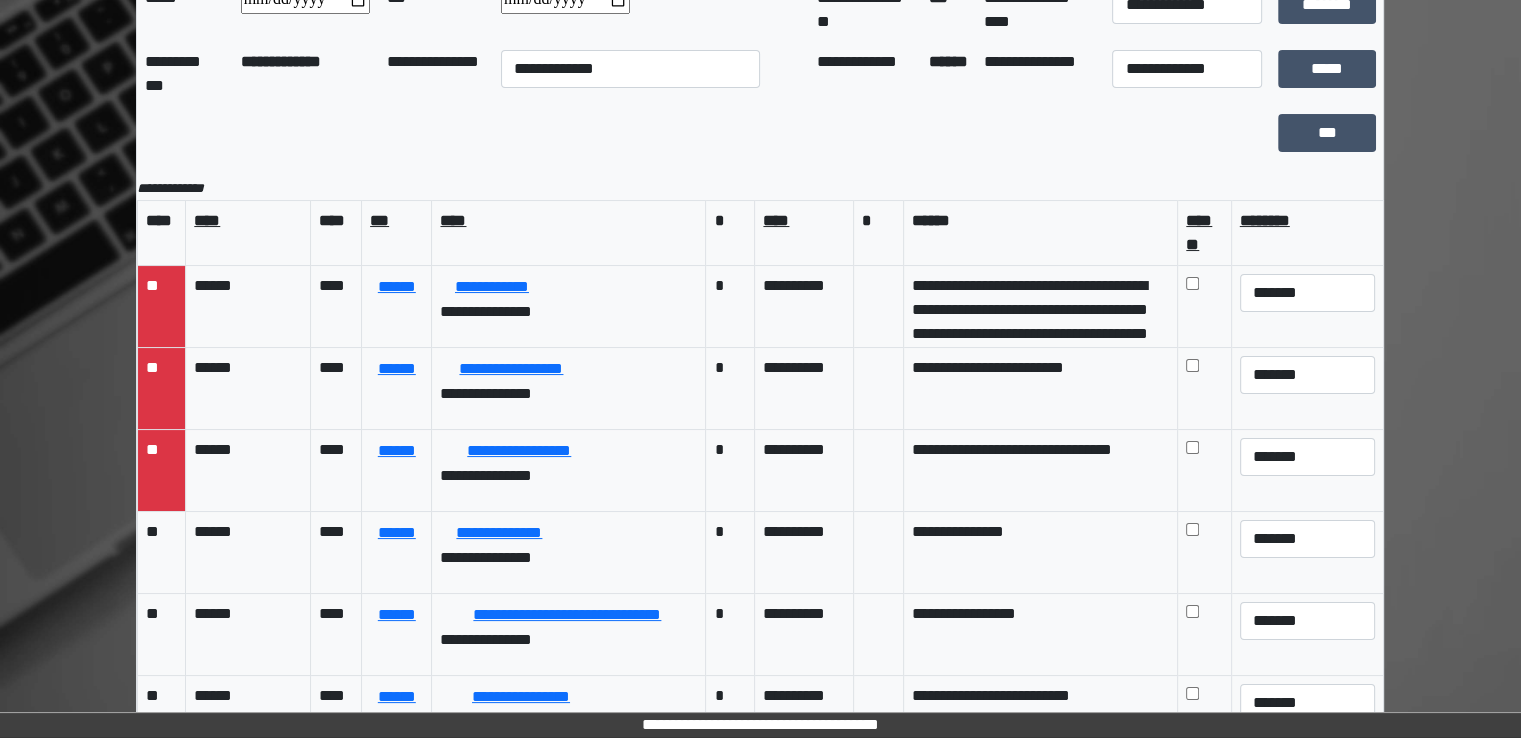 scroll, scrollTop: 174, scrollLeft: 0, axis: vertical 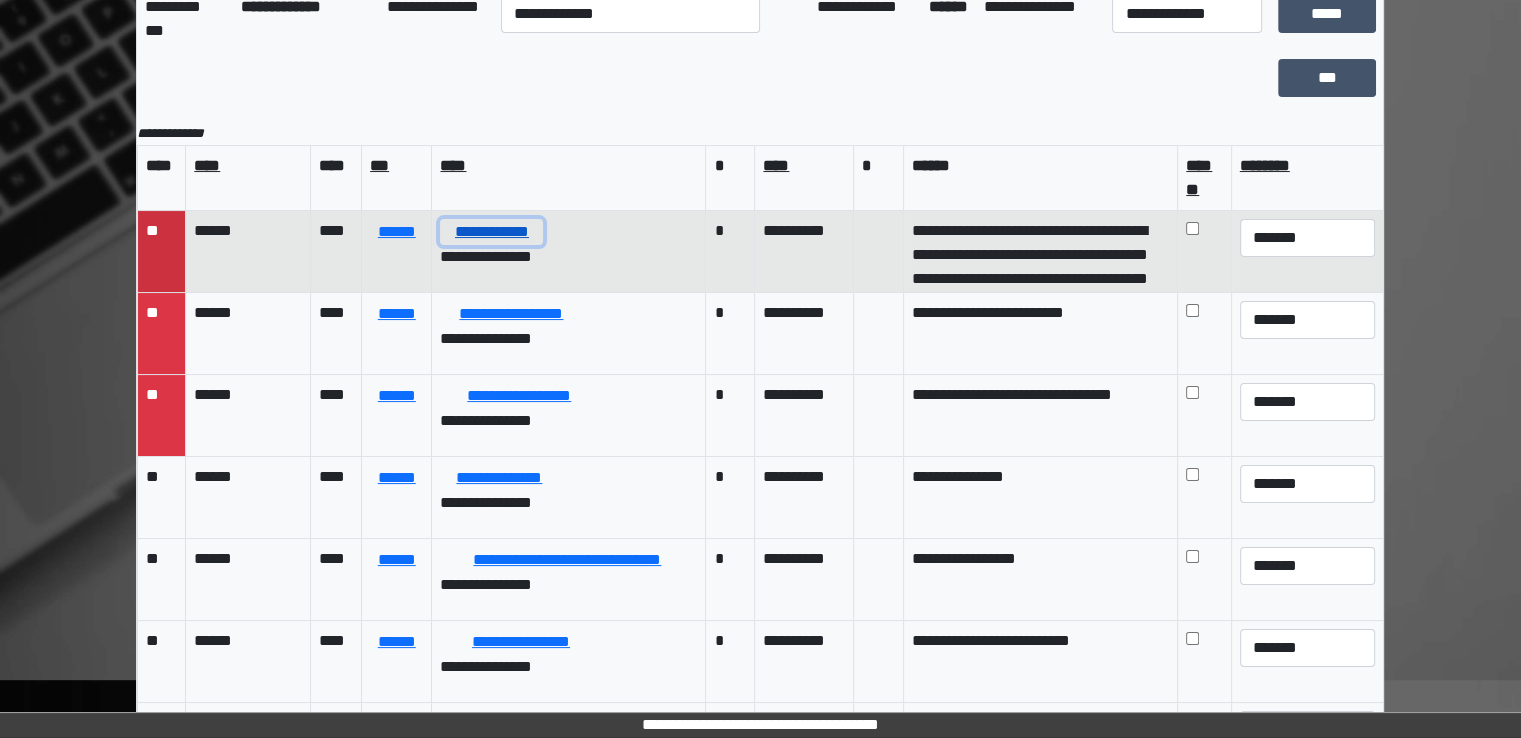 click on "**********" at bounding box center [491, 232] 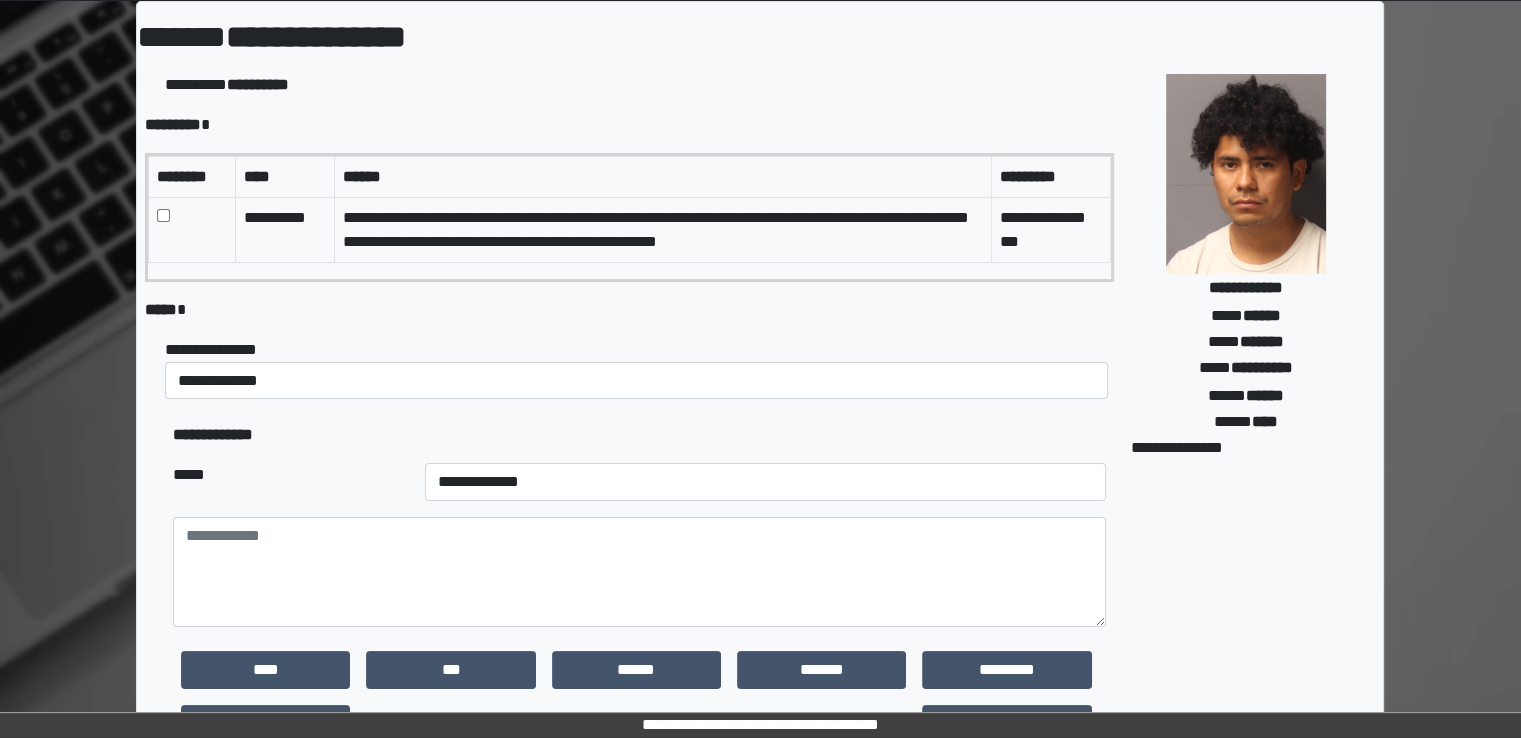 scroll, scrollTop: 0, scrollLeft: 0, axis: both 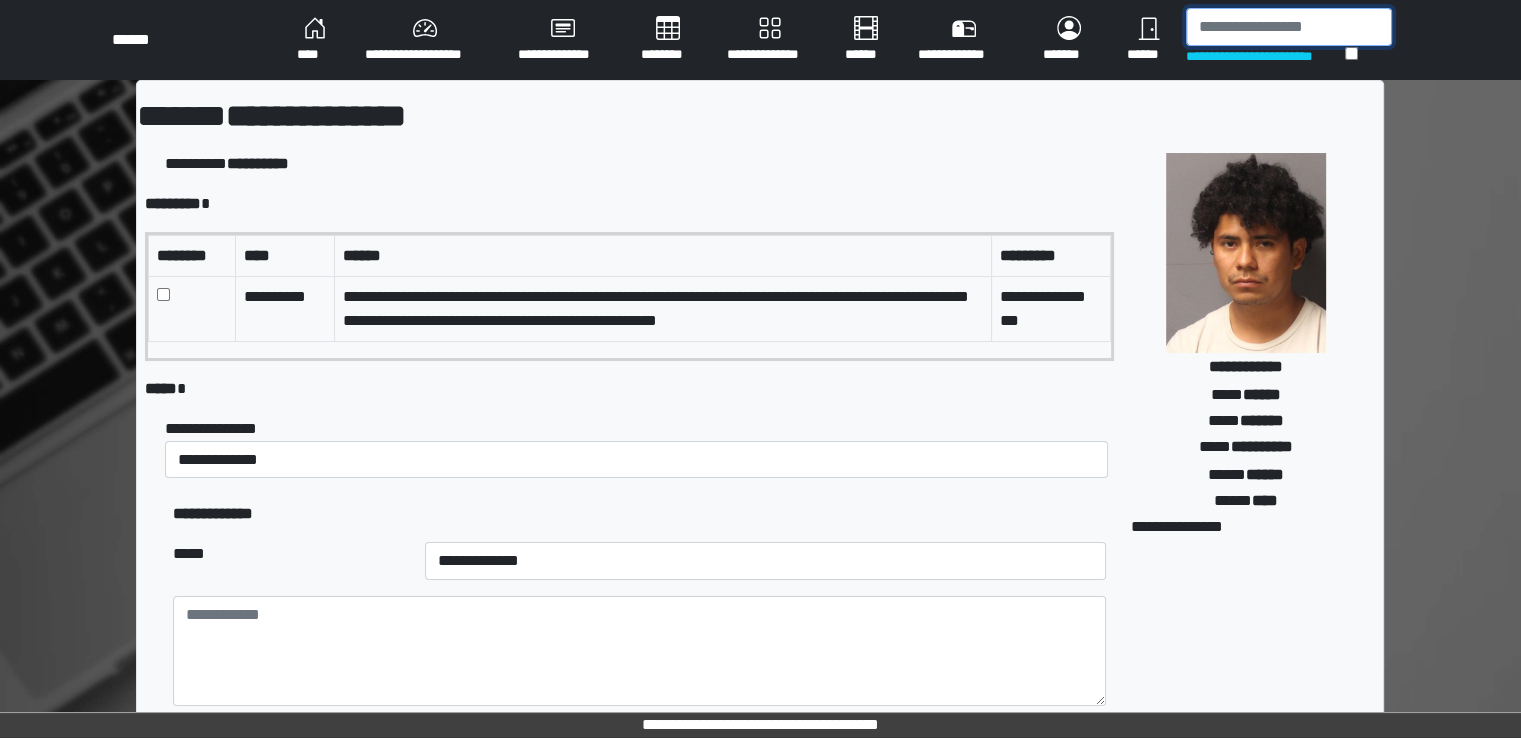 click at bounding box center [1289, 27] 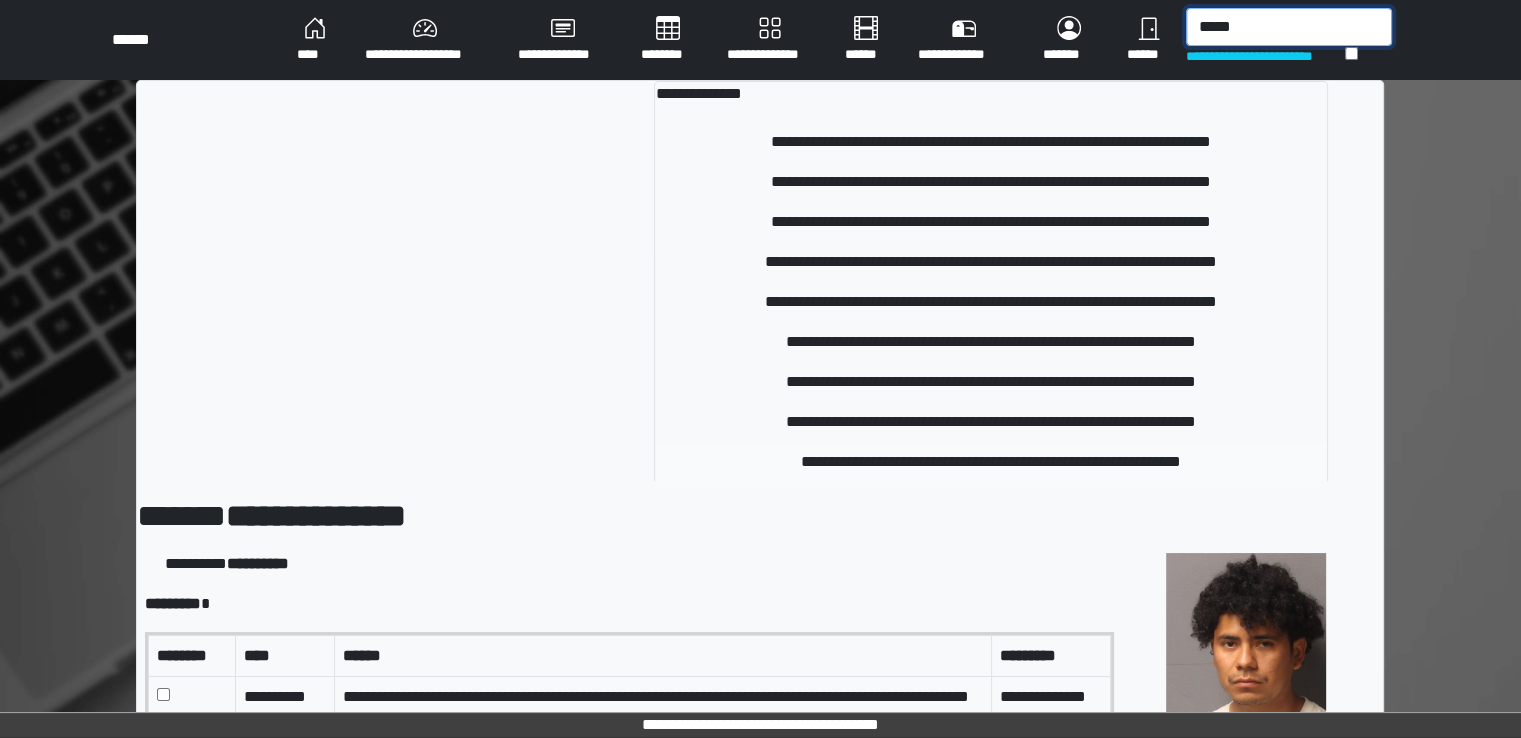 type on "*****" 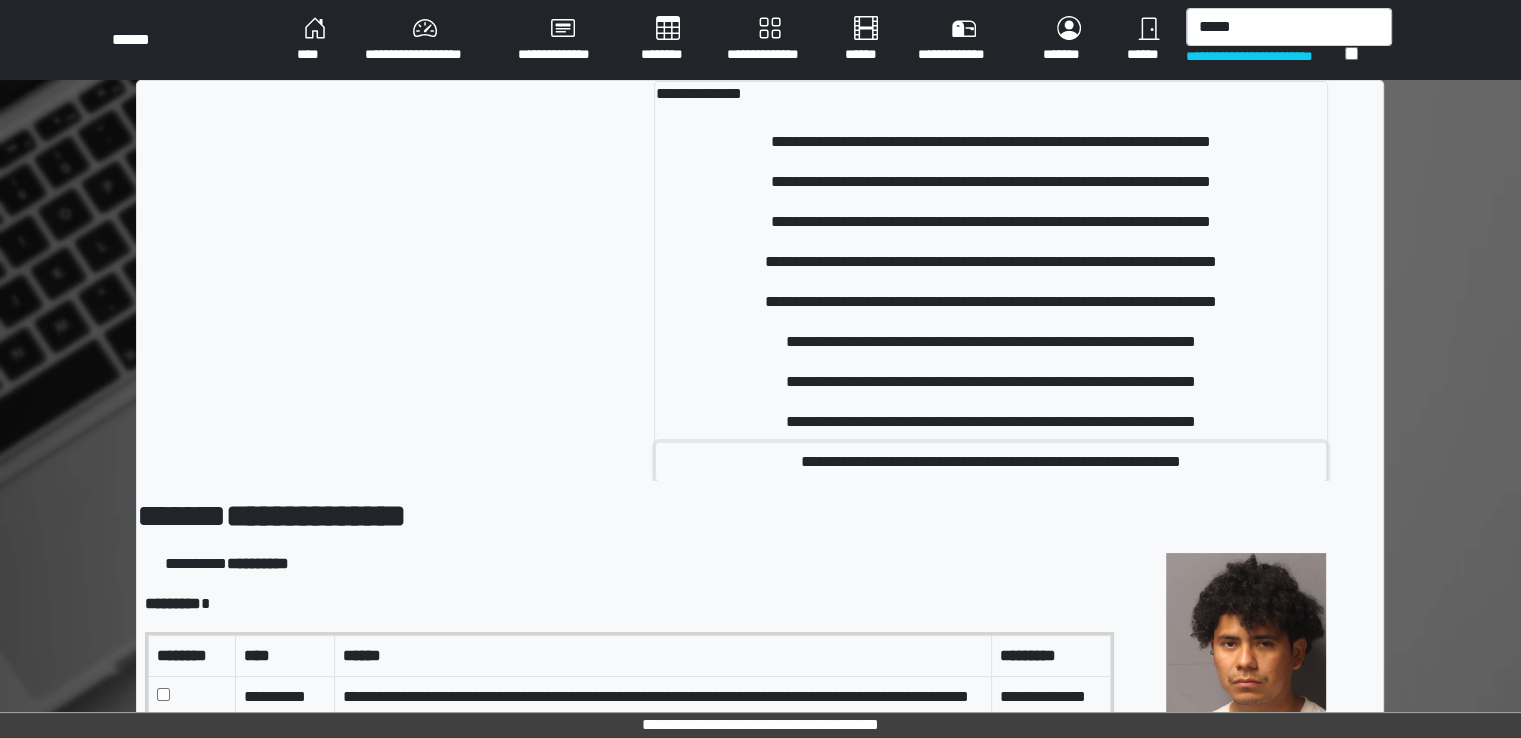 click on "**********" at bounding box center [991, 462] 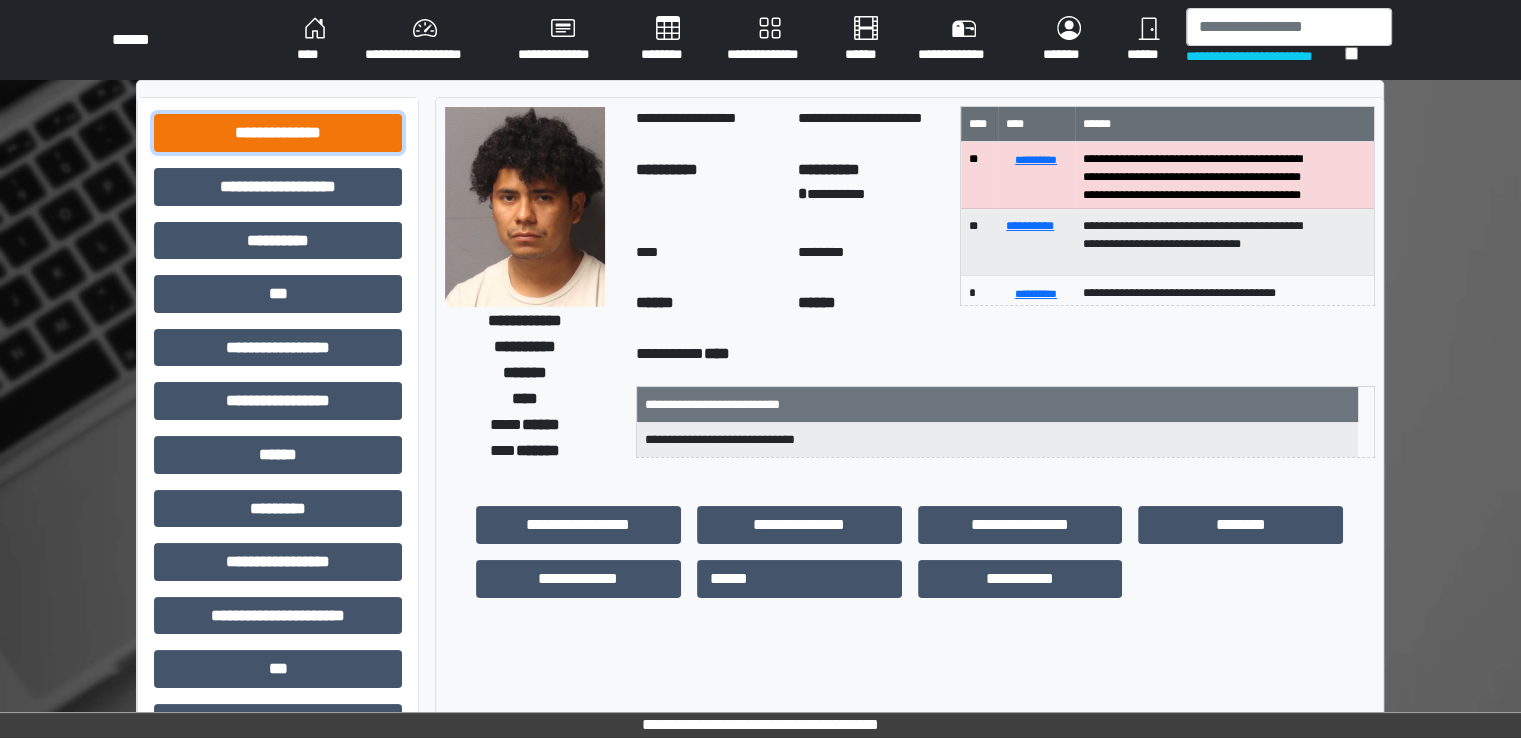 click on "**********" at bounding box center [278, 133] 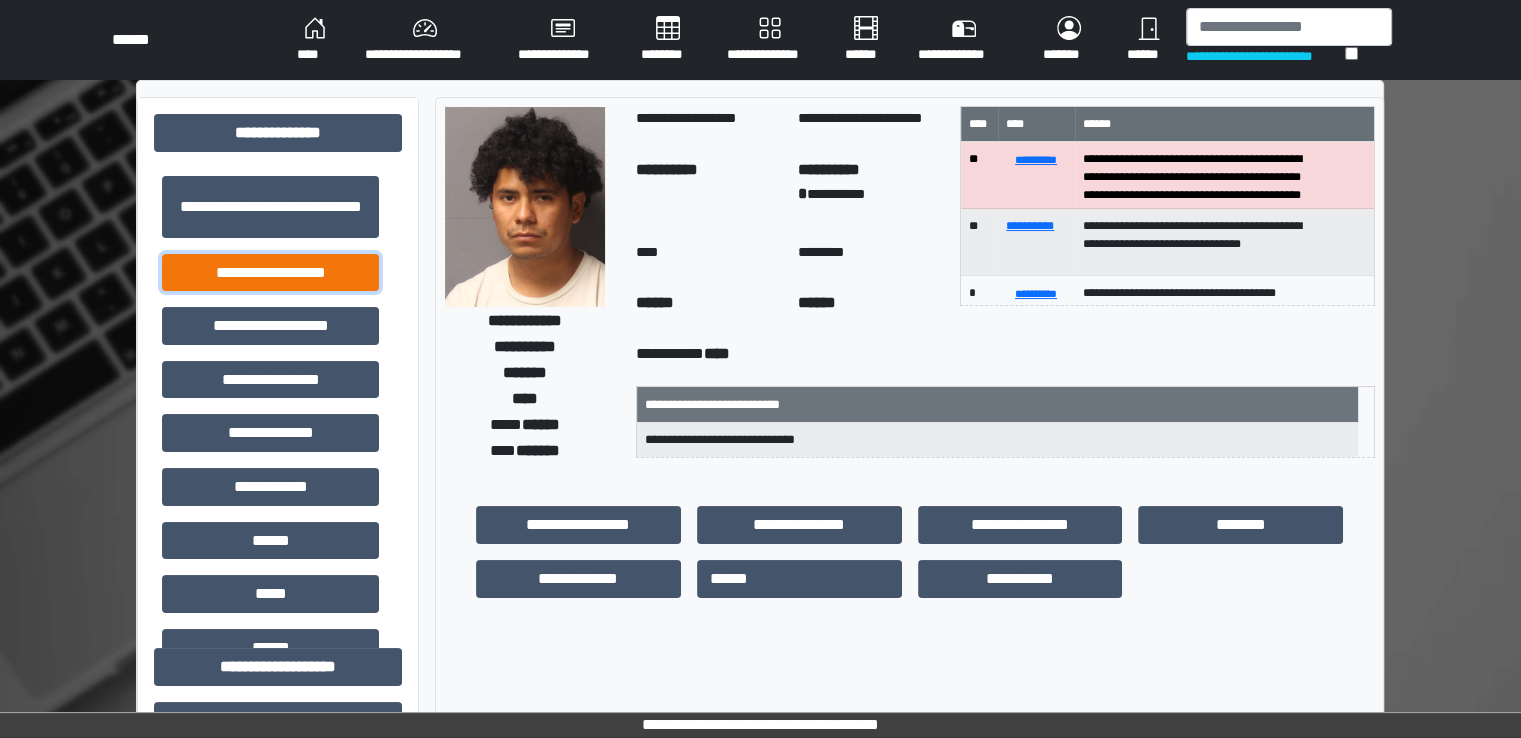 click on "**********" at bounding box center [270, 273] 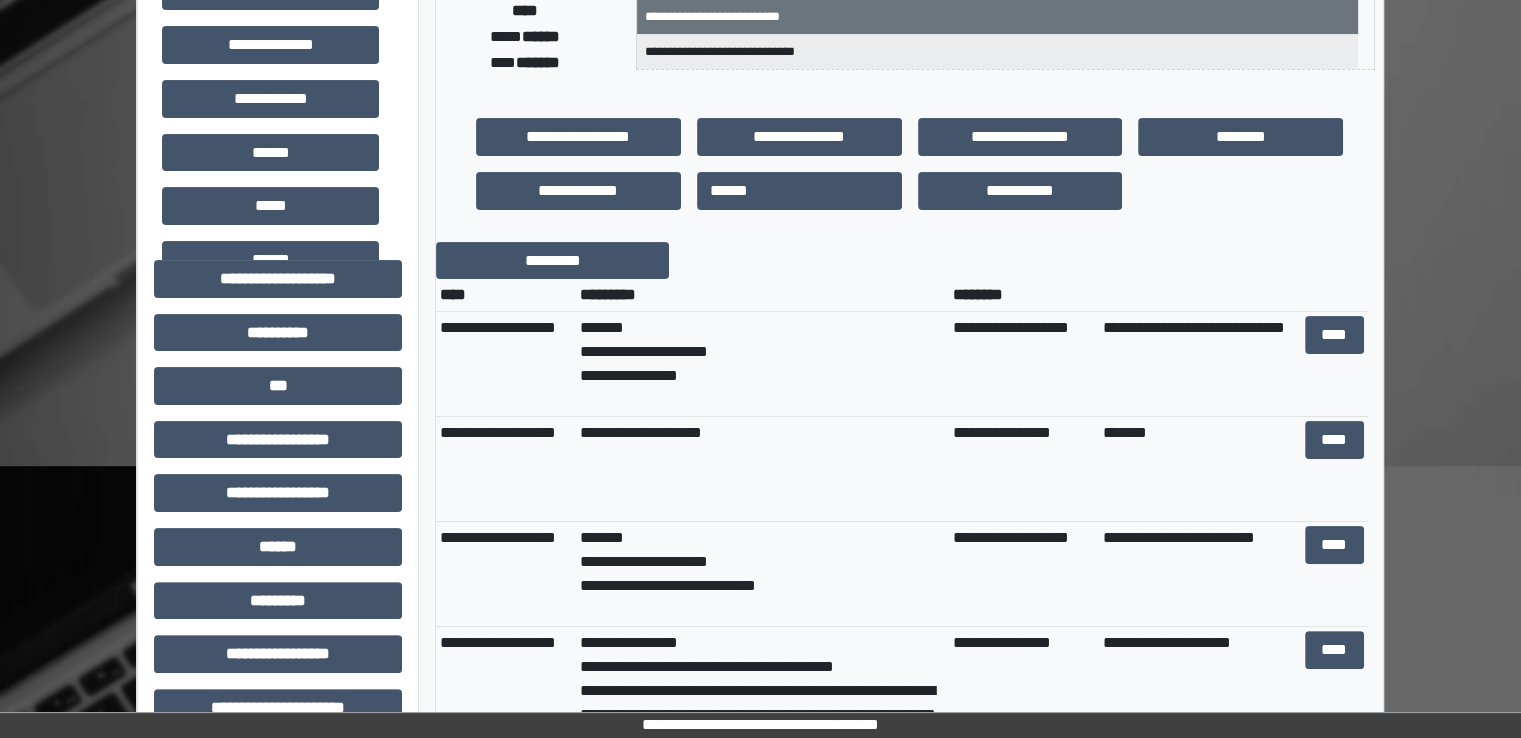 scroll, scrollTop: 400, scrollLeft: 0, axis: vertical 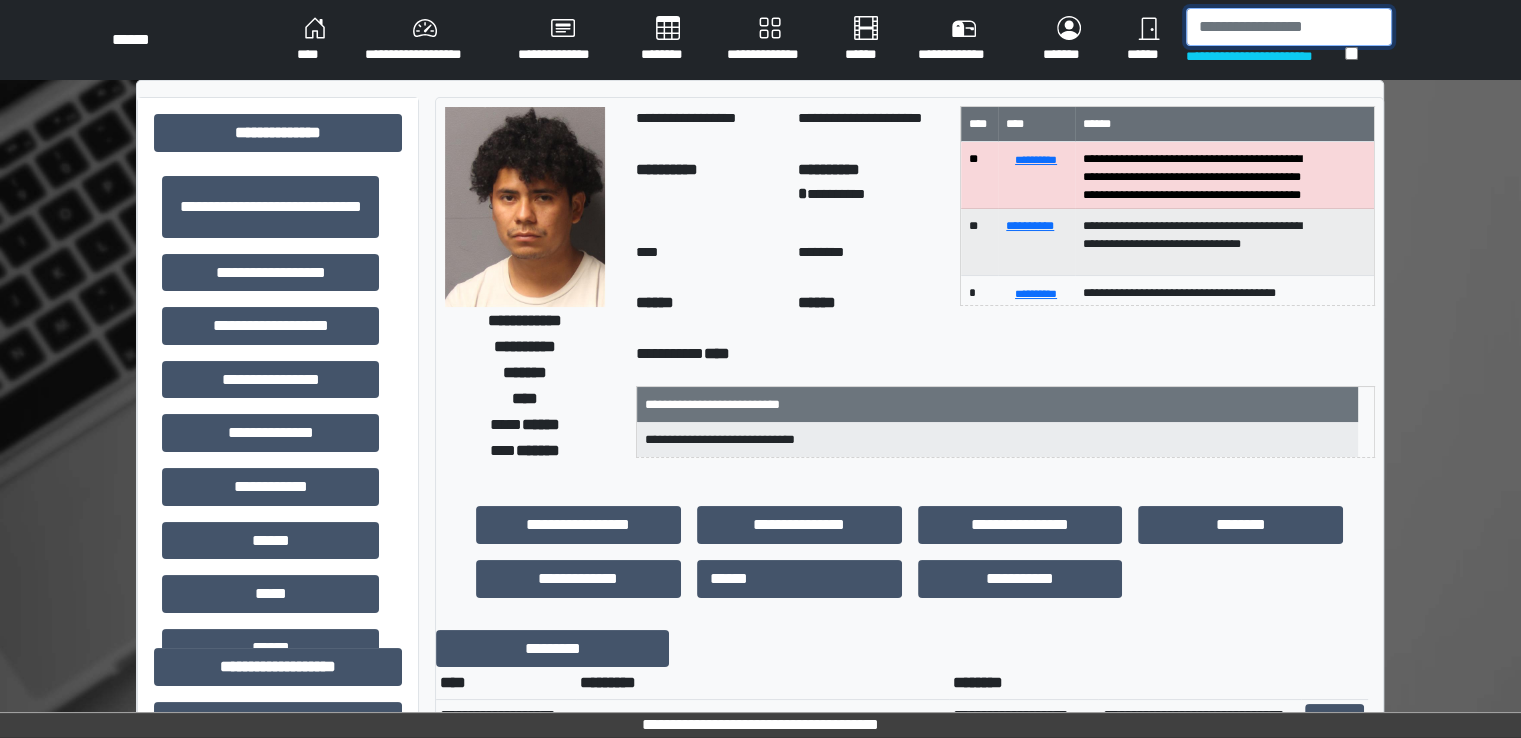 click at bounding box center [1289, 27] 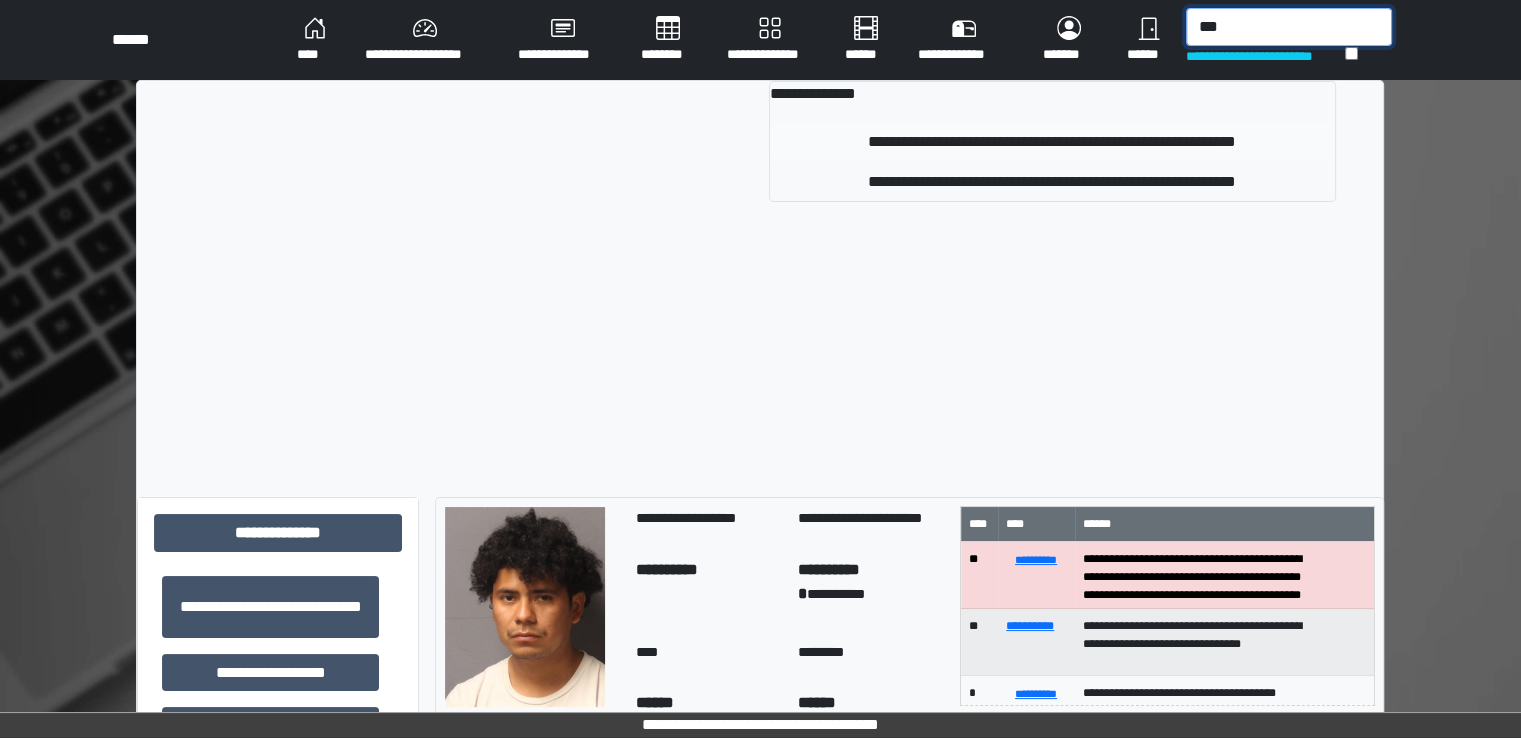 type on "***" 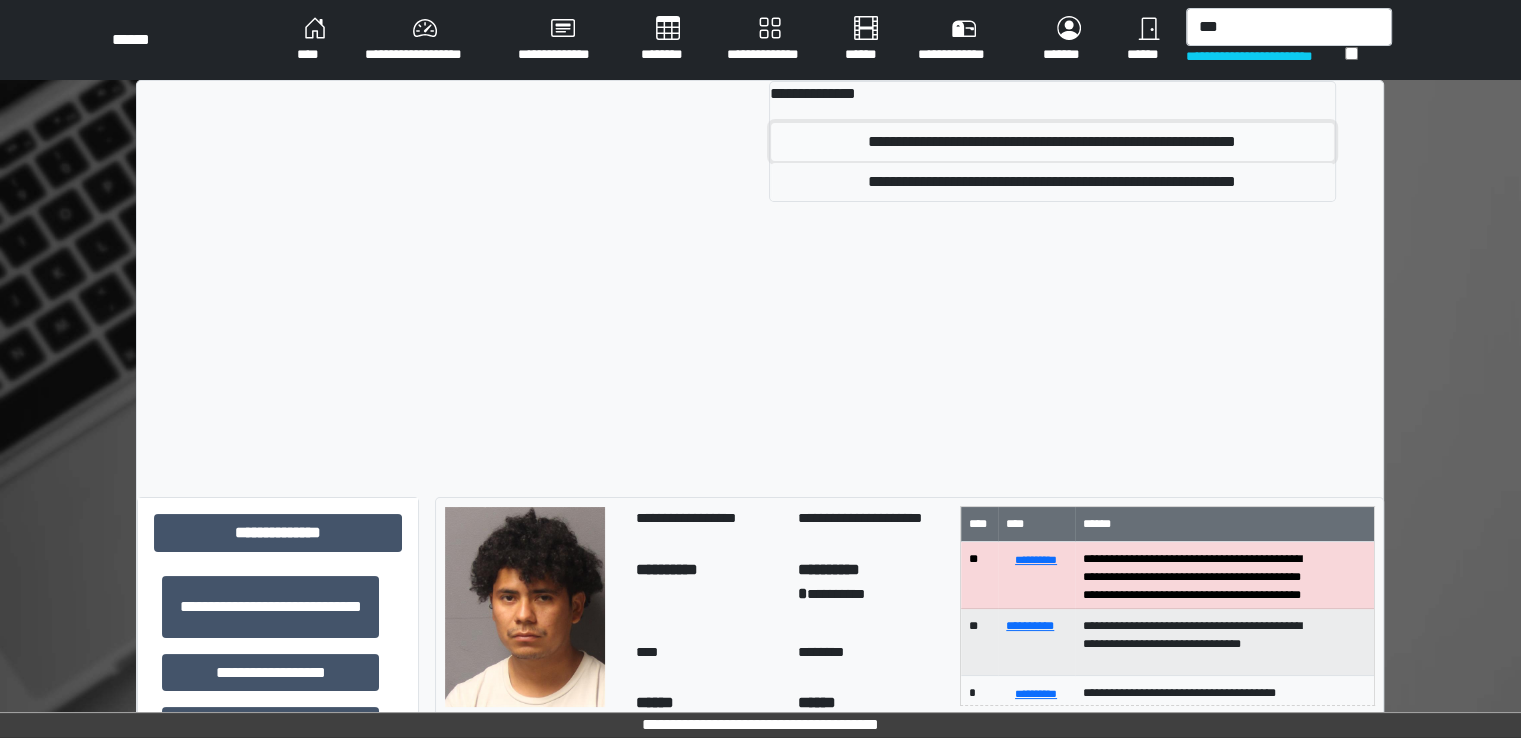 click on "**********" at bounding box center (1052, 142) 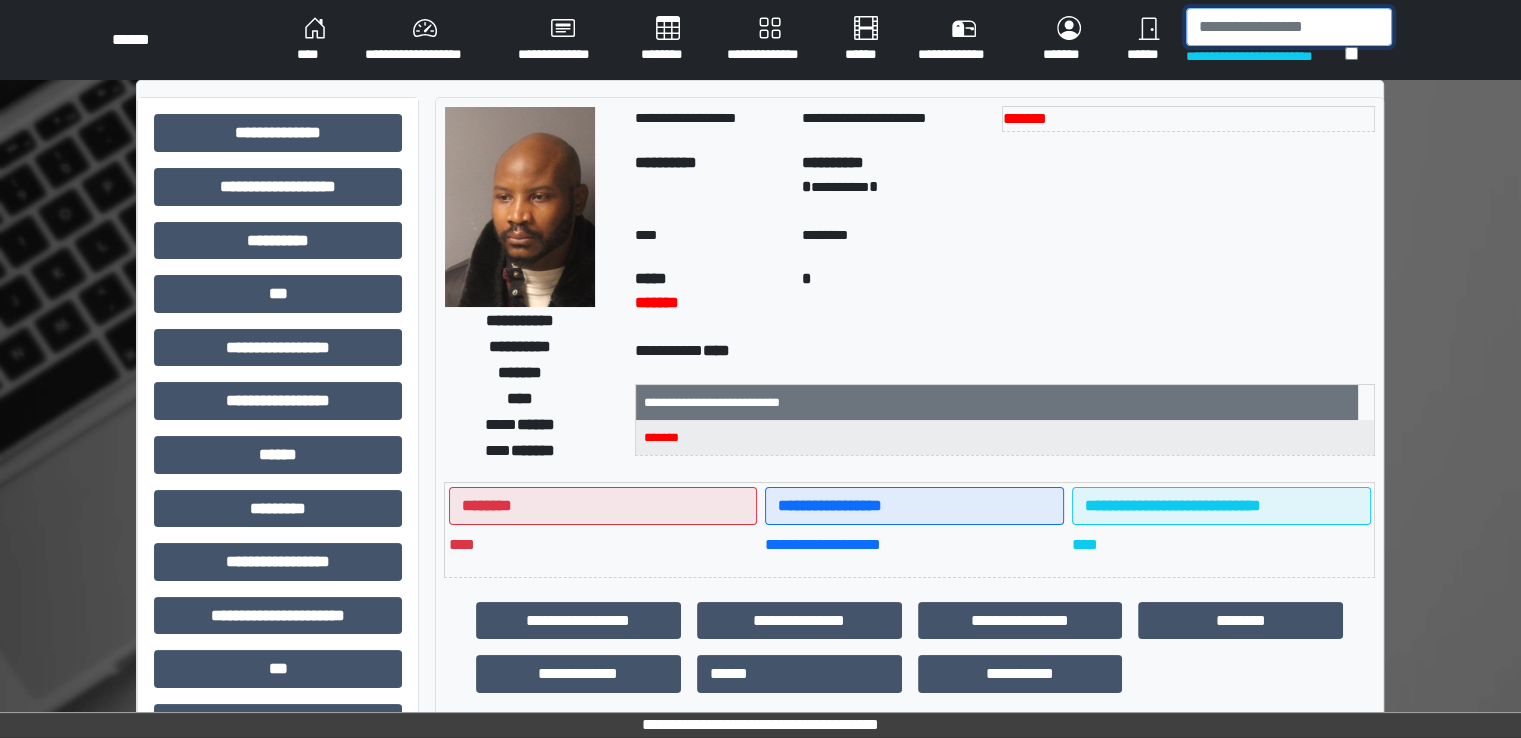 click at bounding box center (1289, 27) 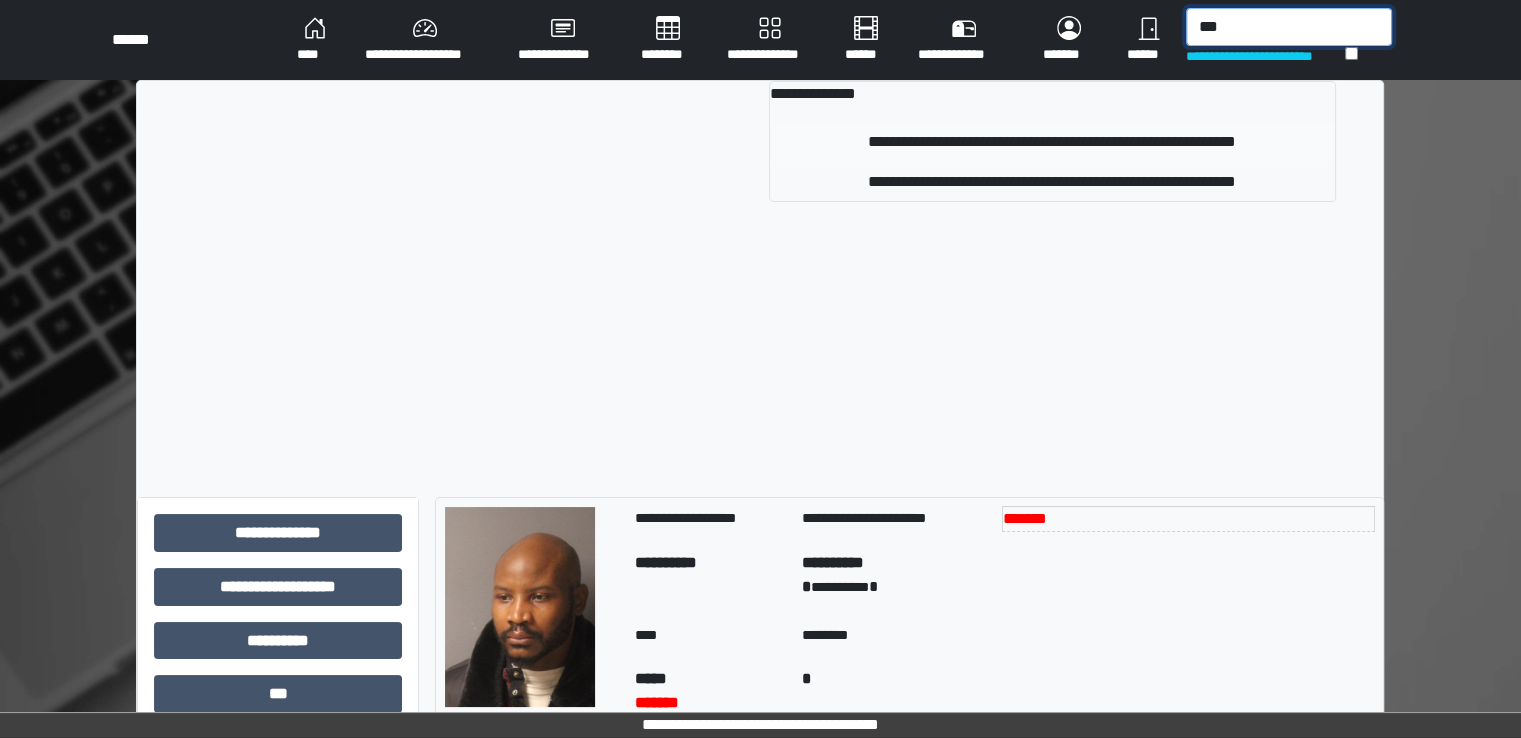 type on "***" 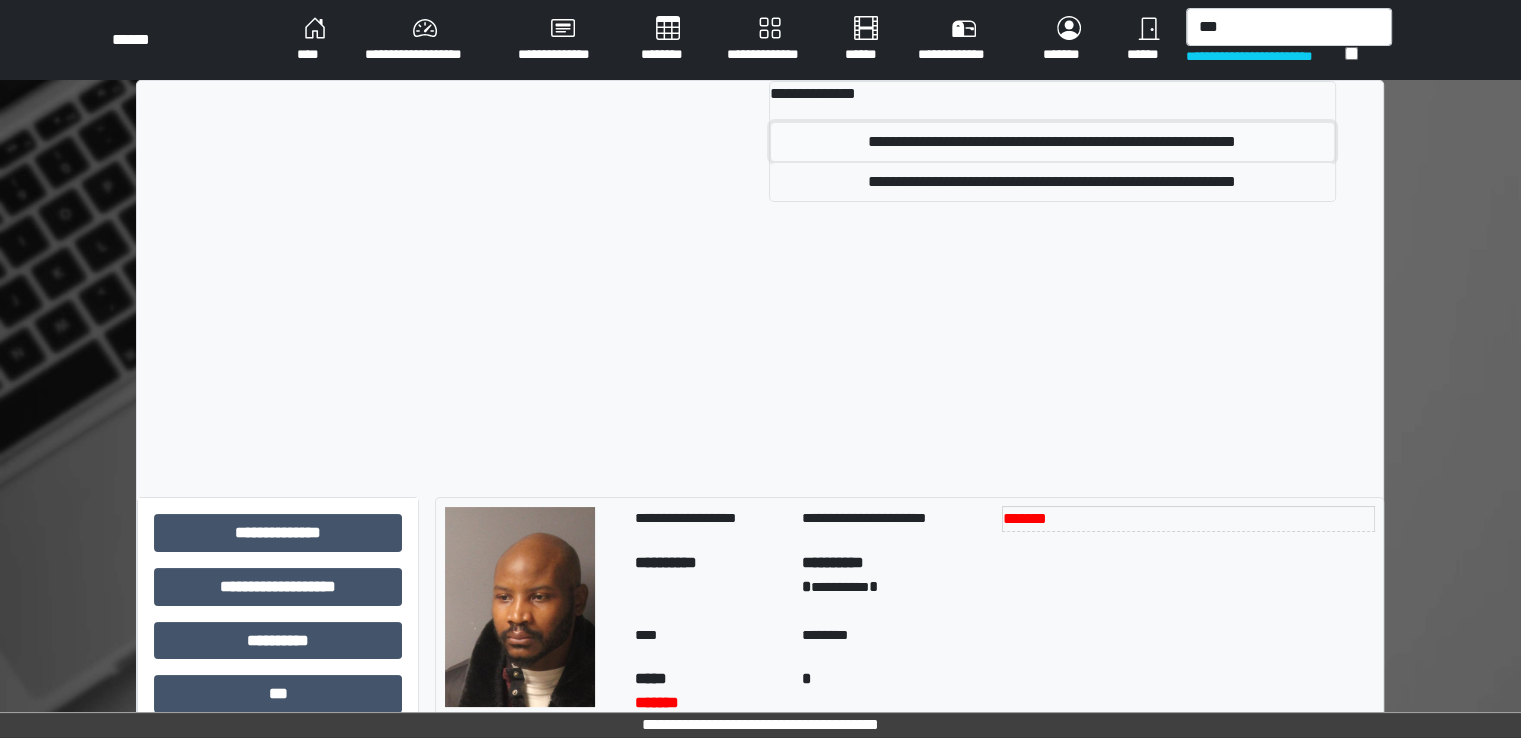 click on "**********" at bounding box center [1052, 142] 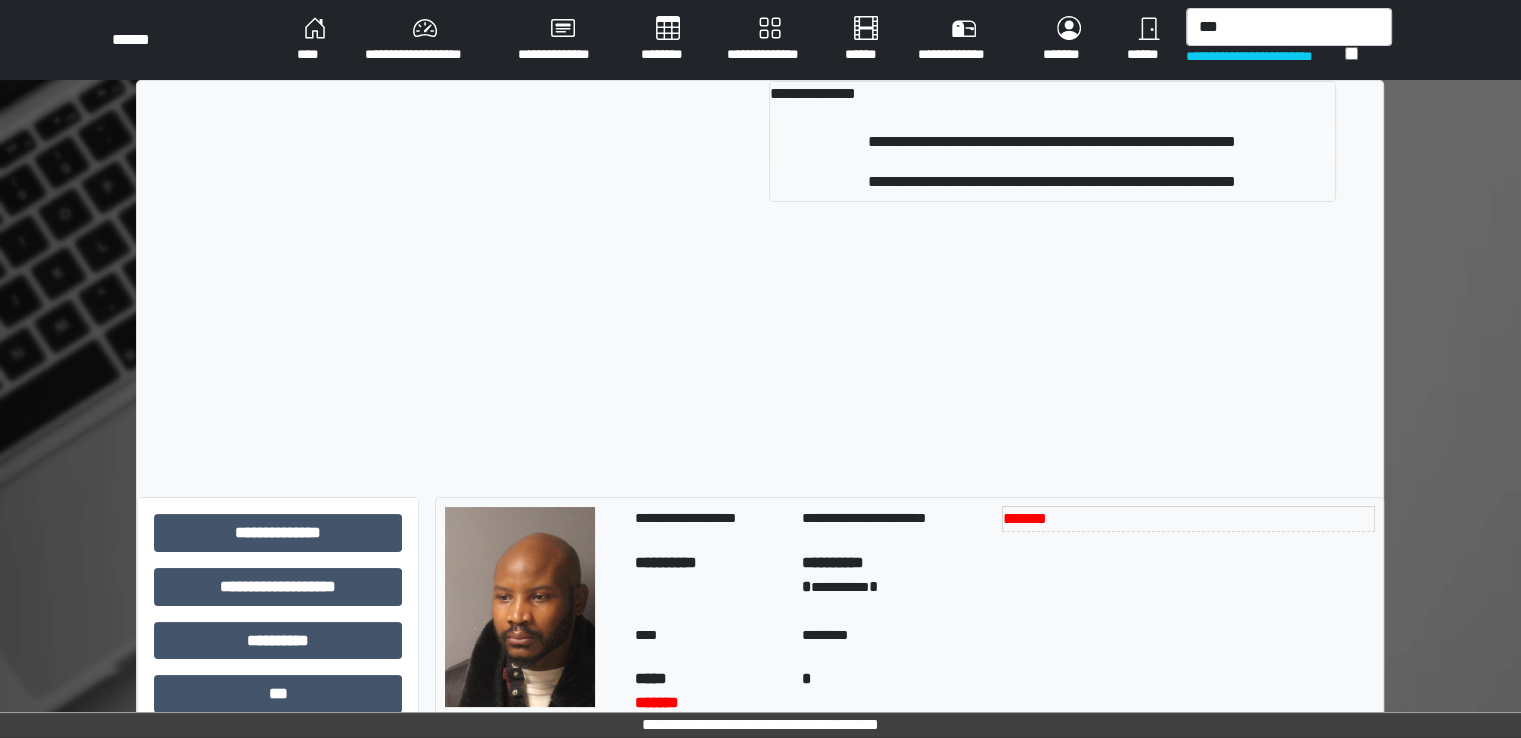 type 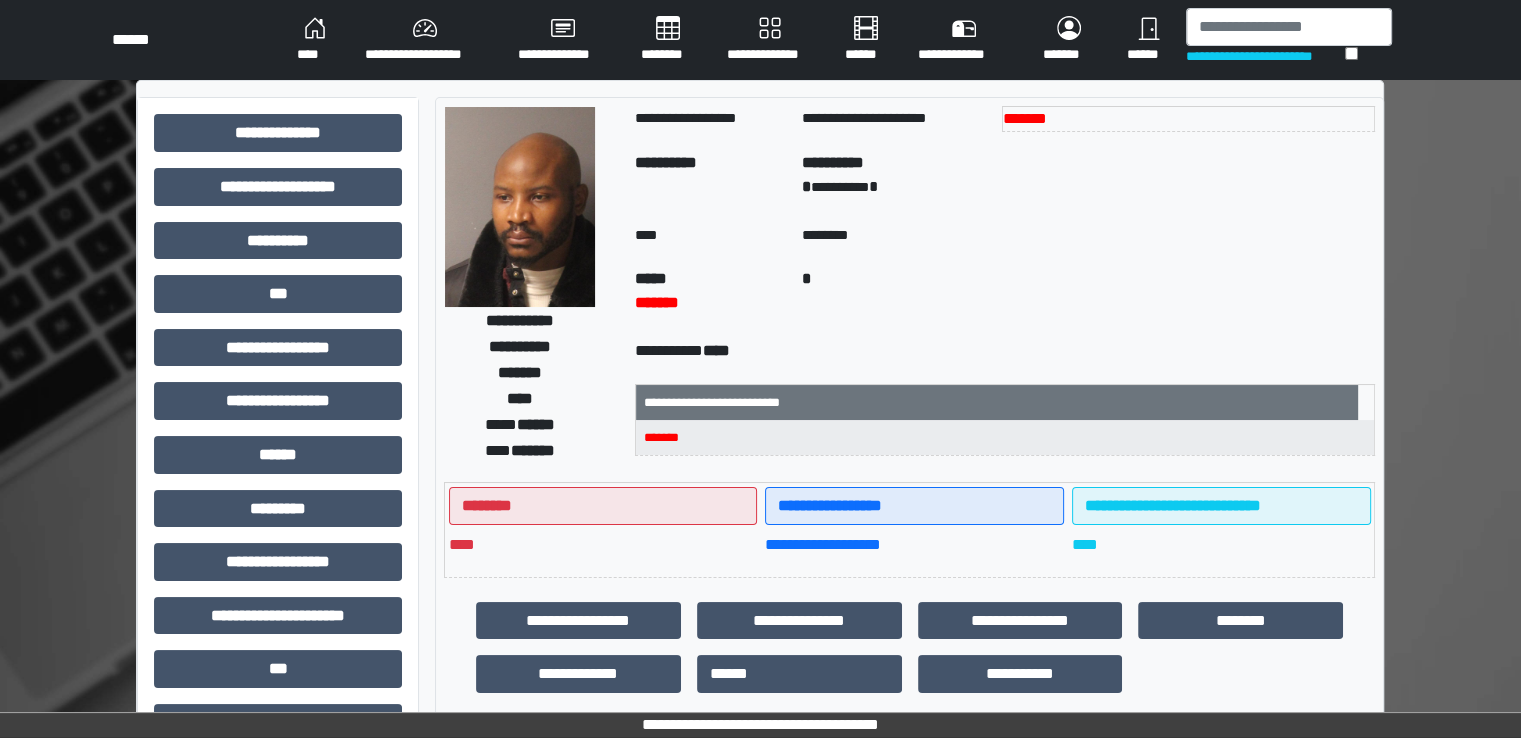 click on "********" at bounding box center [668, 40] 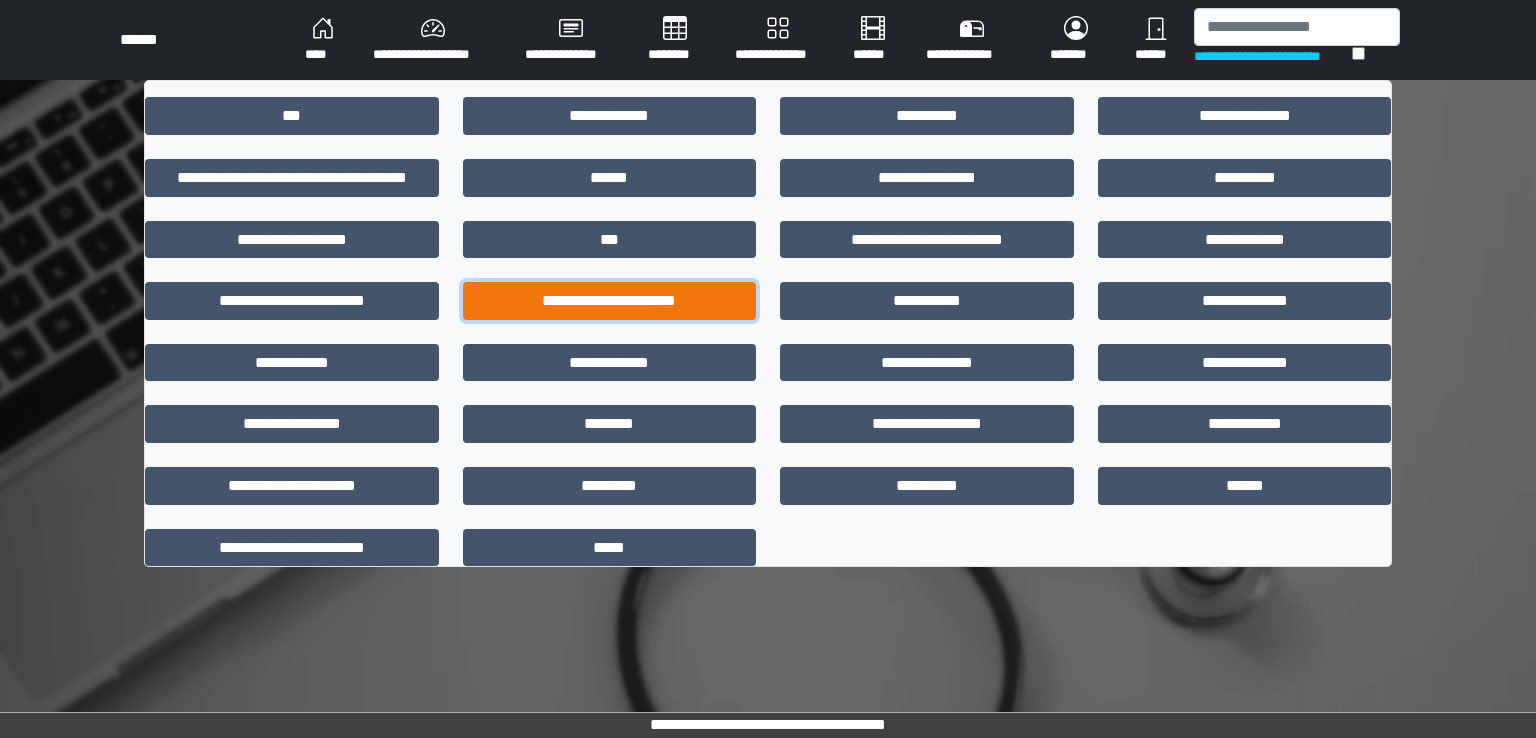 click on "**********" at bounding box center (610, 301) 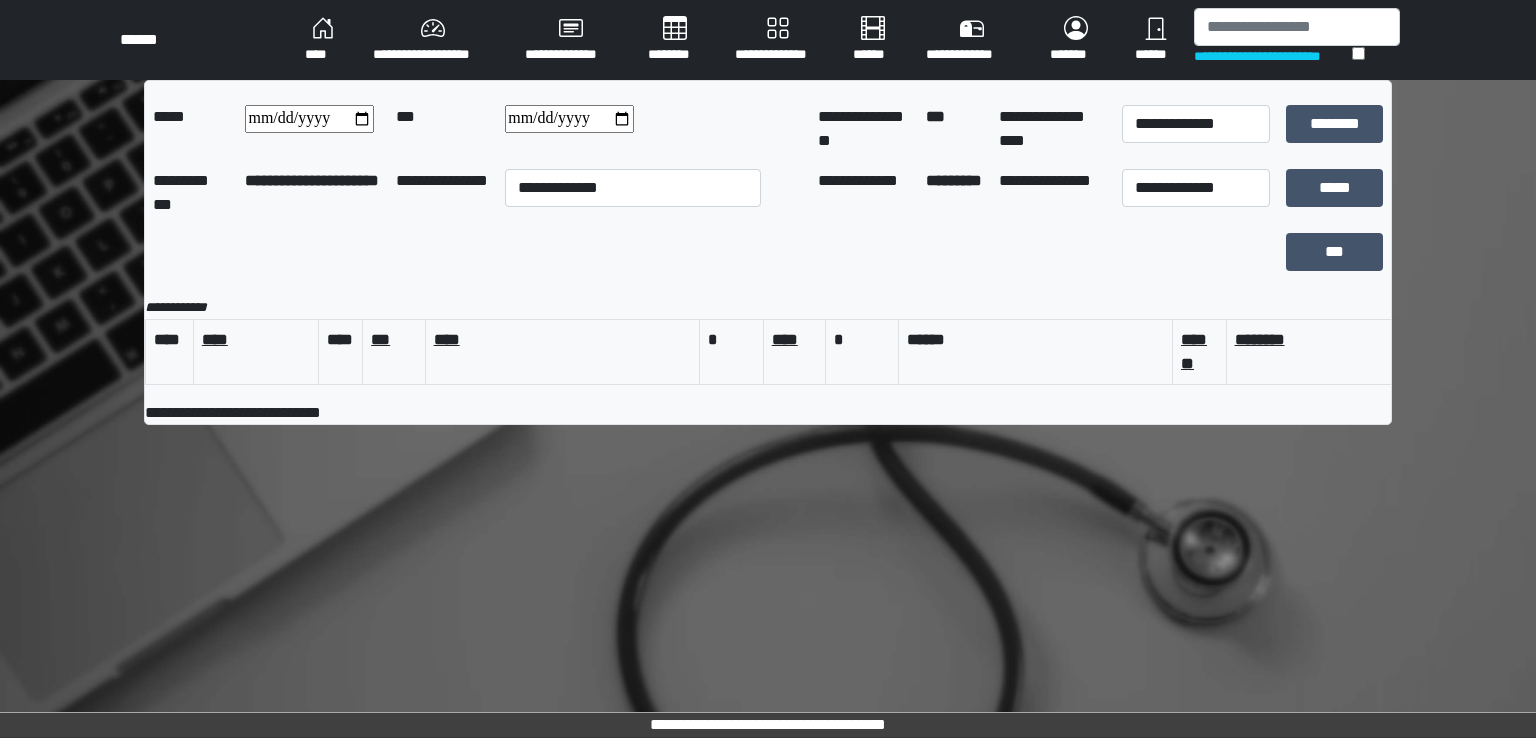 click on "********" at bounding box center [675, 40] 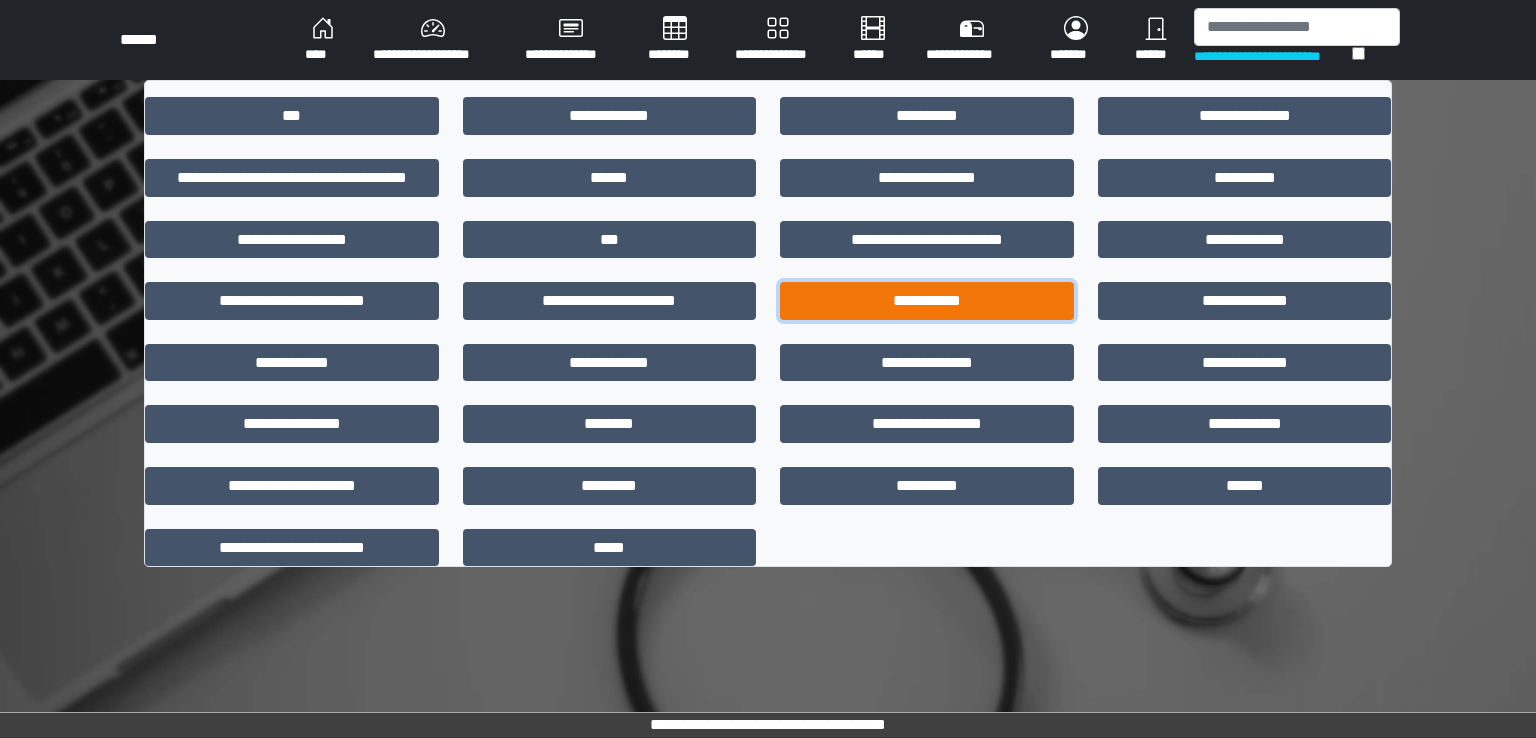click on "**********" at bounding box center [927, 301] 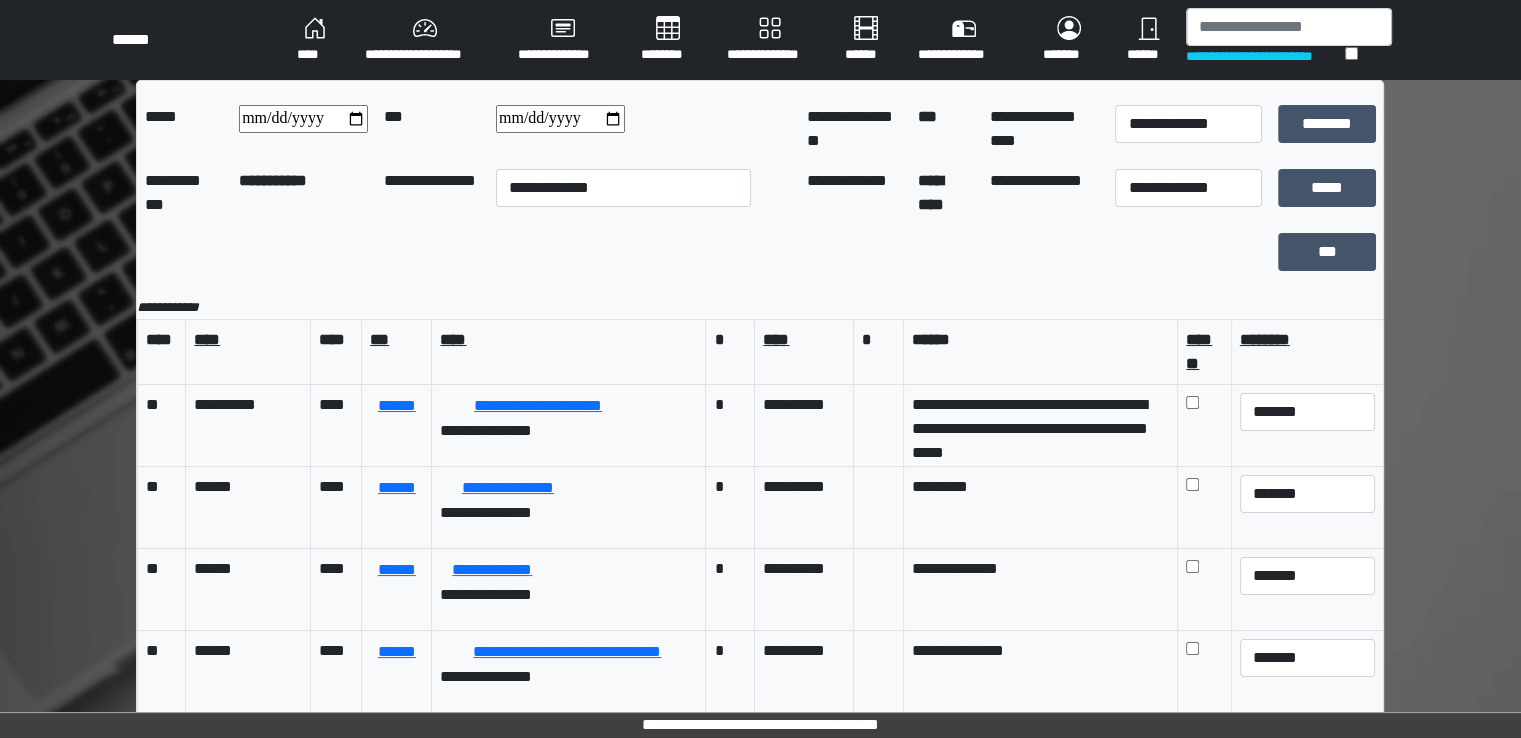 click on "********" at bounding box center [668, 40] 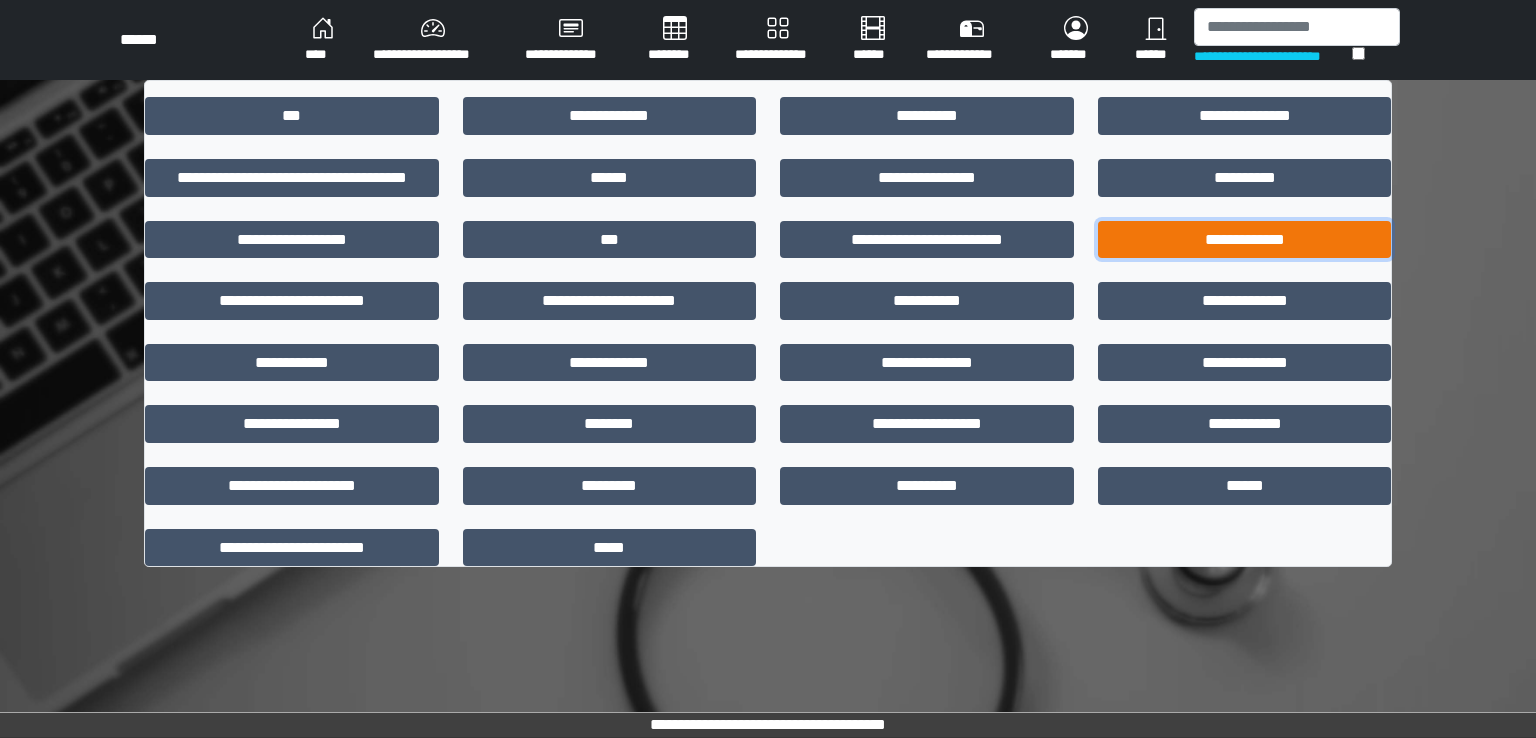 click on "**********" at bounding box center (1245, 240) 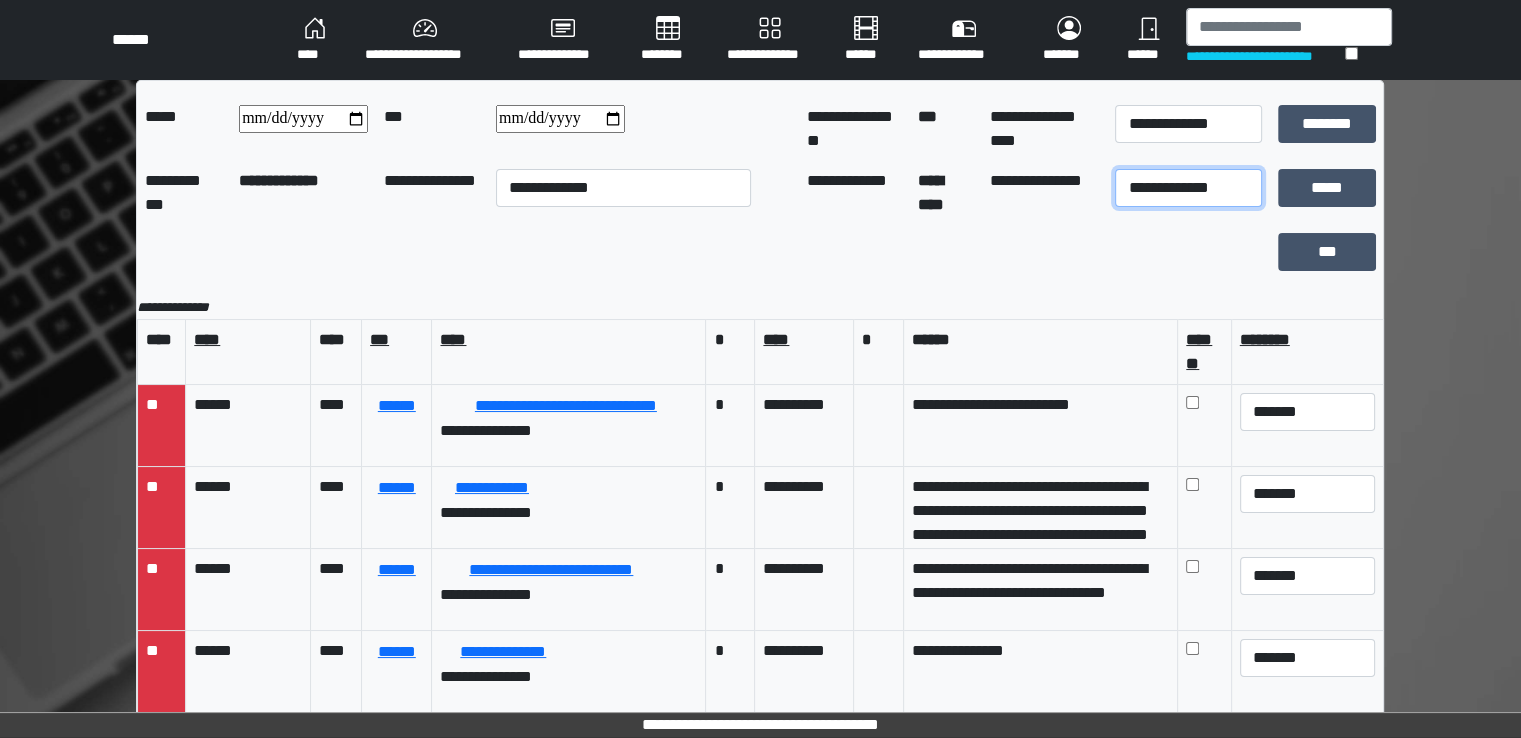 click on "**********" at bounding box center (1188, 188) 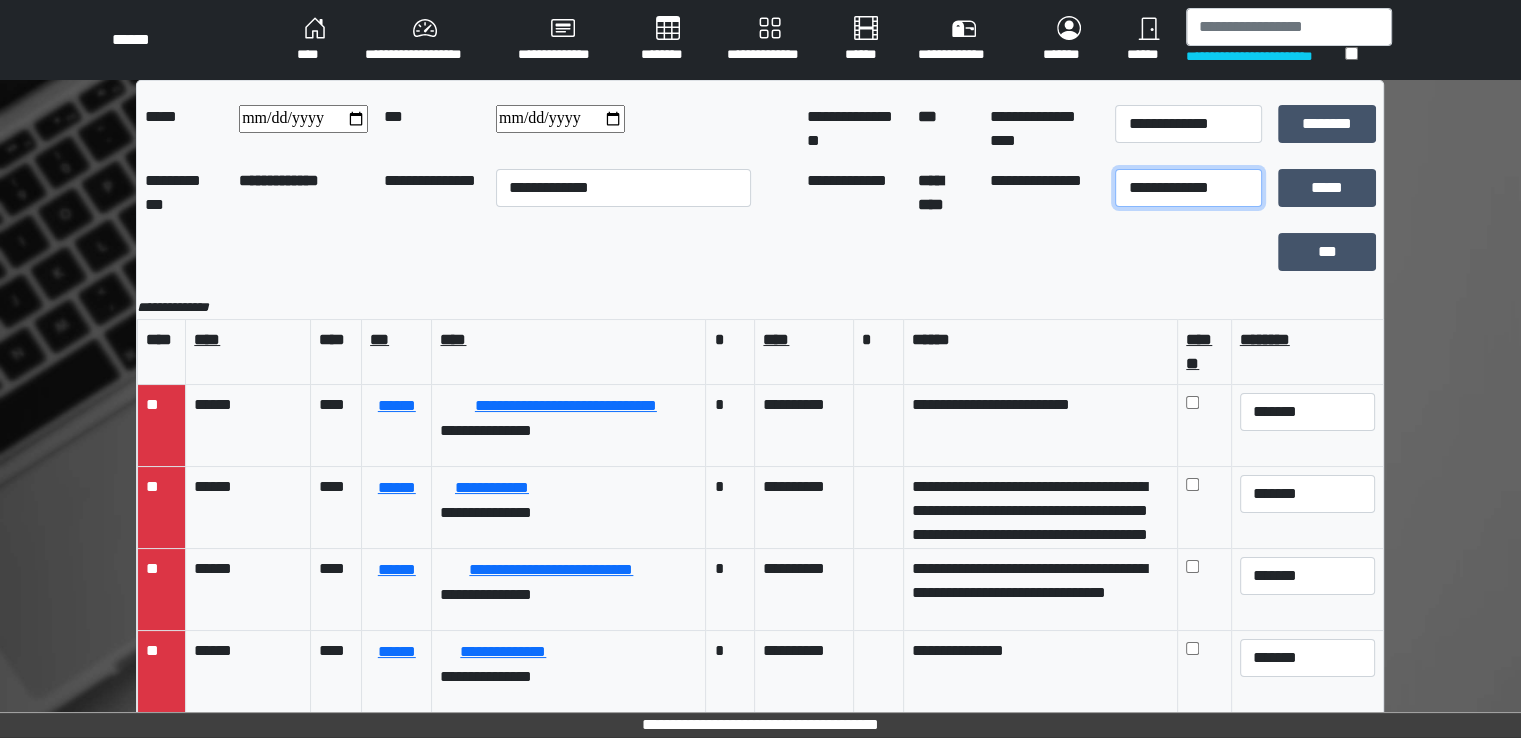 select on "**" 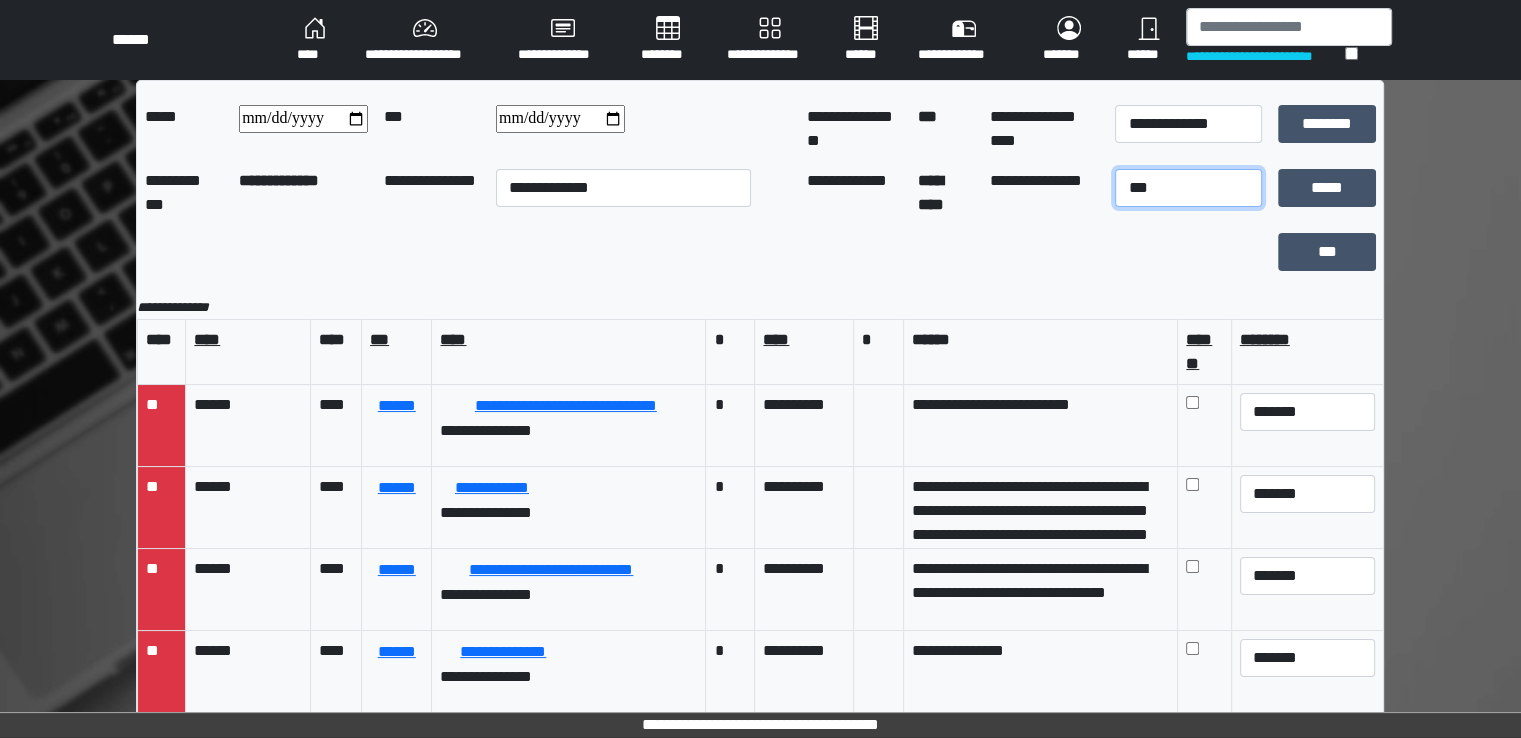 click on "**********" at bounding box center [1188, 188] 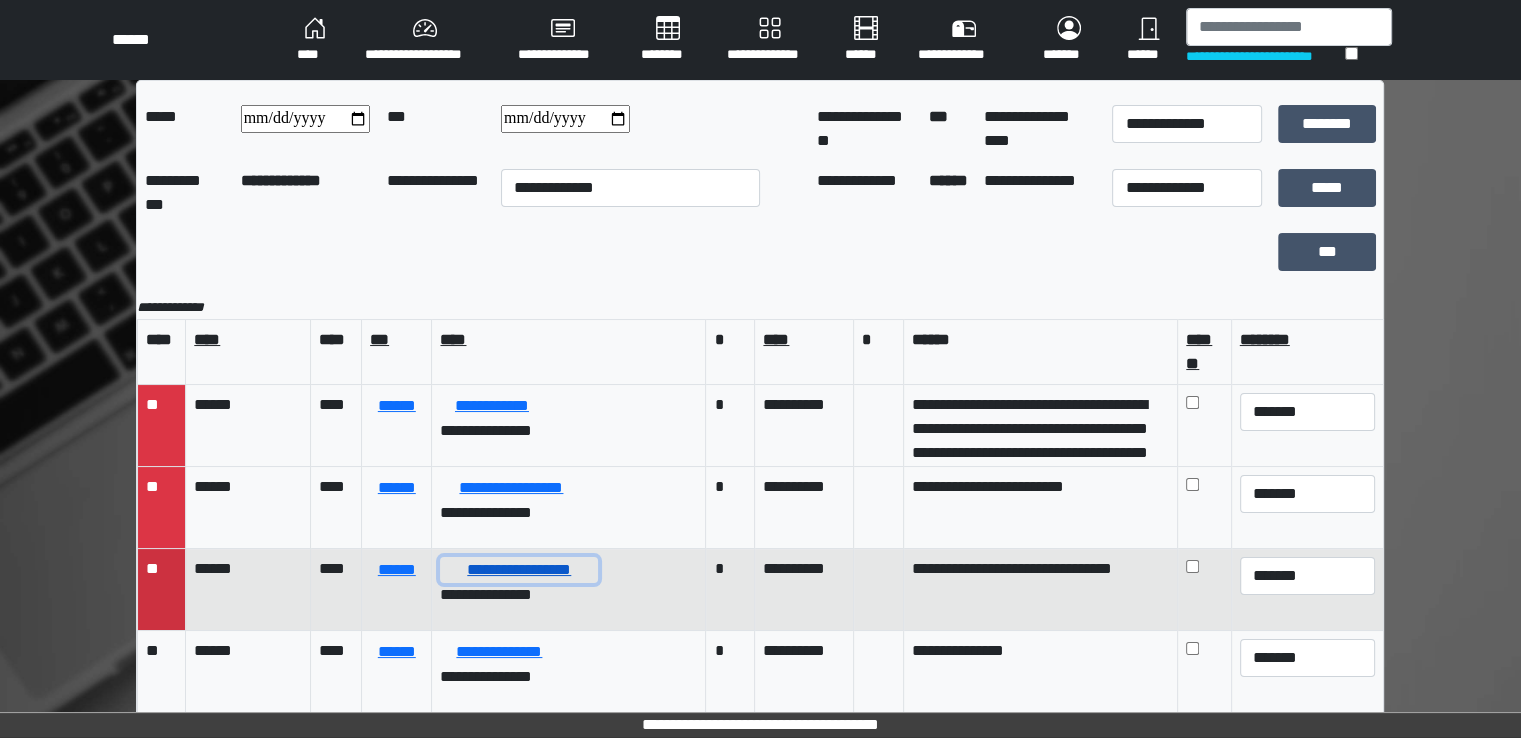 click on "**********" at bounding box center (519, 570) 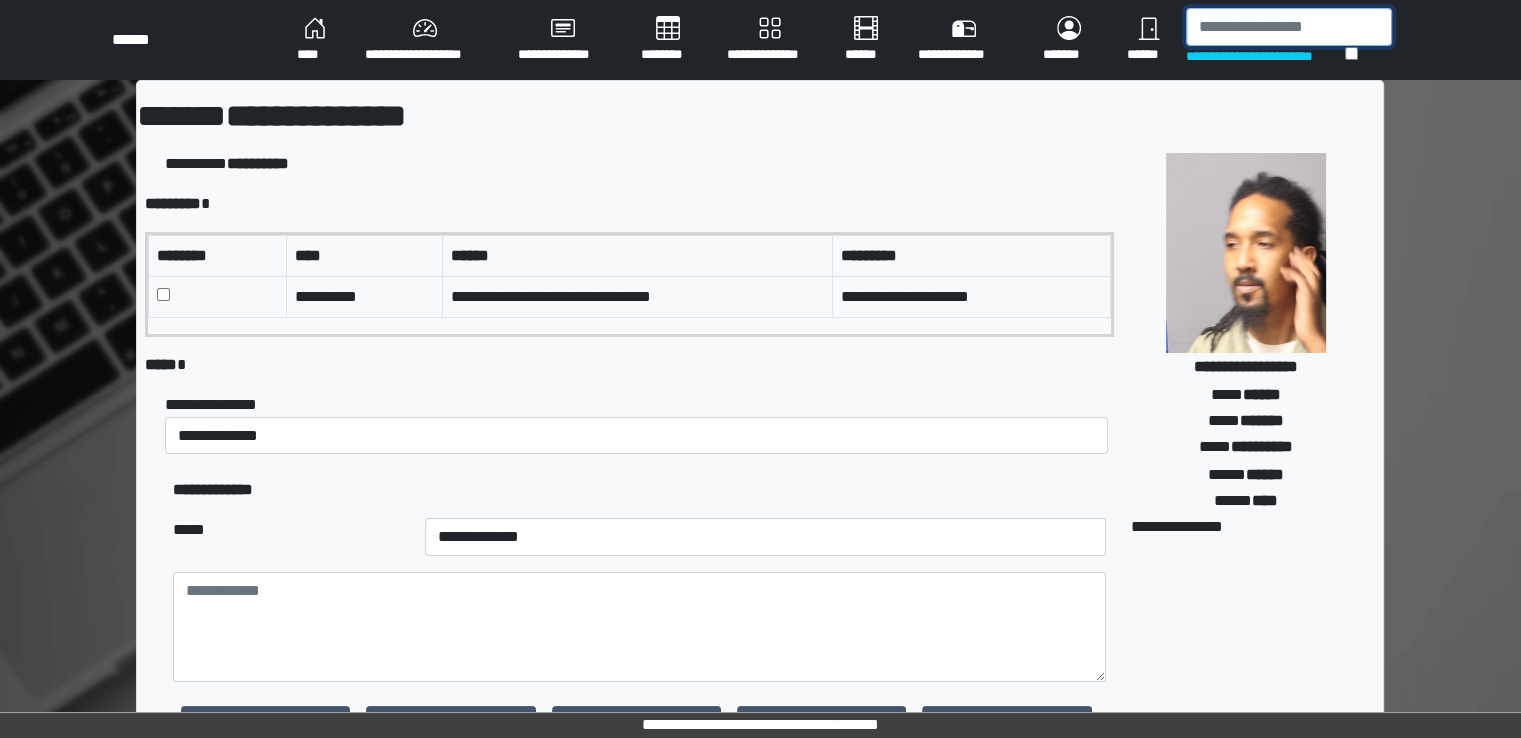 click at bounding box center (1289, 27) 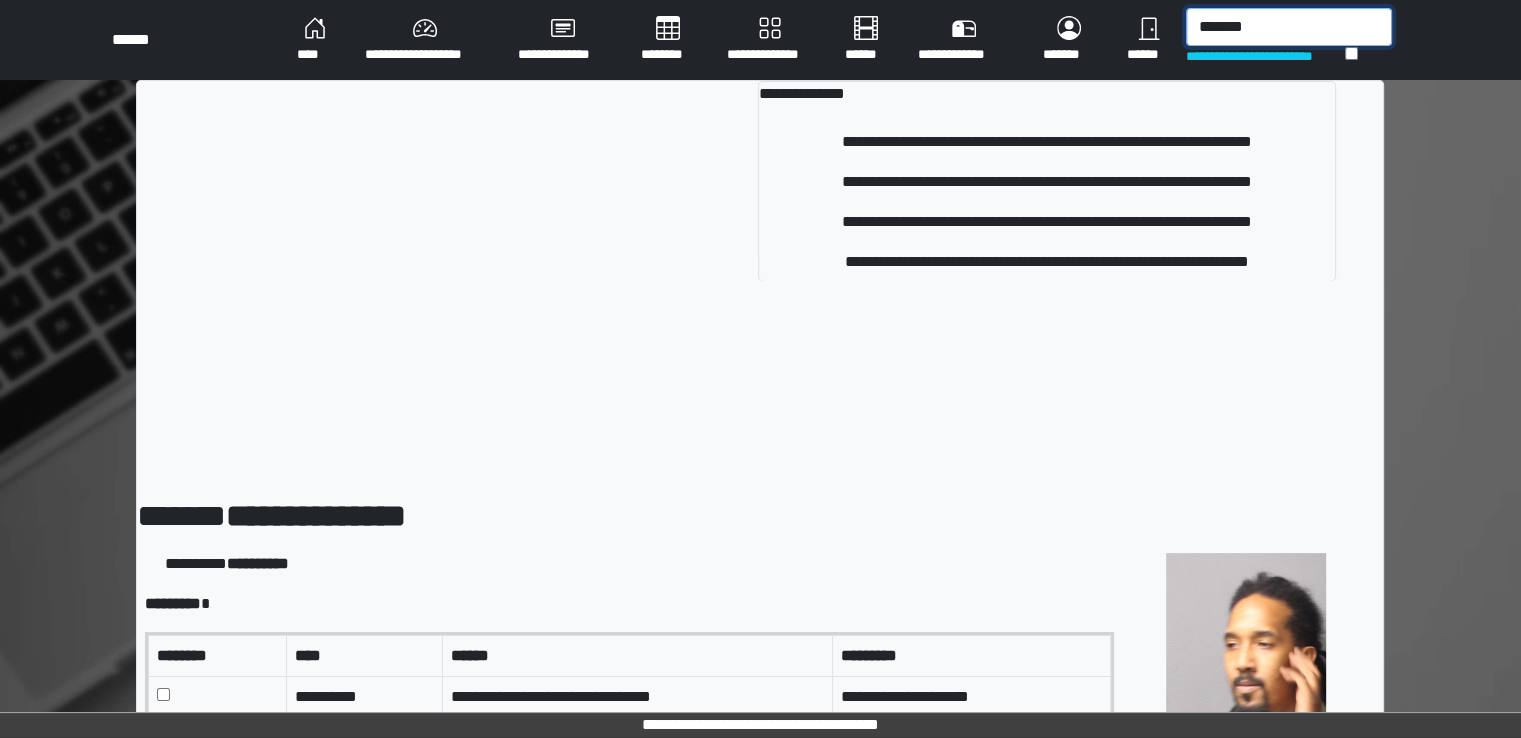 type on "*******" 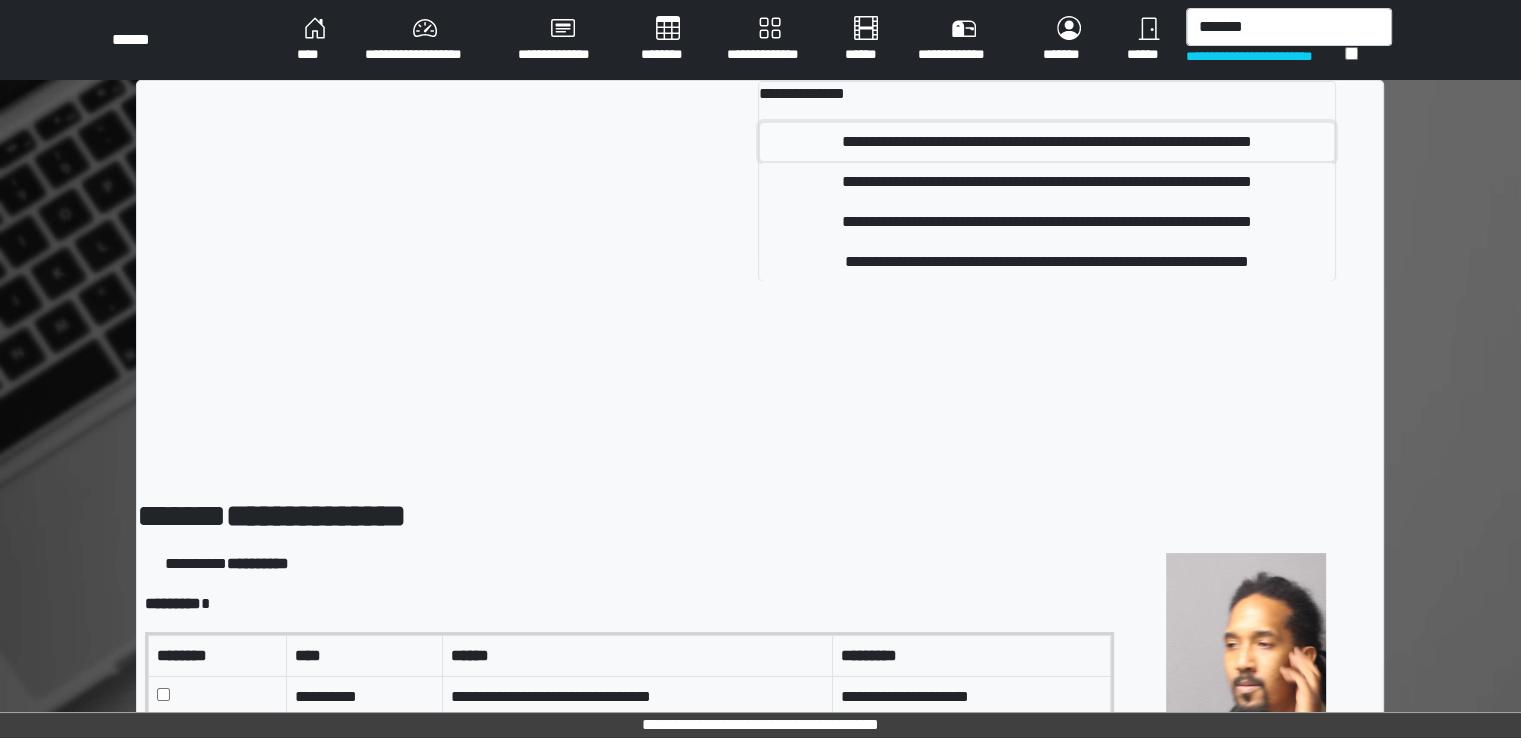 click on "**********" at bounding box center (1047, 142) 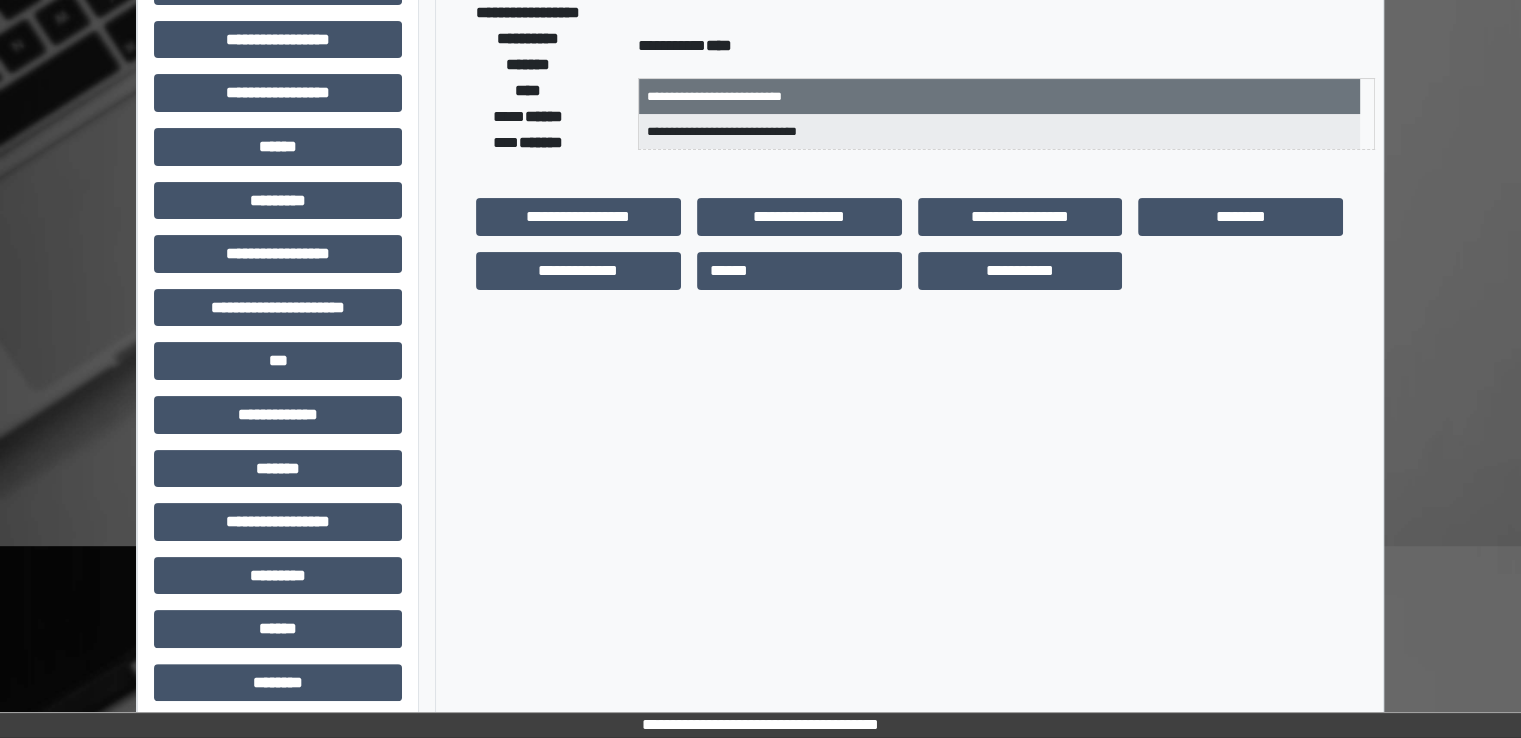 scroll, scrollTop: 428, scrollLeft: 0, axis: vertical 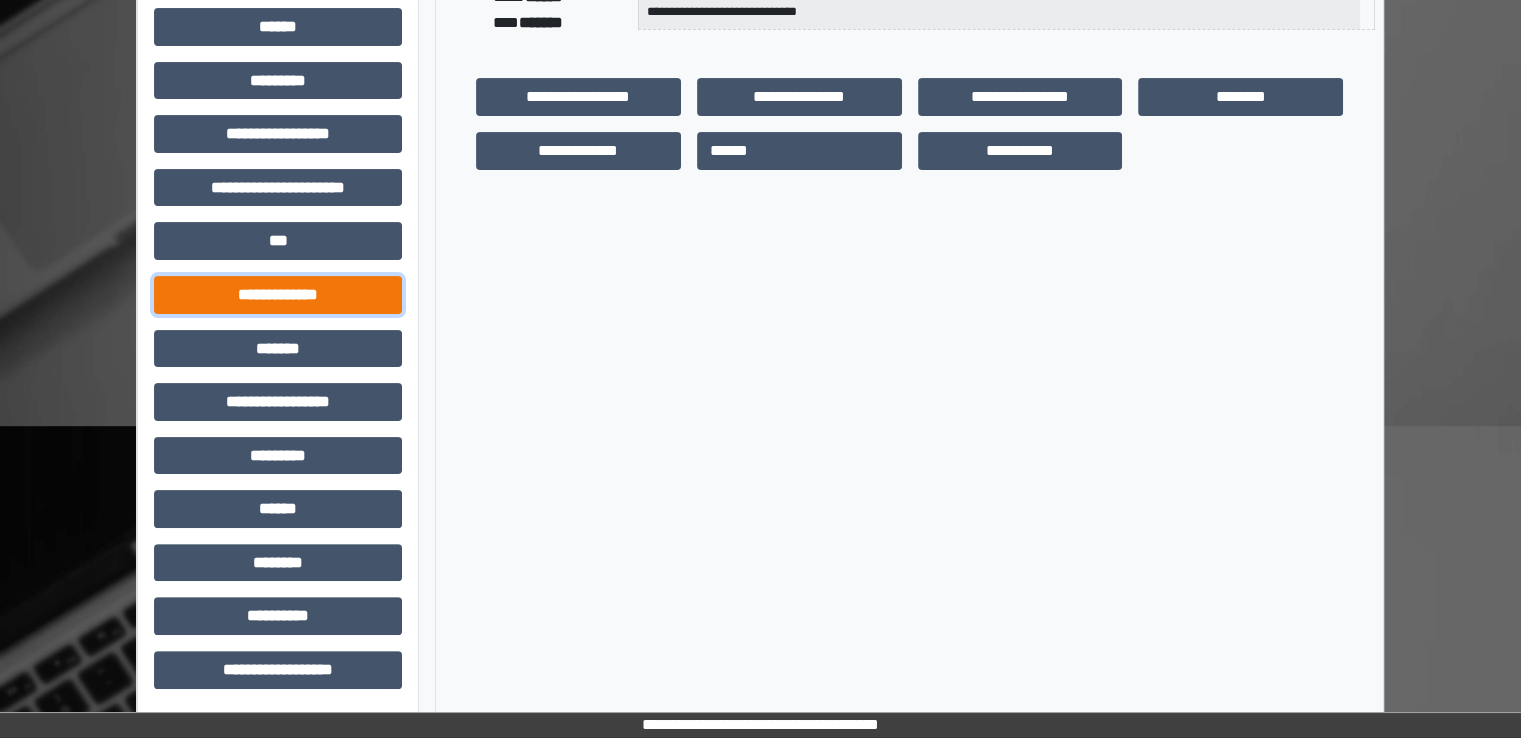 click on "**********" at bounding box center (278, 295) 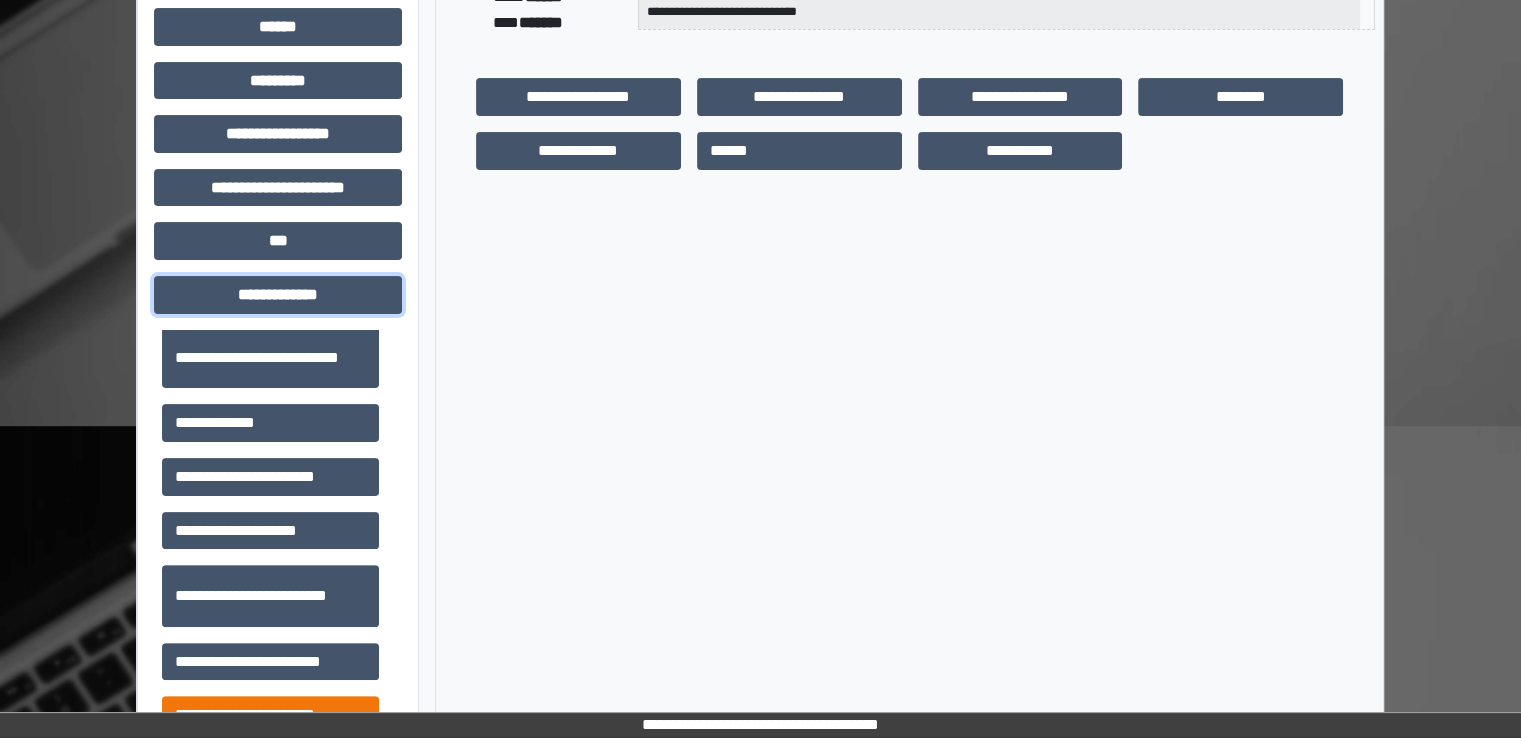 scroll, scrollTop: 500, scrollLeft: 0, axis: vertical 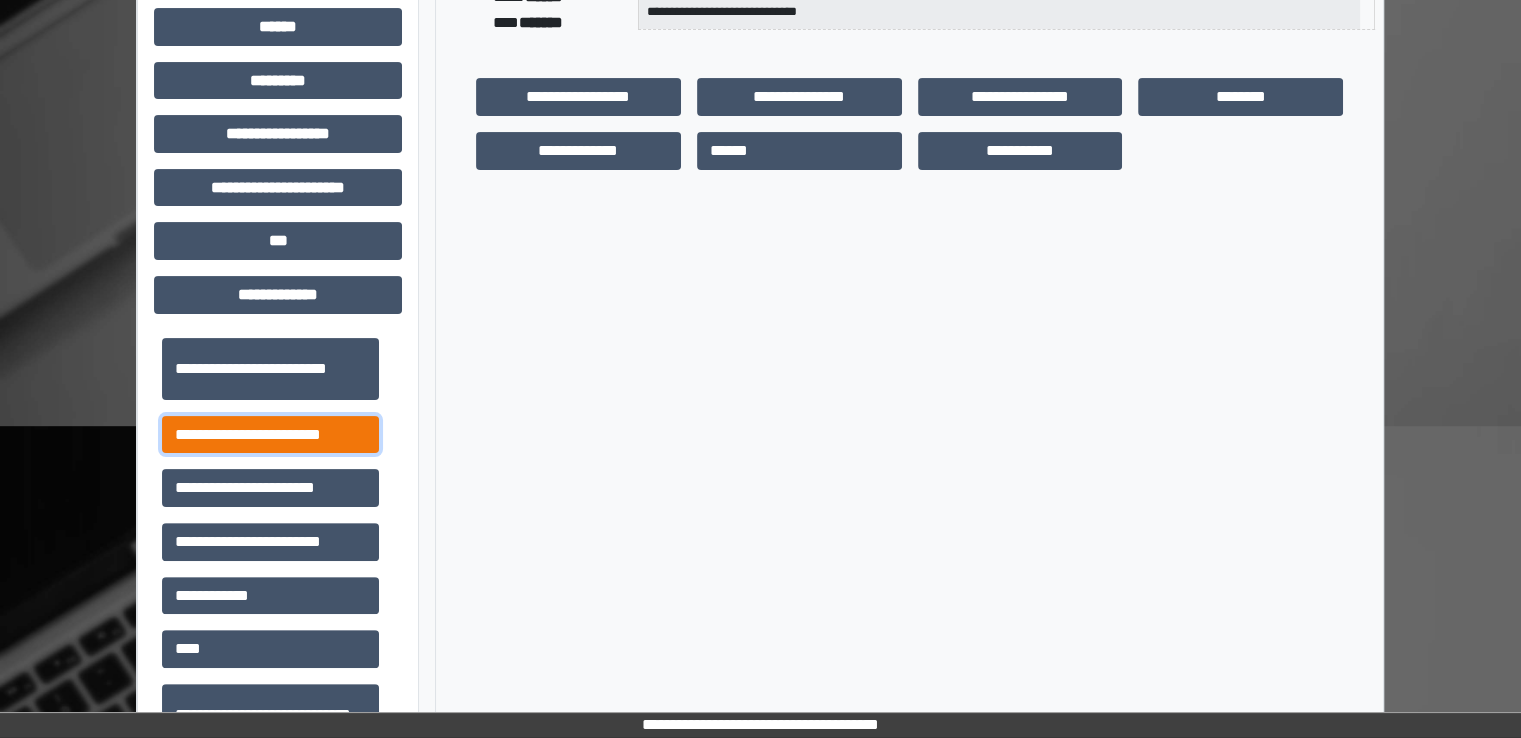 click on "**********" at bounding box center (270, 435) 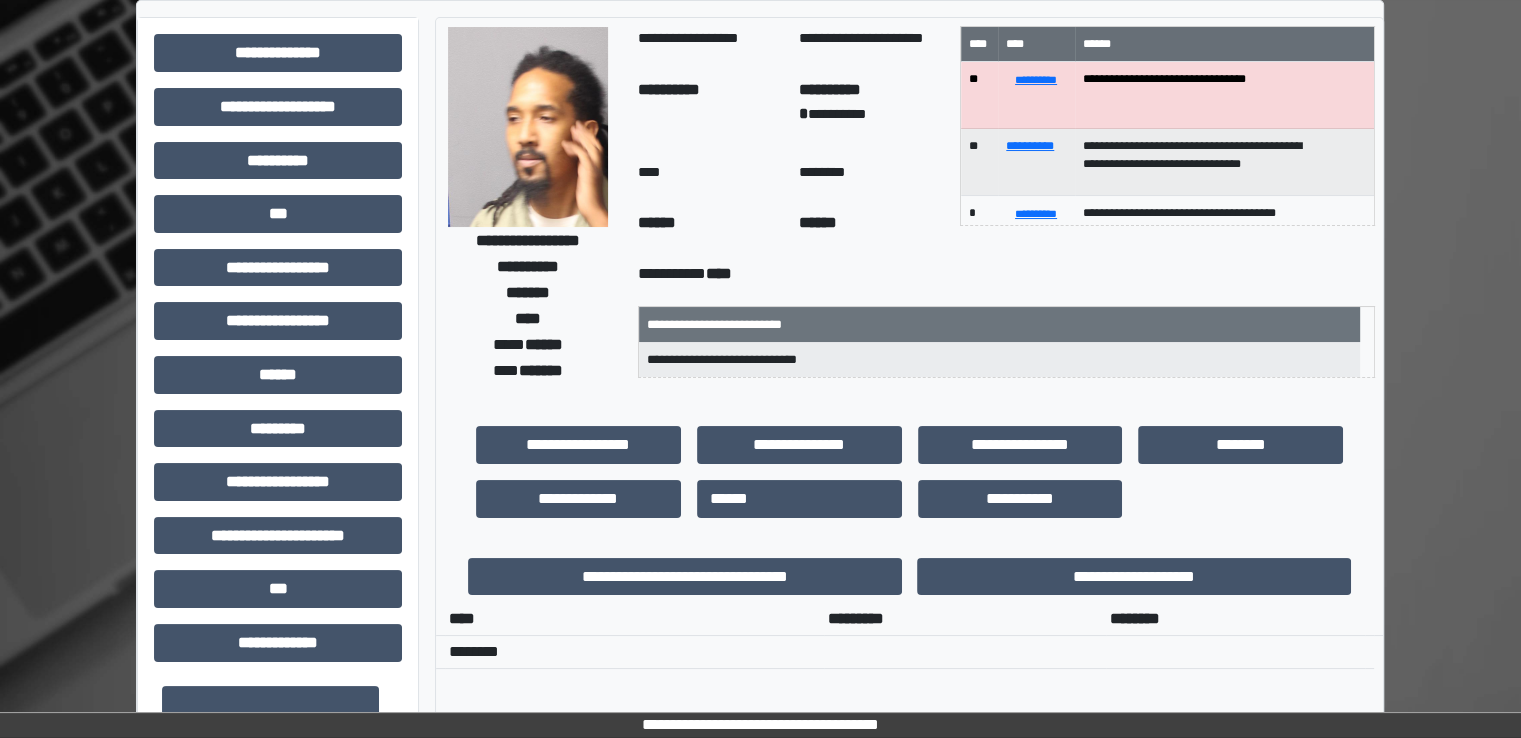 scroll, scrollTop: 0, scrollLeft: 0, axis: both 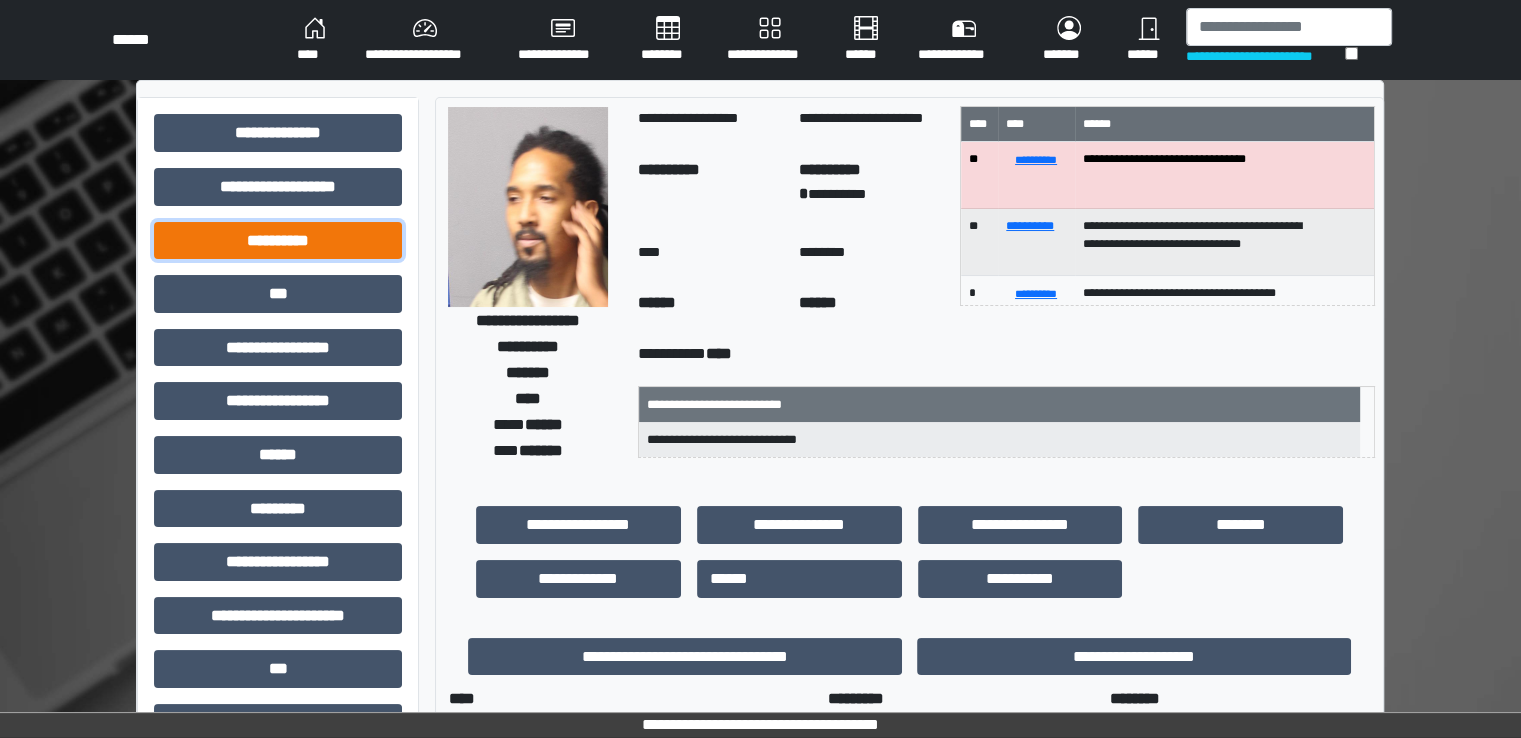 click on "**********" at bounding box center (278, 241) 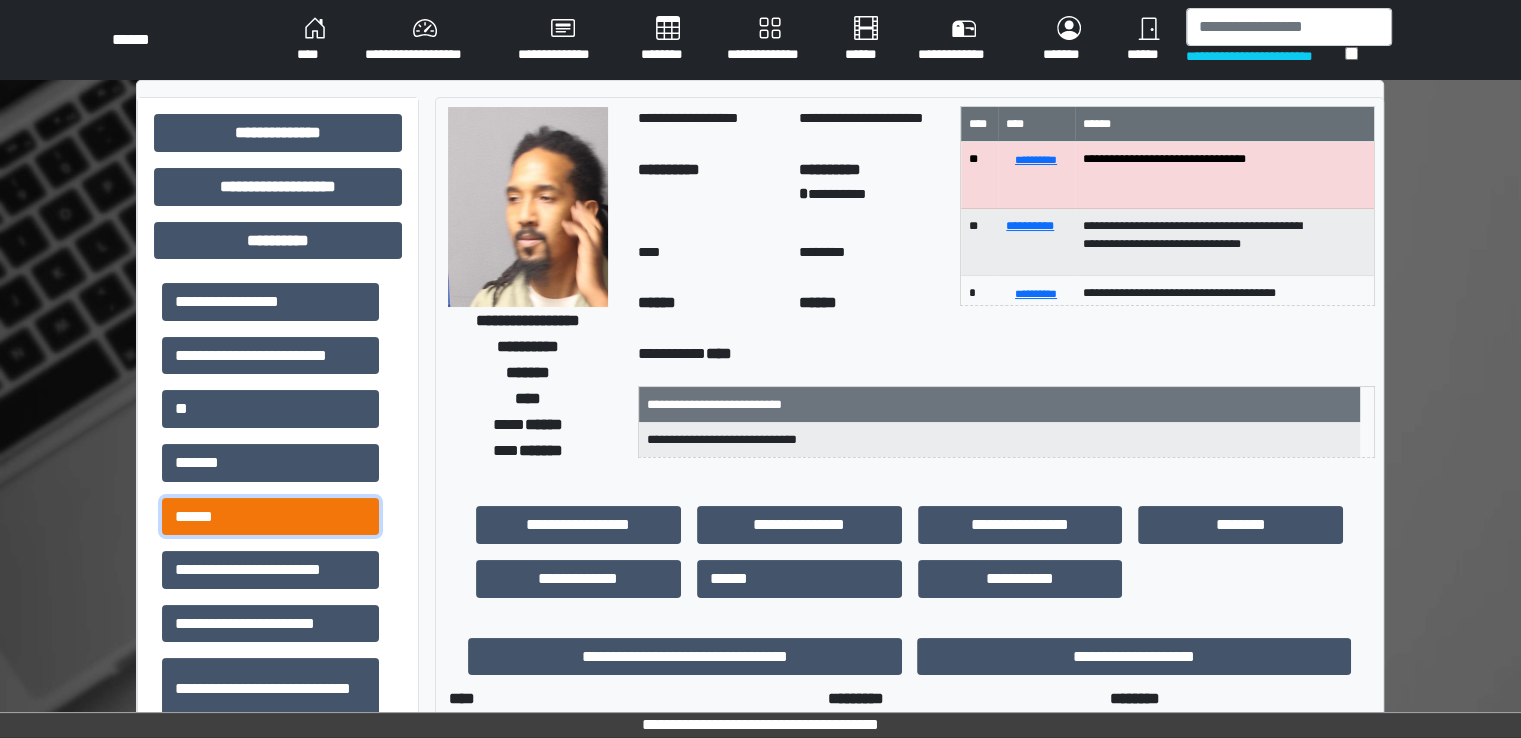 click on "******" at bounding box center (270, 517) 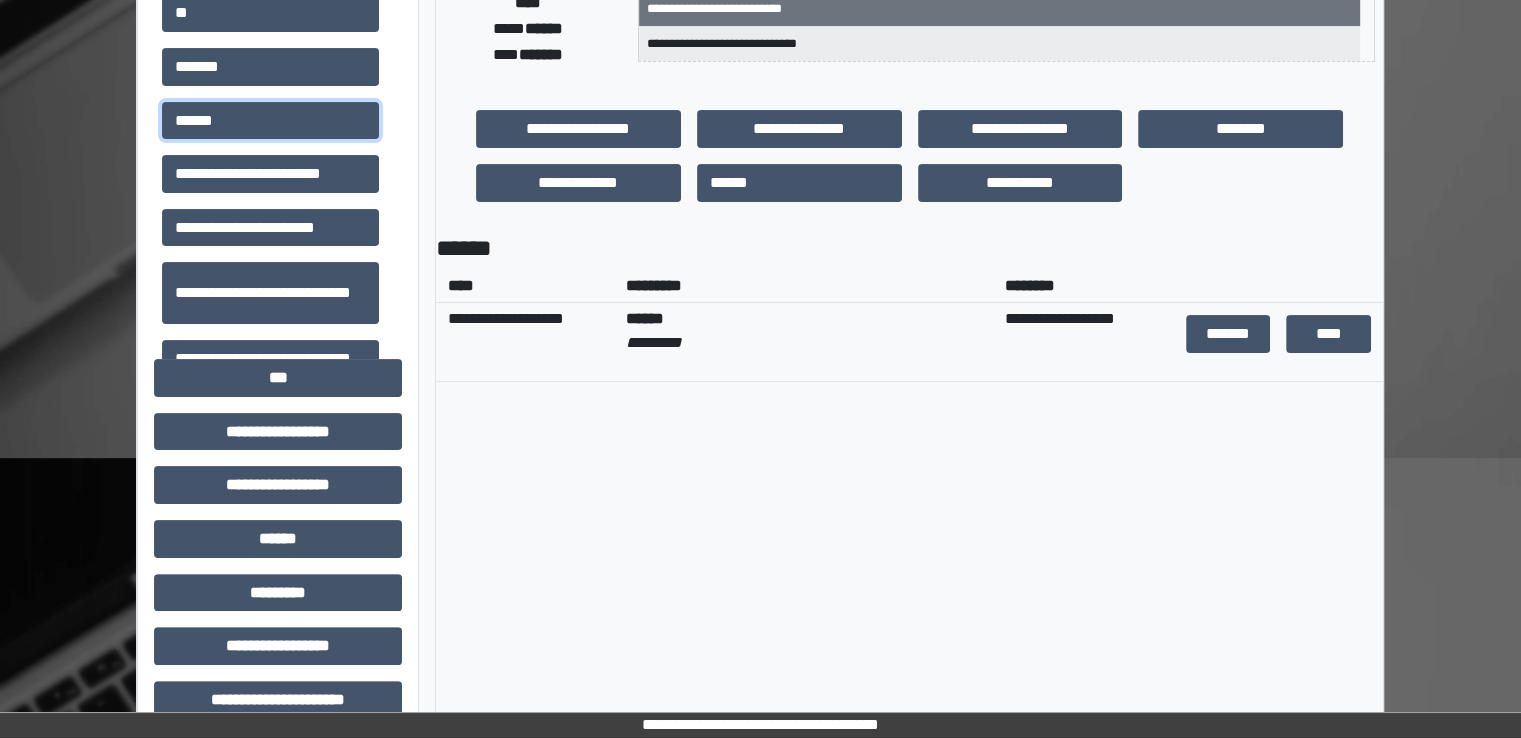 scroll, scrollTop: 400, scrollLeft: 0, axis: vertical 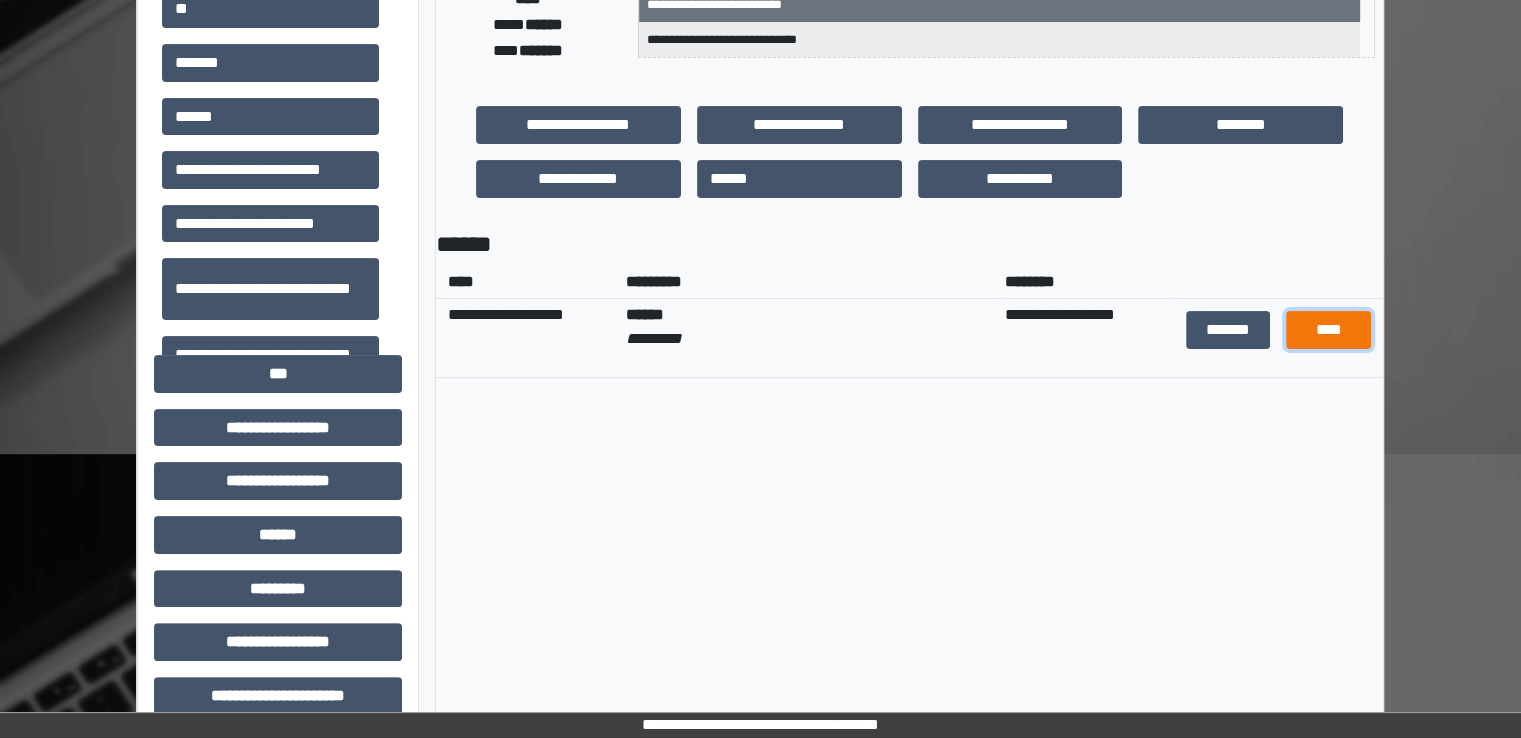 click on "****" at bounding box center [1328, 330] 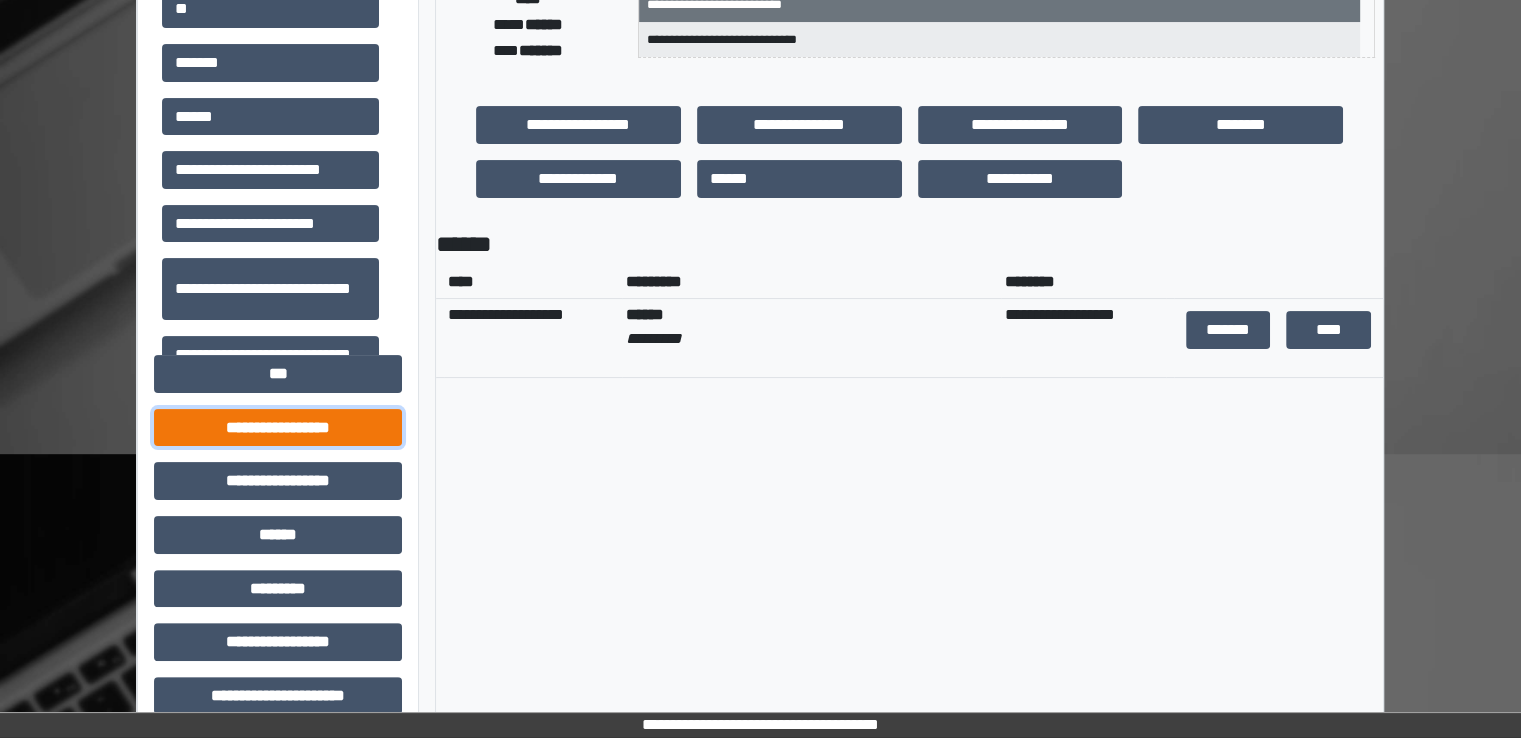 click on "**********" at bounding box center (278, 428) 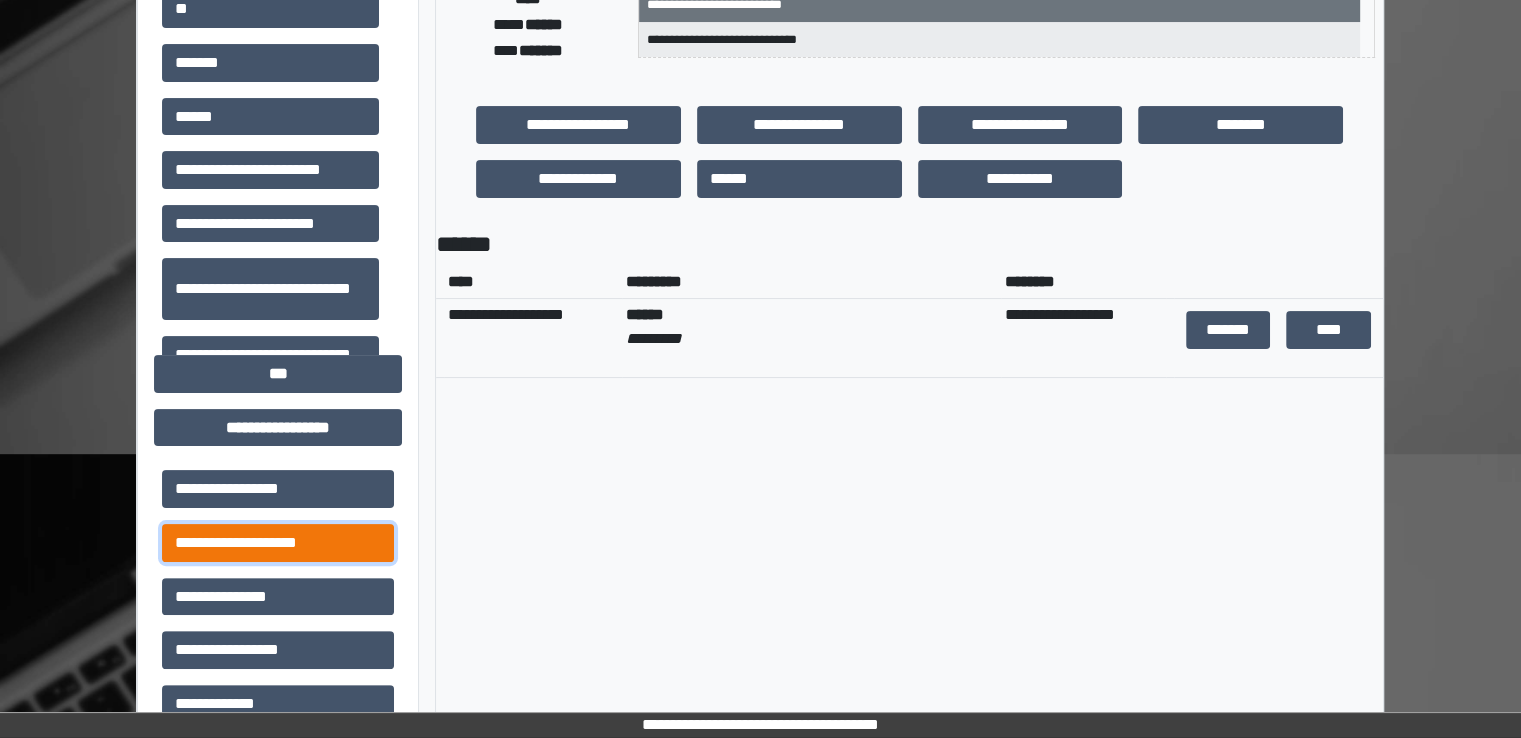 click on "**********" at bounding box center [278, 543] 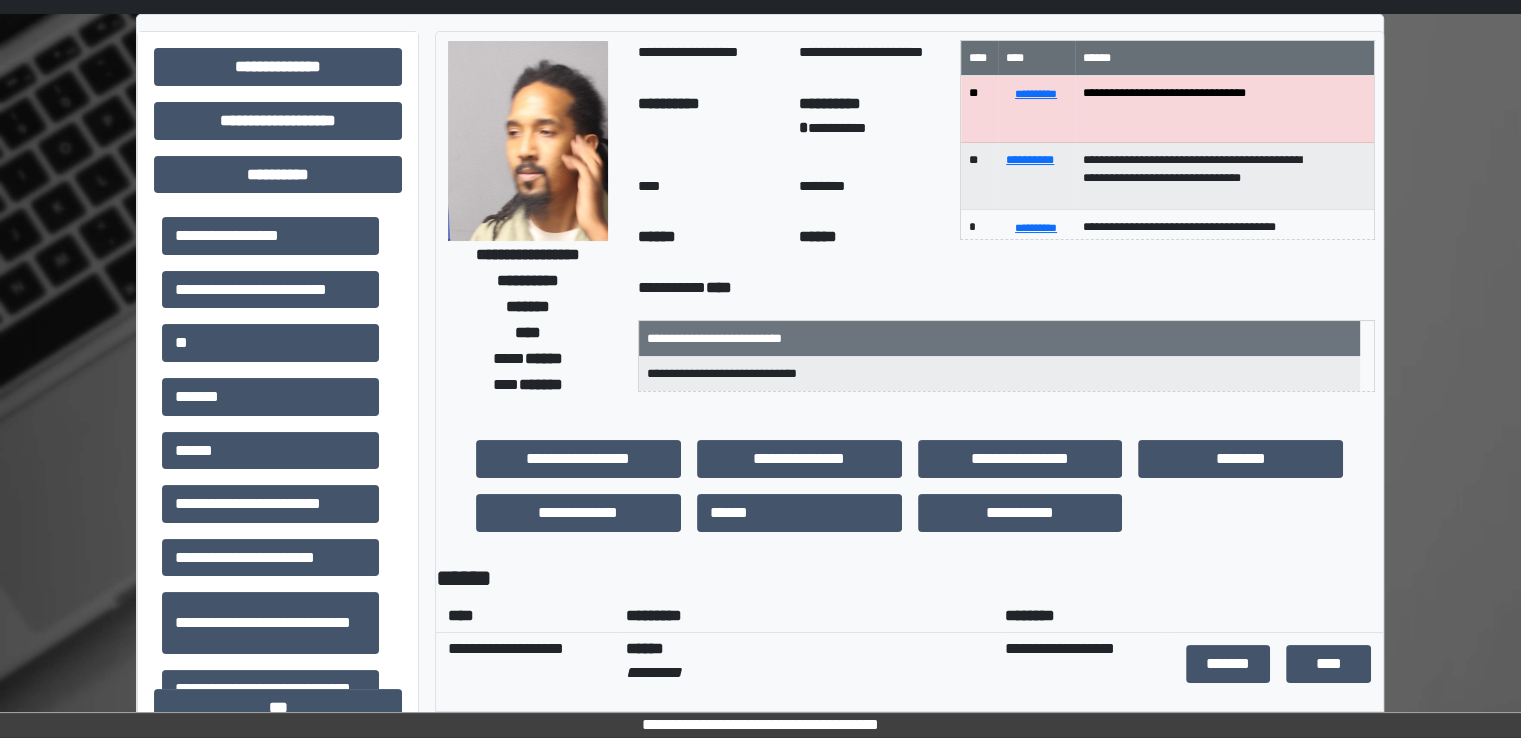 scroll, scrollTop: 0, scrollLeft: 0, axis: both 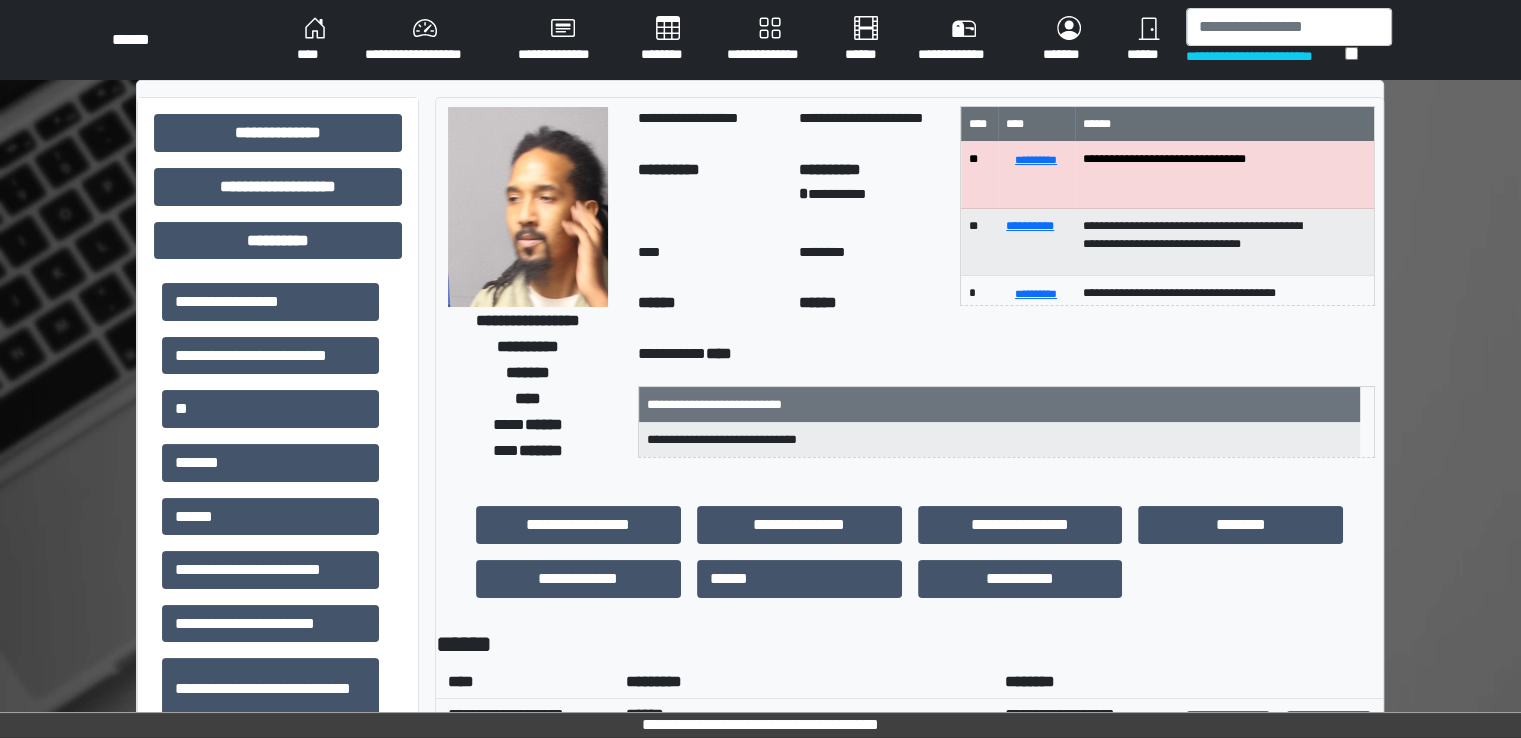 click on "********" at bounding box center (668, 40) 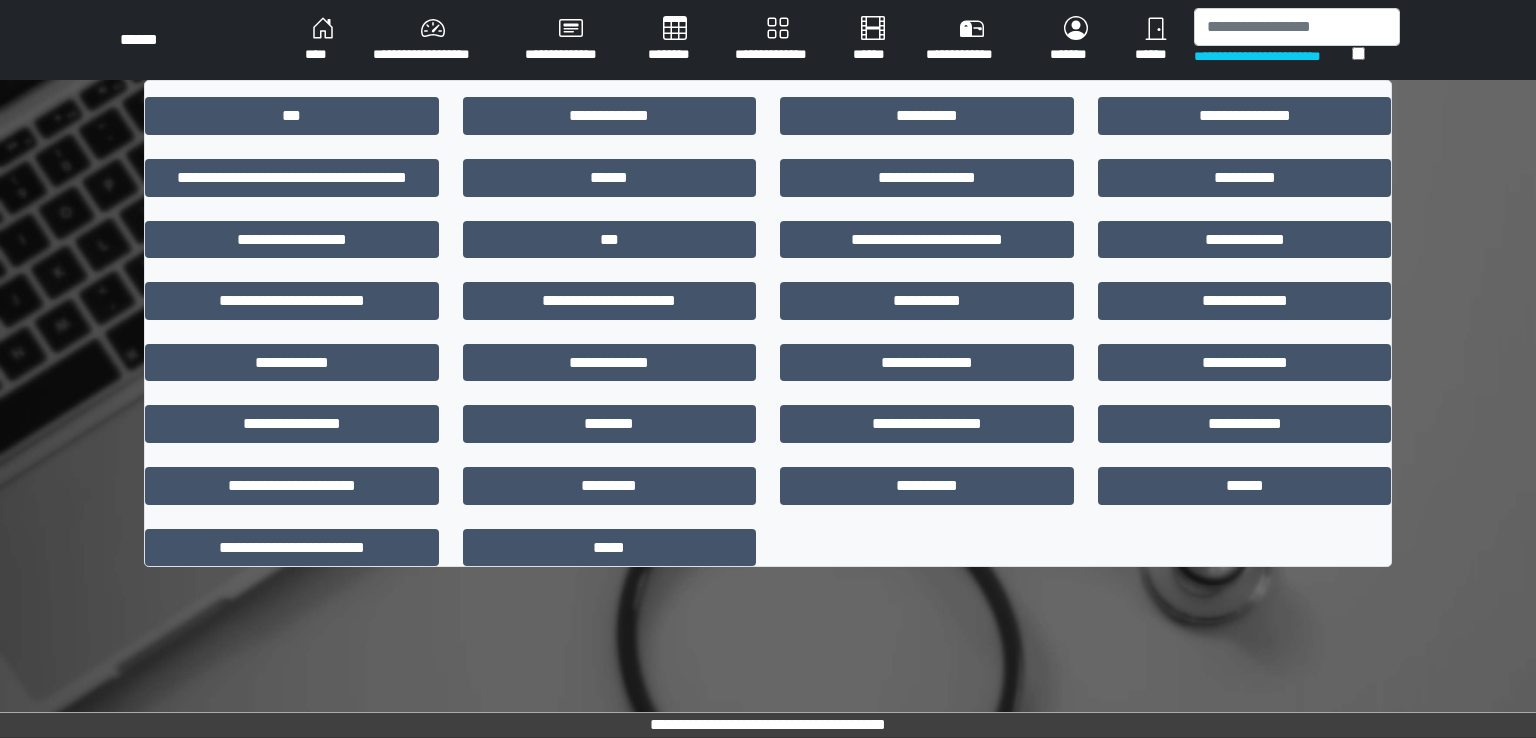 click on "****" at bounding box center [323, 40] 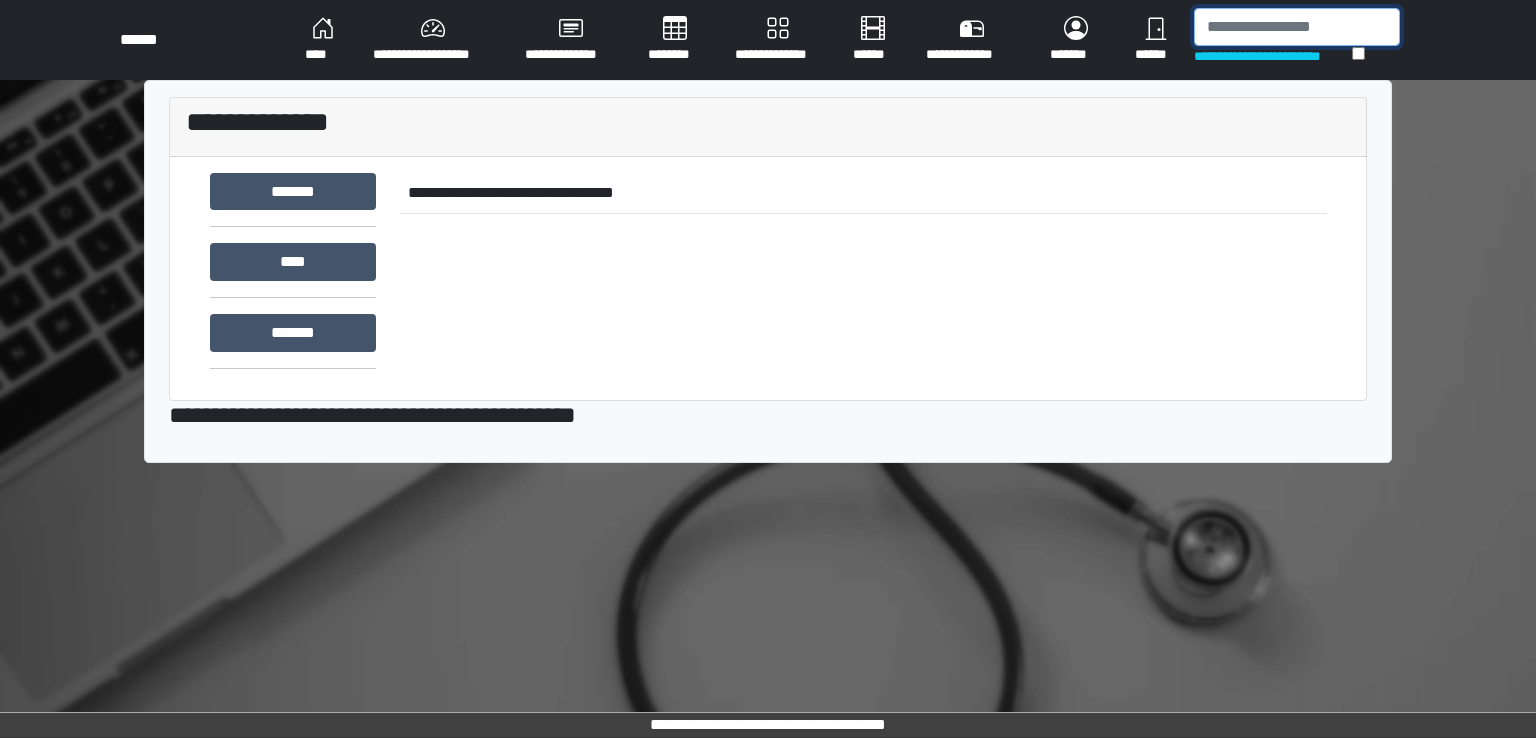click at bounding box center [1297, 27] 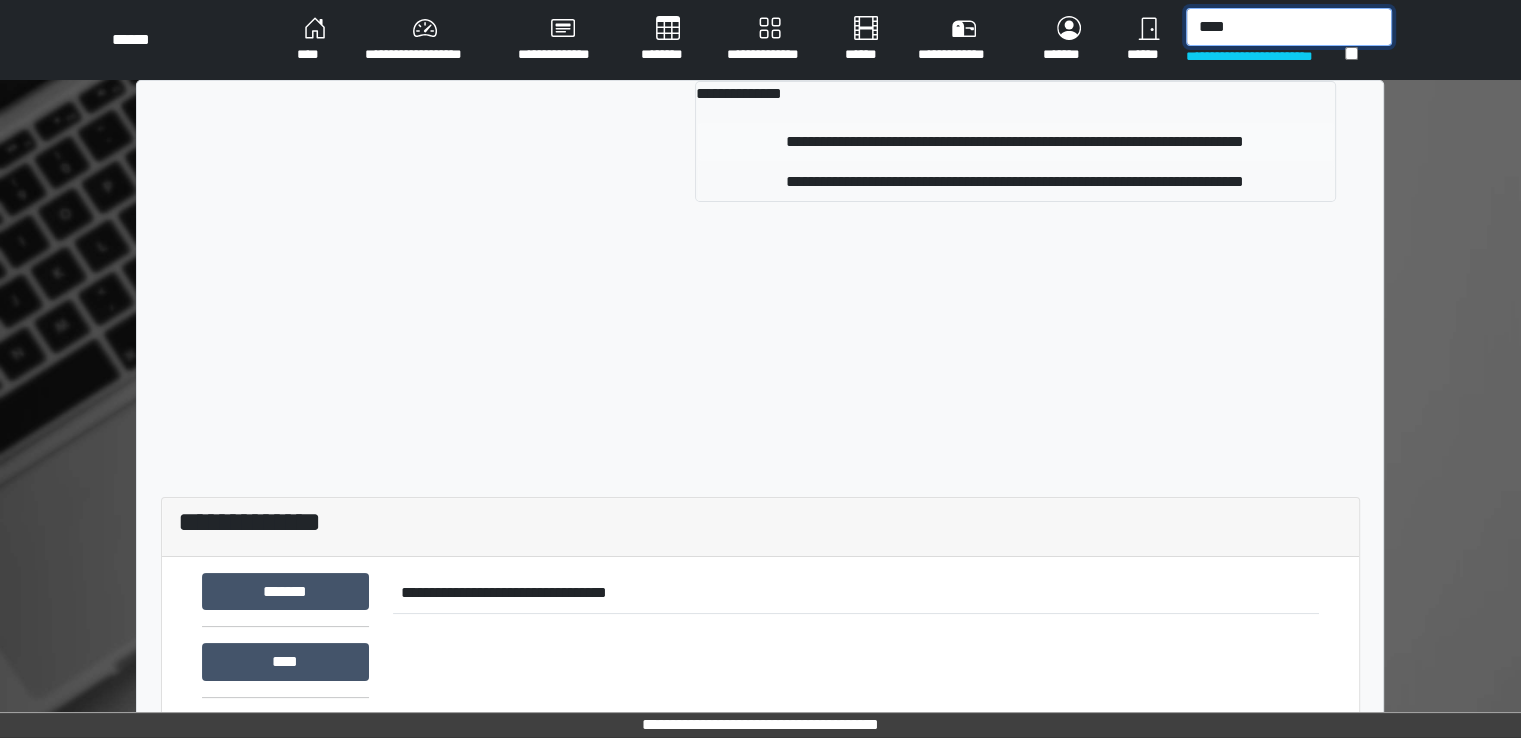 type on "****" 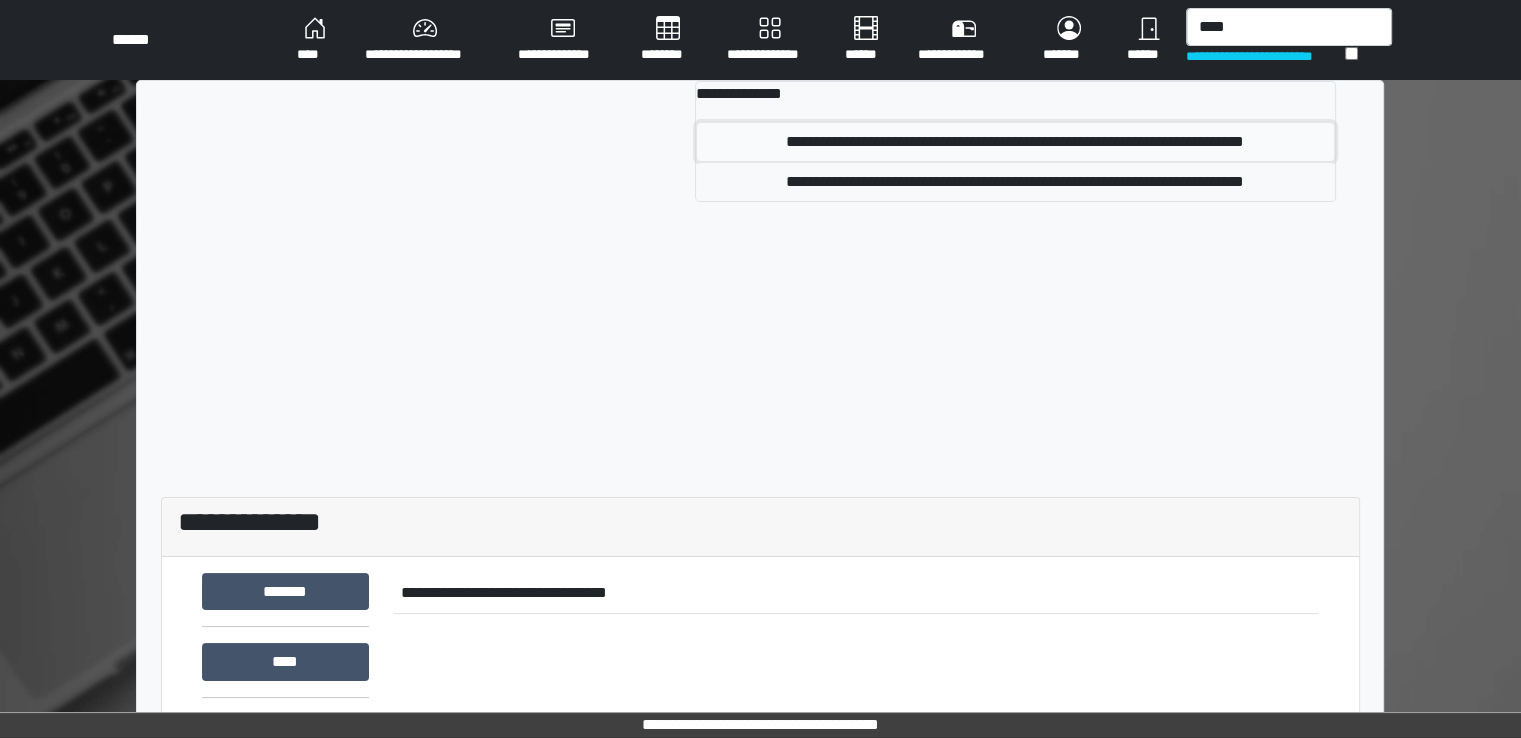 click on "**********" at bounding box center (1015, 142) 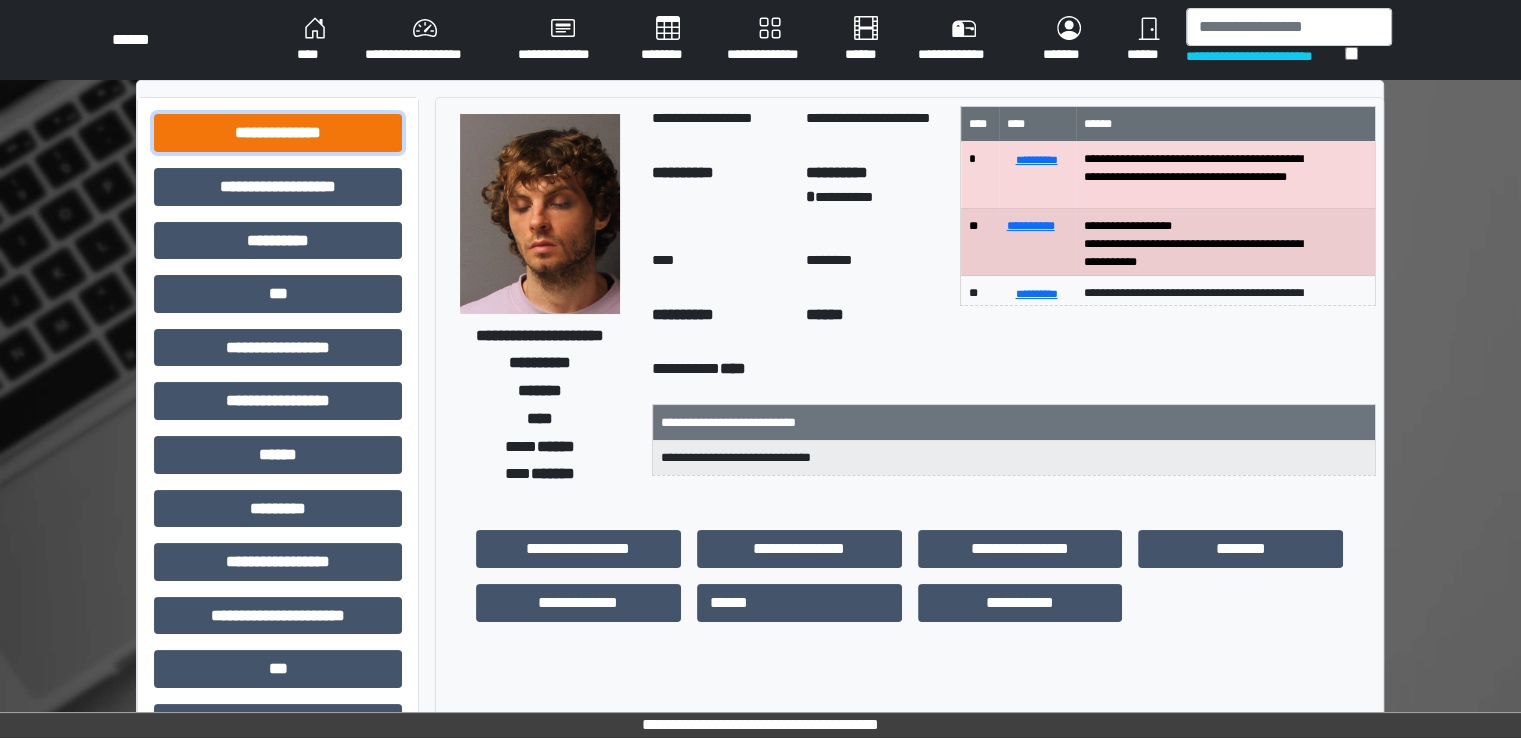 click on "**********" at bounding box center (278, 133) 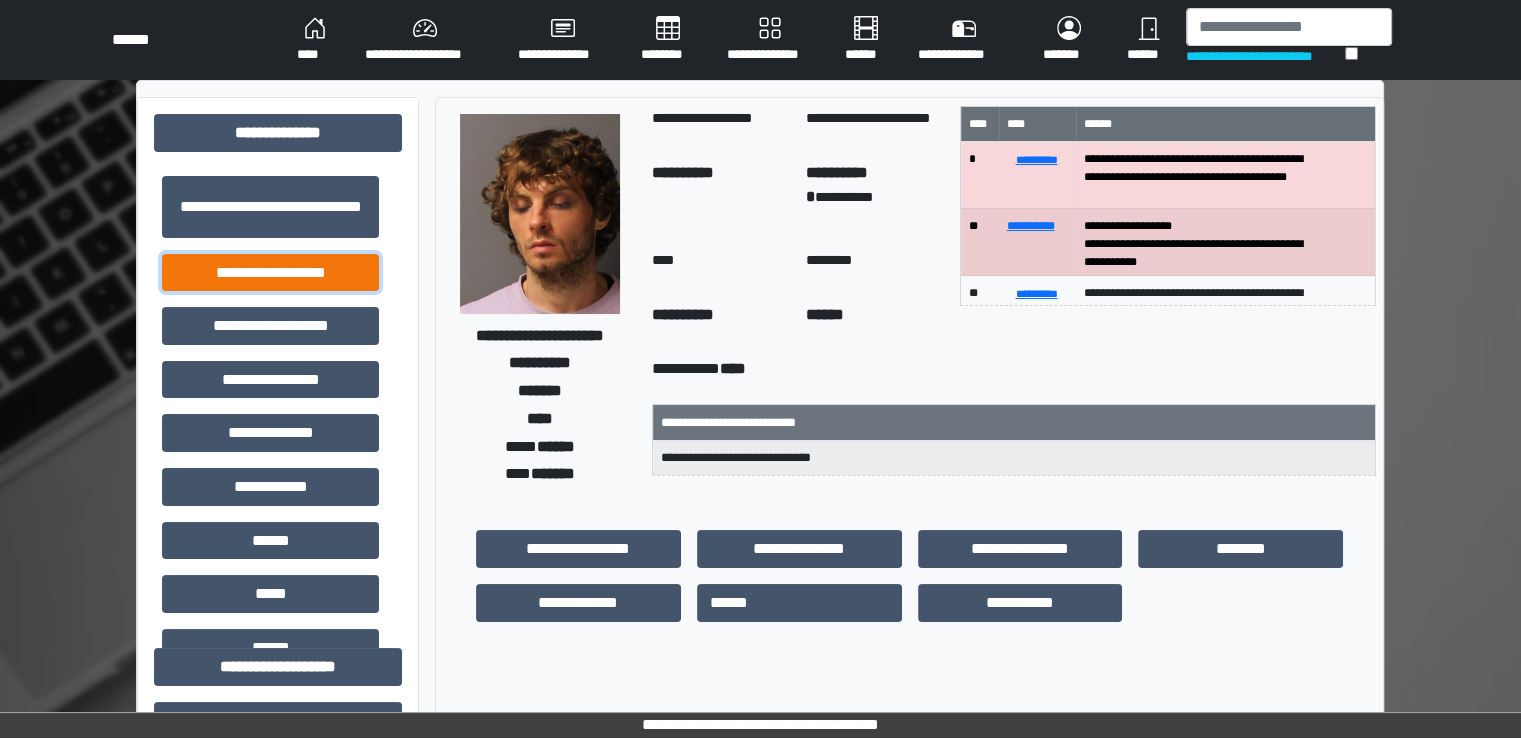 click on "**********" at bounding box center [270, 273] 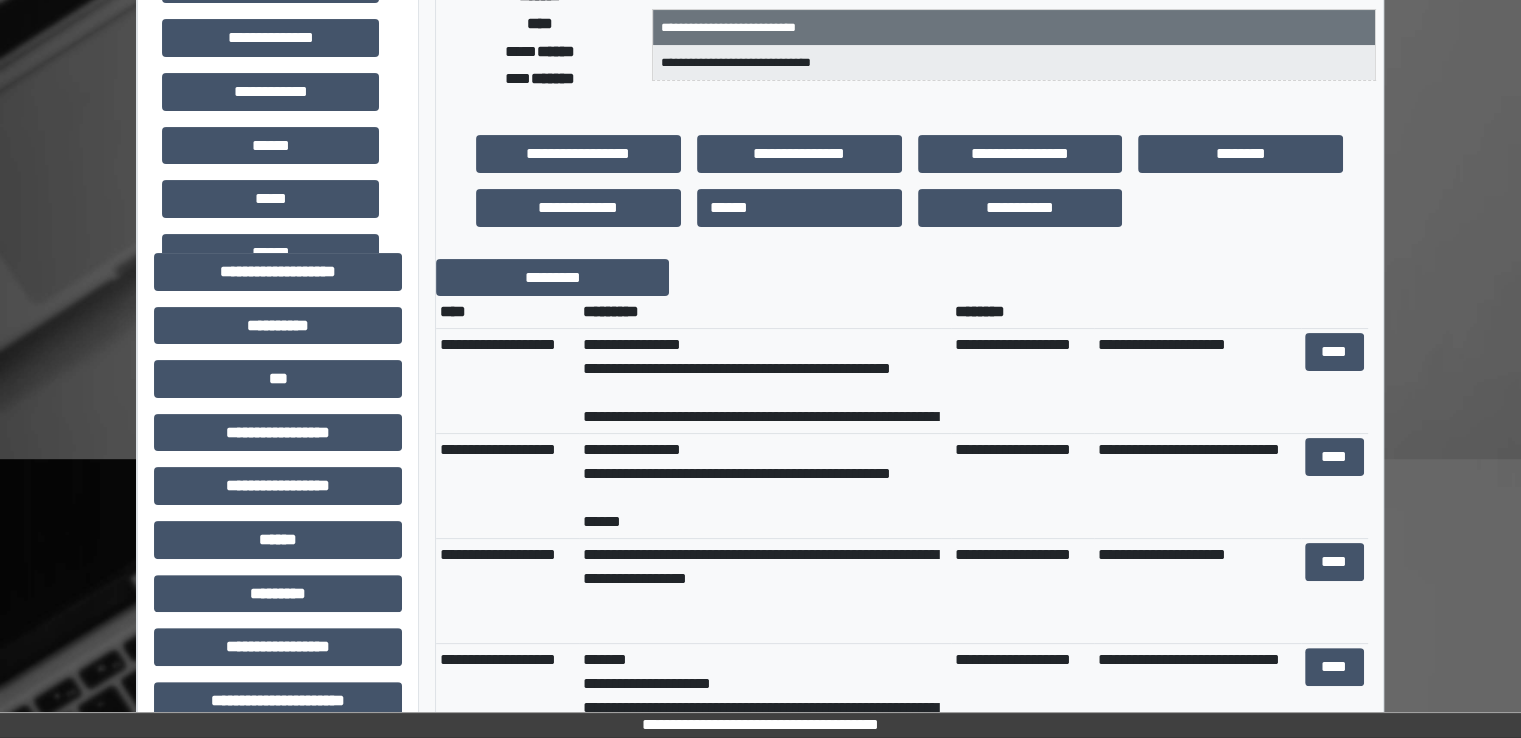 scroll, scrollTop: 400, scrollLeft: 0, axis: vertical 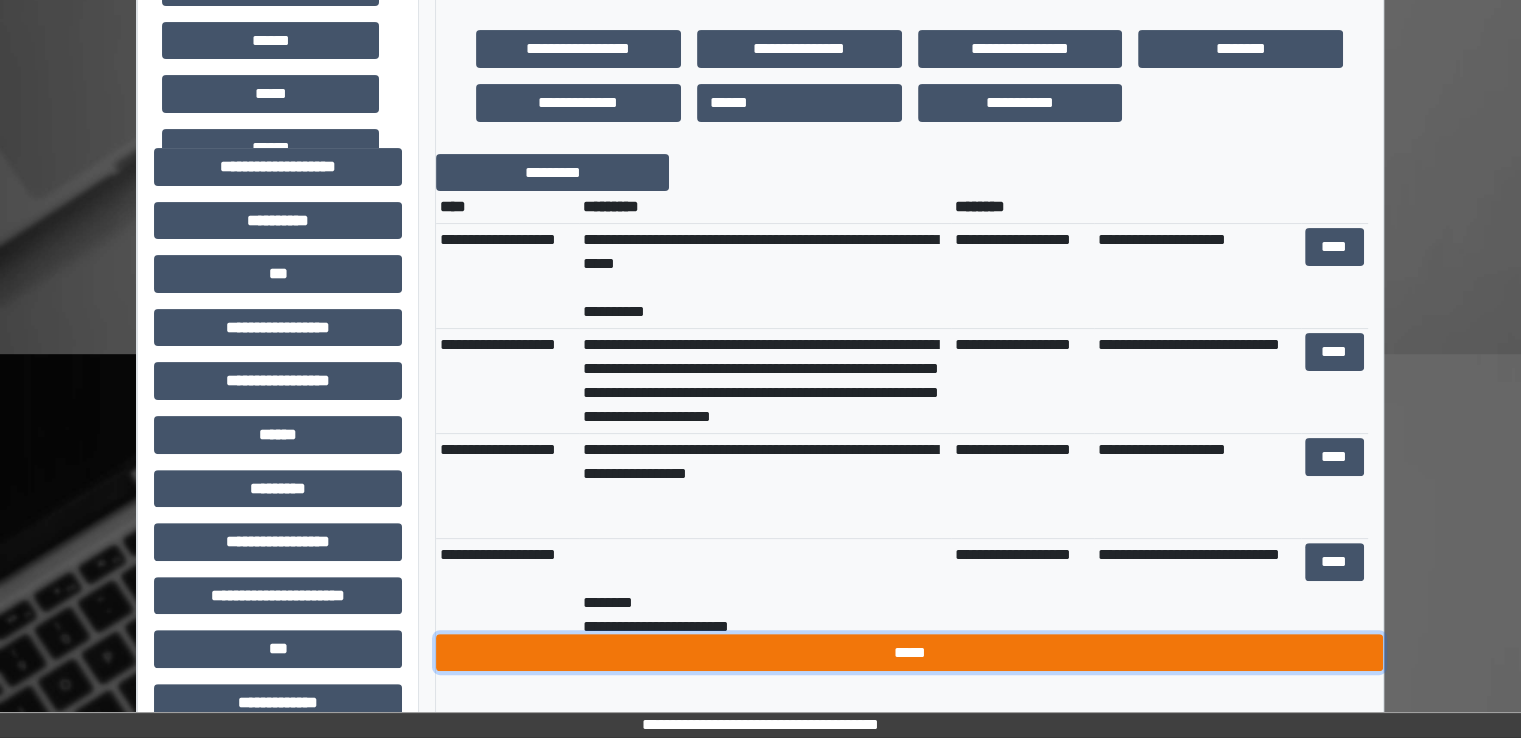 click on "*****" at bounding box center [909, 653] 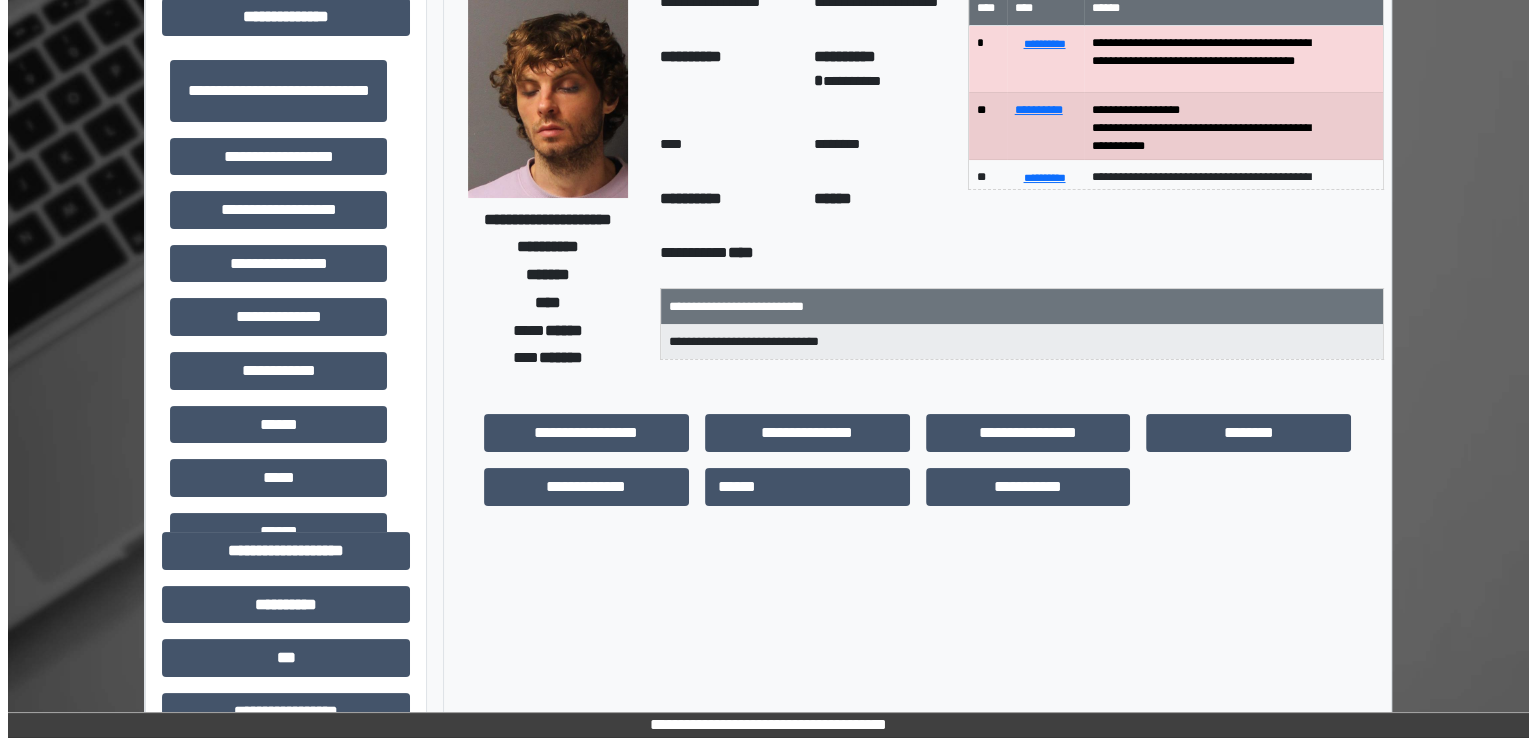 scroll, scrollTop: 0, scrollLeft: 0, axis: both 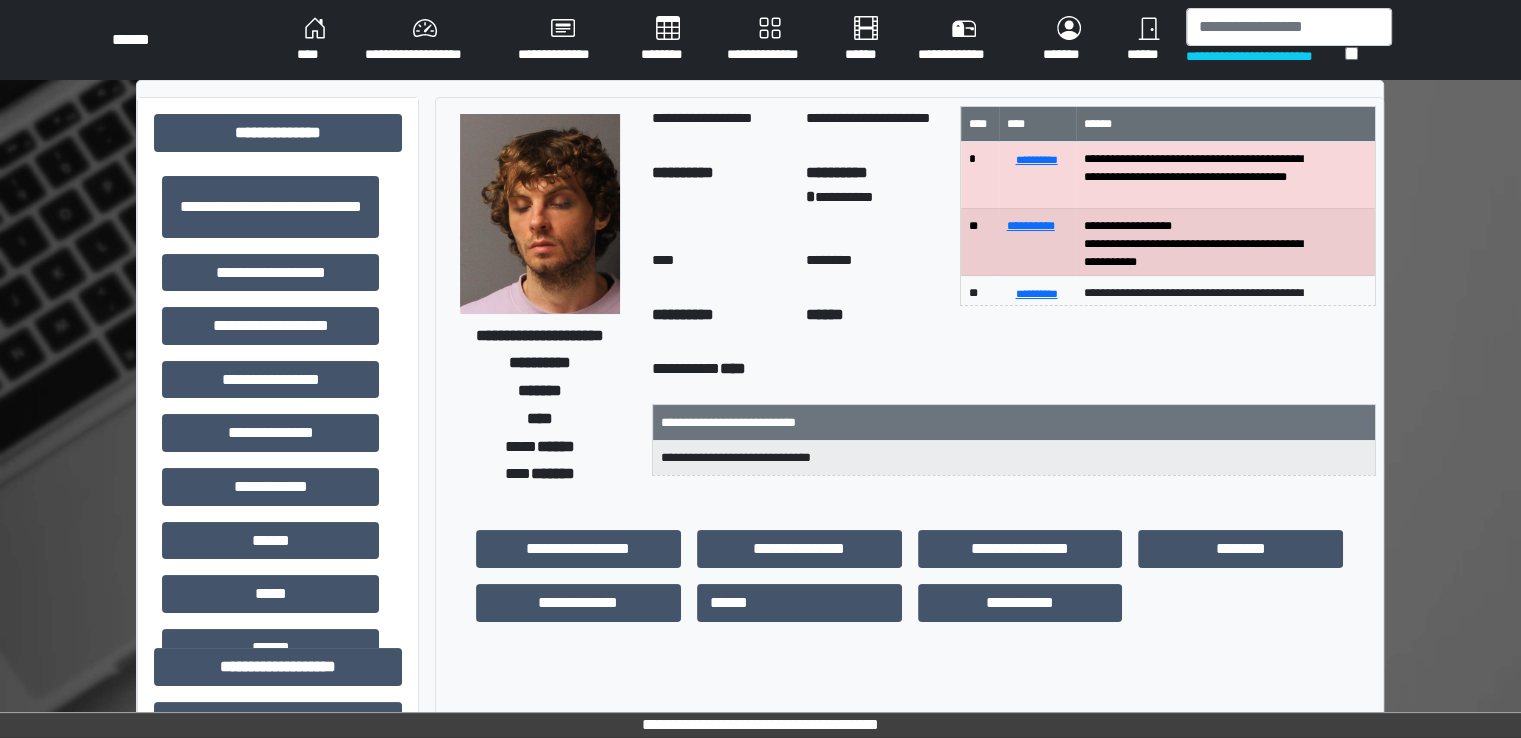 click on "********" at bounding box center (668, 40) 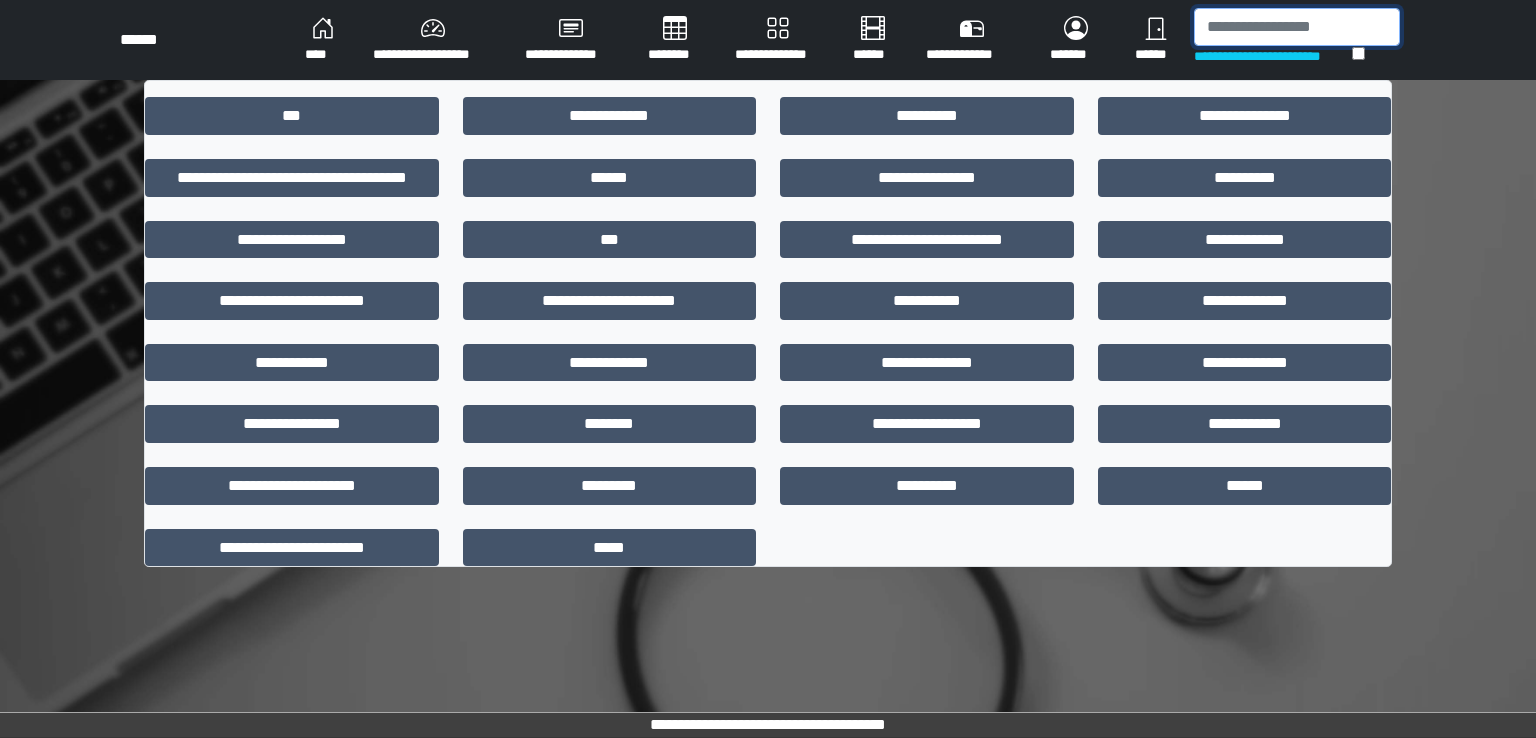 click at bounding box center (1297, 27) 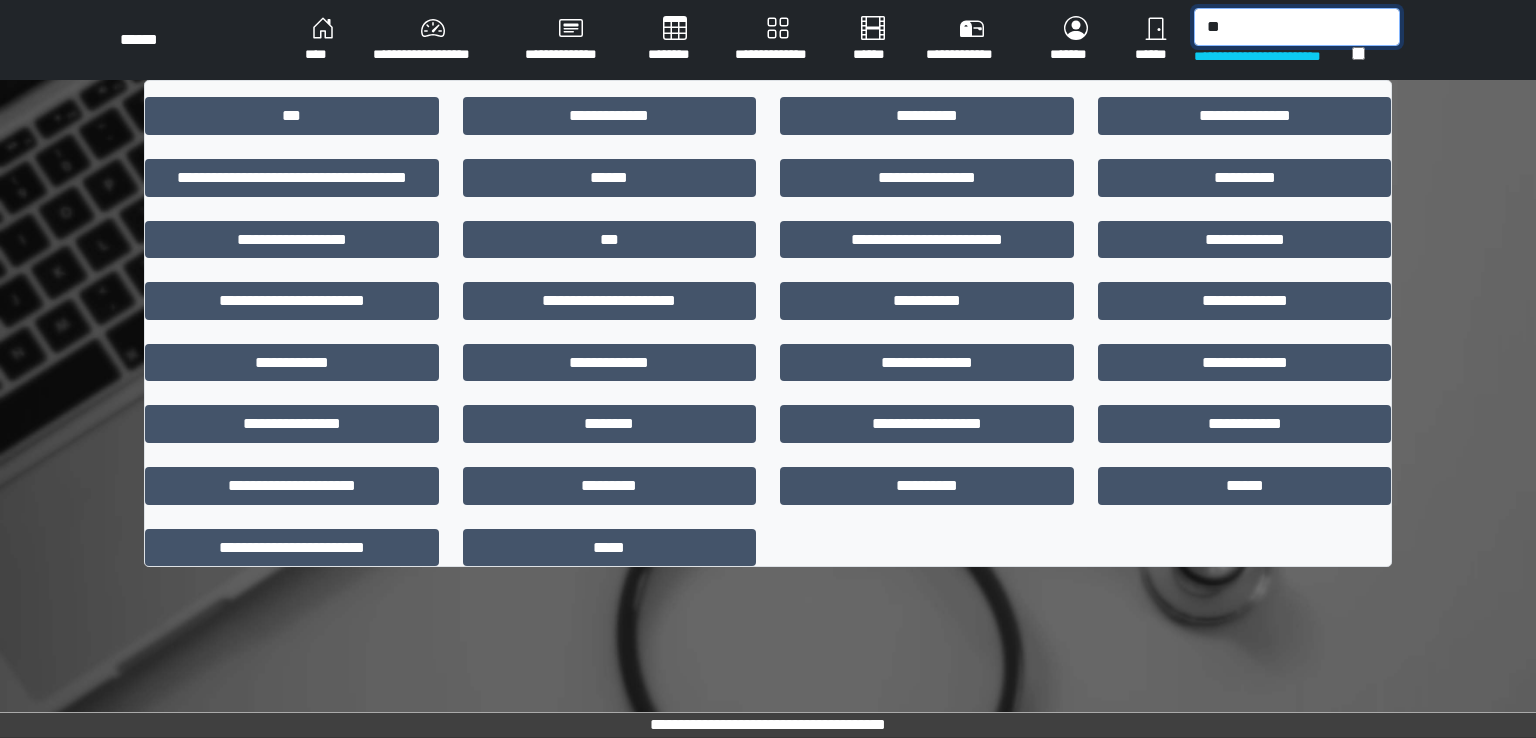 type on "***" 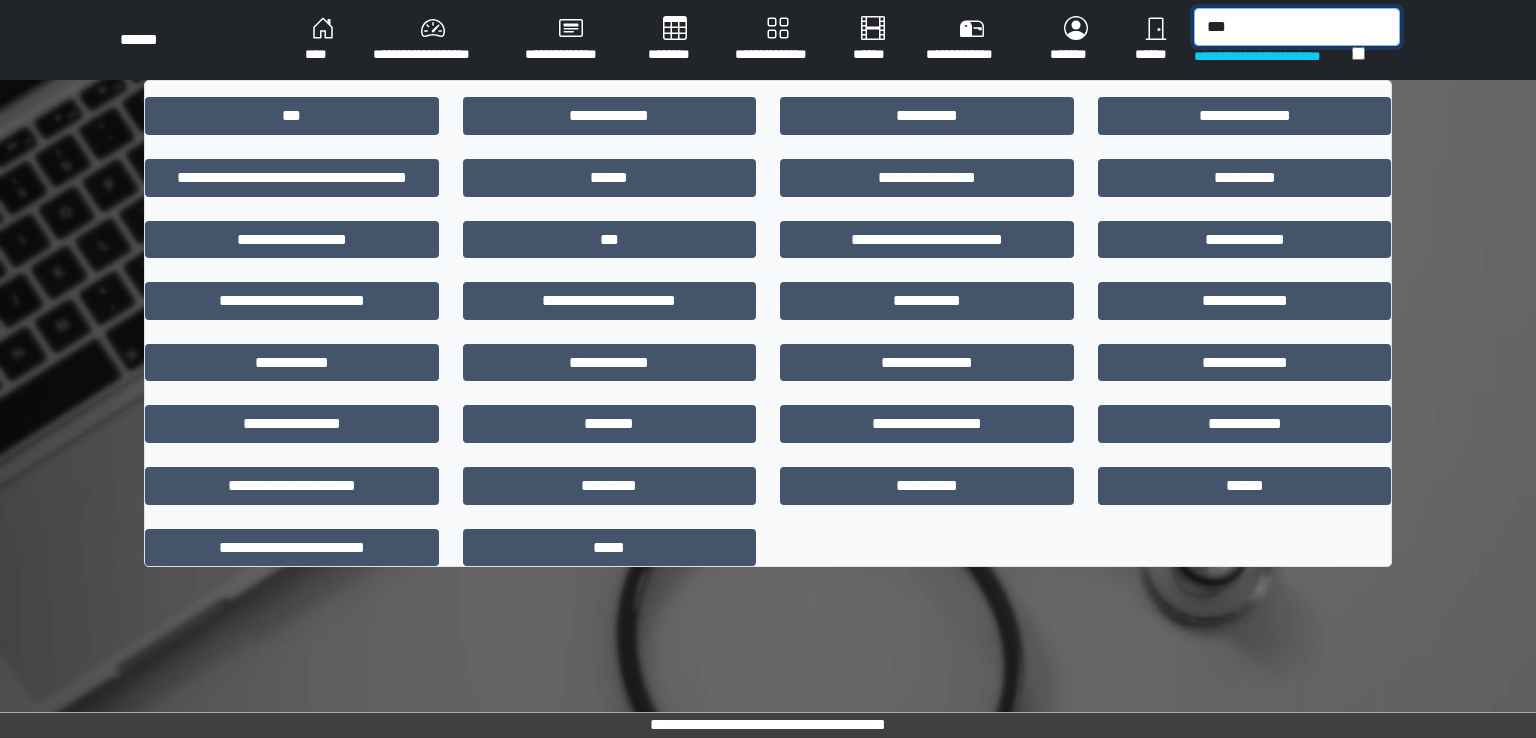 drag, startPoint x: 1242, startPoint y: 29, endPoint x: 1148, endPoint y: 33, distance: 94.08507 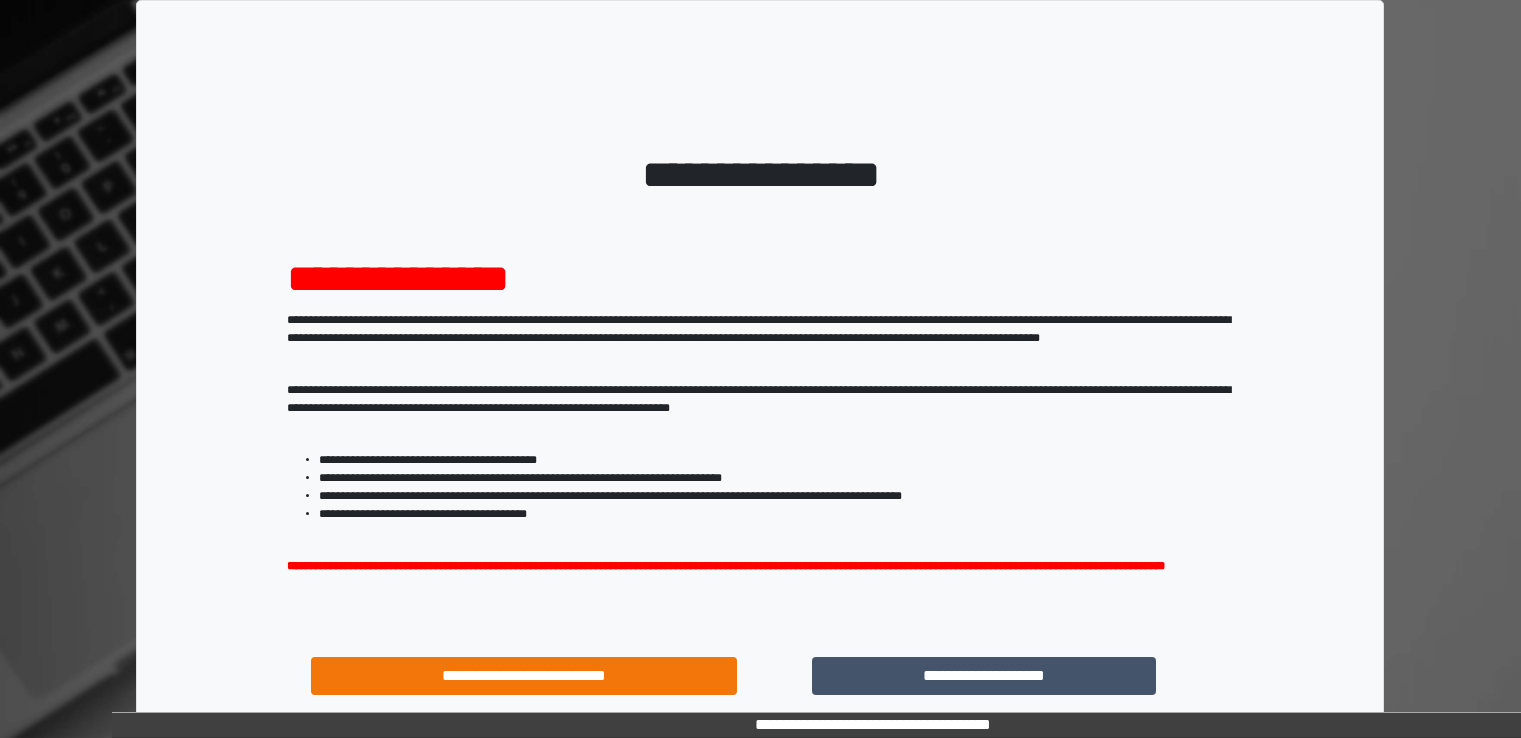 scroll, scrollTop: 0, scrollLeft: 0, axis: both 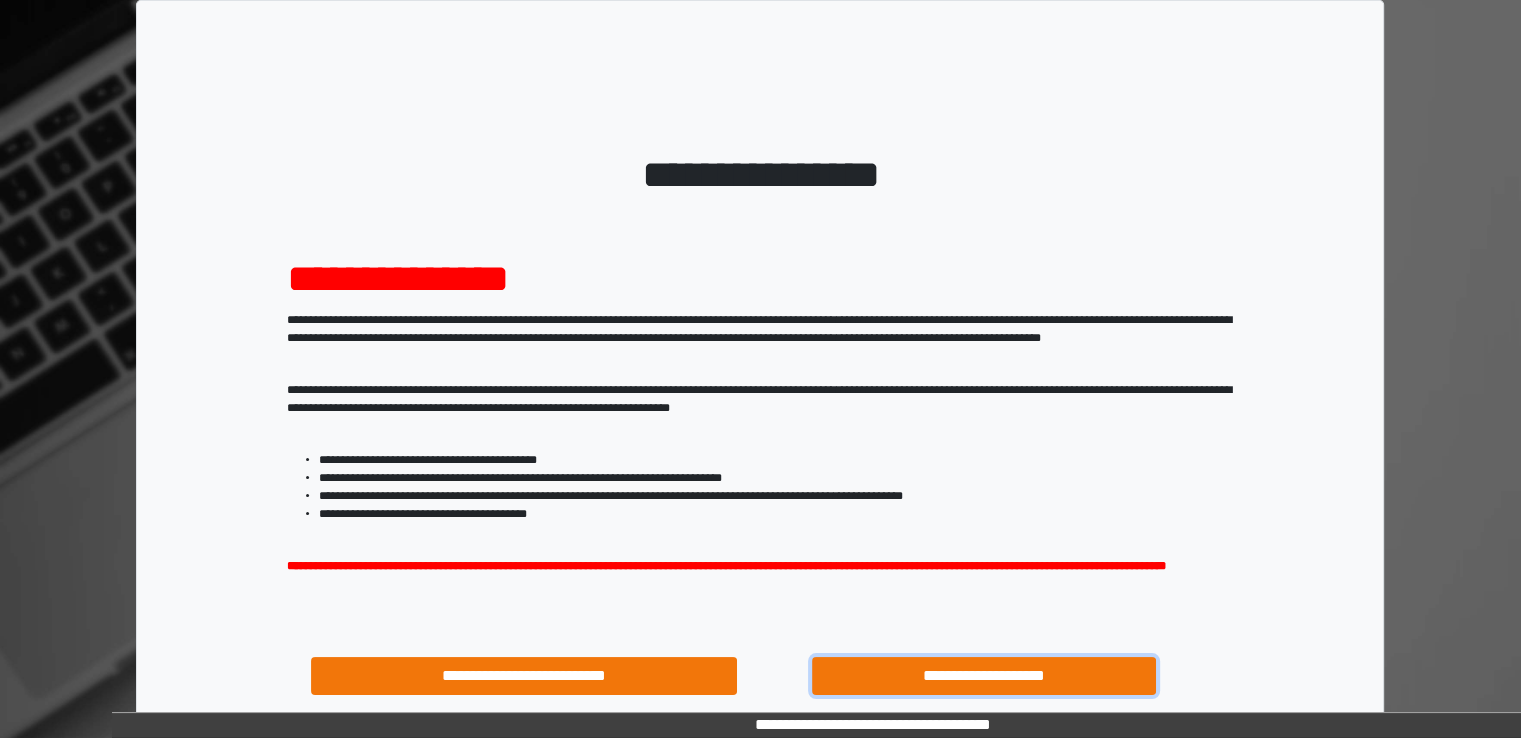 click on "**********" at bounding box center [984, 676] 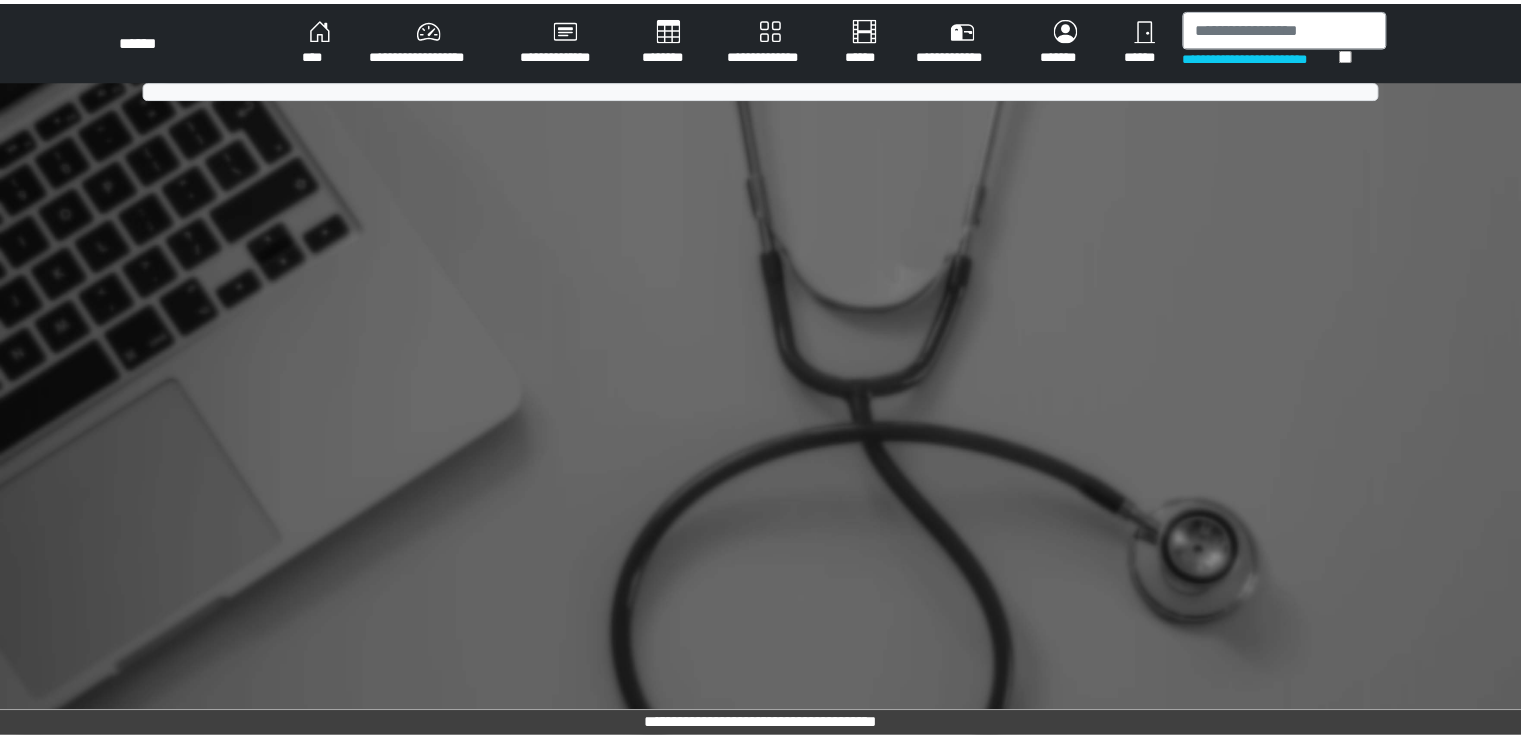 scroll, scrollTop: 0, scrollLeft: 0, axis: both 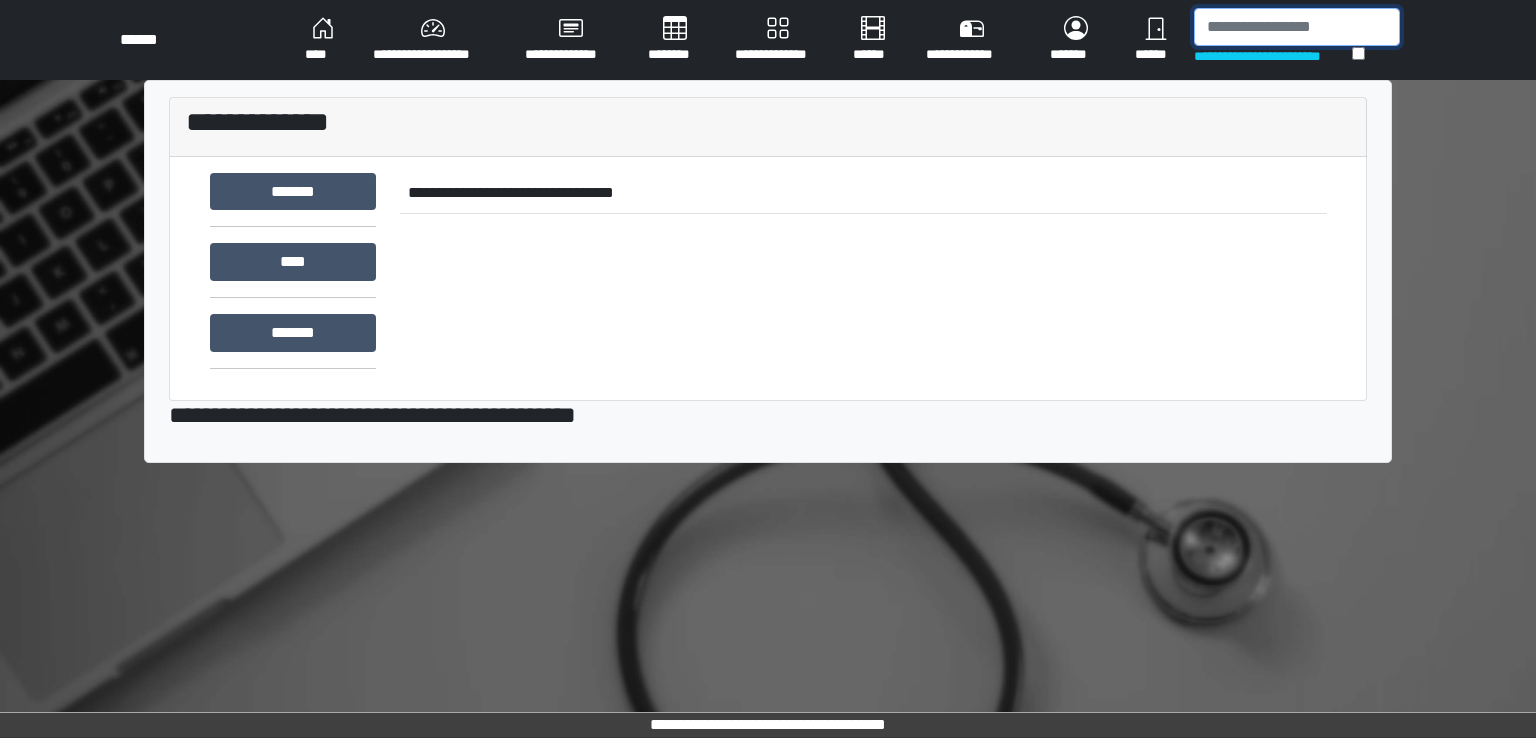 click at bounding box center (1297, 27) 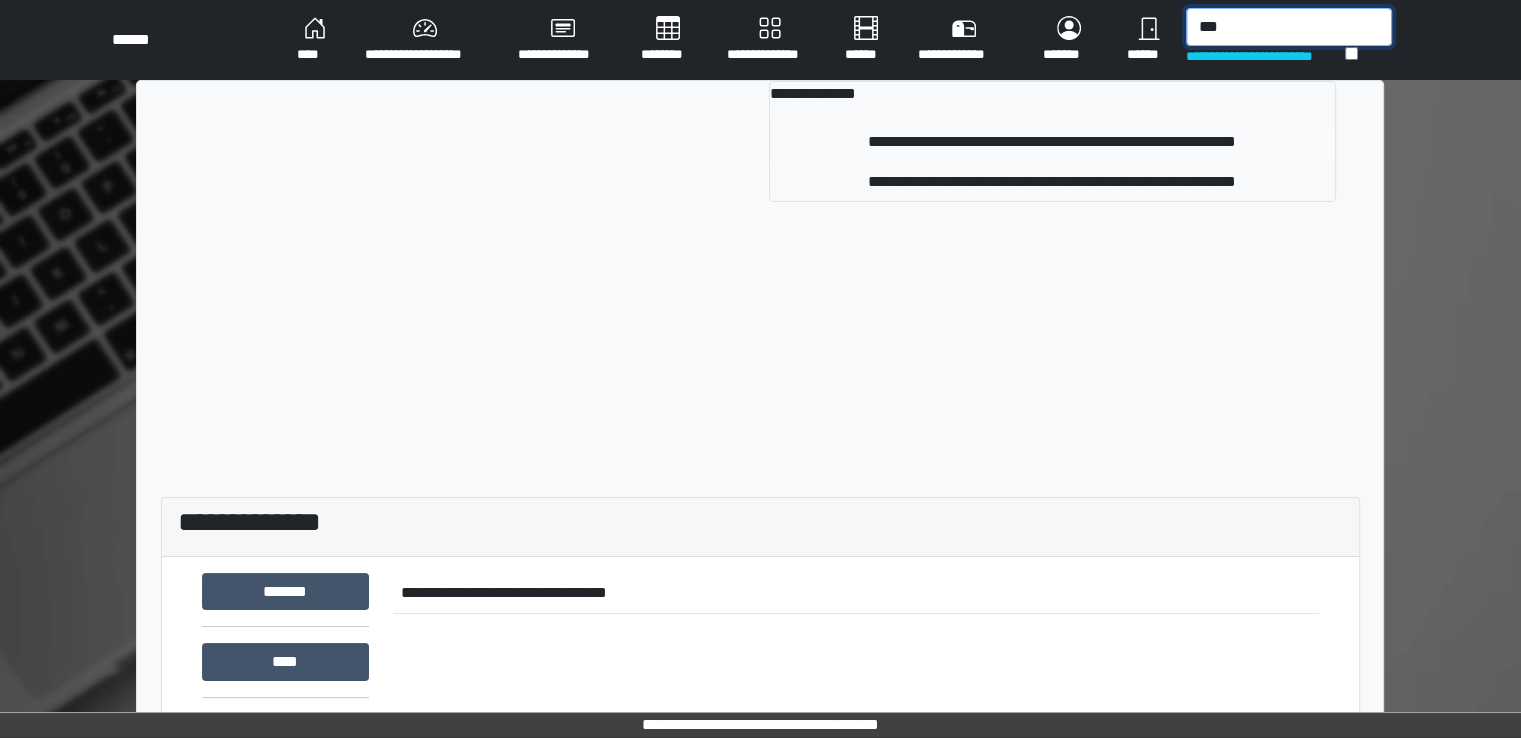 type on "***" 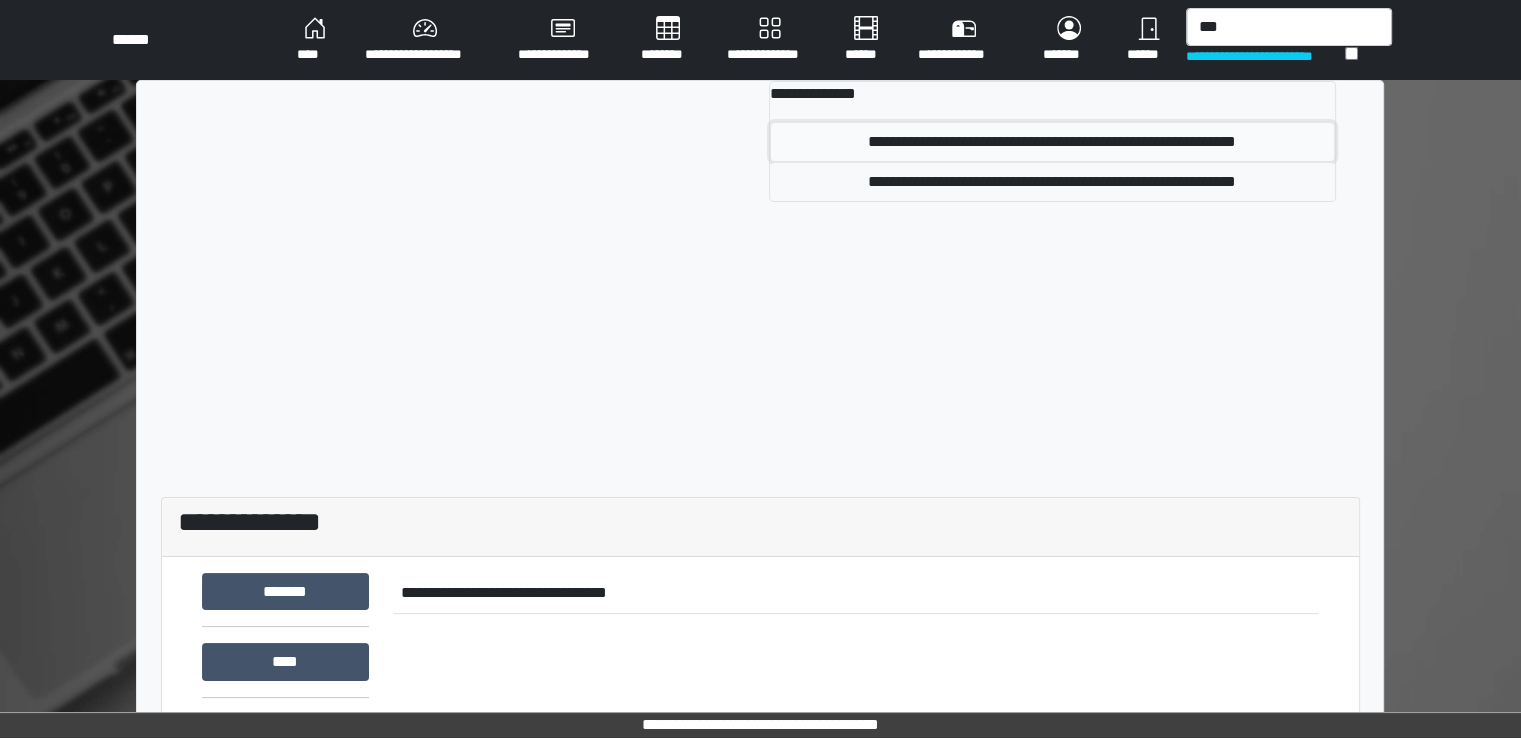 click on "**********" at bounding box center (1052, 142) 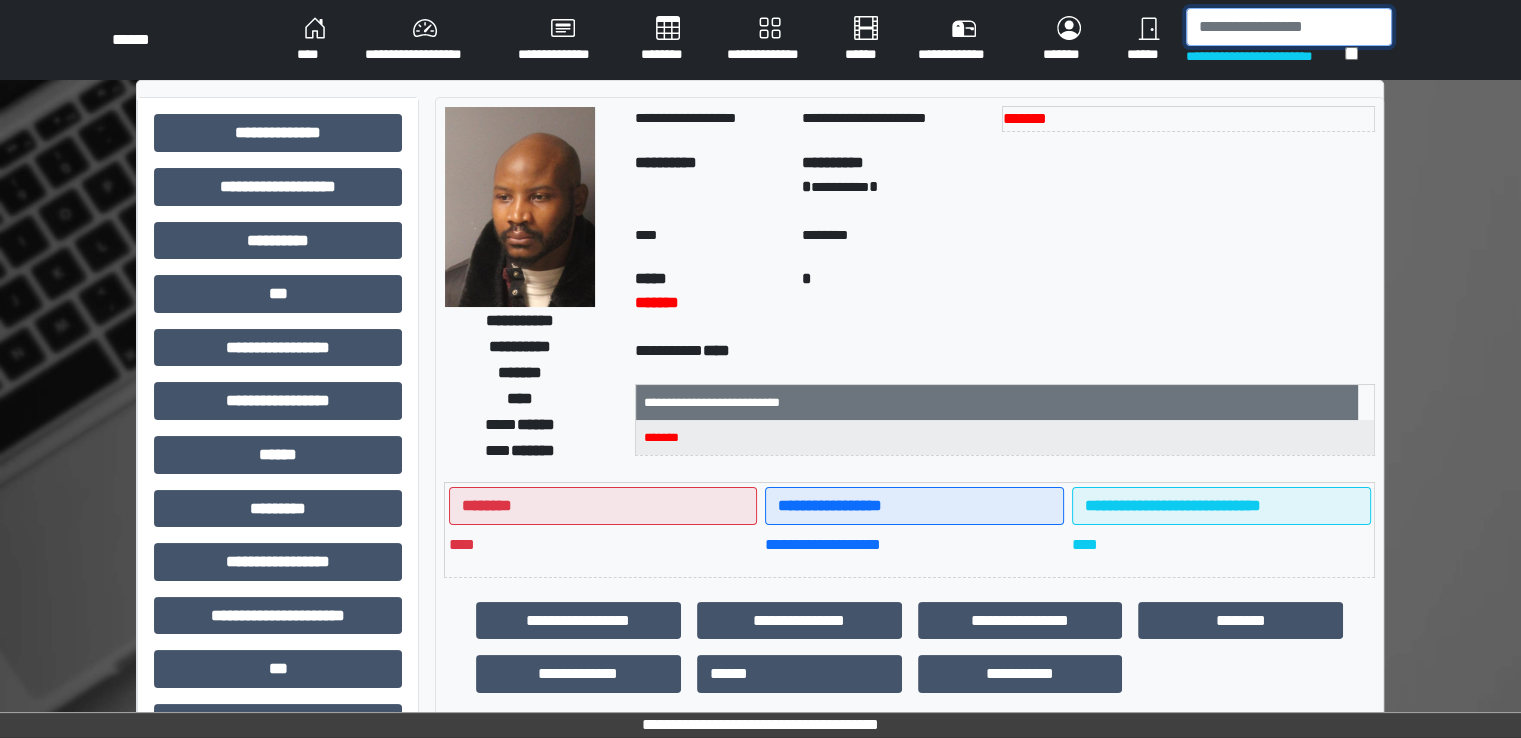 click at bounding box center (1289, 27) 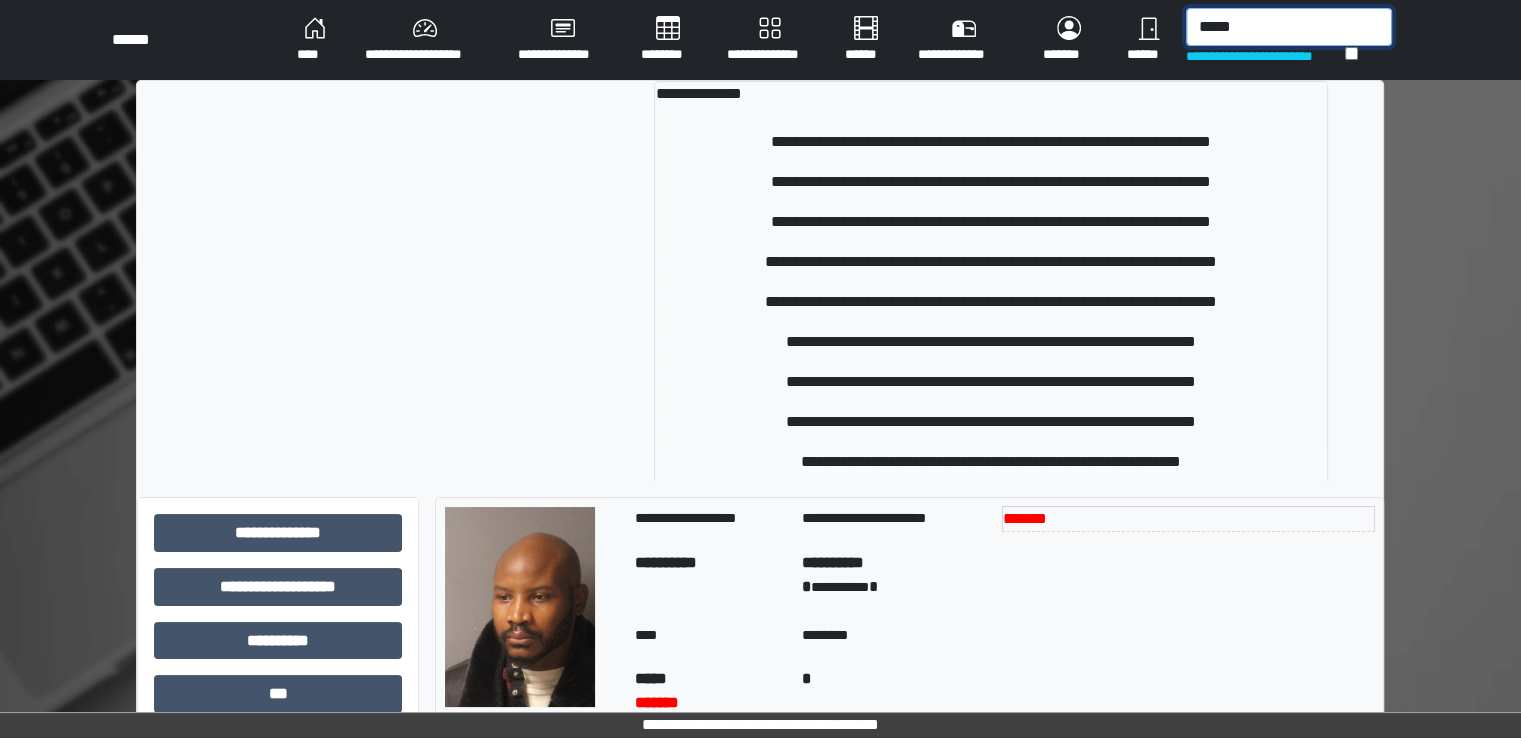 type on "*****" 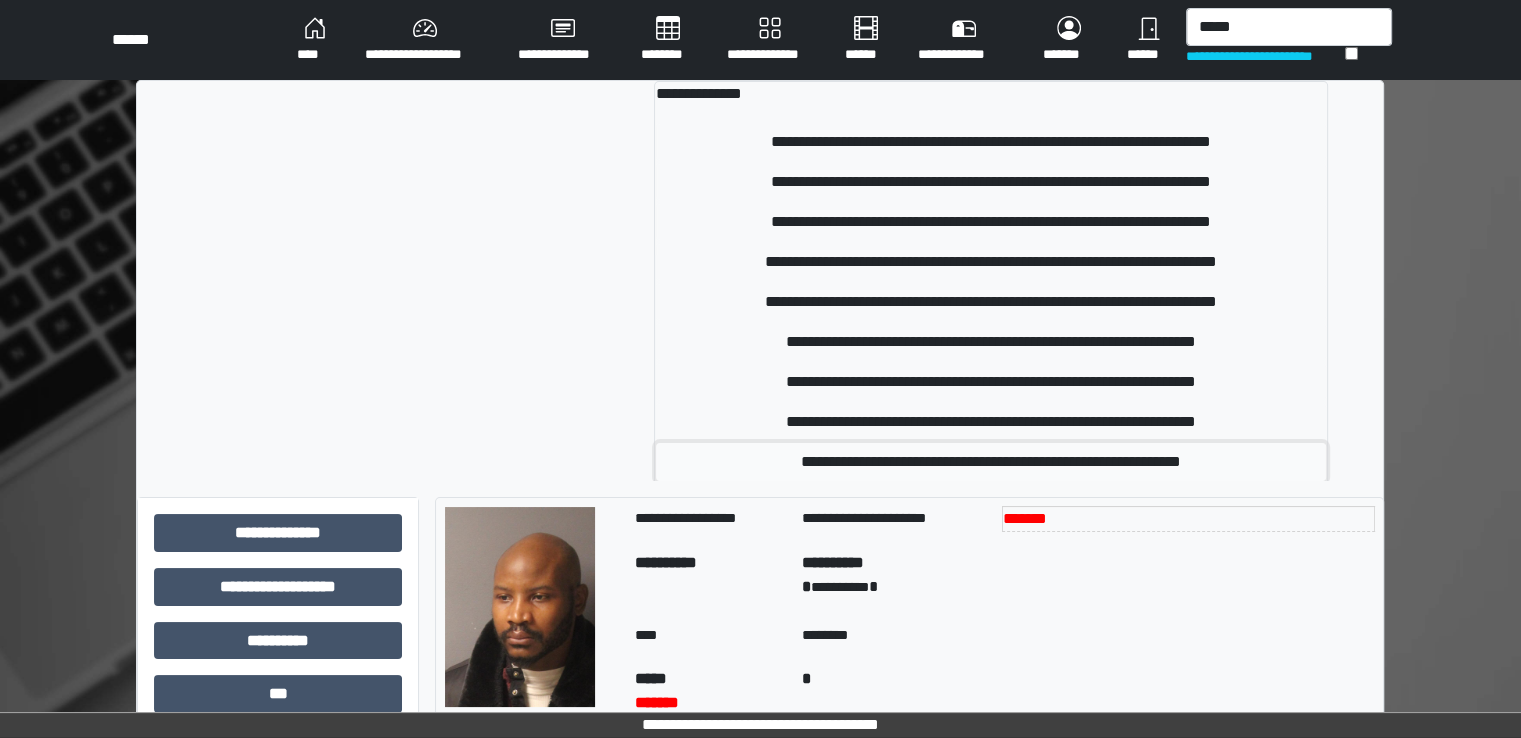 click on "**********" at bounding box center (991, 462) 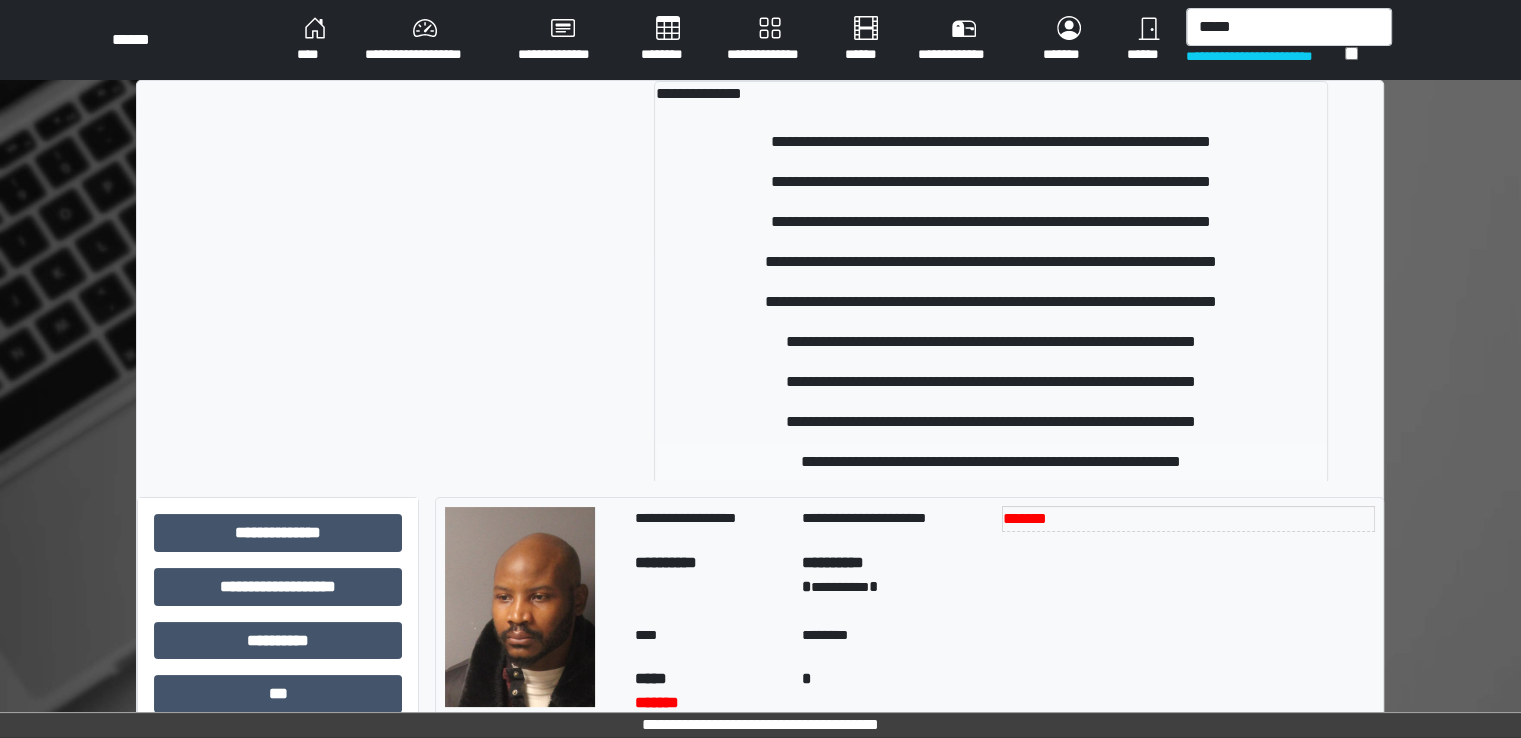 type 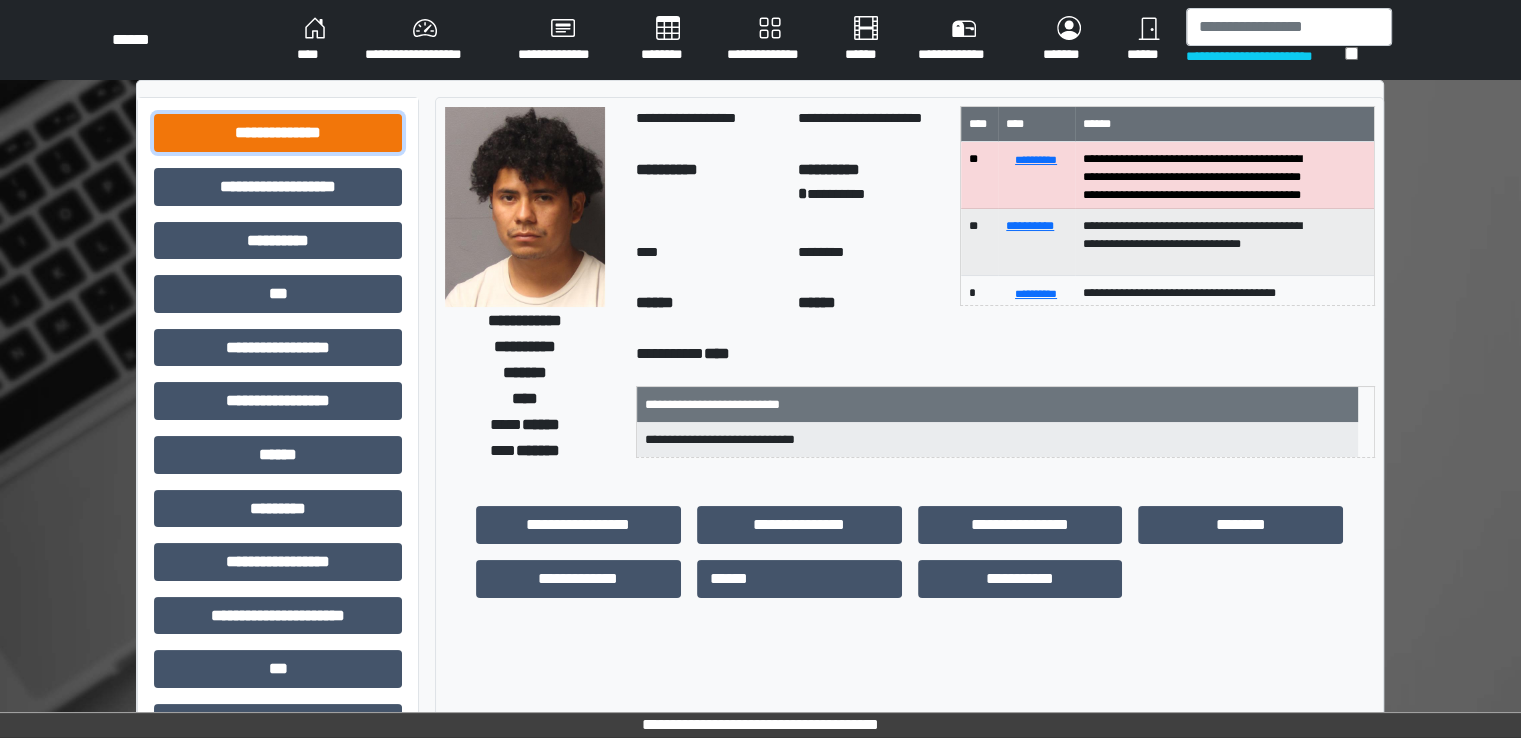 click on "**********" at bounding box center [278, 133] 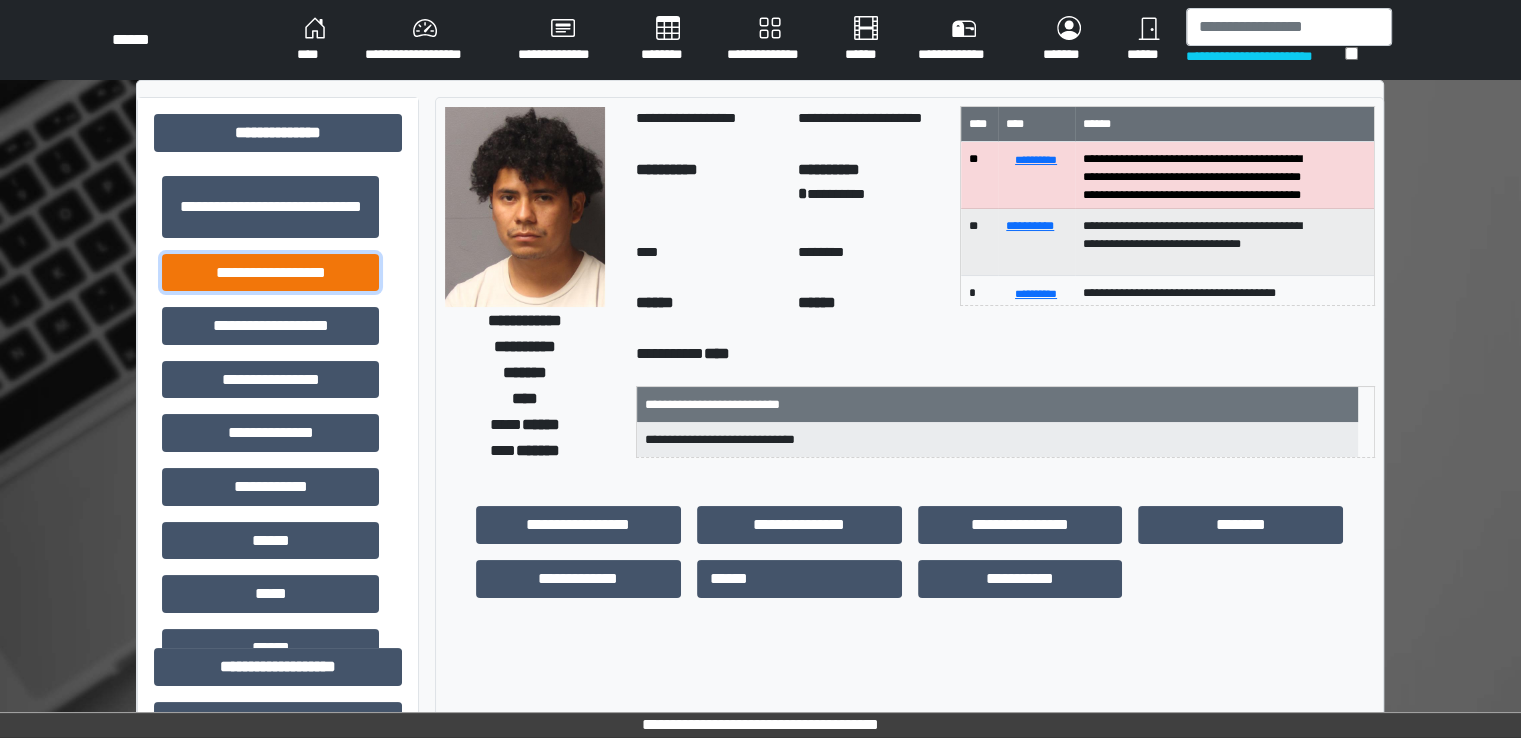 click on "**********" at bounding box center (270, 273) 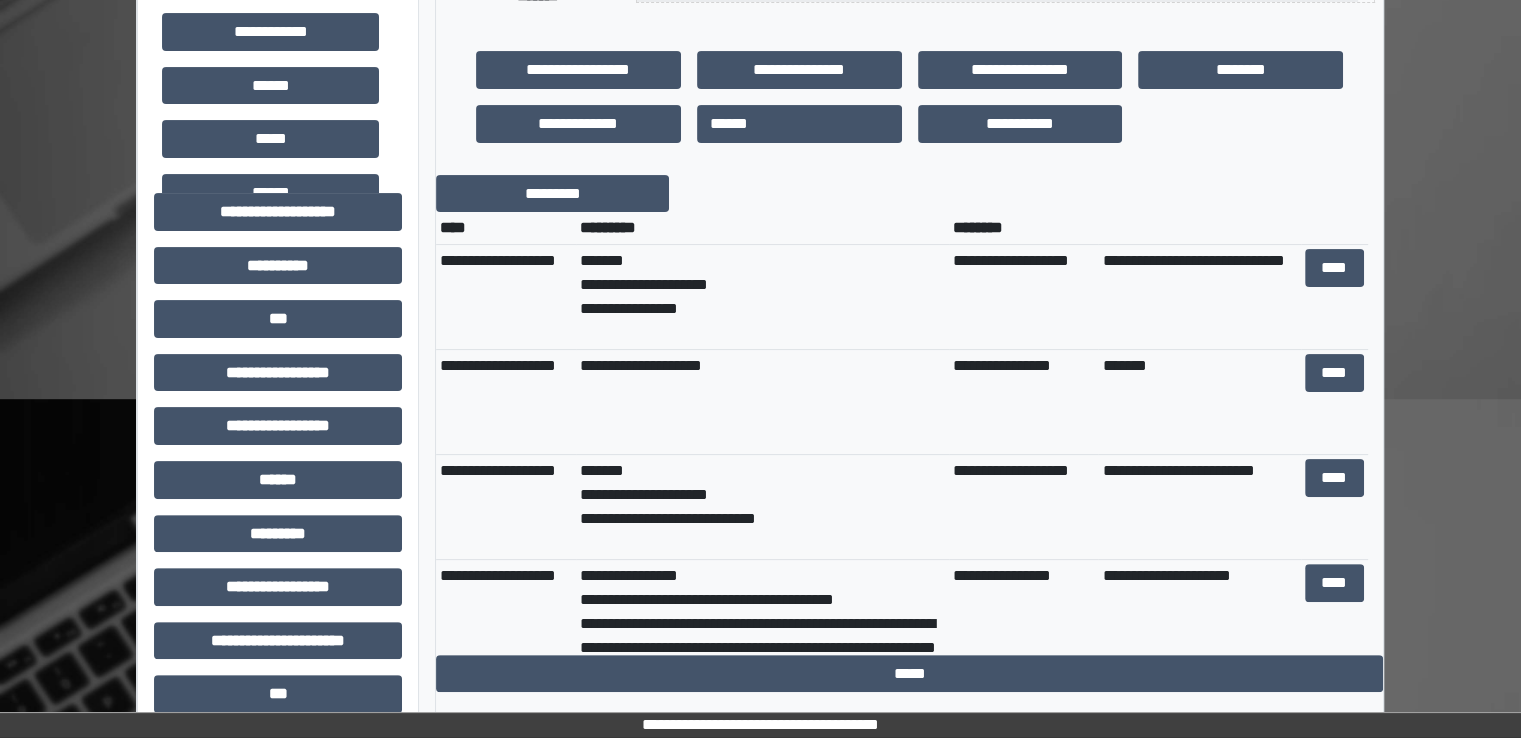 scroll, scrollTop: 500, scrollLeft: 0, axis: vertical 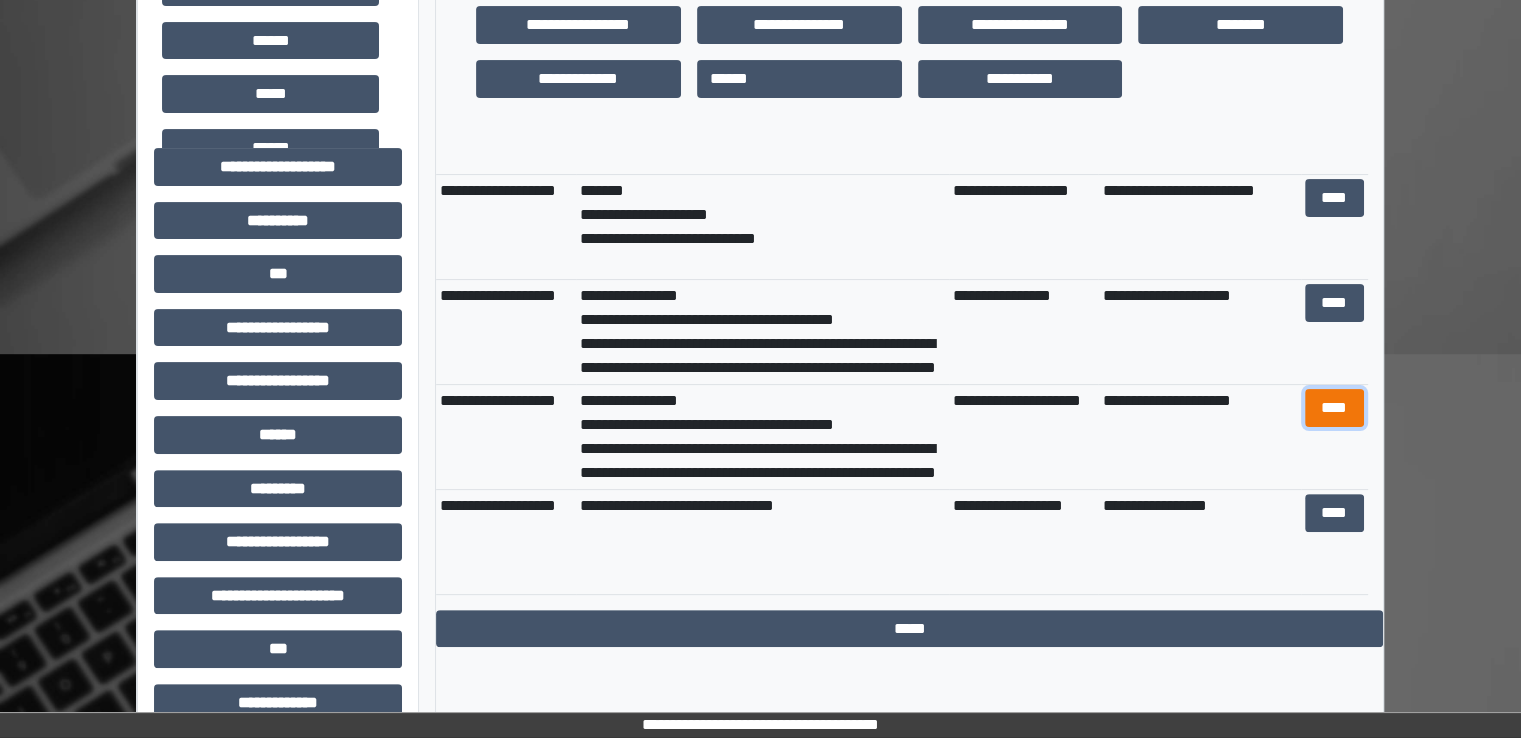 click on "****" at bounding box center (1334, 408) 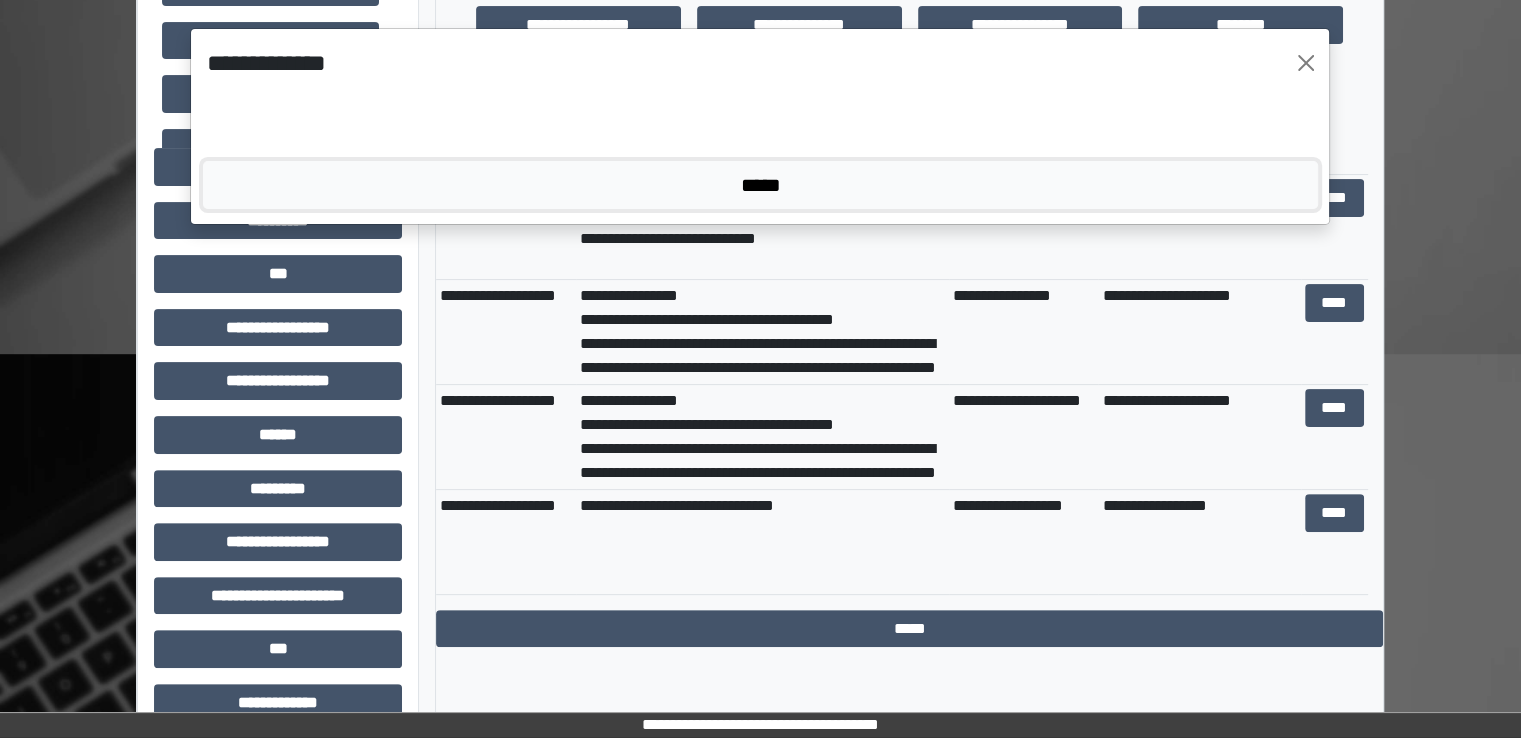 click on "*****" at bounding box center (760, 185) 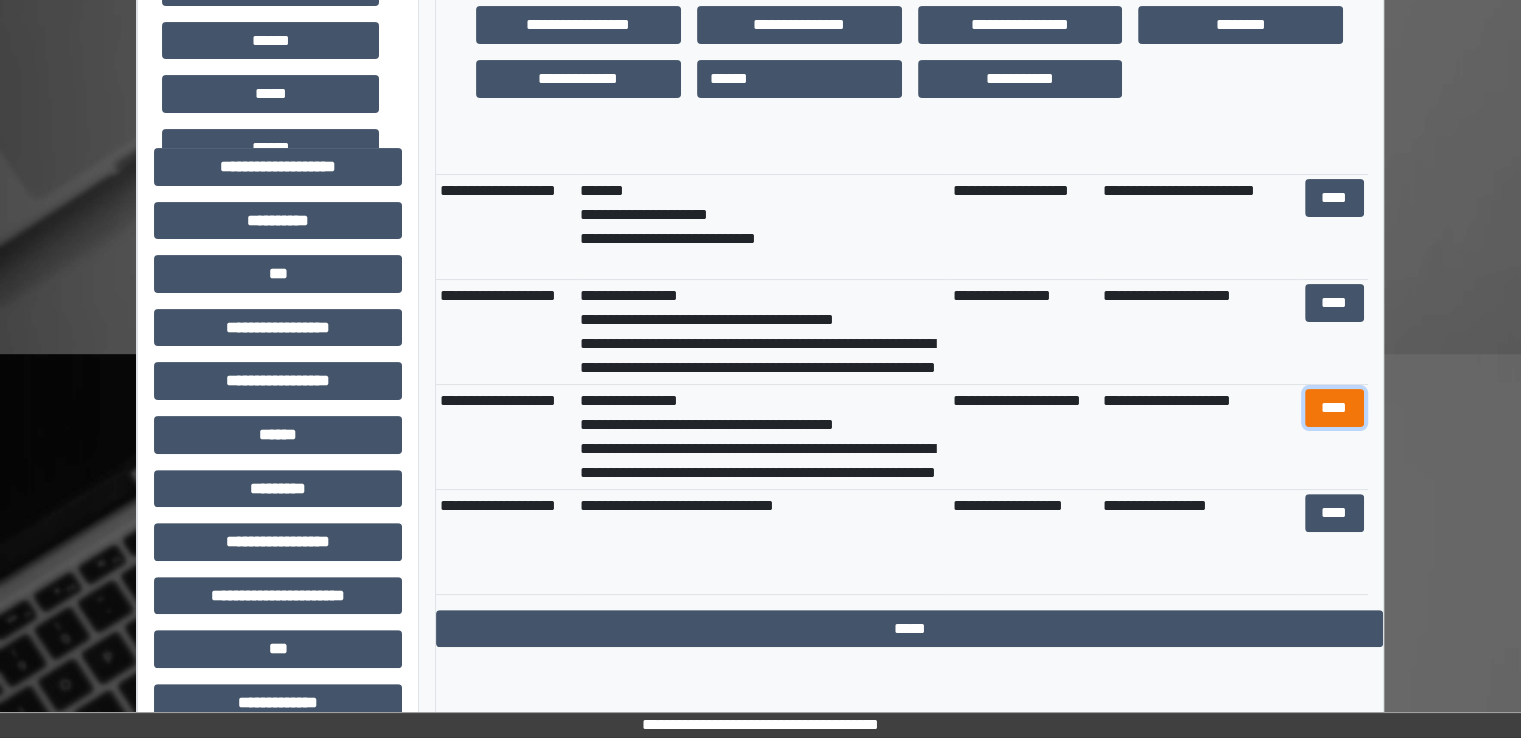 click on "****" at bounding box center (1334, 408) 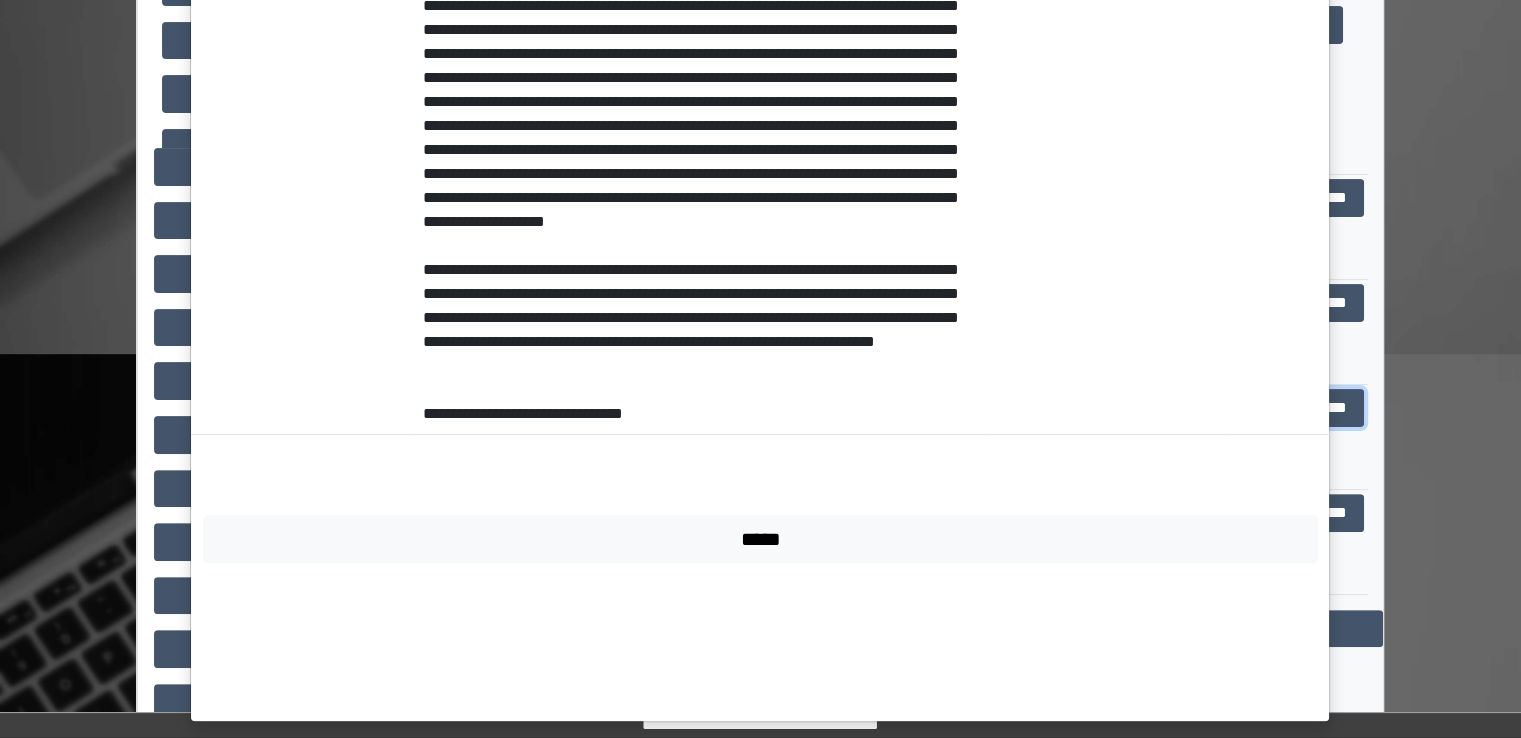 scroll, scrollTop: 936, scrollLeft: 0, axis: vertical 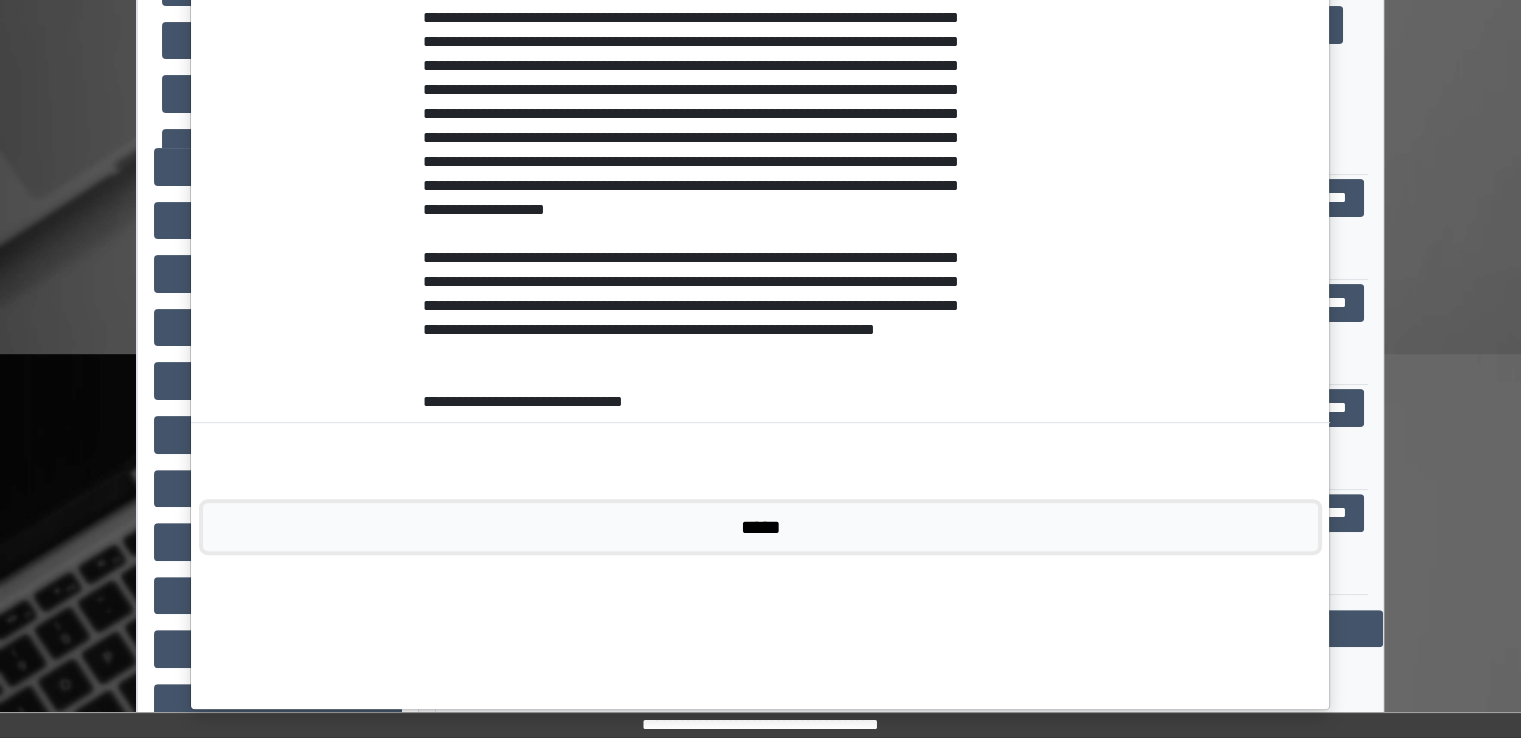 click on "*****" at bounding box center (760, 527) 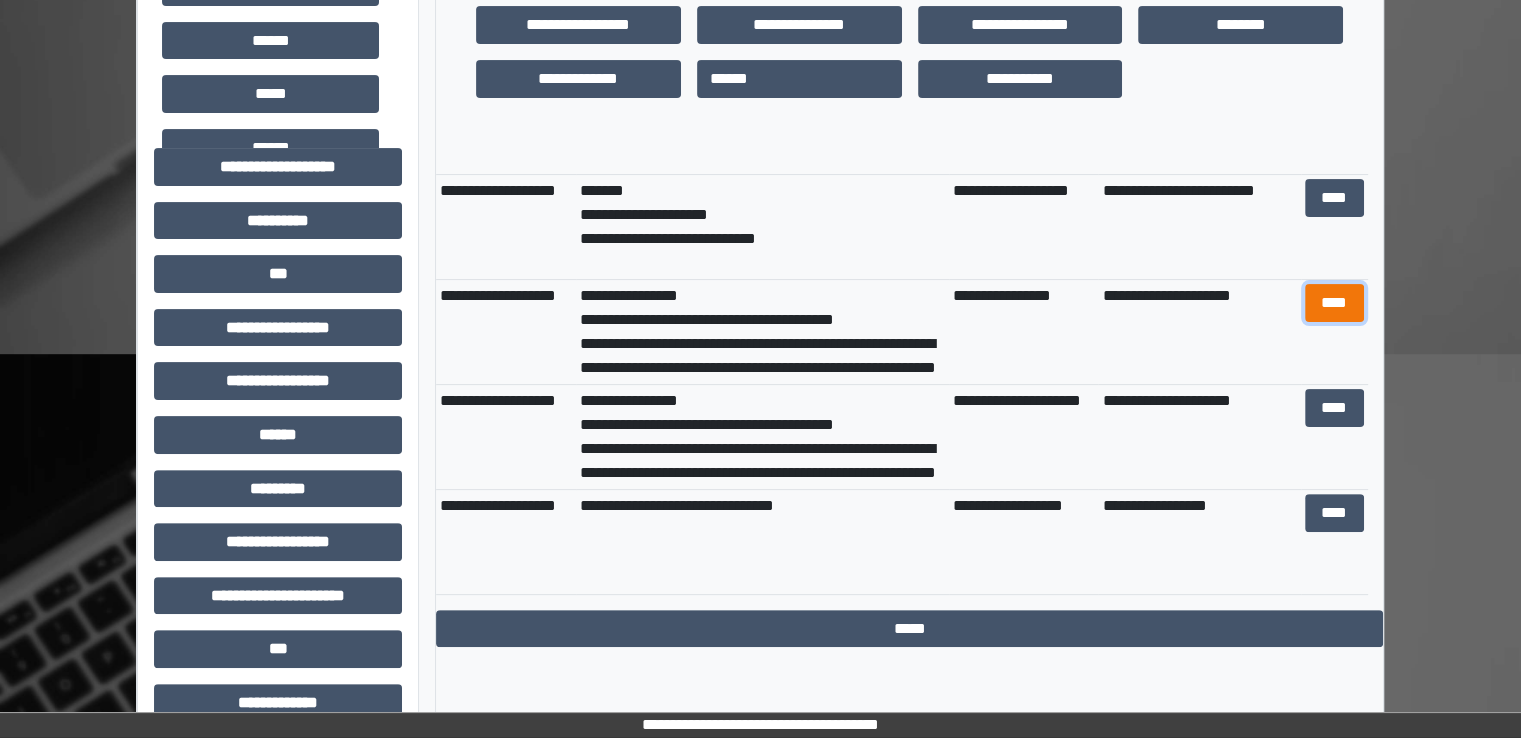 click on "****" at bounding box center [1334, 303] 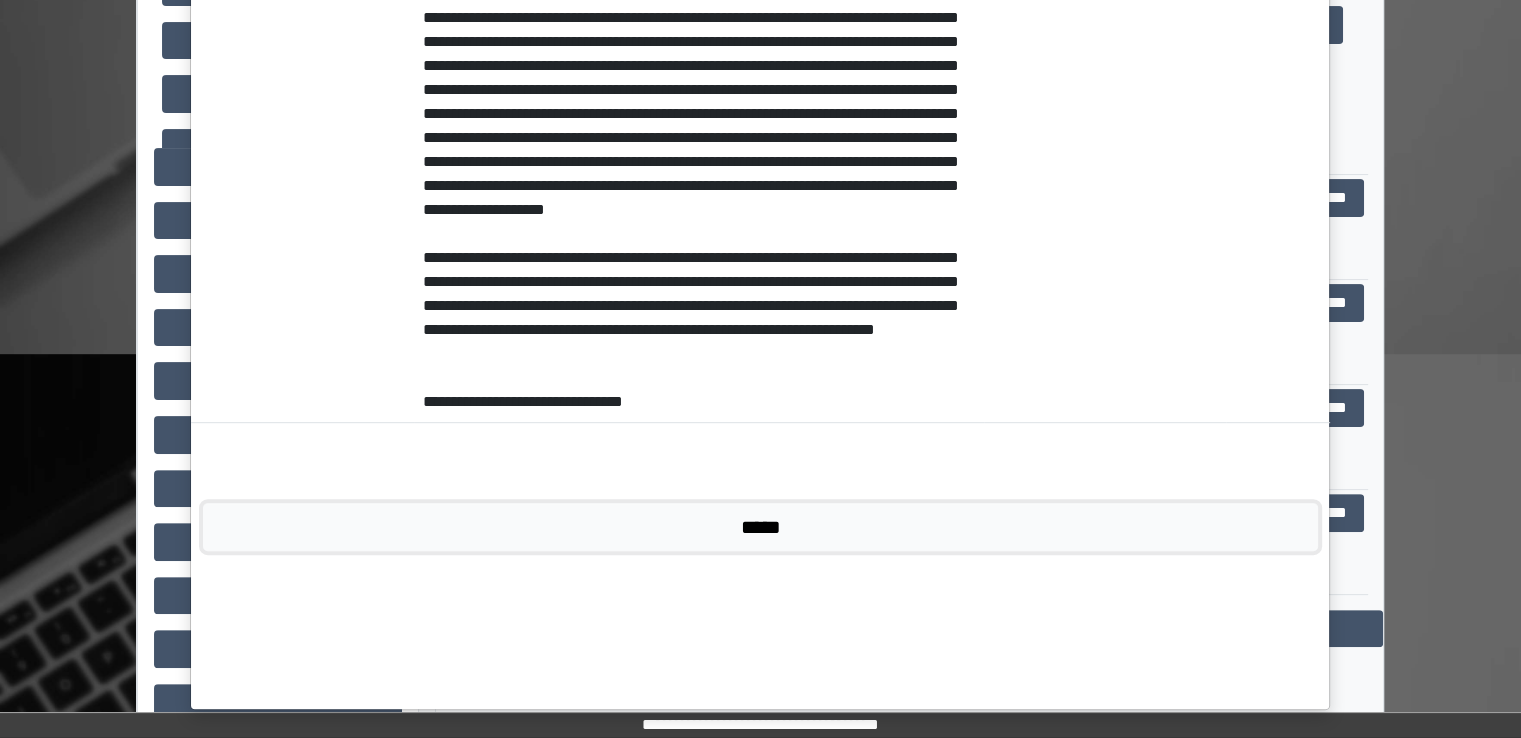 click on "*****" at bounding box center [760, 527] 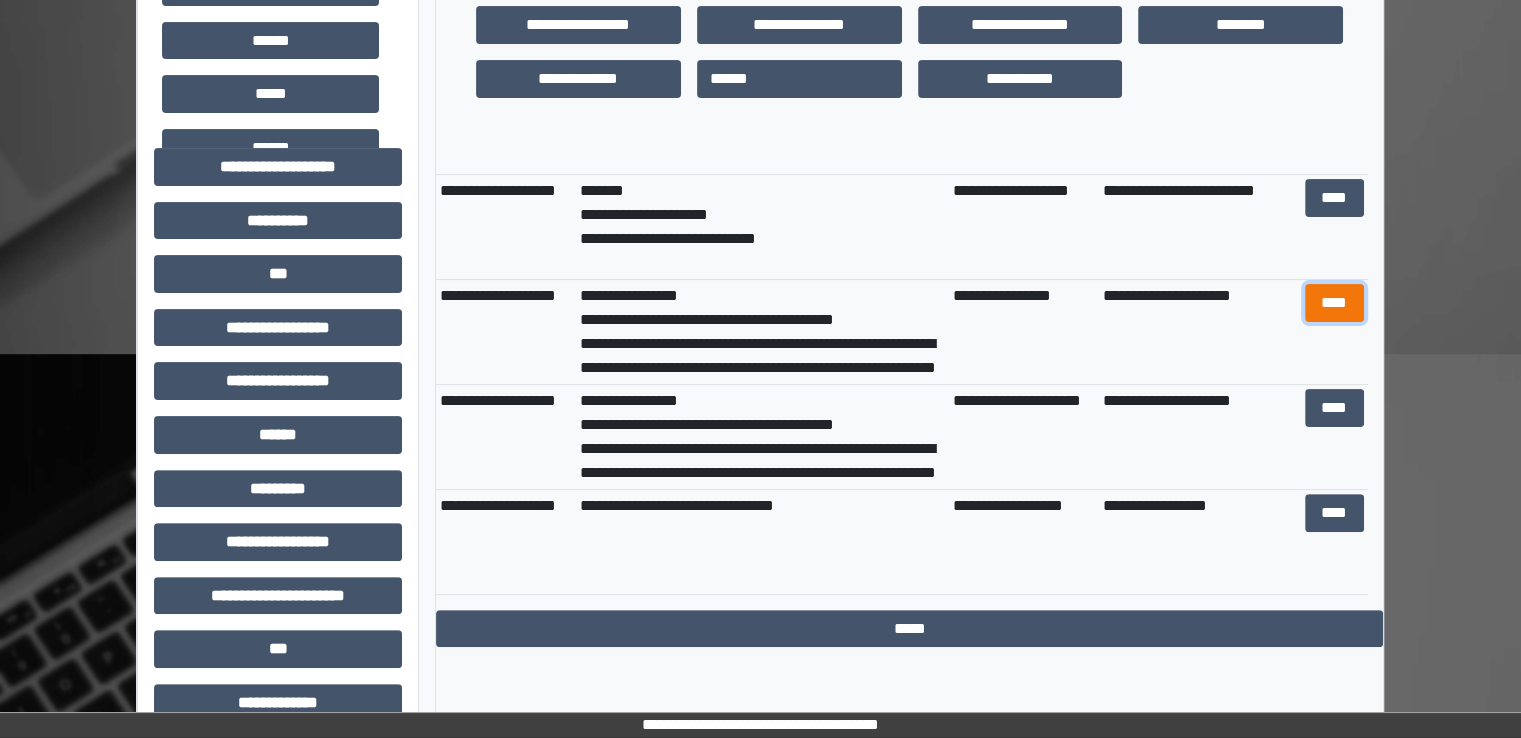 click on "****" at bounding box center [1334, 303] 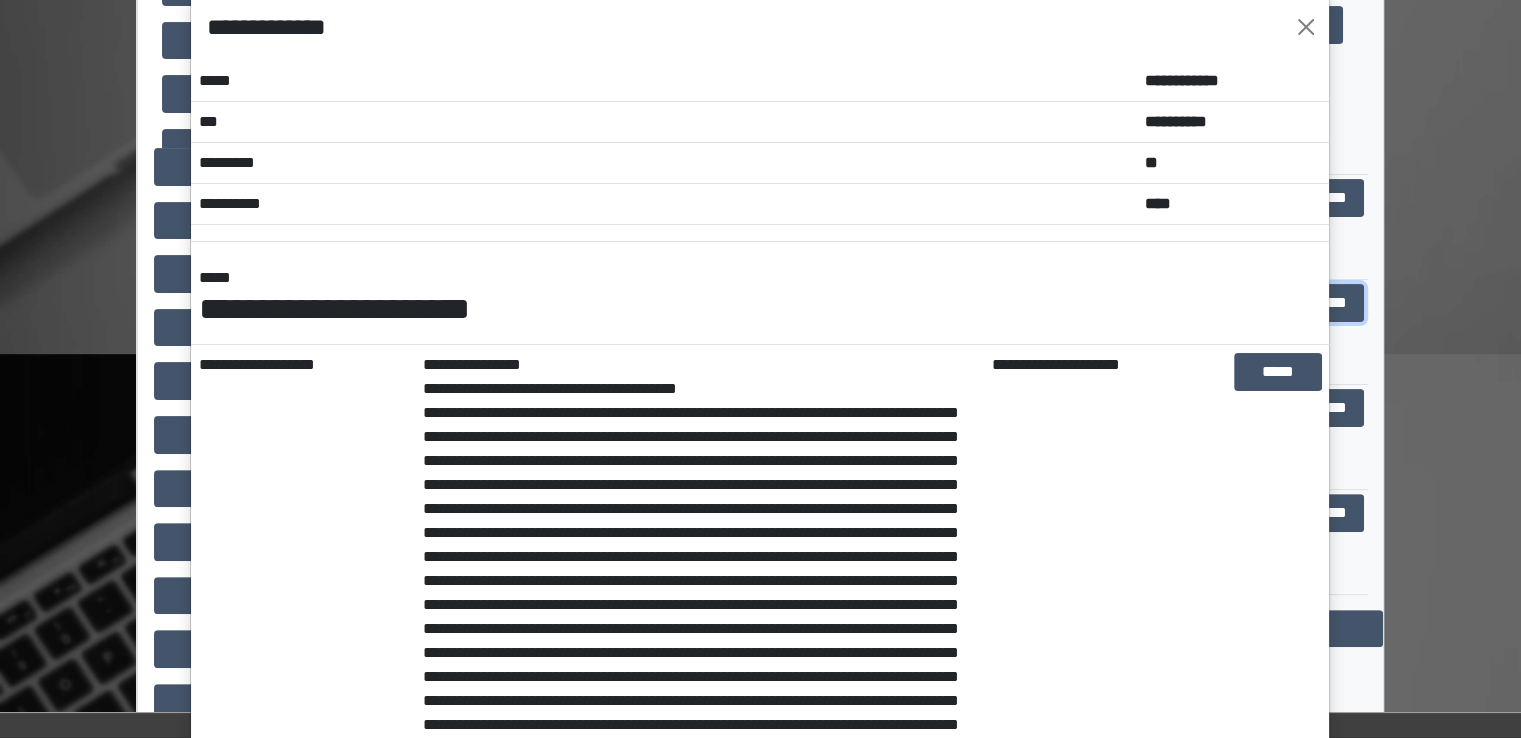 scroll, scrollTop: 0, scrollLeft: 0, axis: both 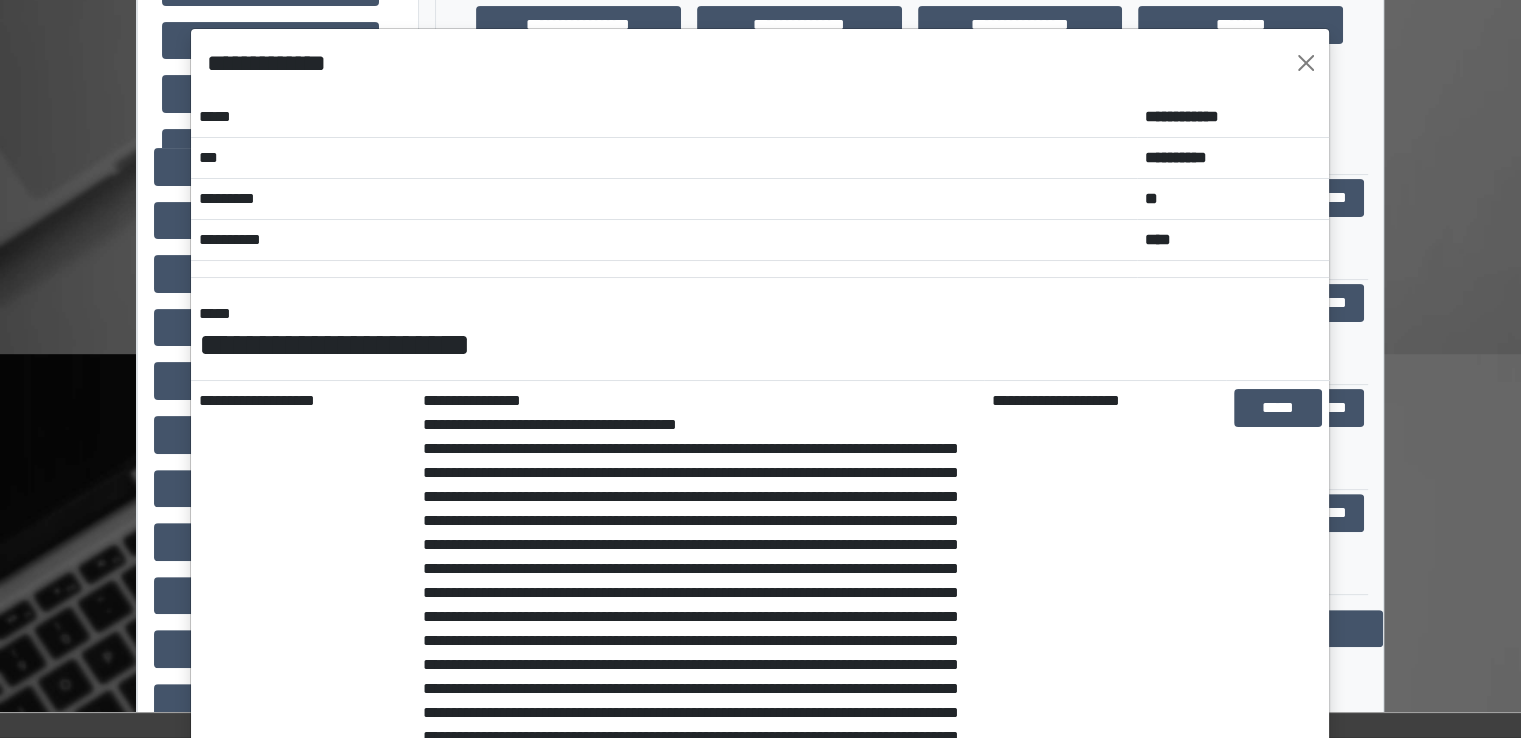 click on "**********" at bounding box center [760, 63] 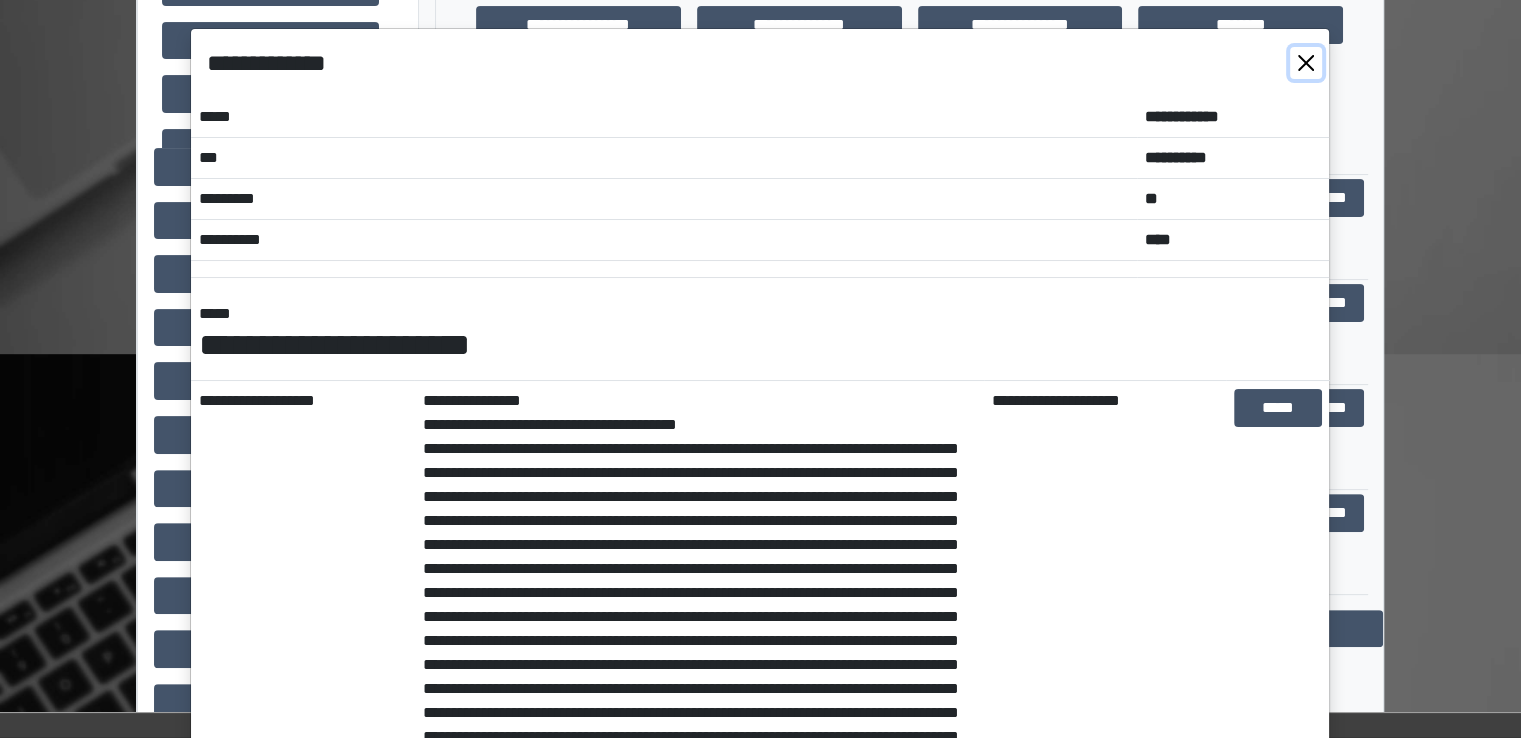 click at bounding box center (1306, 63) 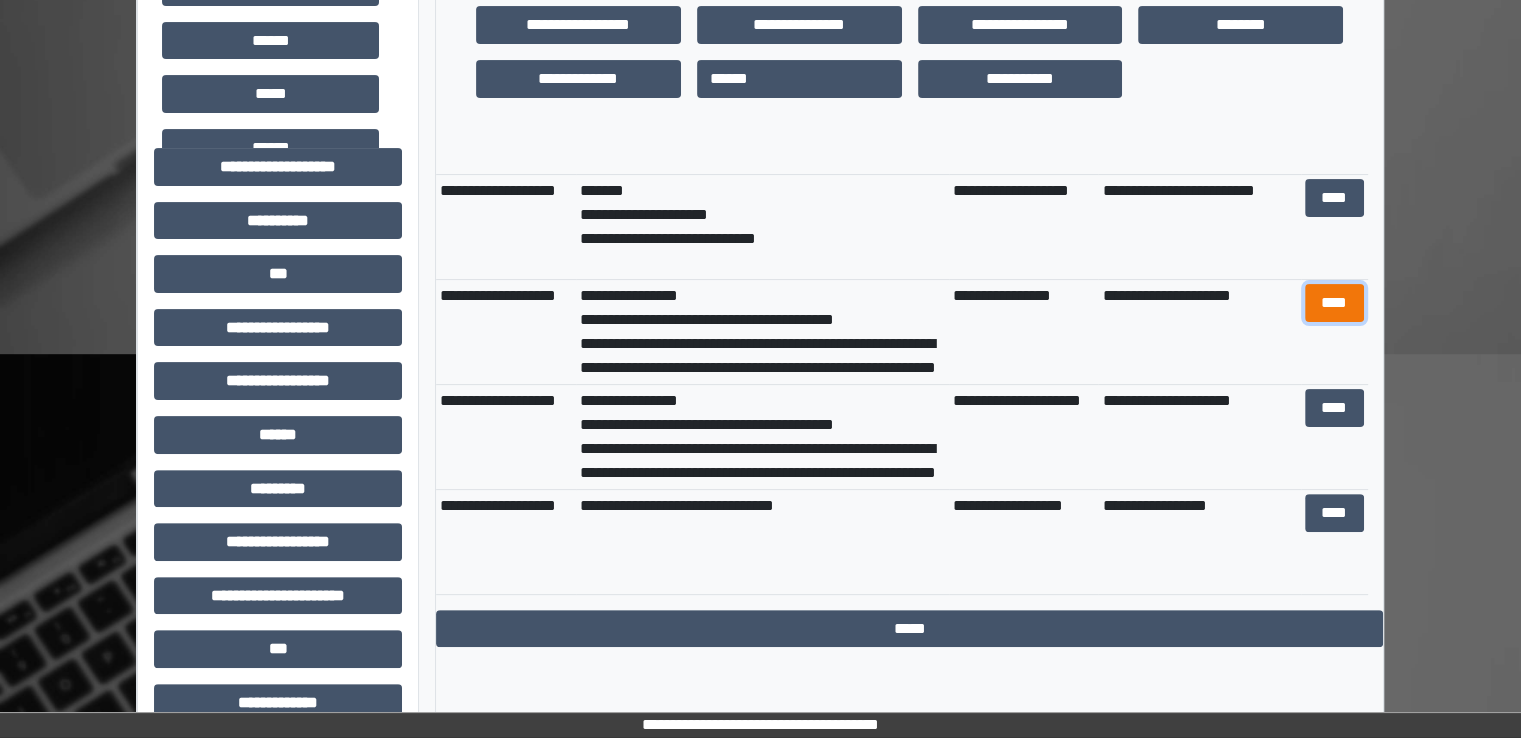 click on "****" at bounding box center (1334, 303) 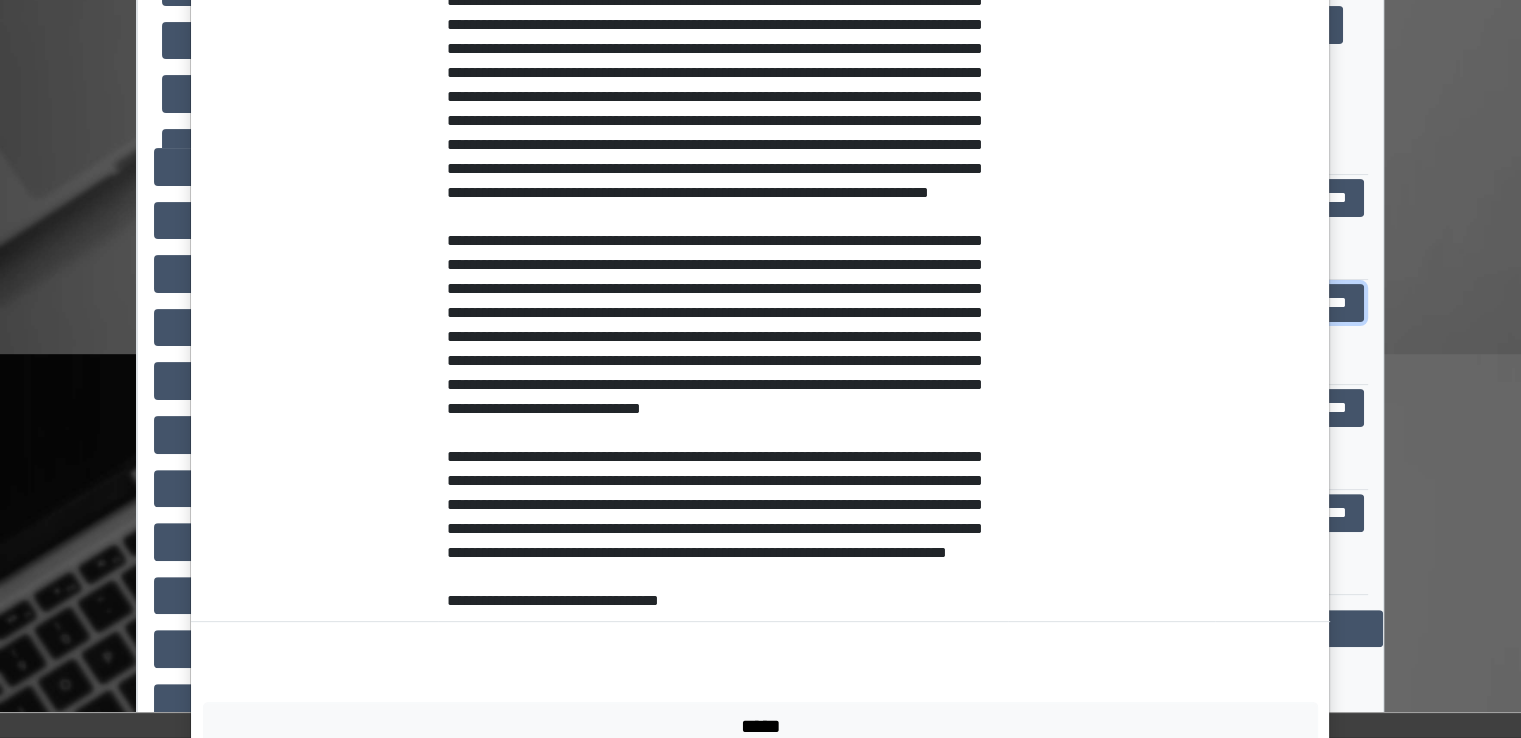 scroll, scrollTop: 696, scrollLeft: 0, axis: vertical 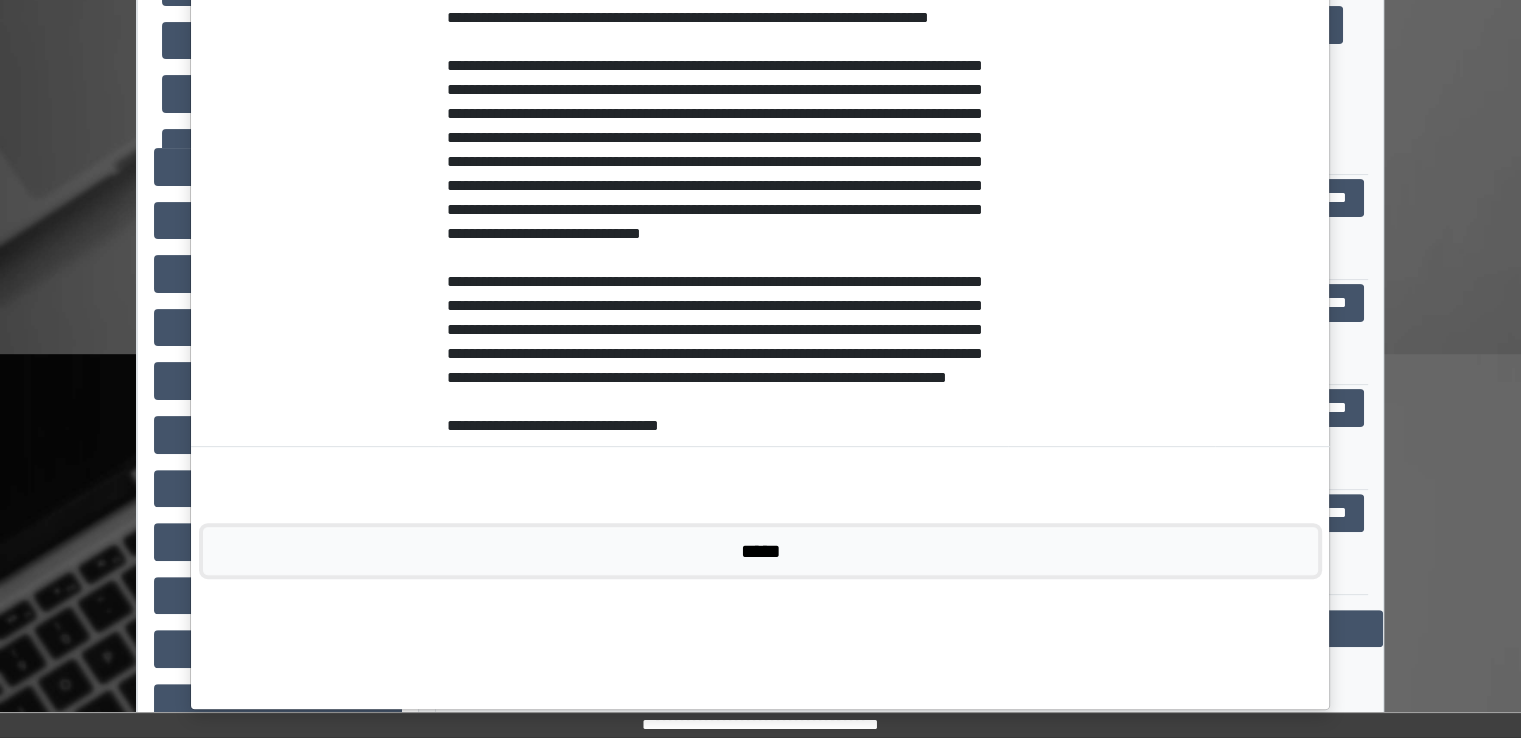 click on "*****" at bounding box center [760, 551] 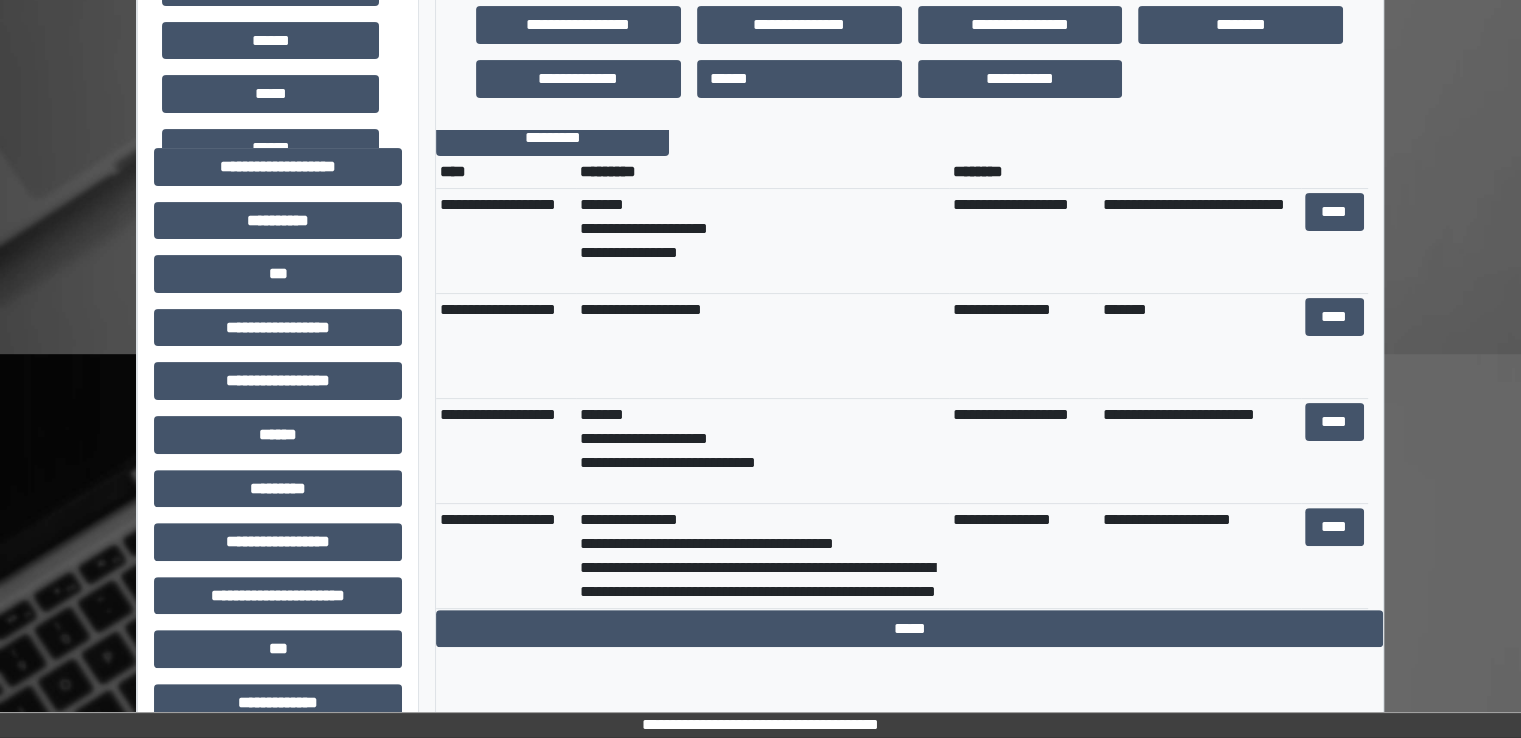 scroll, scrollTop: 0, scrollLeft: 0, axis: both 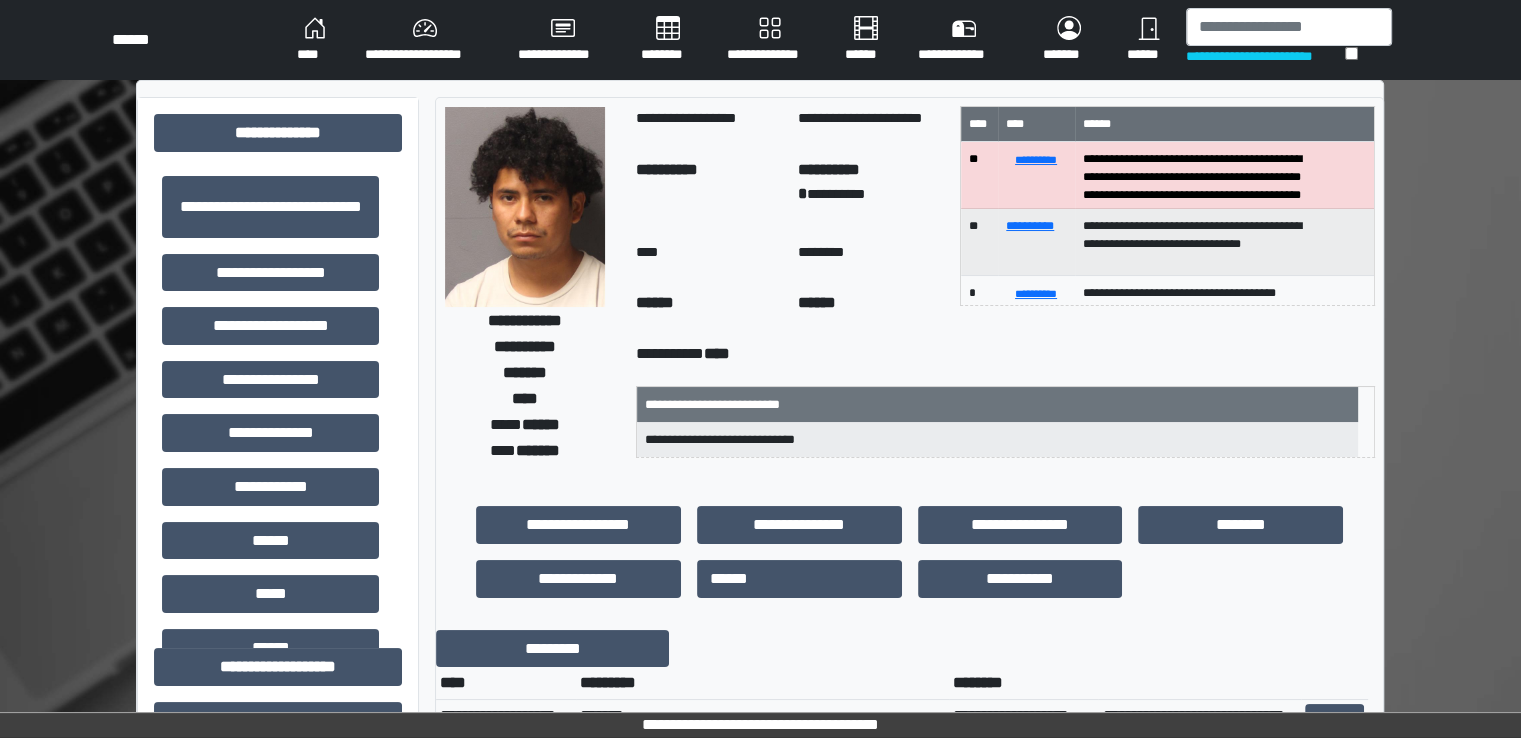 click on "********" at bounding box center [668, 40] 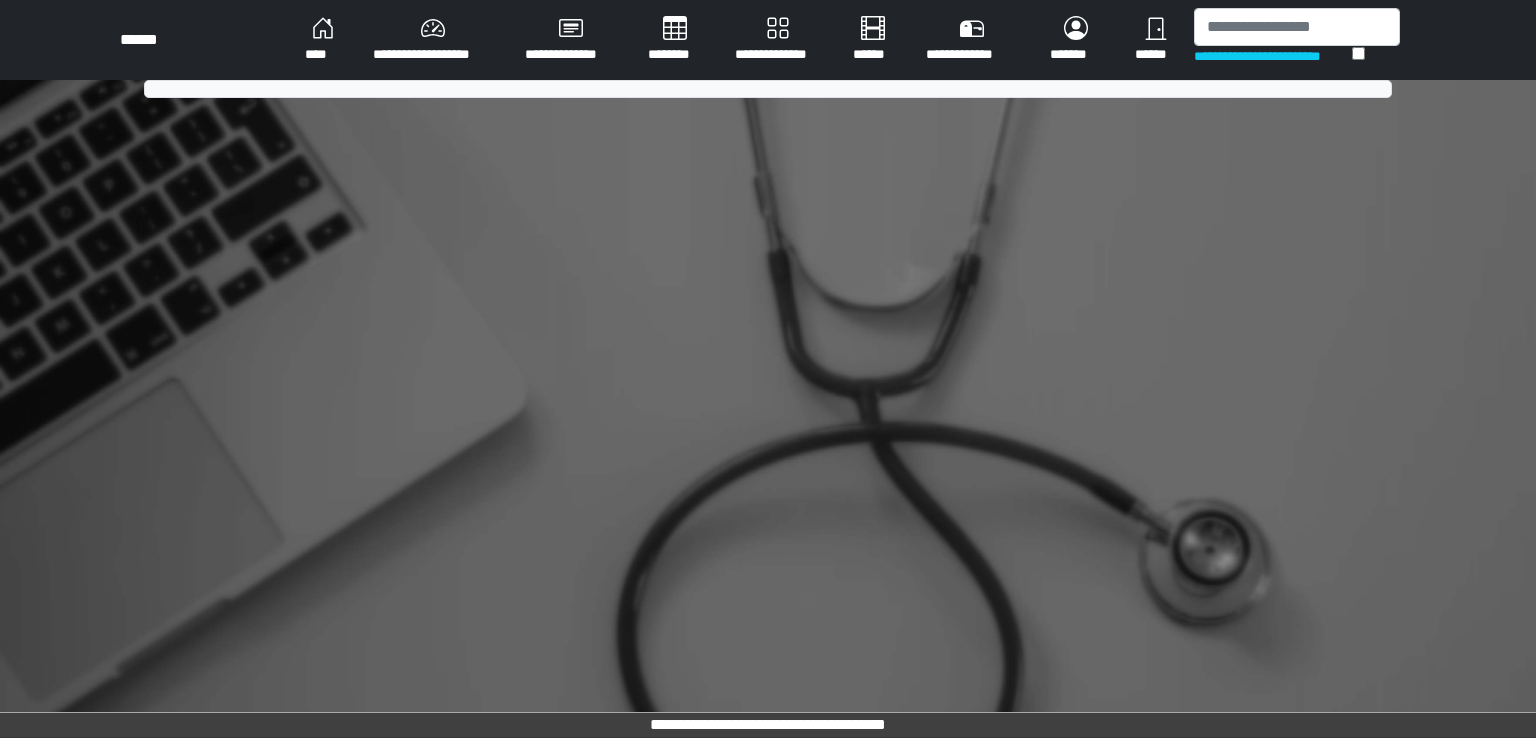 click on "****" at bounding box center (323, 40) 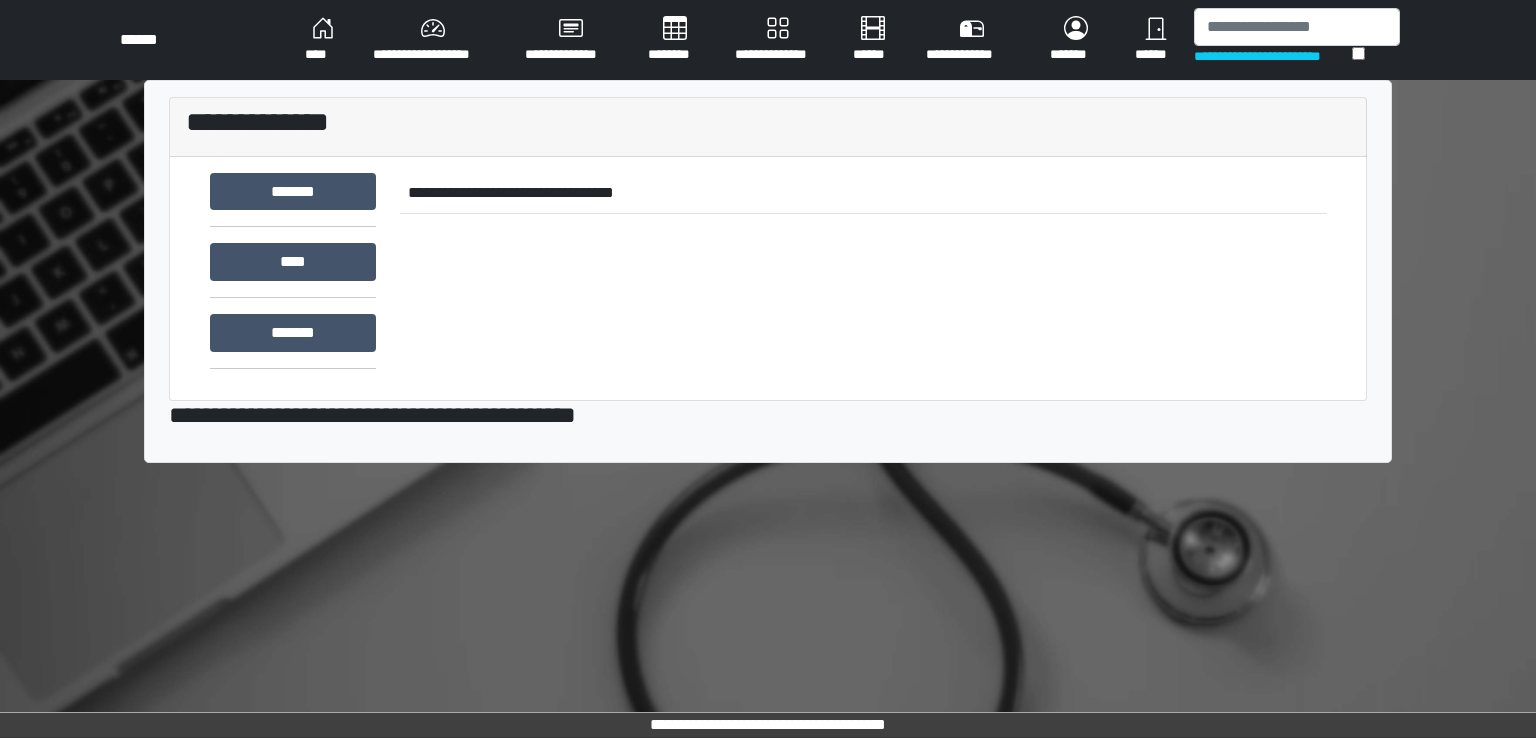 click on "********" at bounding box center [675, 40] 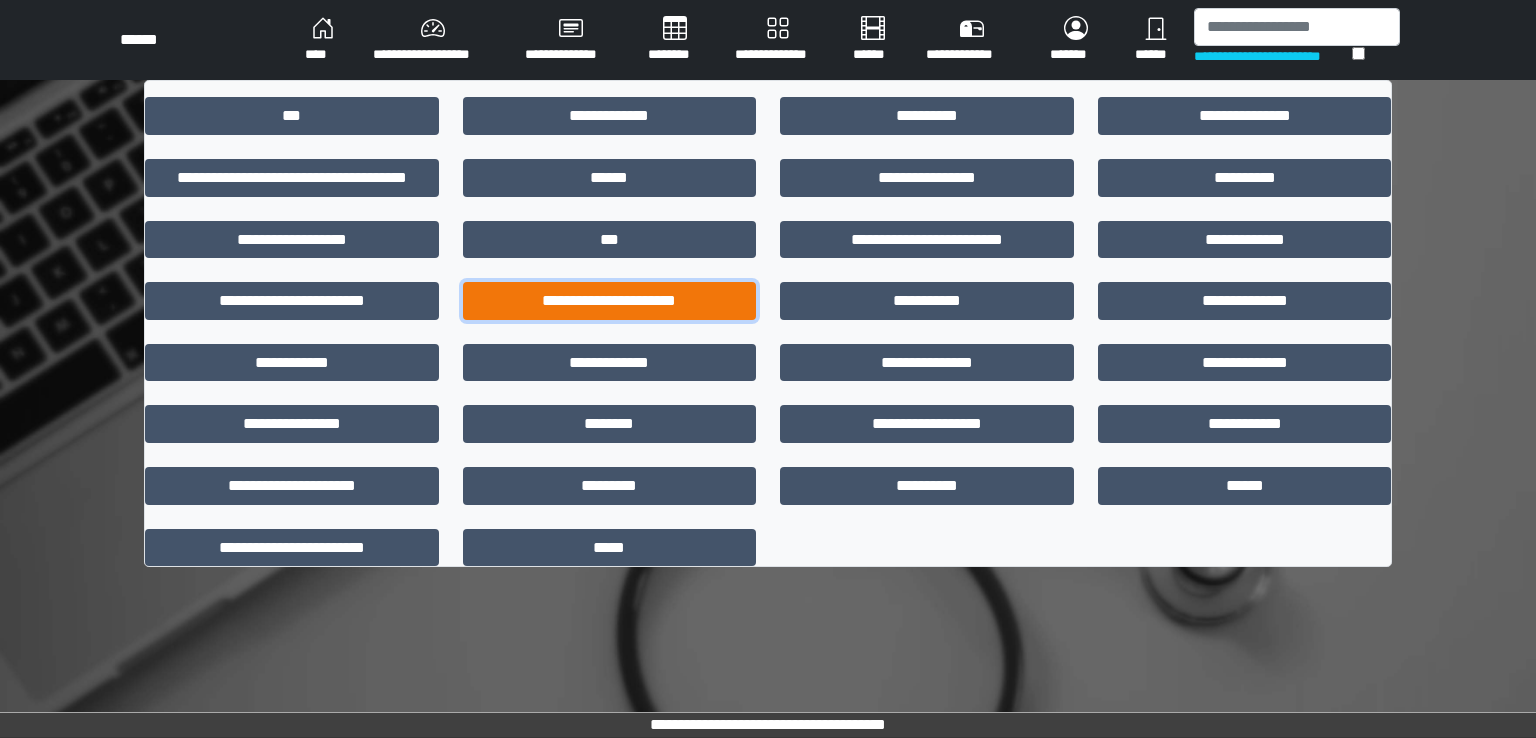 click on "**********" at bounding box center (610, 301) 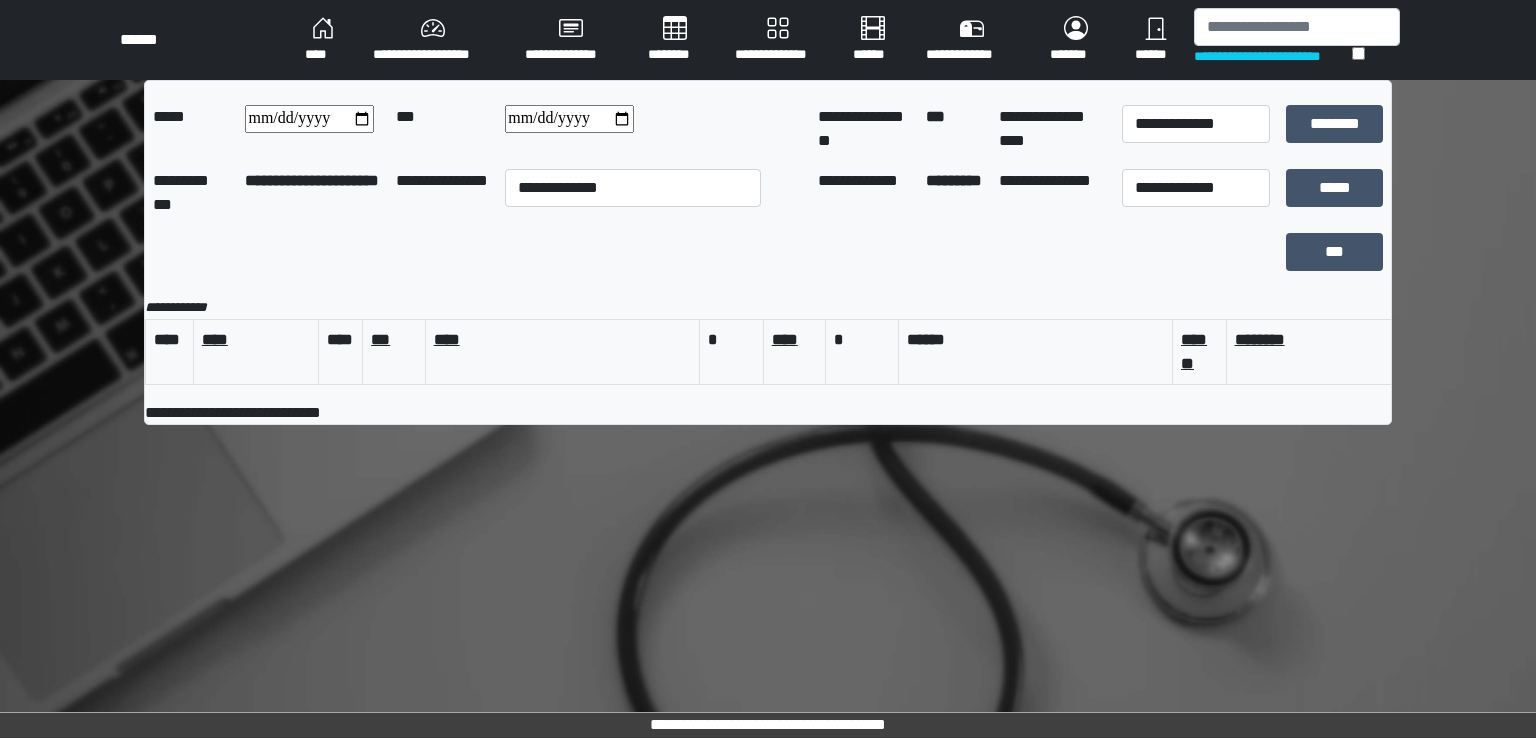 click on "****" at bounding box center [323, 40] 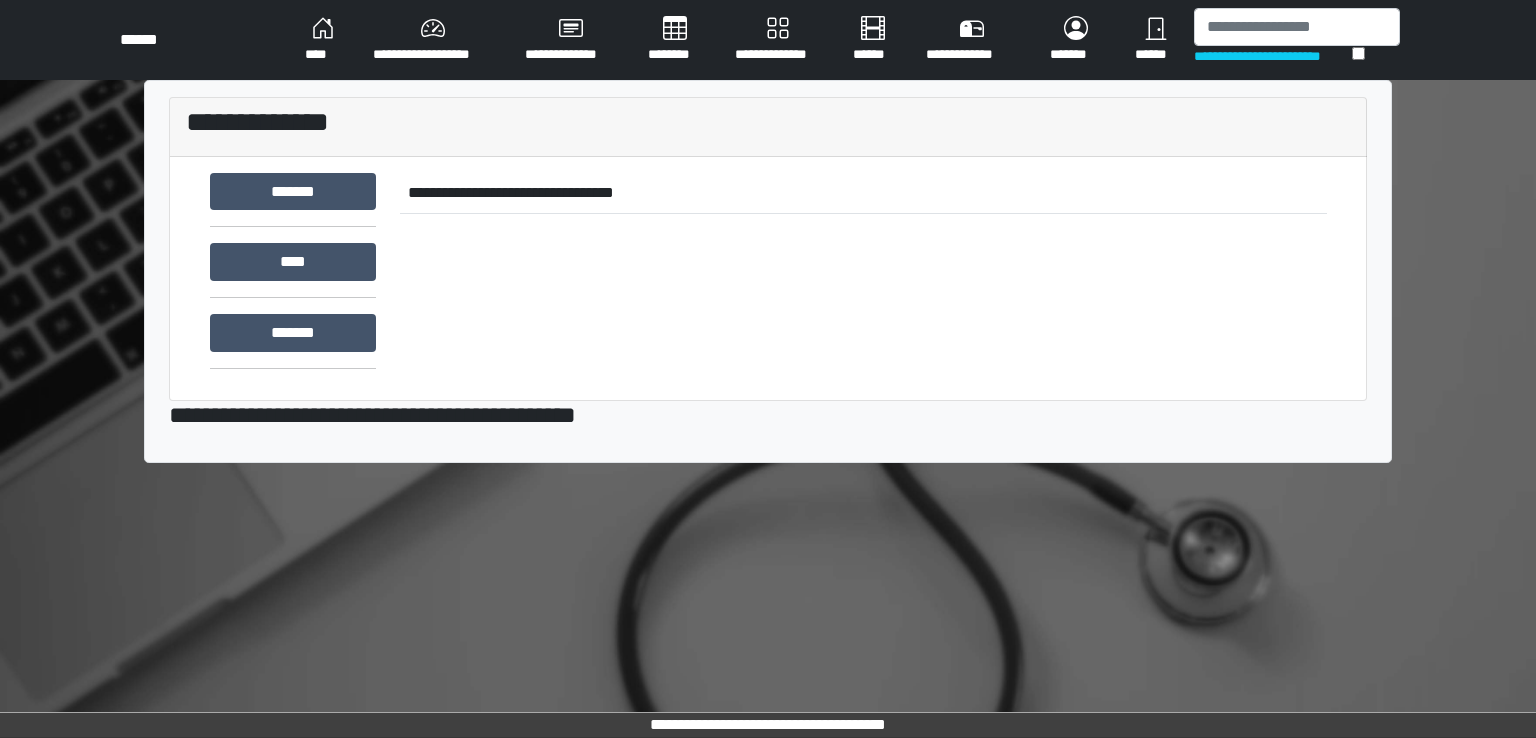 click on "********" at bounding box center (675, 40) 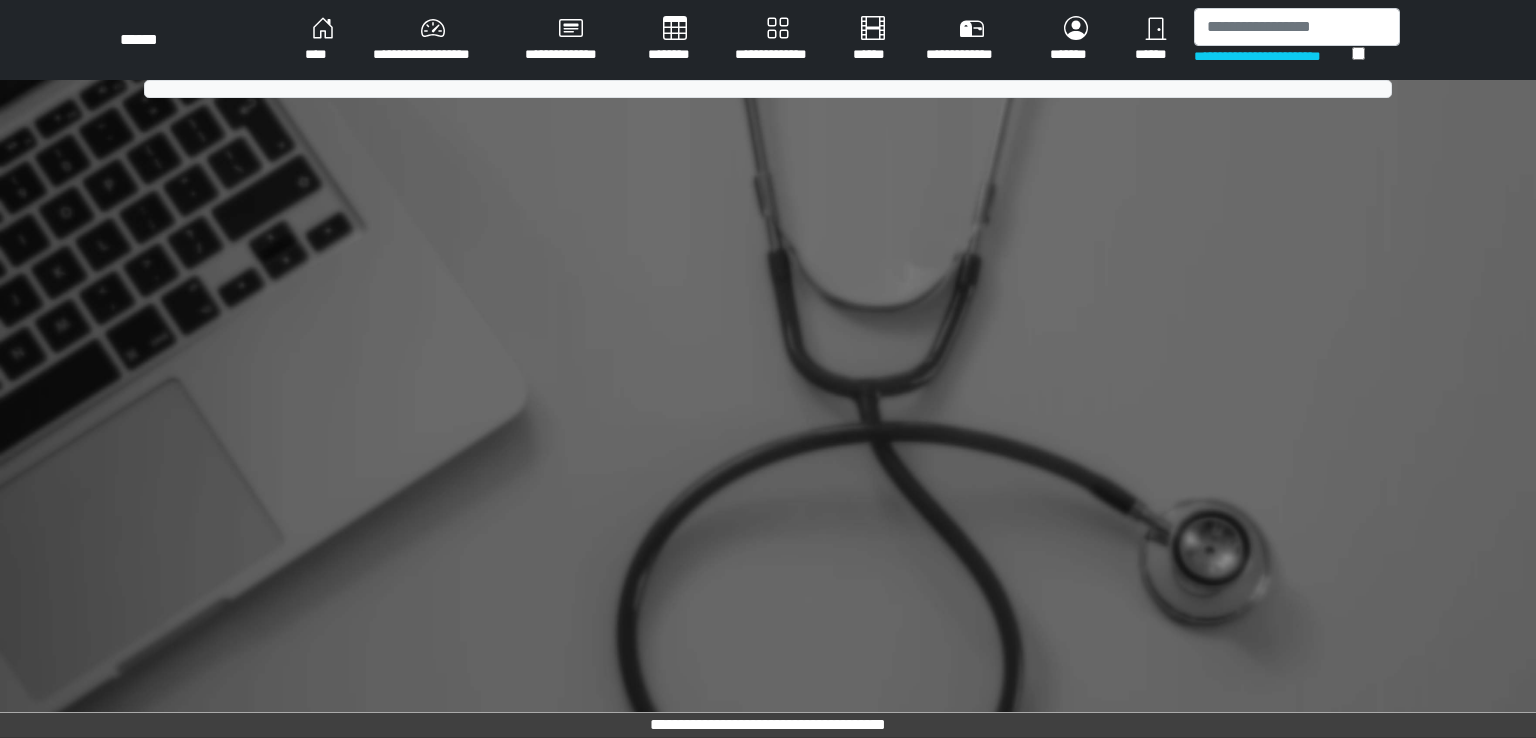 click on "********" at bounding box center (675, 40) 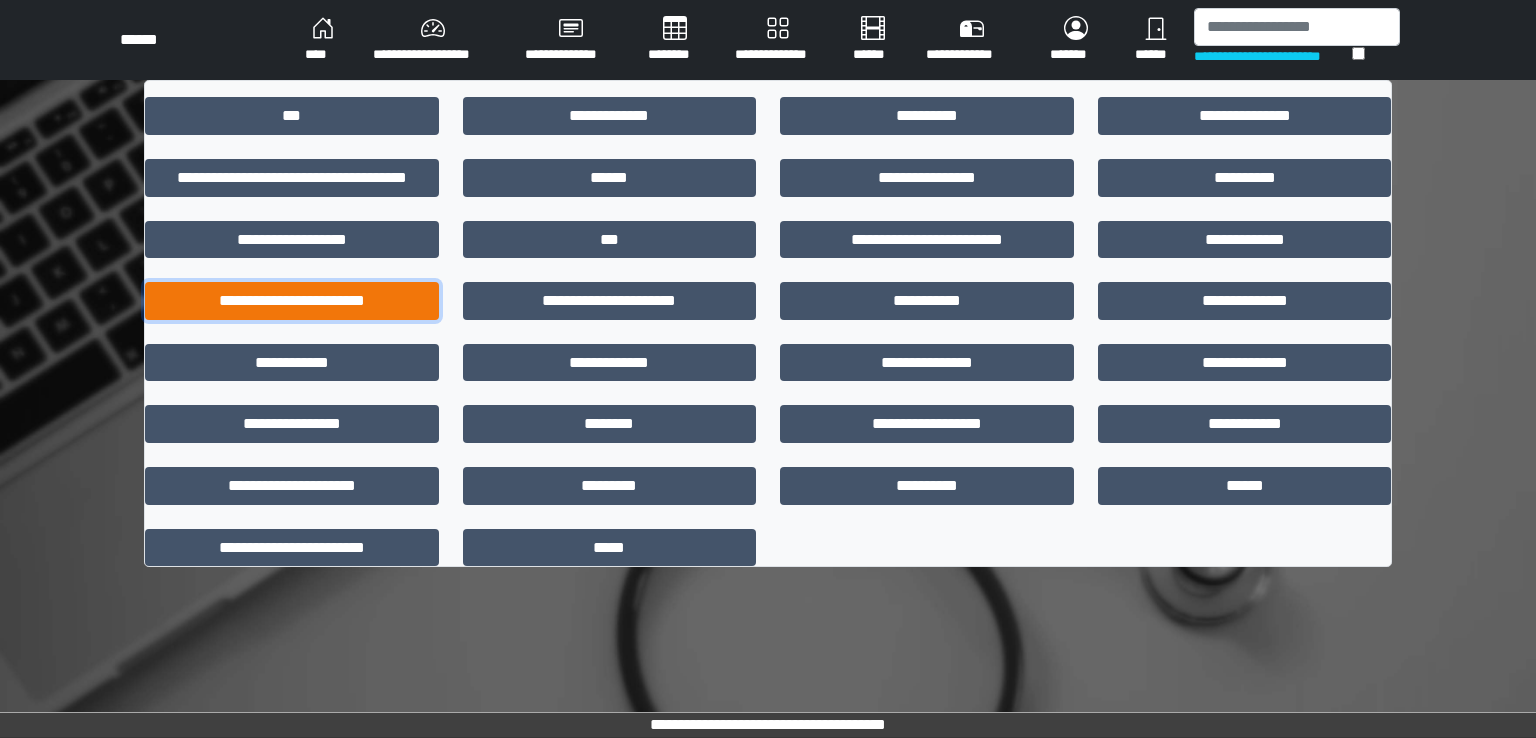 click on "**********" at bounding box center (292, 301) 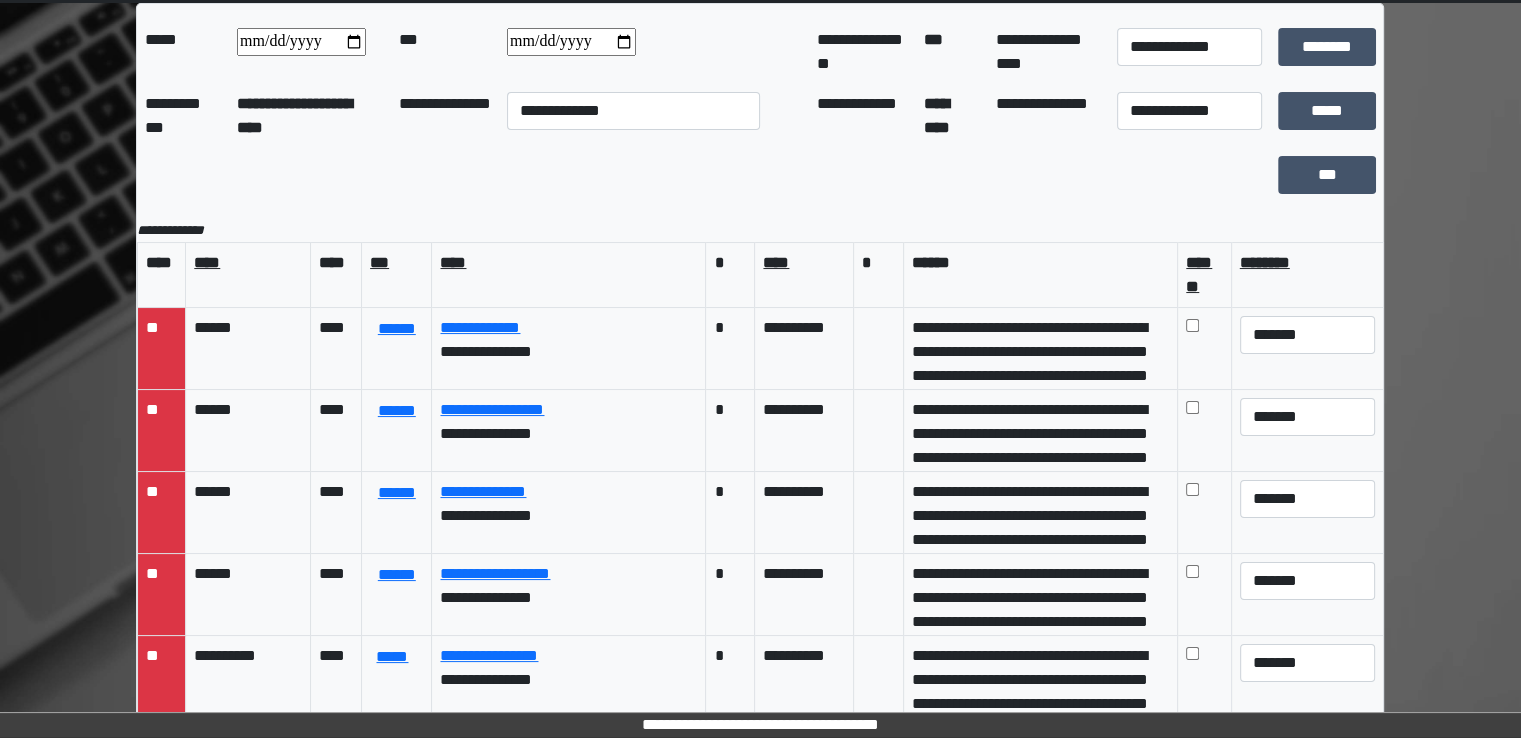 scroll, scrollTop: 174, scrollLeft: 0, axis: vertical 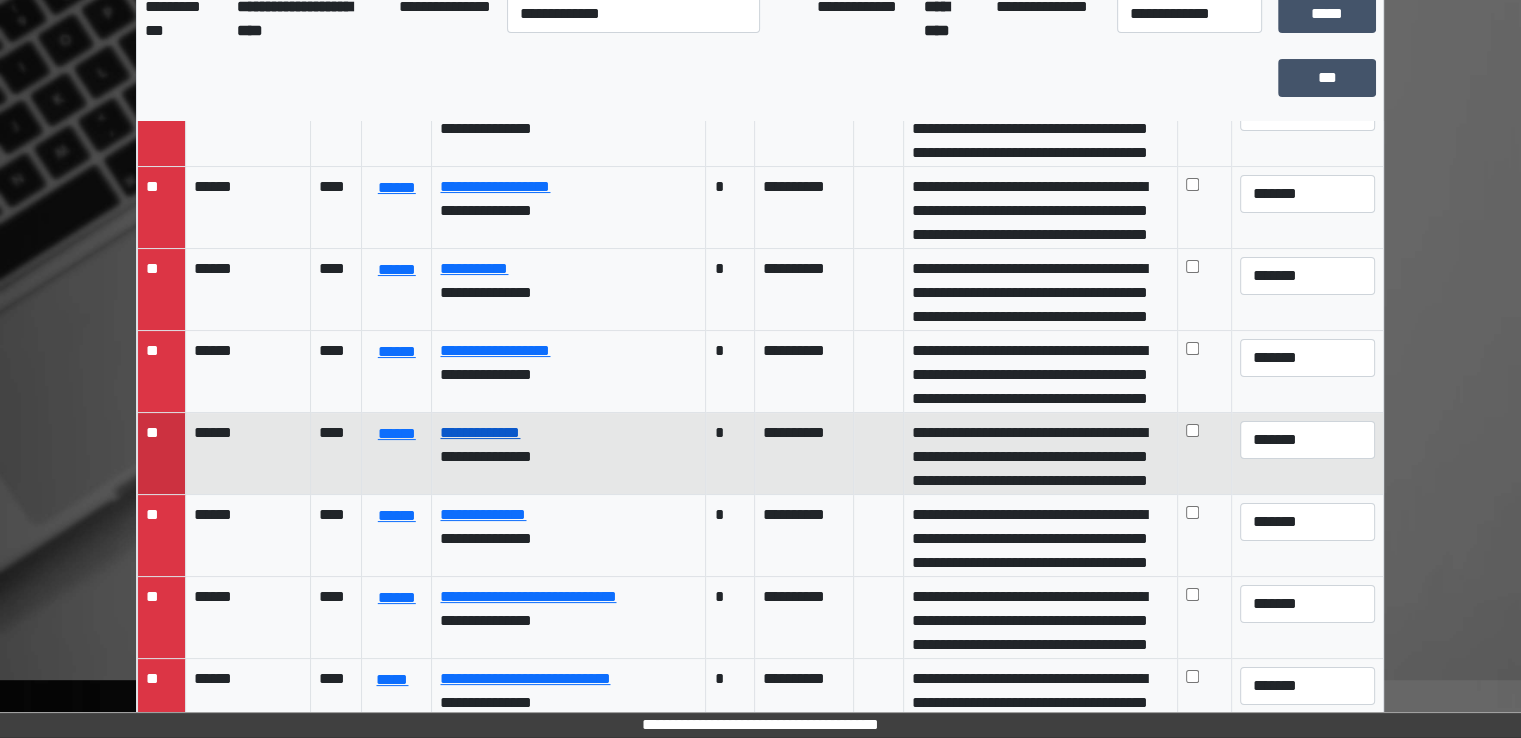 click on "**********" at bounding box center [480, 432] 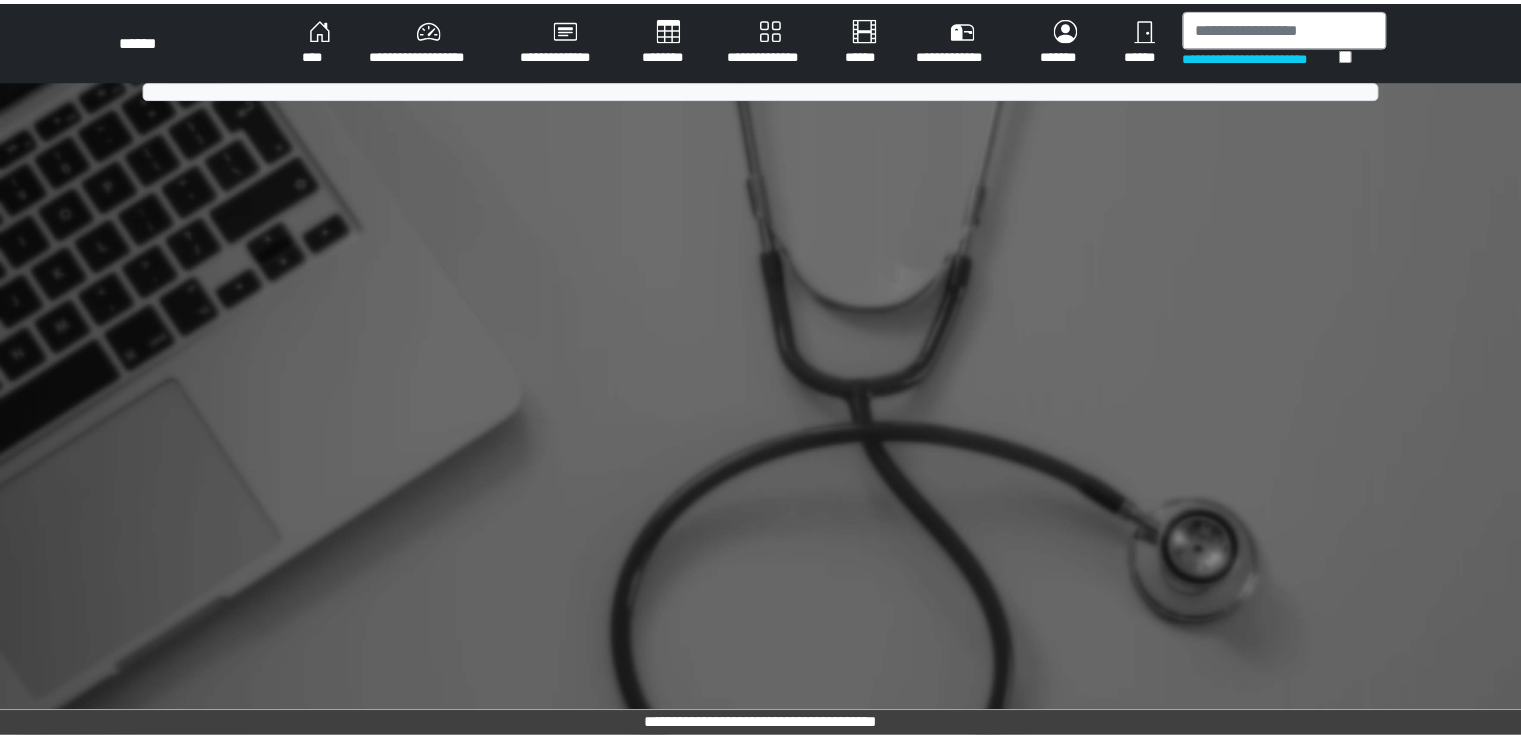 scroll, scrollTop: 0, scrollLeft: 0, axis: both 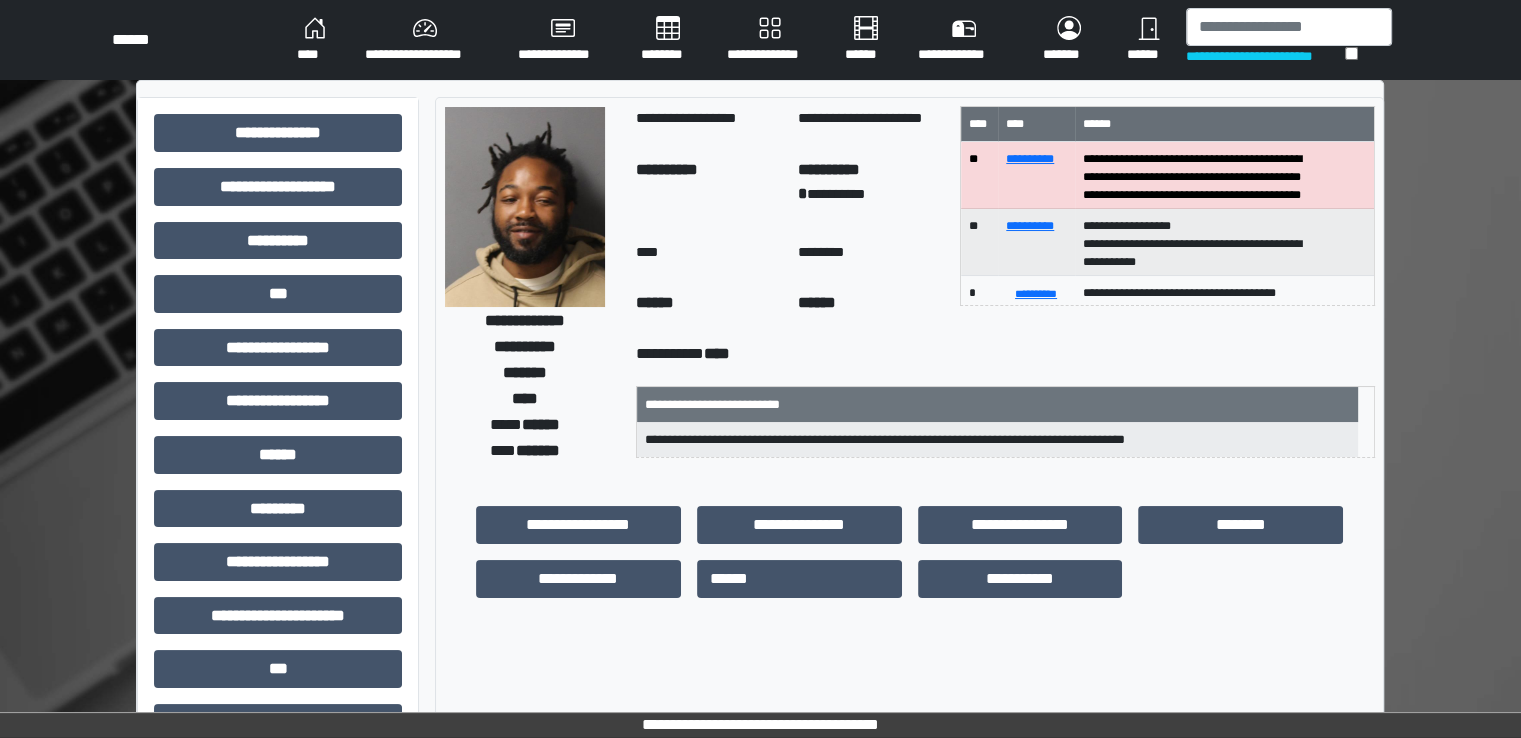 click on "********" at bounding box center (668, 40) 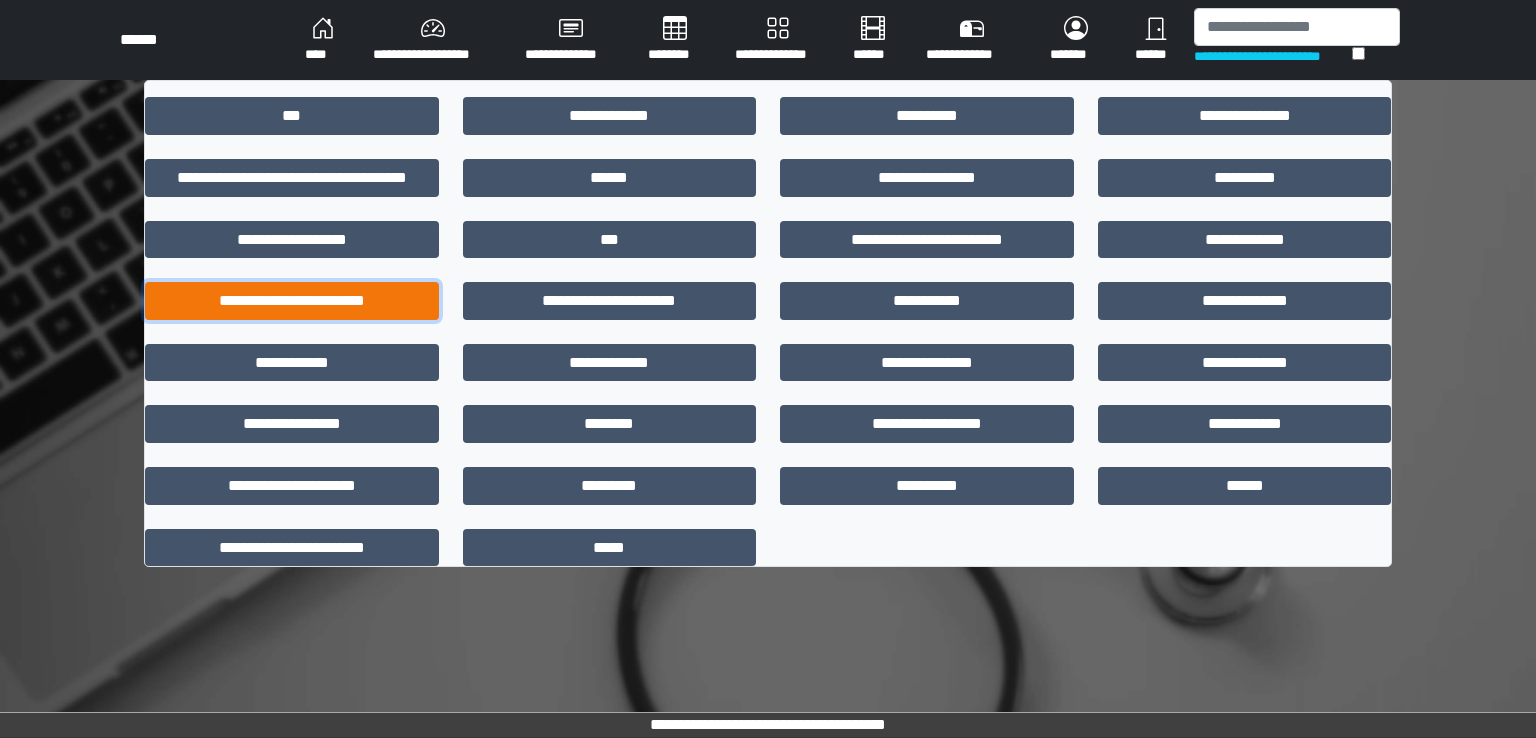 click on "**********" at bounding box center [292, 301] 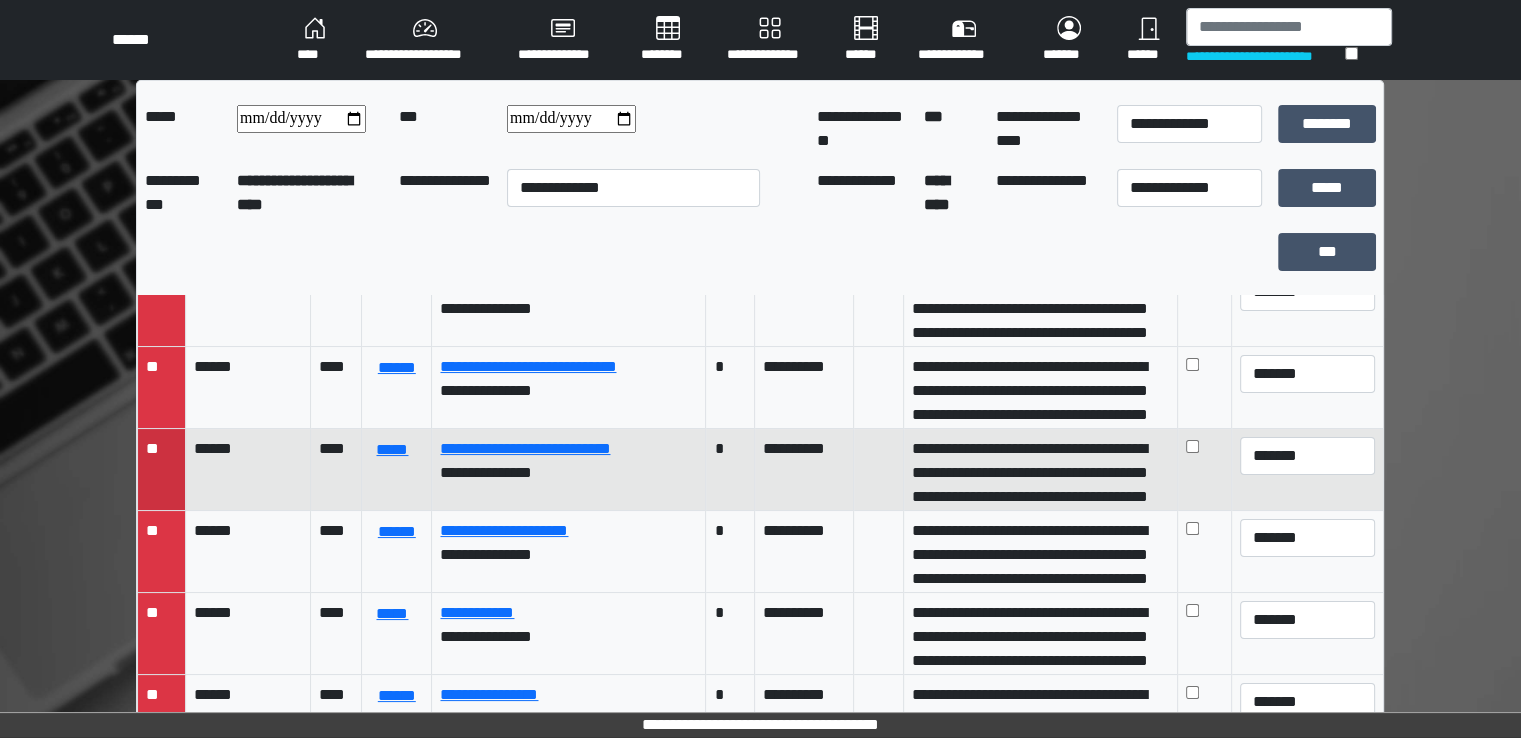 scroll, scrollTop: 1100, scrollLeft: 0, axis: vertical 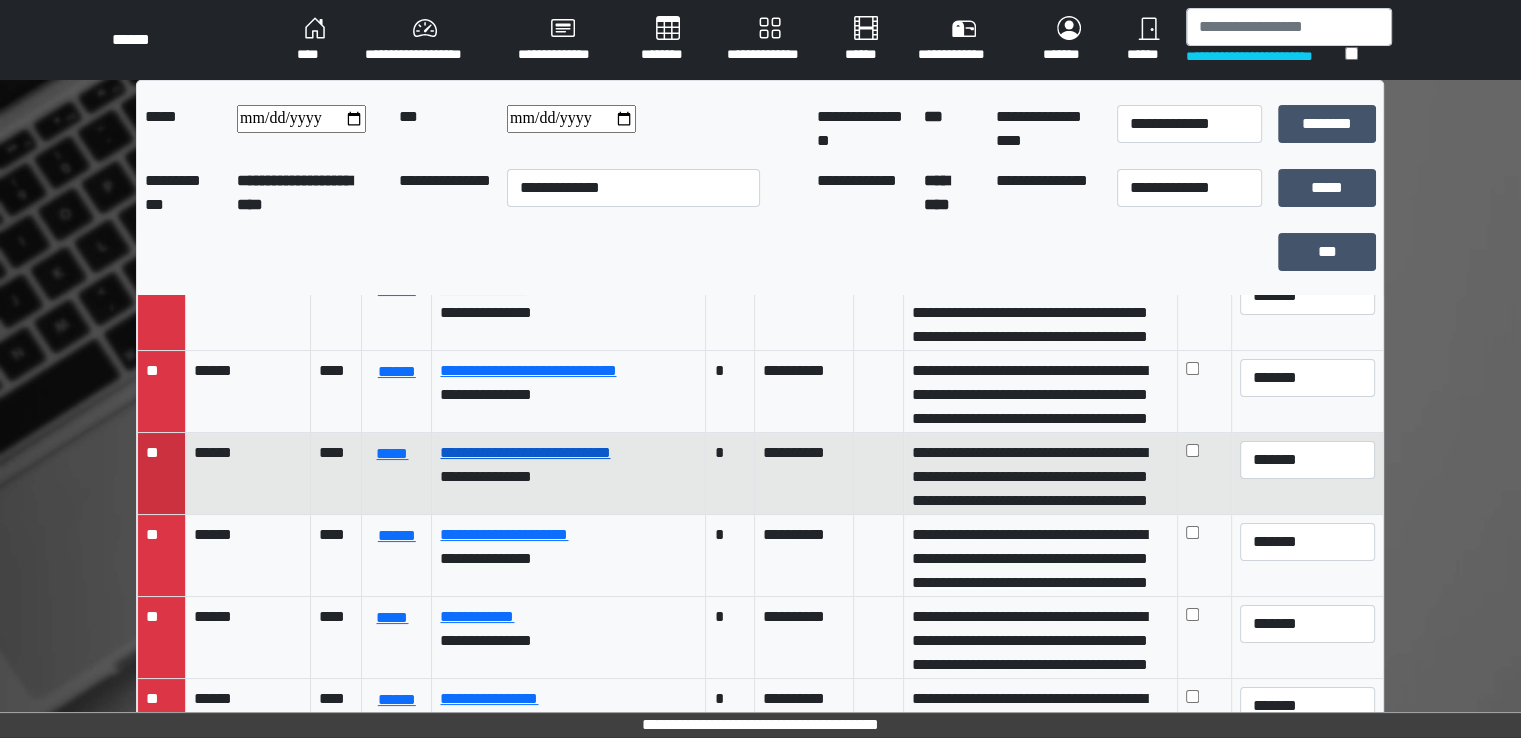 click on "**********" at bounding box center [525, 452] 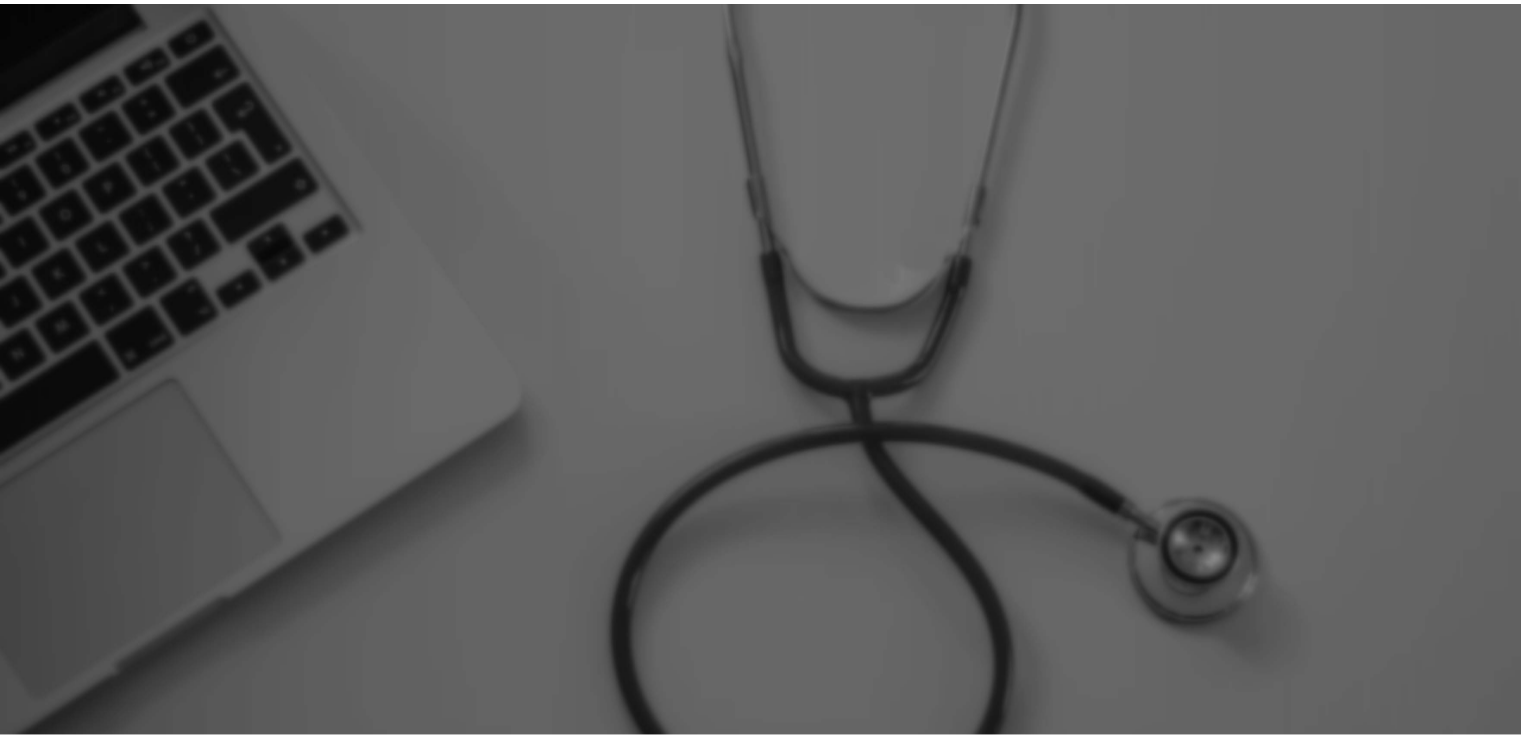 scroll, scrollTop: 0, scrollLeft: 0, axis: both 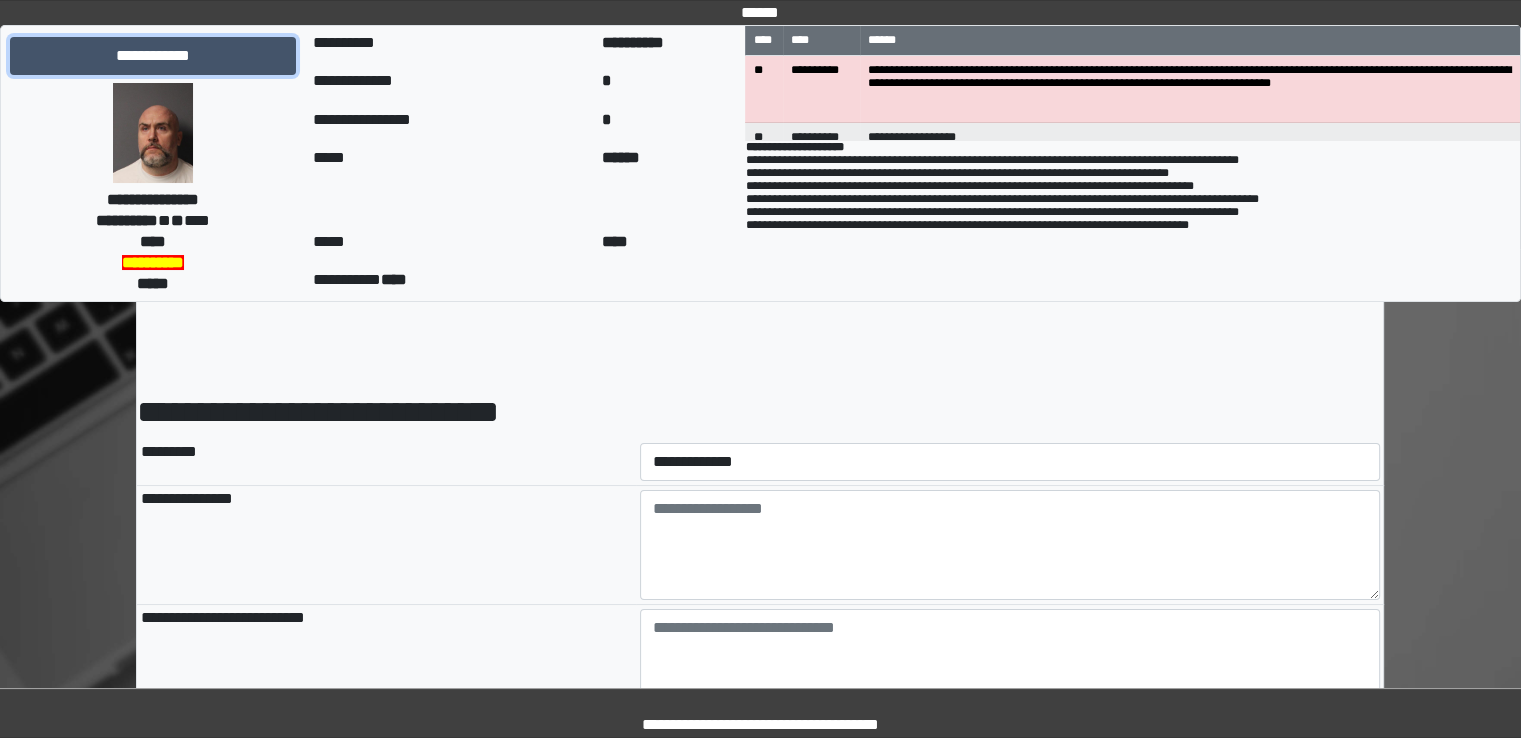 click on "**********" at bounding box center (153, 56) 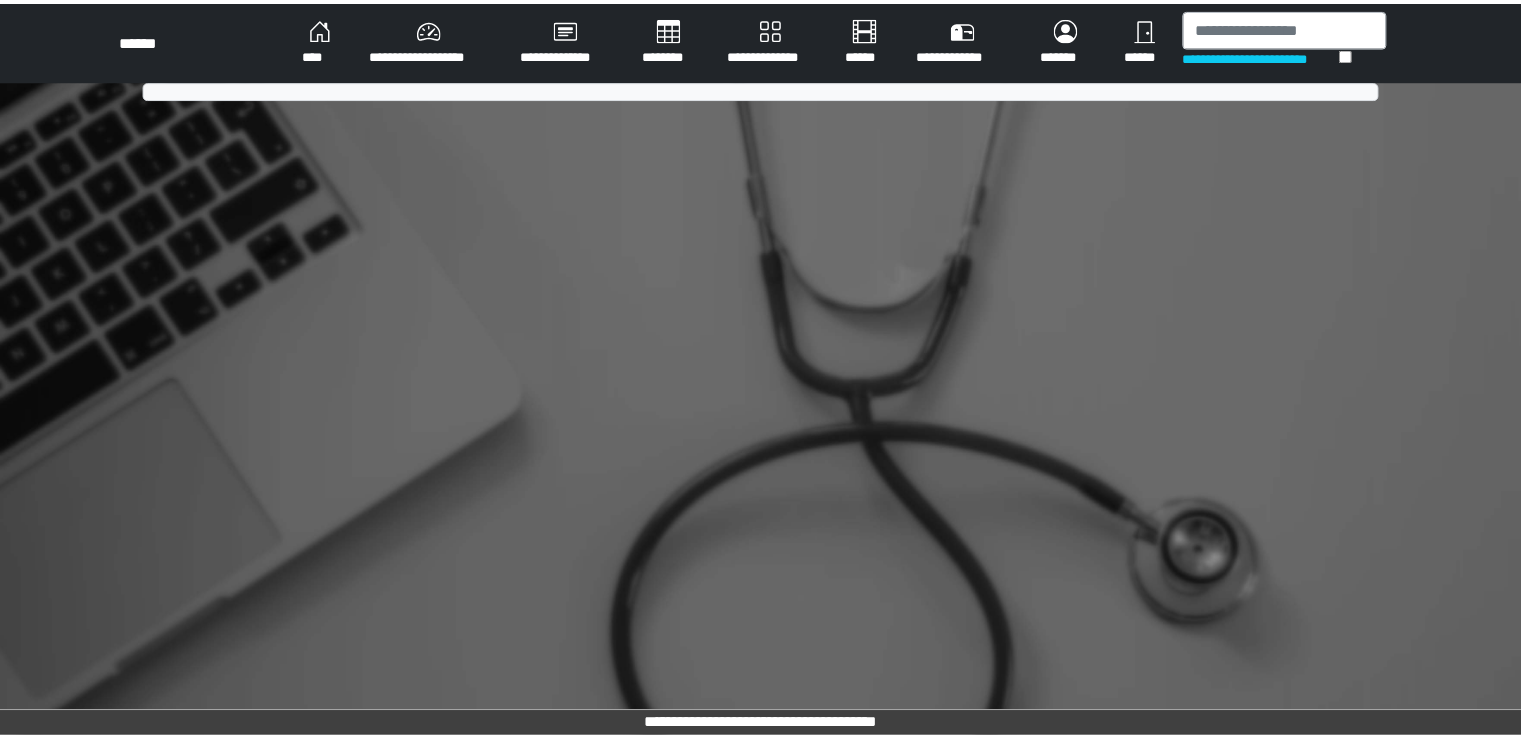 scroll, scrollTop: 0, scrollLeft: 0, axis: both 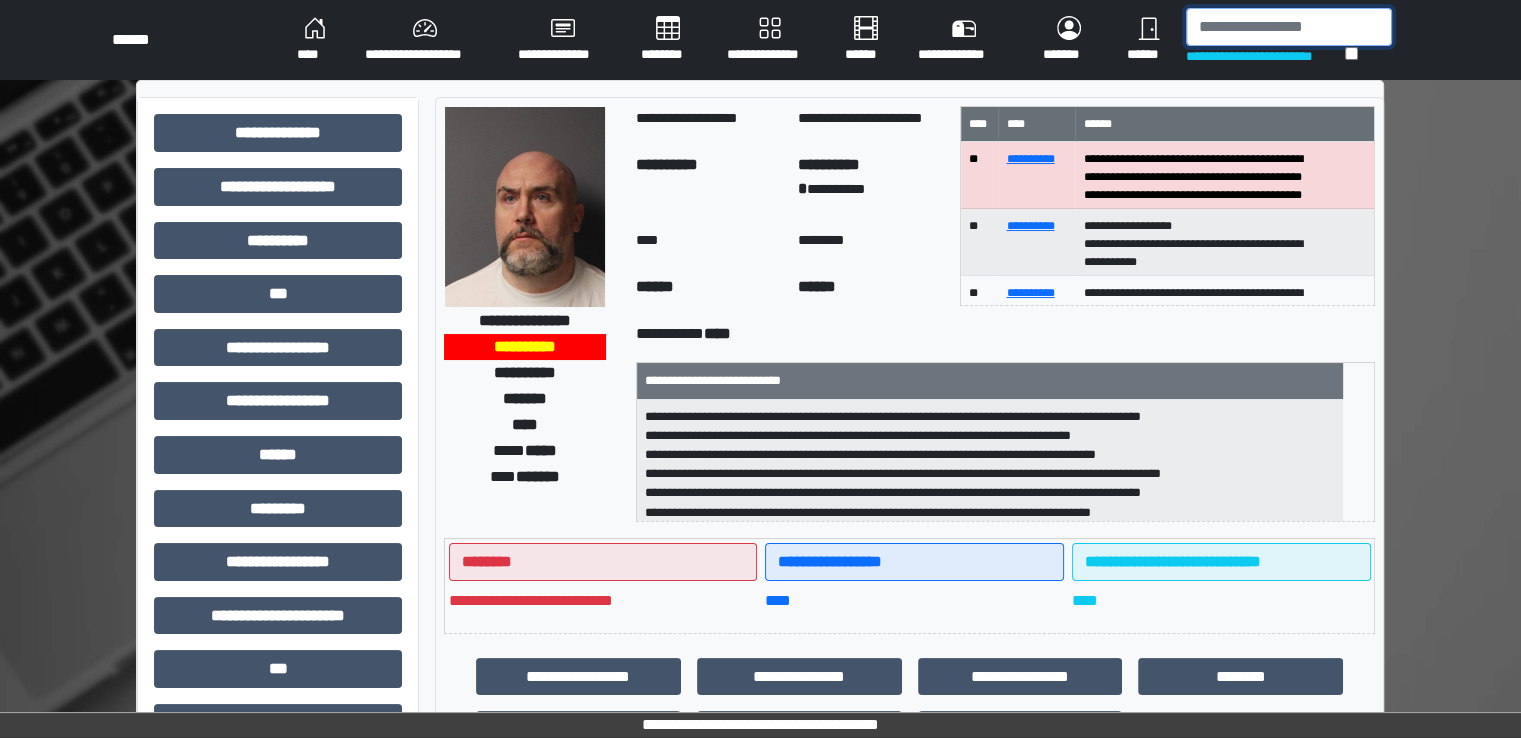click at bounding box center (1289, 27) 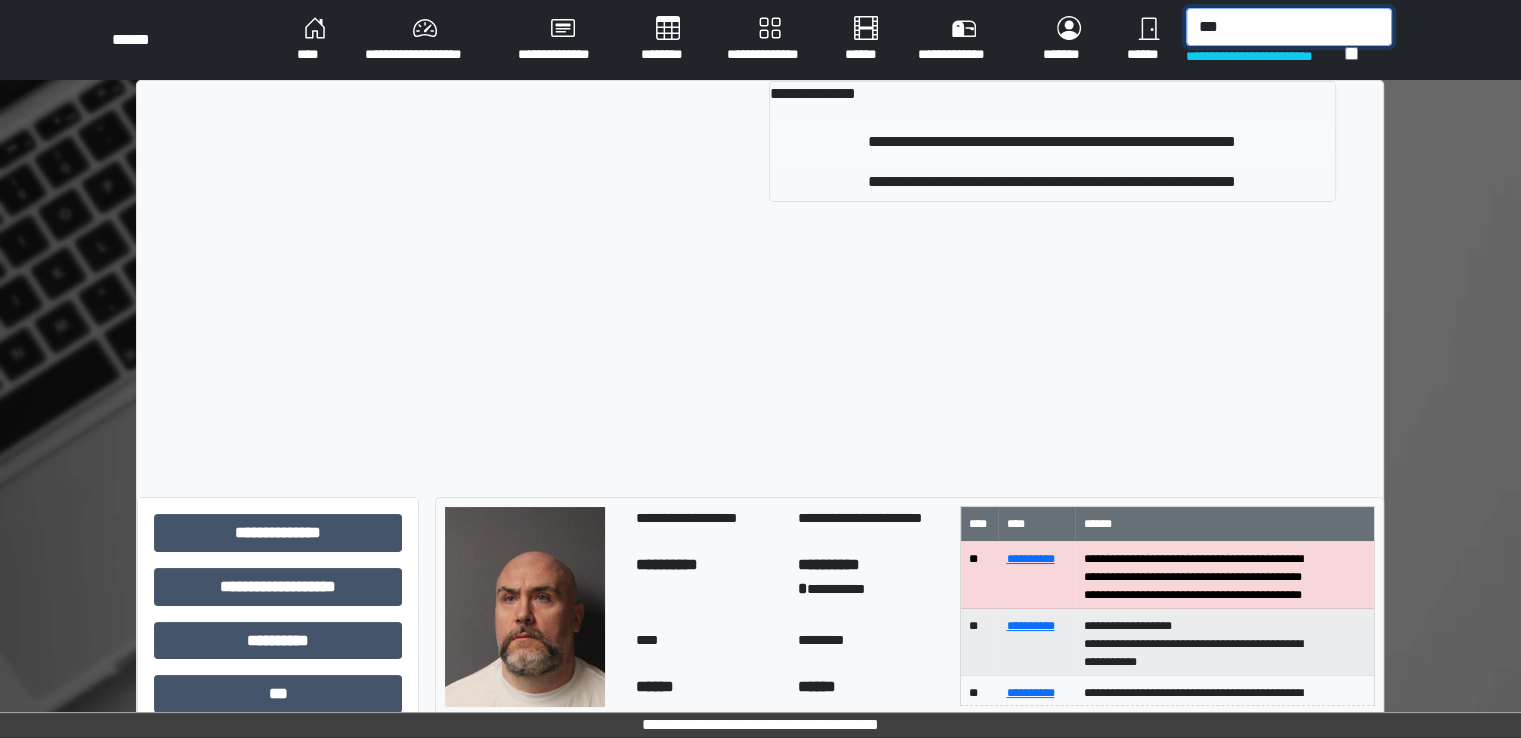 type on "***" 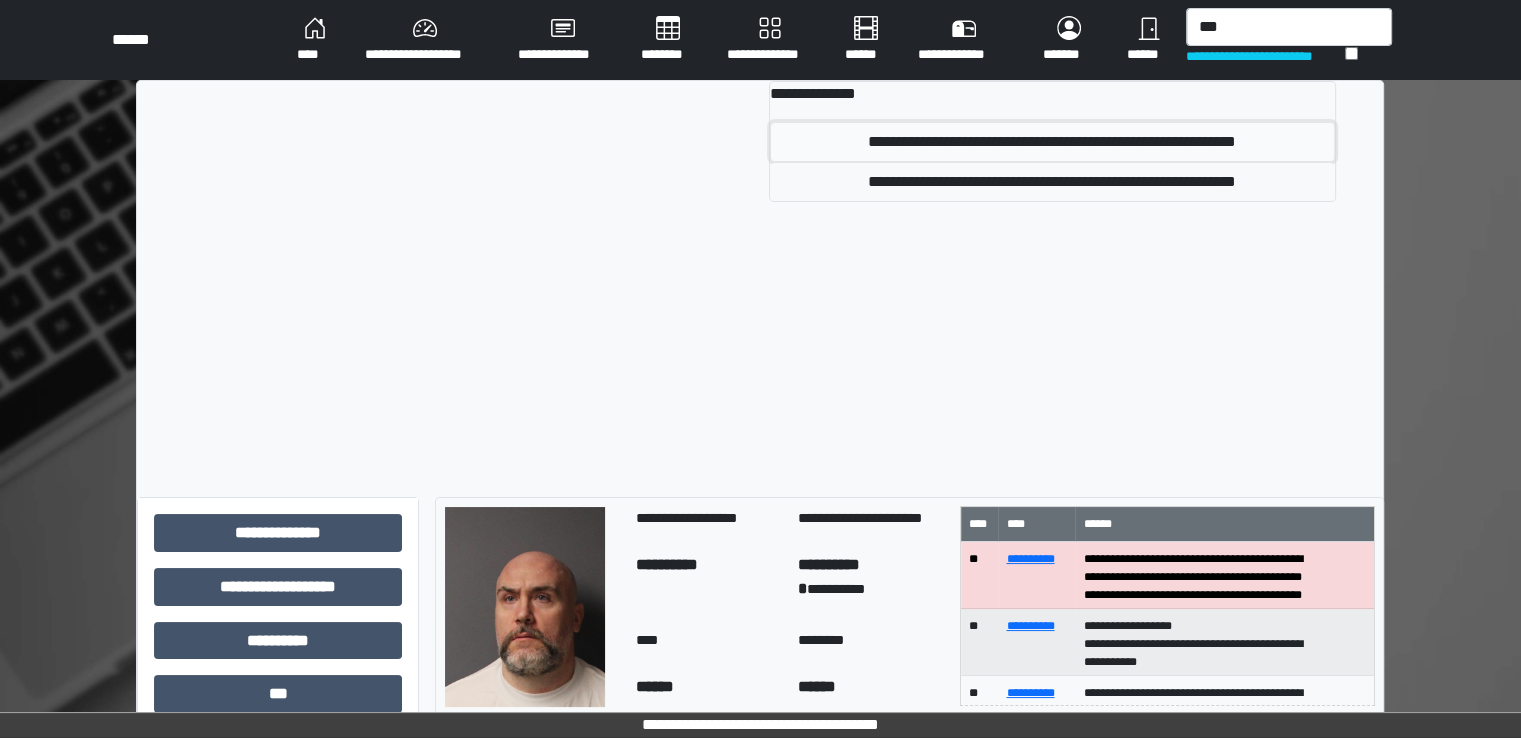 click on "**********" at bounding box center (1052, 142) 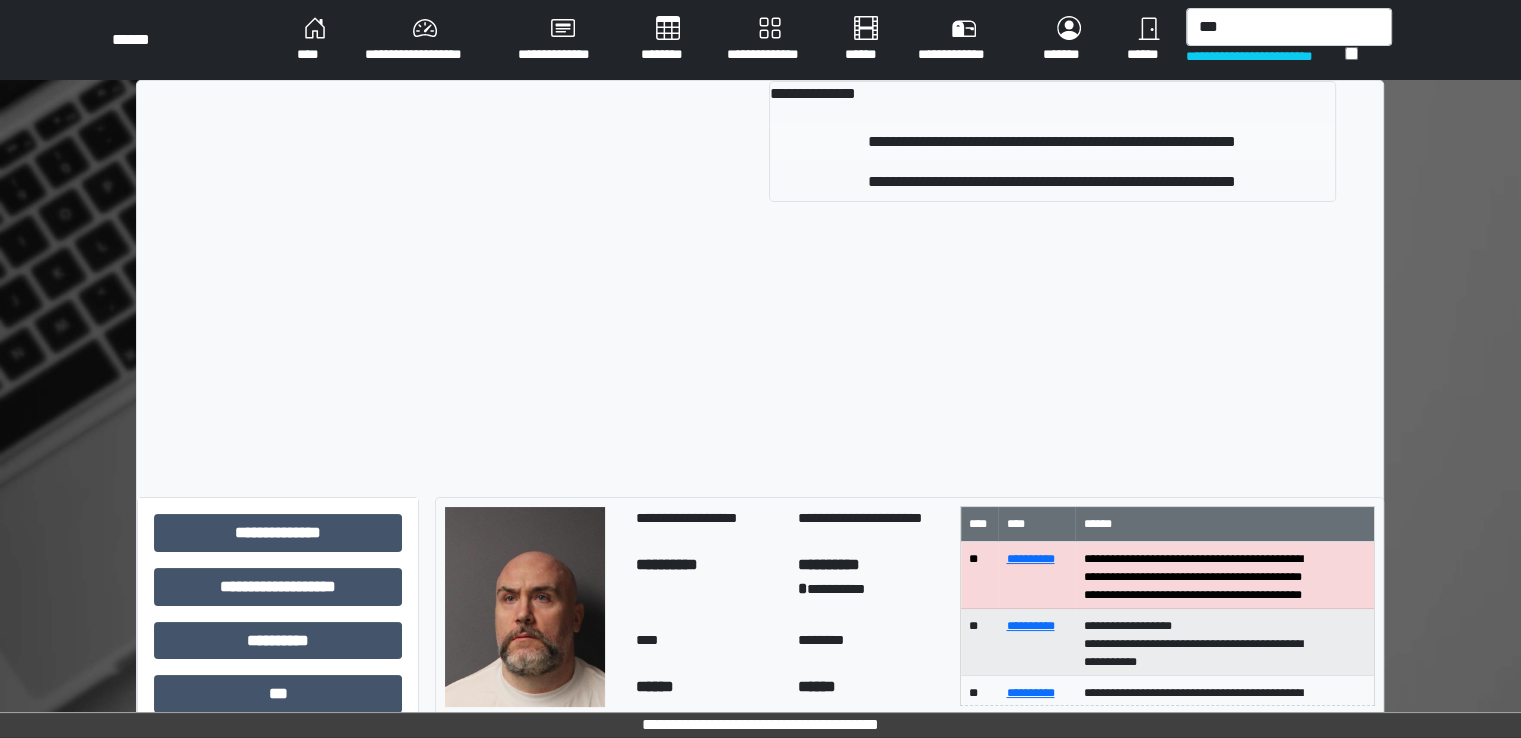 type 